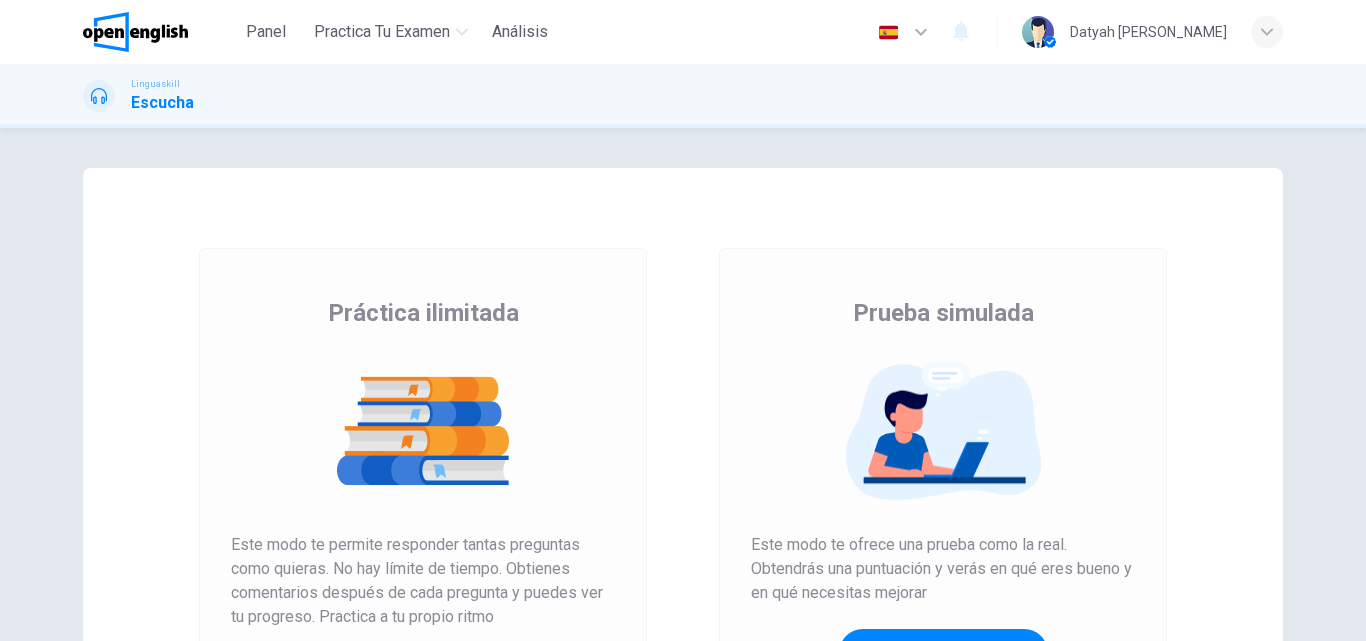 scroll, scrollTop: 0, scrollLeft: 0, axis: both 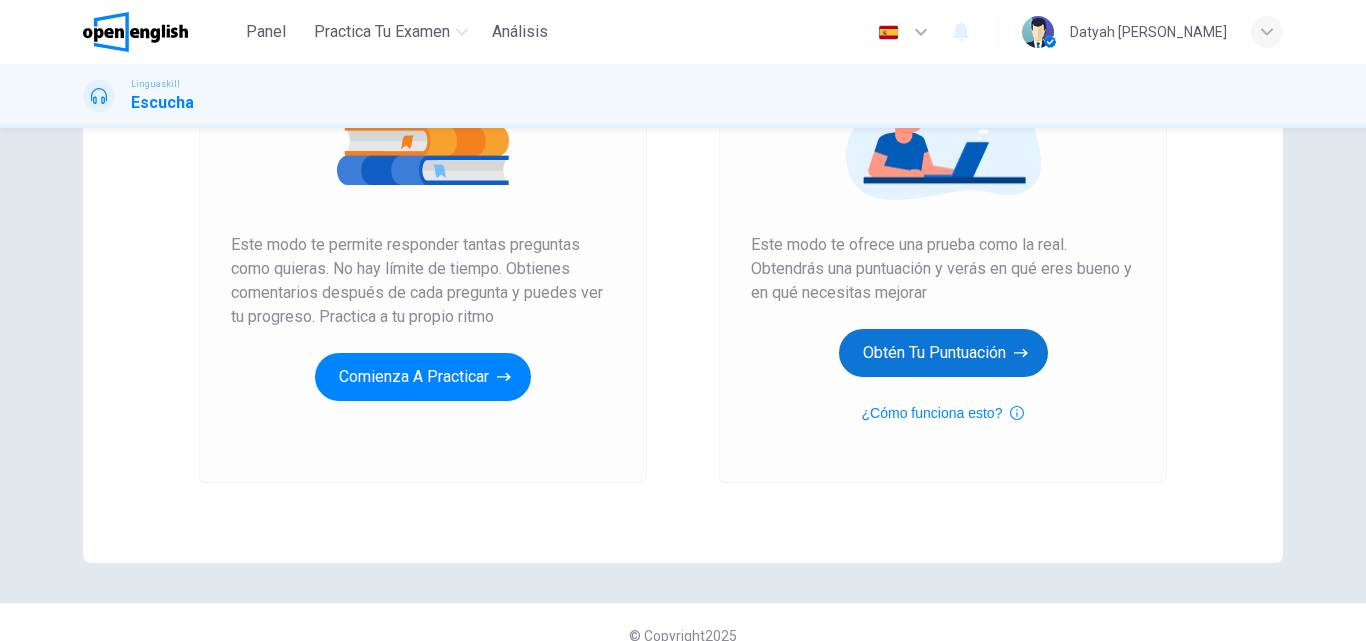 type 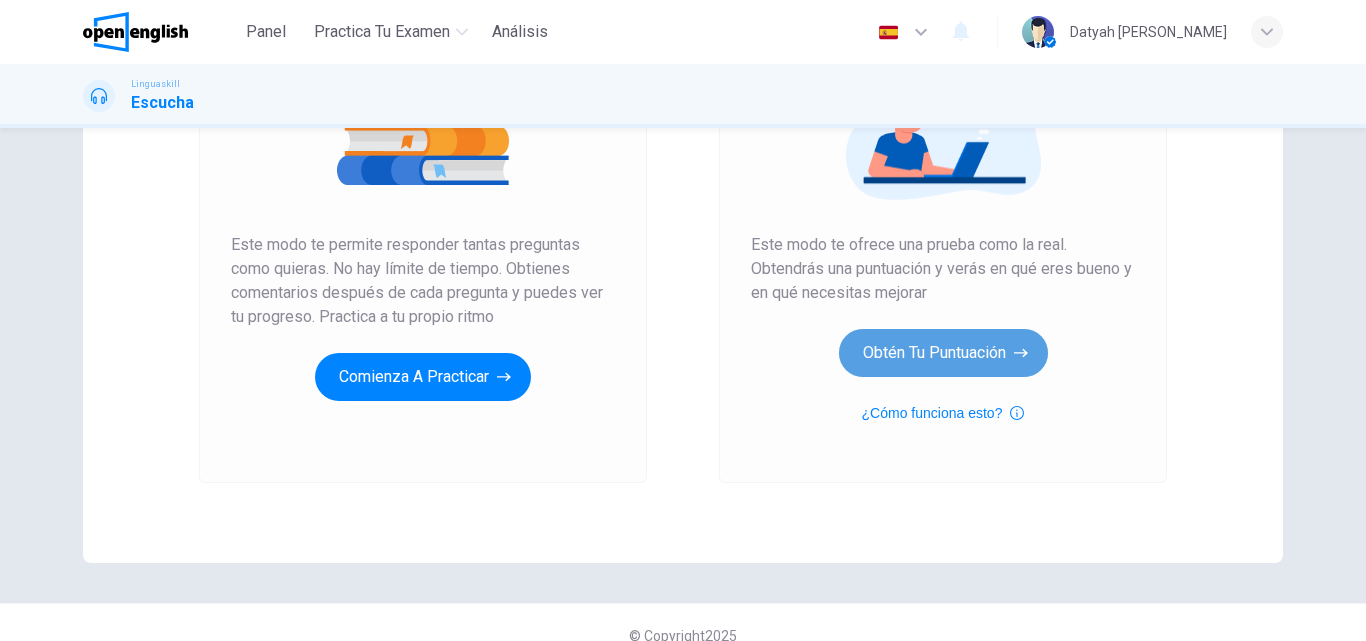 click on "Obtén tu puntuación" at bounding box center [943, 353] 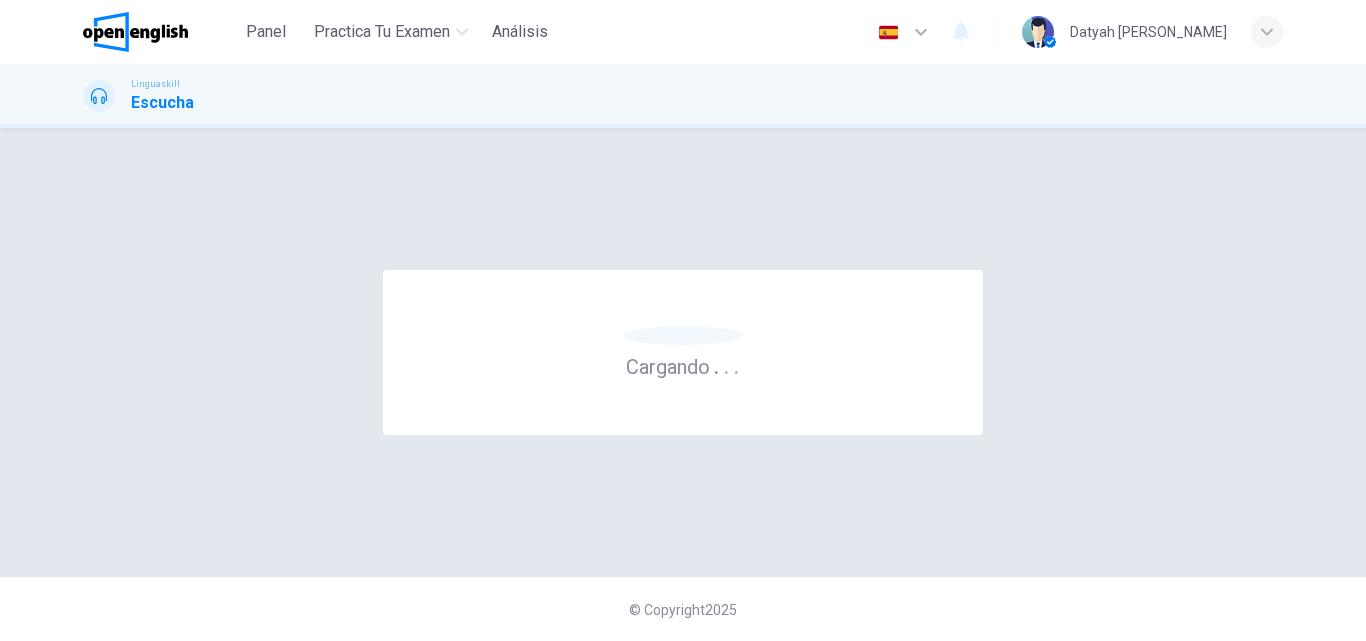 scroll, scrollTop: 0, scrollLeft: 0, axis: both 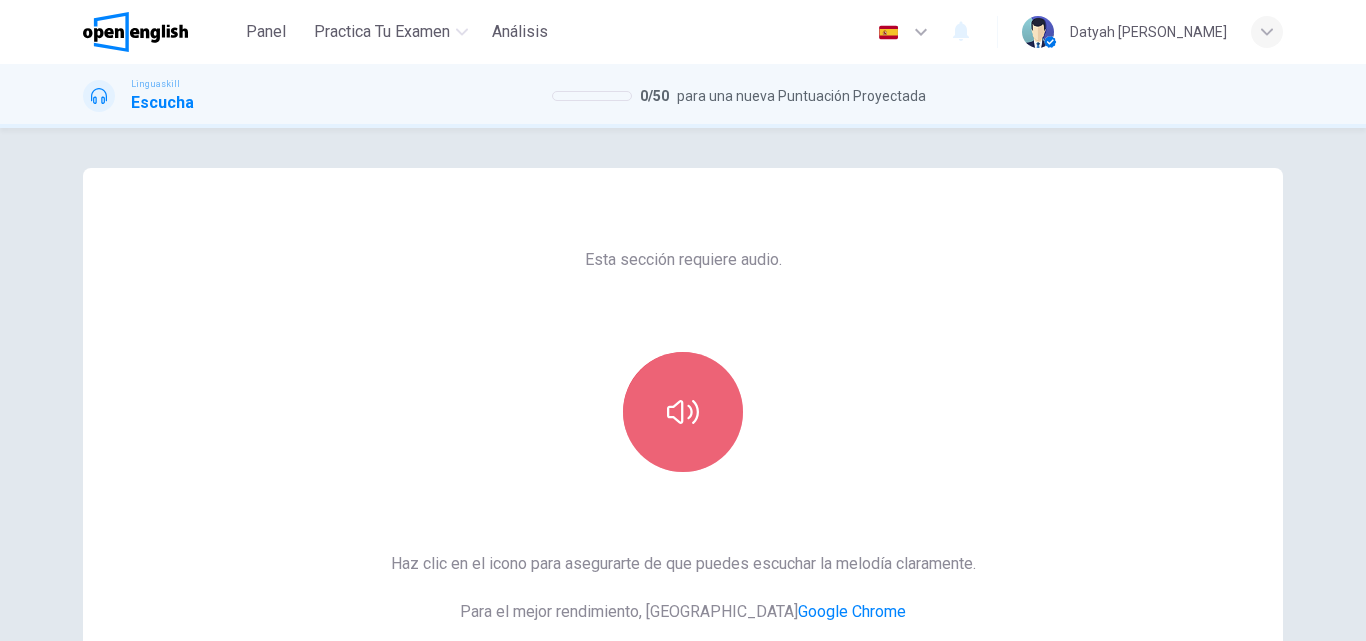 click 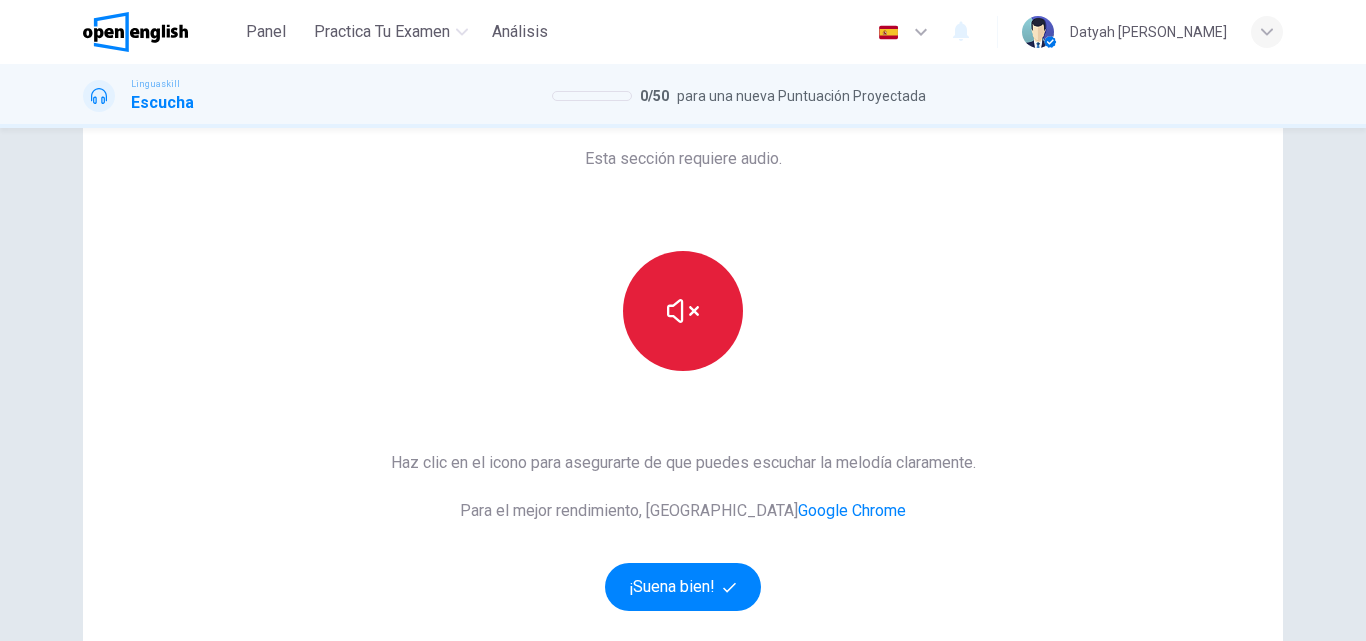 scroll, scrollTop: 200, scrollLeft: 0, axis: vertical 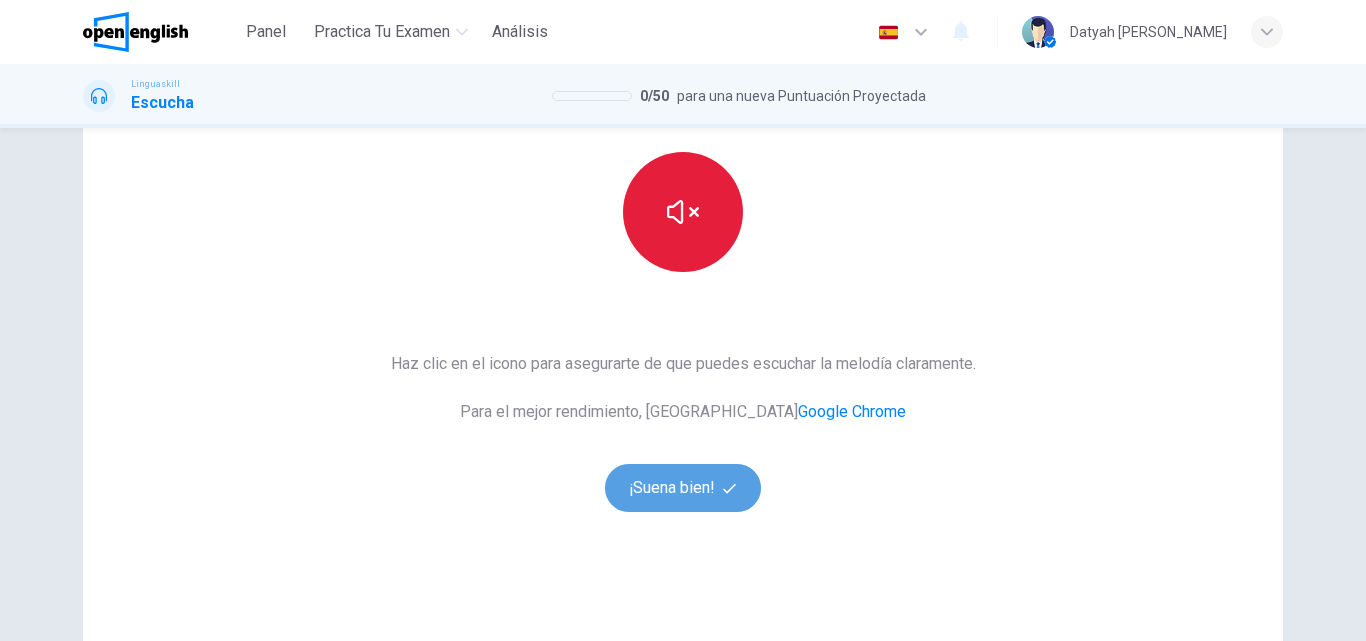 click on "¡Suena bien!" at bounding box center [683, 488] 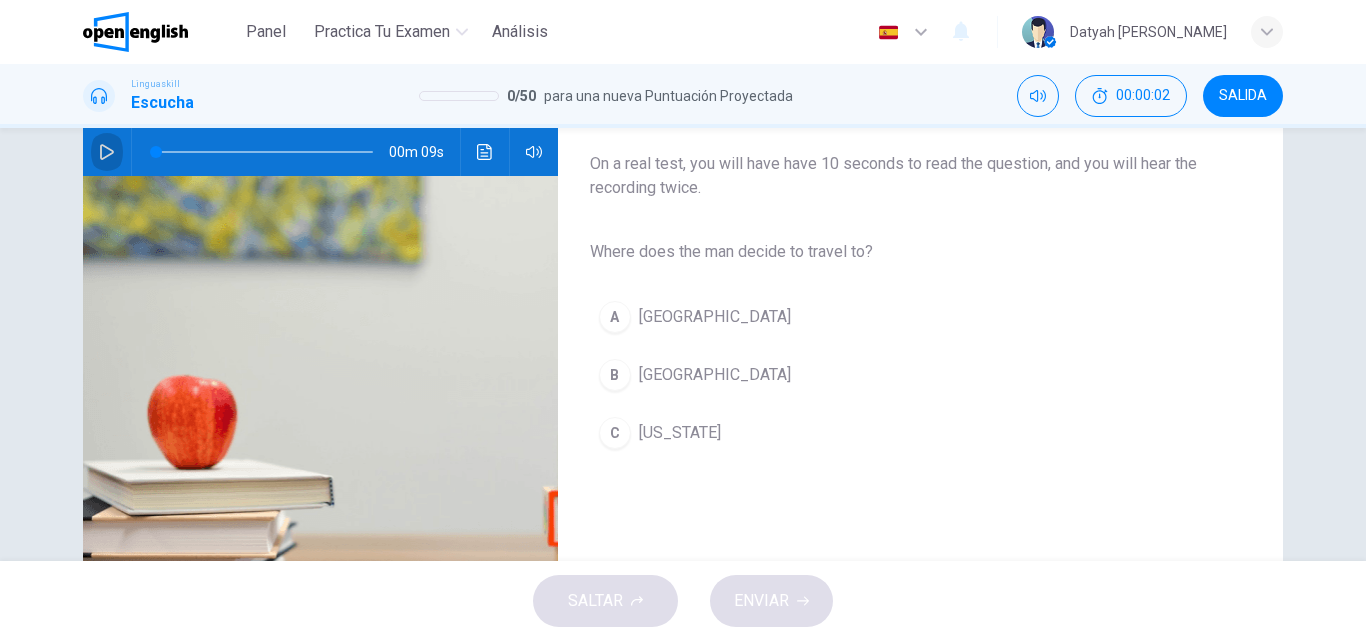 click at bounding box center (107, 152) 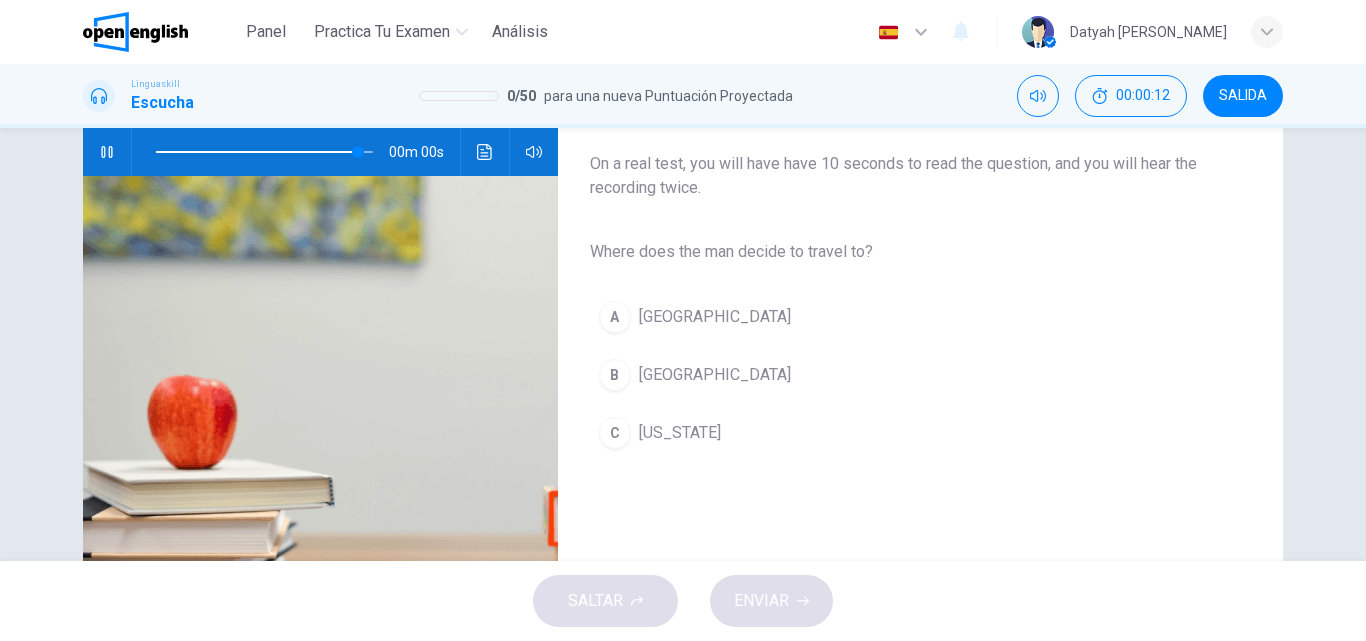 type on "*" 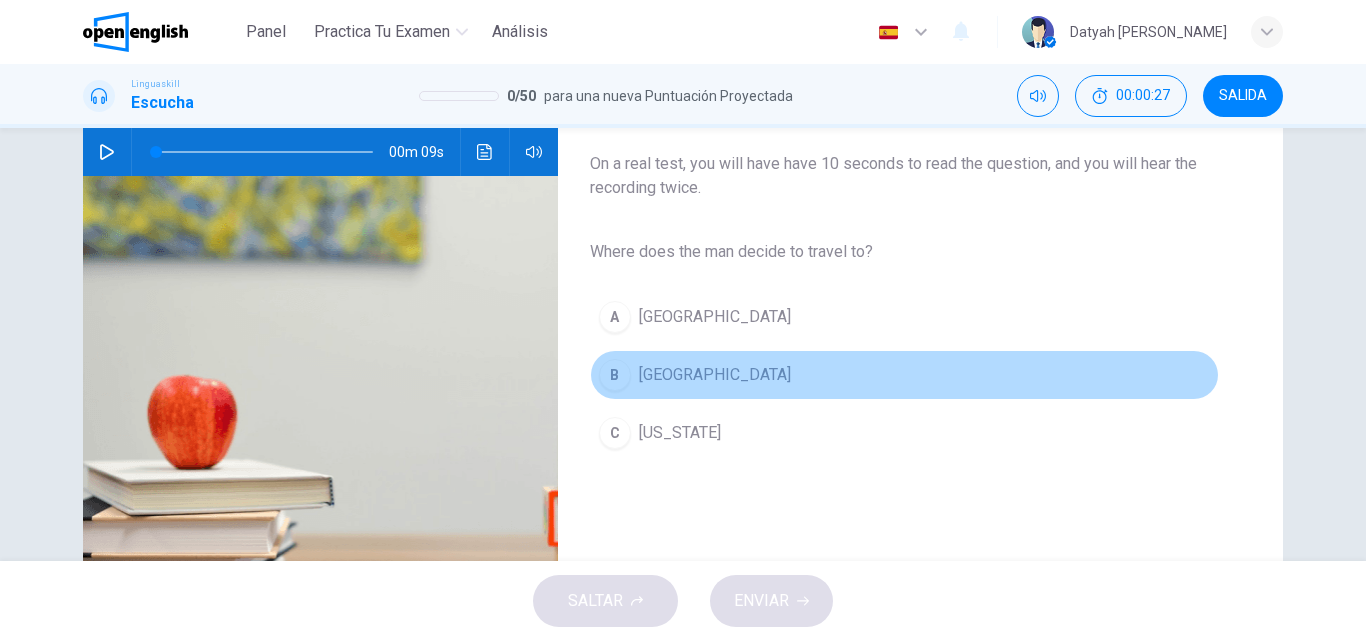 click on "B [GEOGRAPHIC_DATA]" at bounding box center (904, 375) 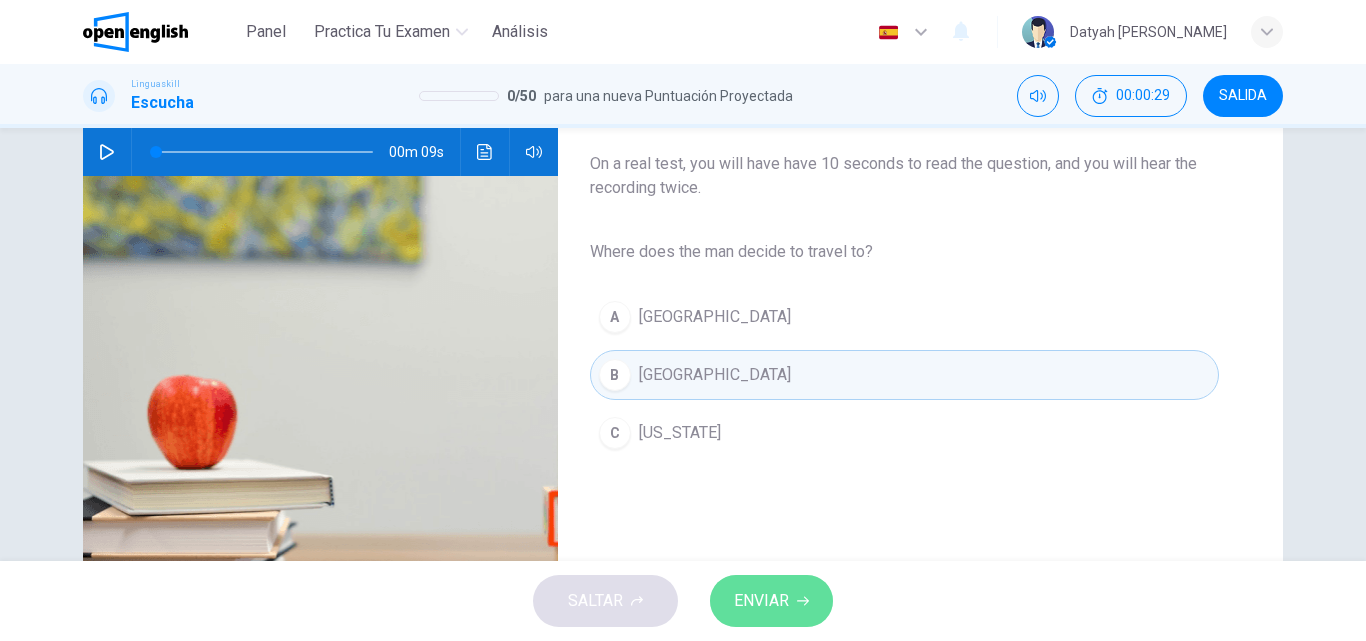 click on "ENVIAR" at bounding box center (761, 601) 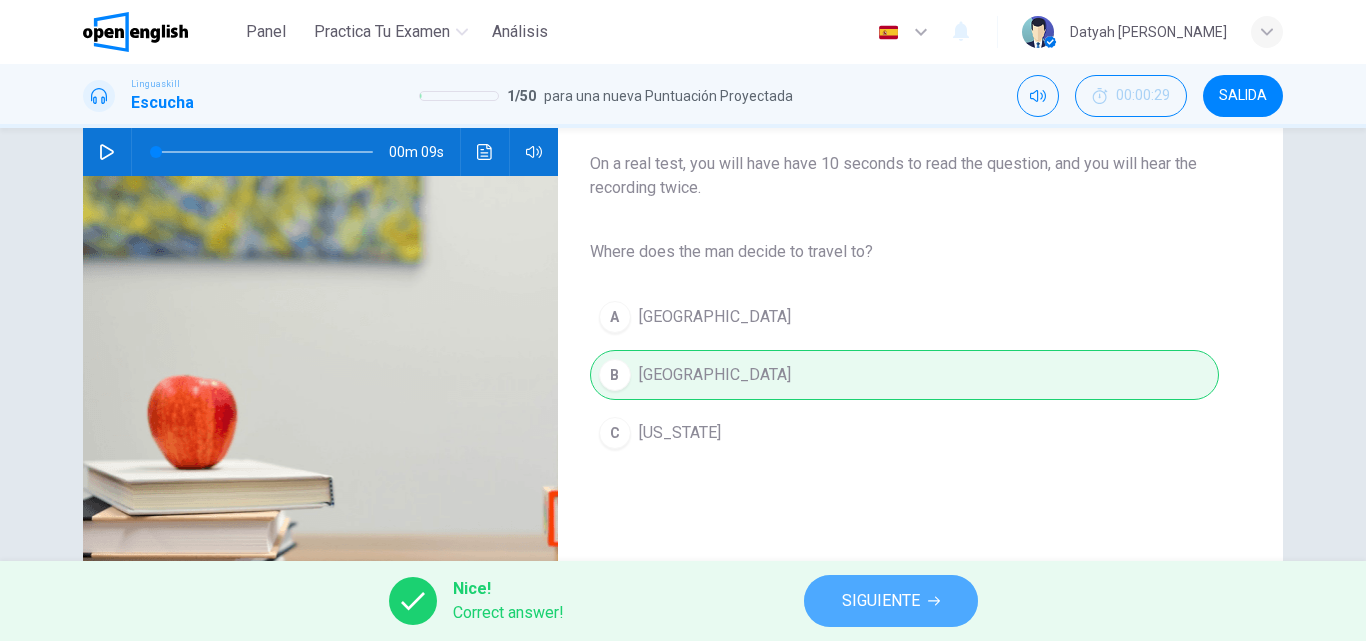 click on "SIGUIENTE" at bounding box center (881, 601) 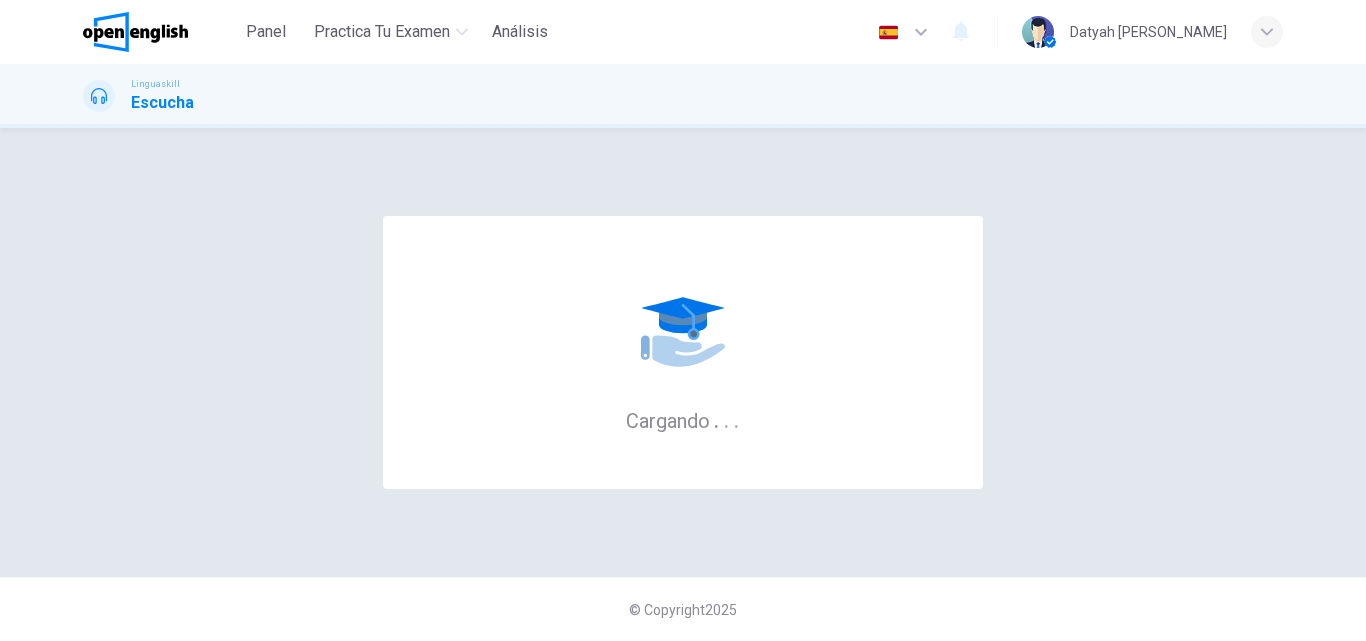 scroll, scrollTop: 0, scrollLeft: 0, axis: both 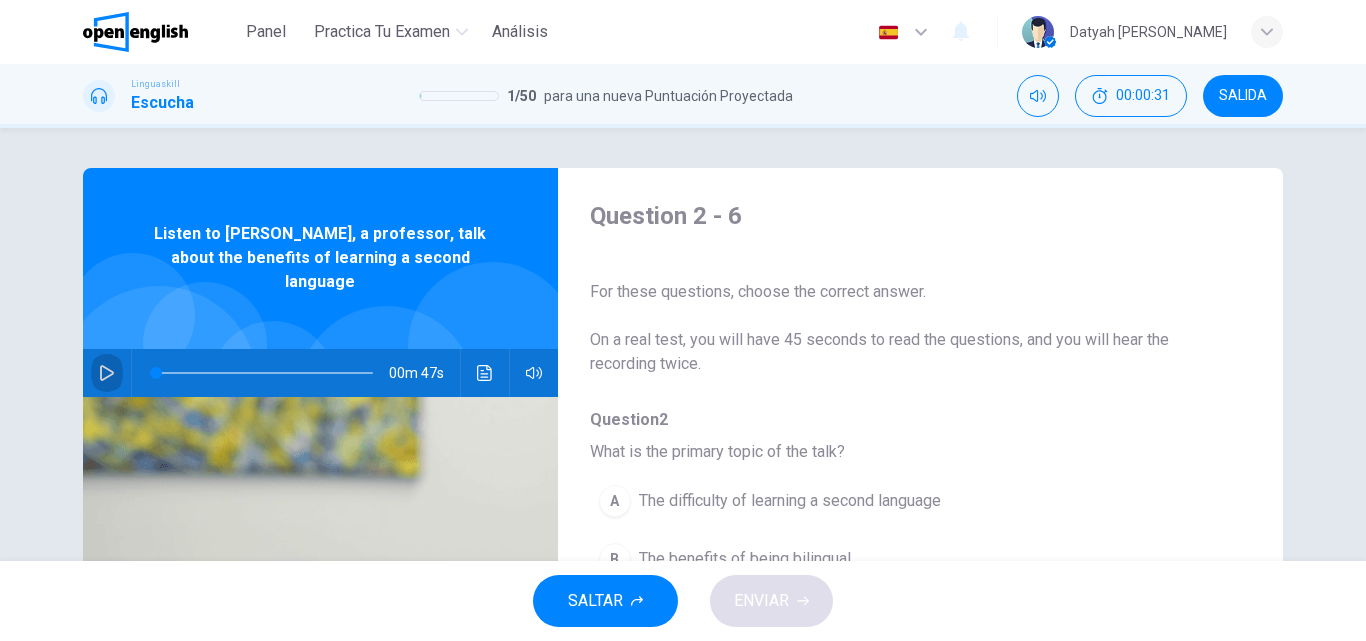 click at bounding box center (107, 373) 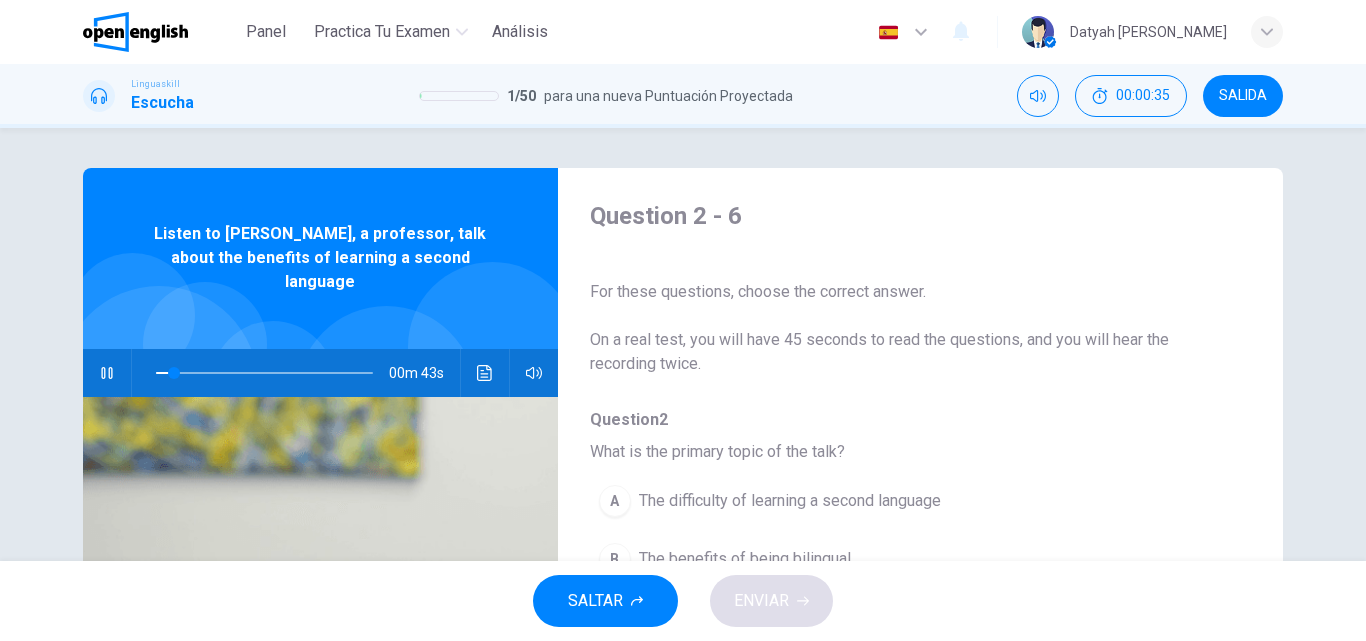 scroll, scrollTop: 100, scrollLeft: 0, axis: vertical 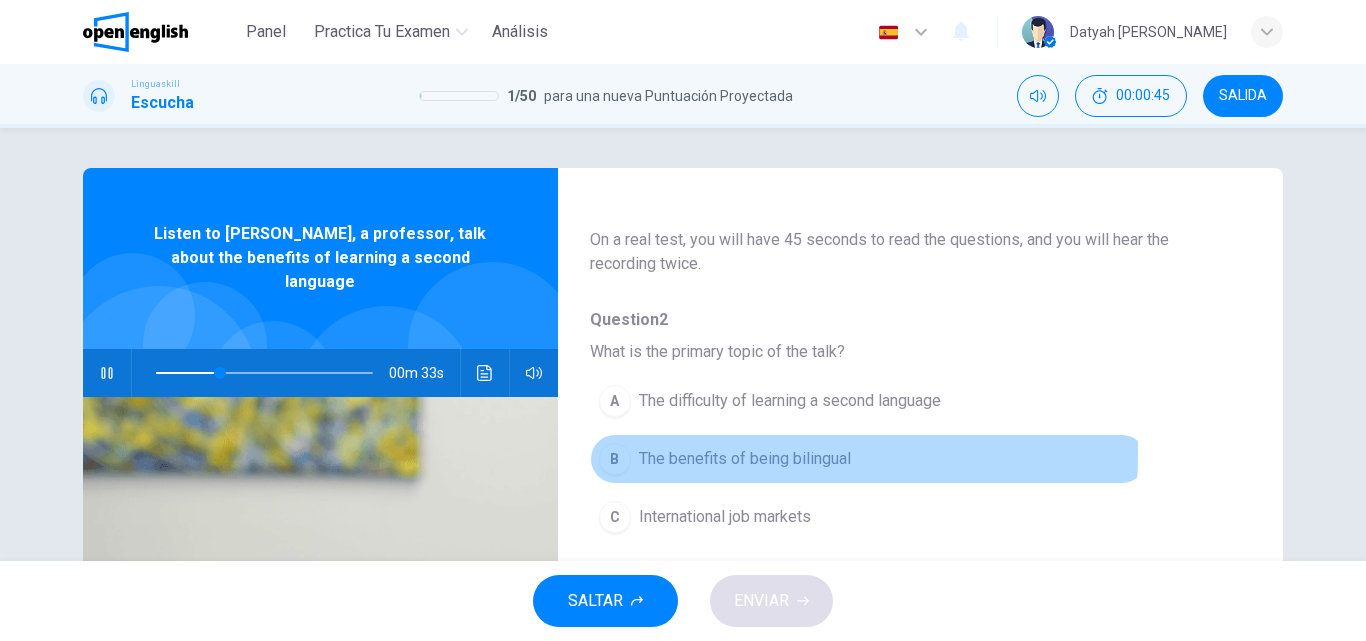 click on "B" at bounding box center (615, 459) 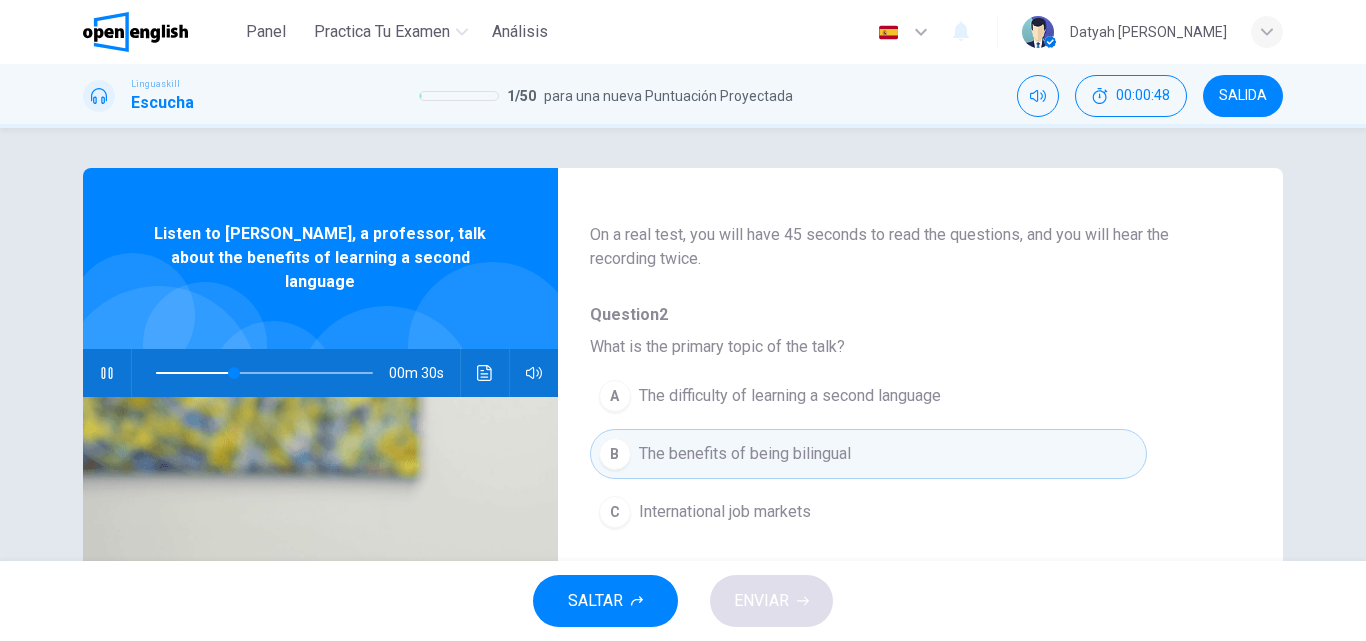 scroll, scrollTop: 100, scrollLeft: 0, axis: vertical 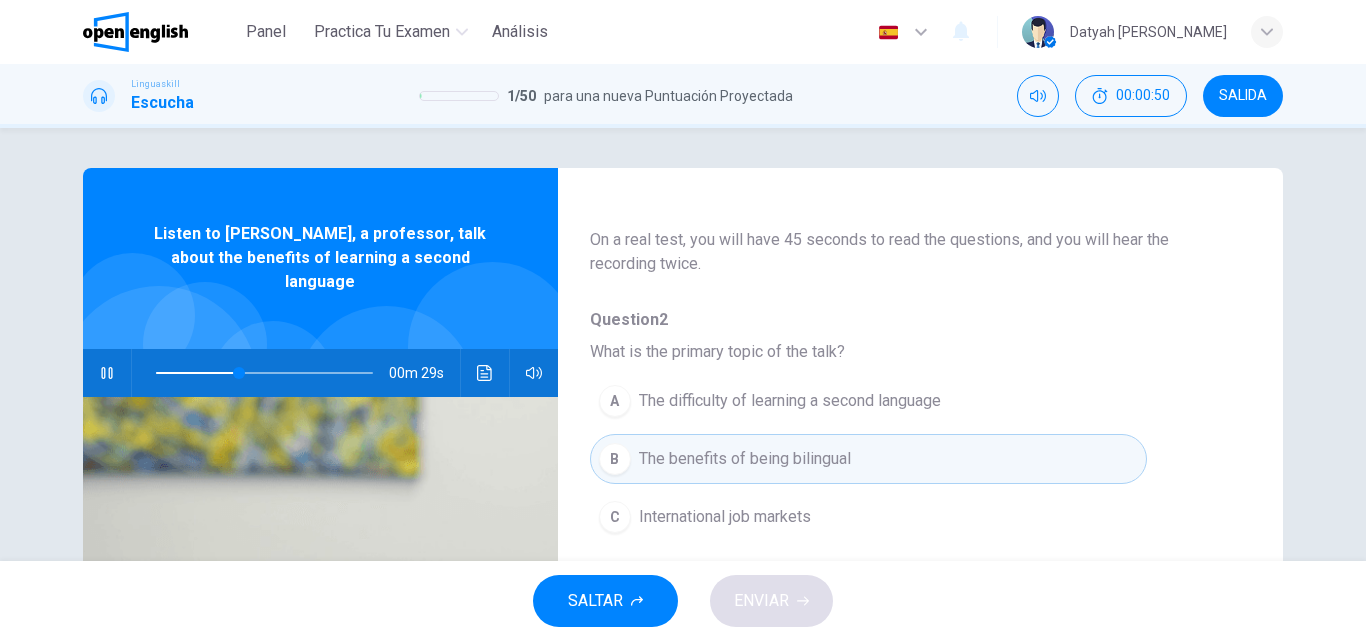 click on "B" at bounding box center (615, 459) 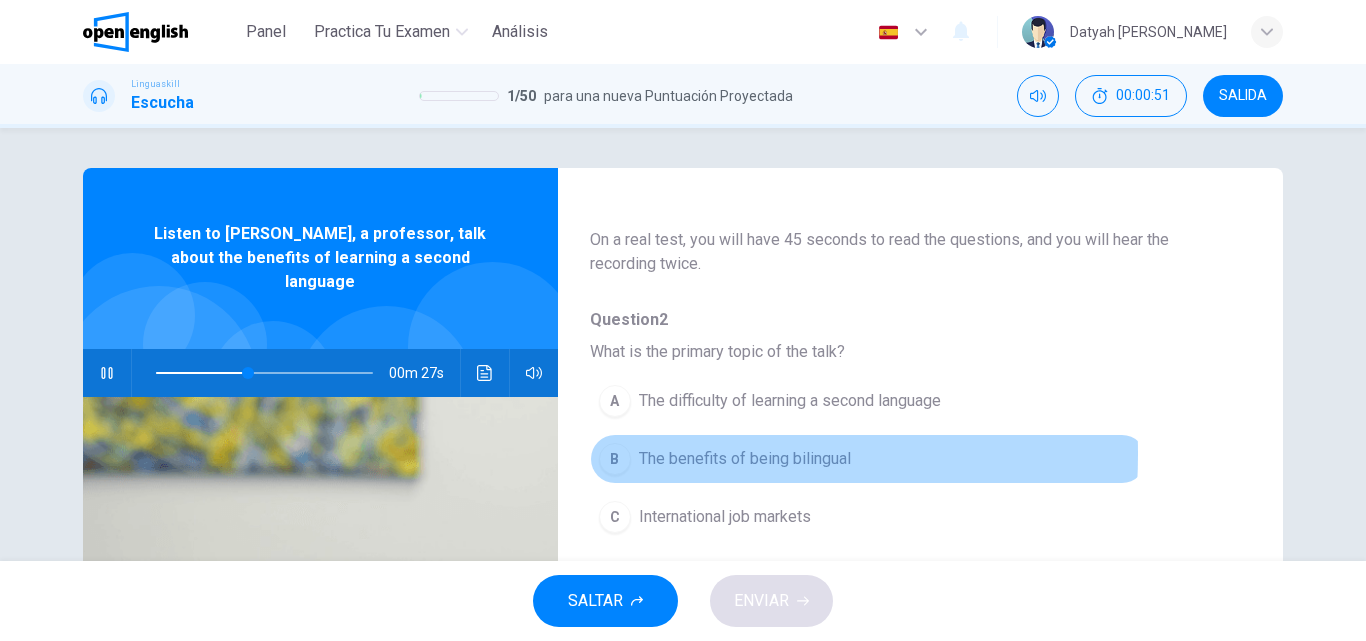 click on "B" at bounding box center (615, 459) 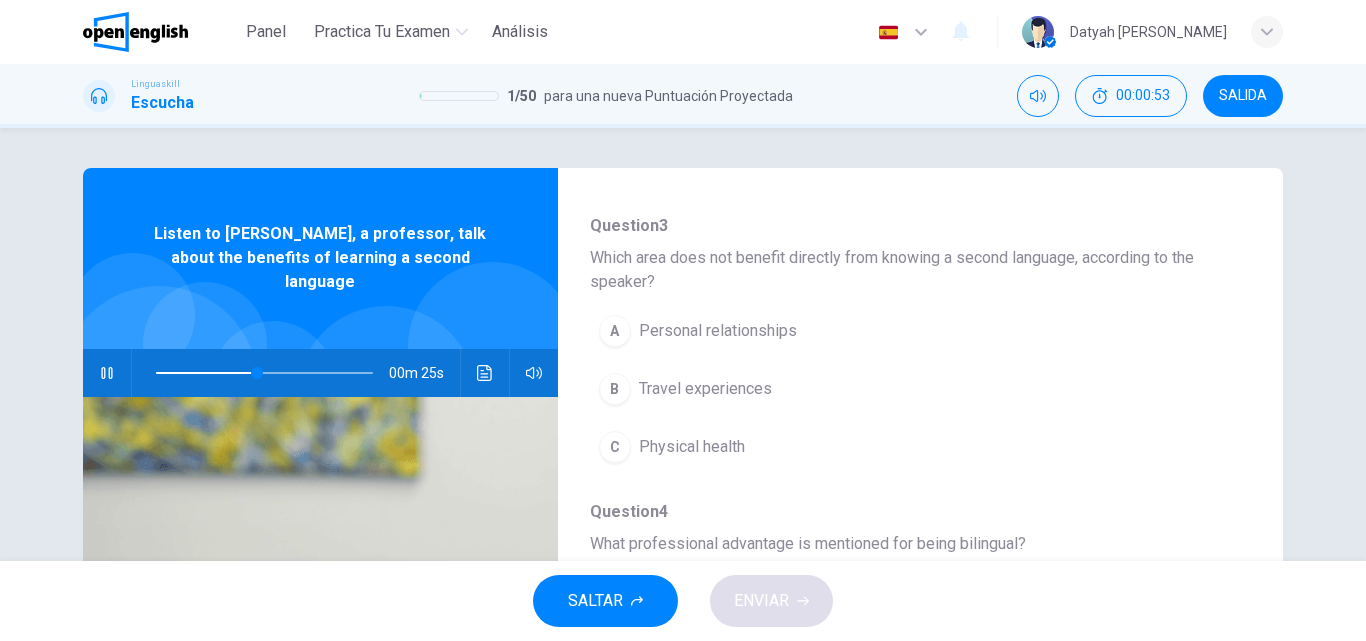 scroll, scrollTop: 500, scrollLeft: 0, axis: vertical 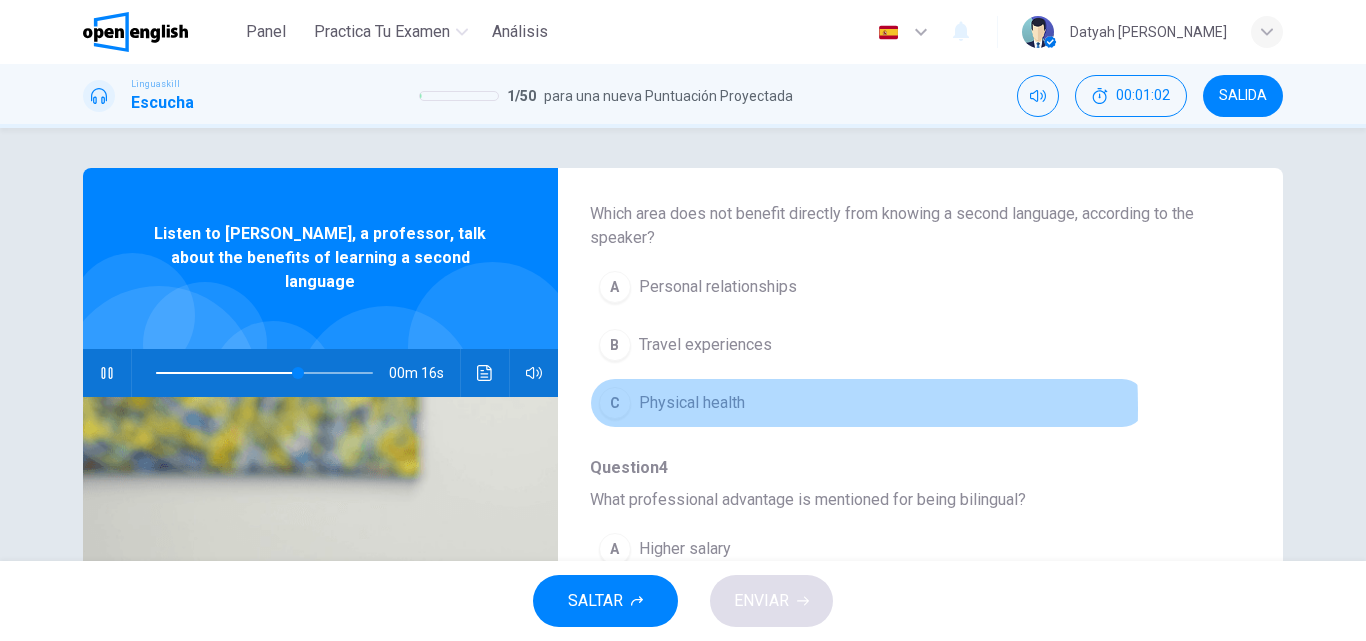 click on "C" at bounding box center [615, 403] 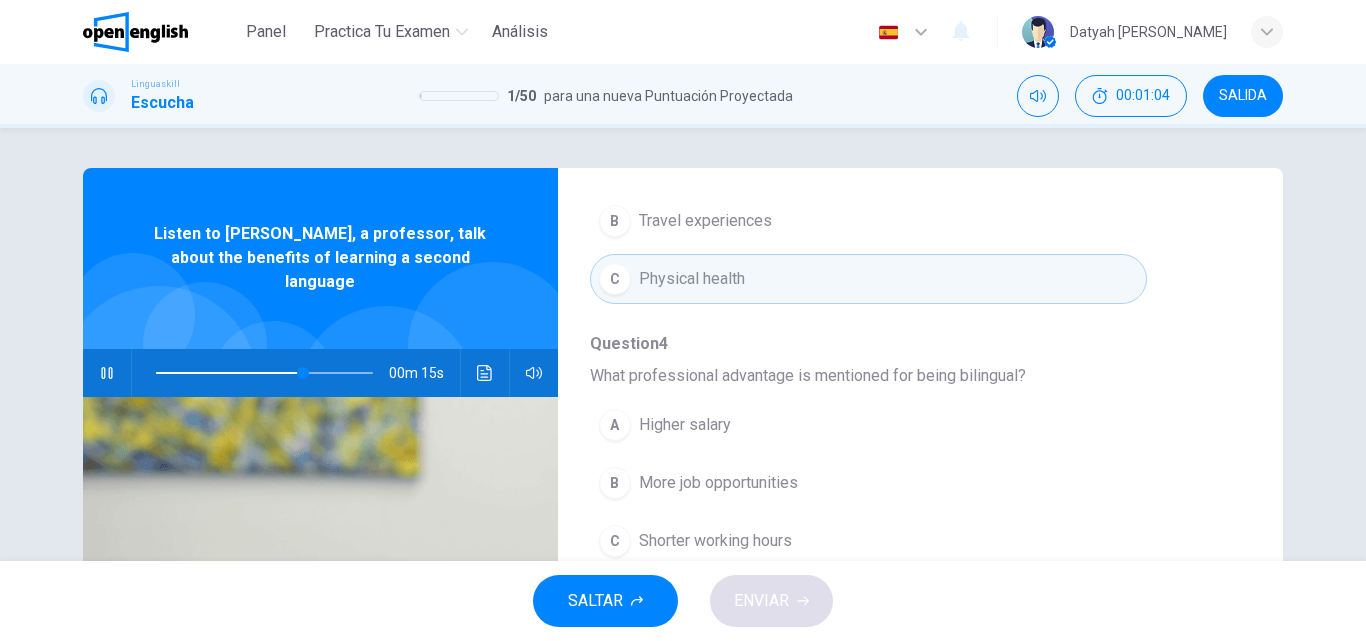 scroll, scrollTop: 700, scrollLeft: 0, axis: vertical 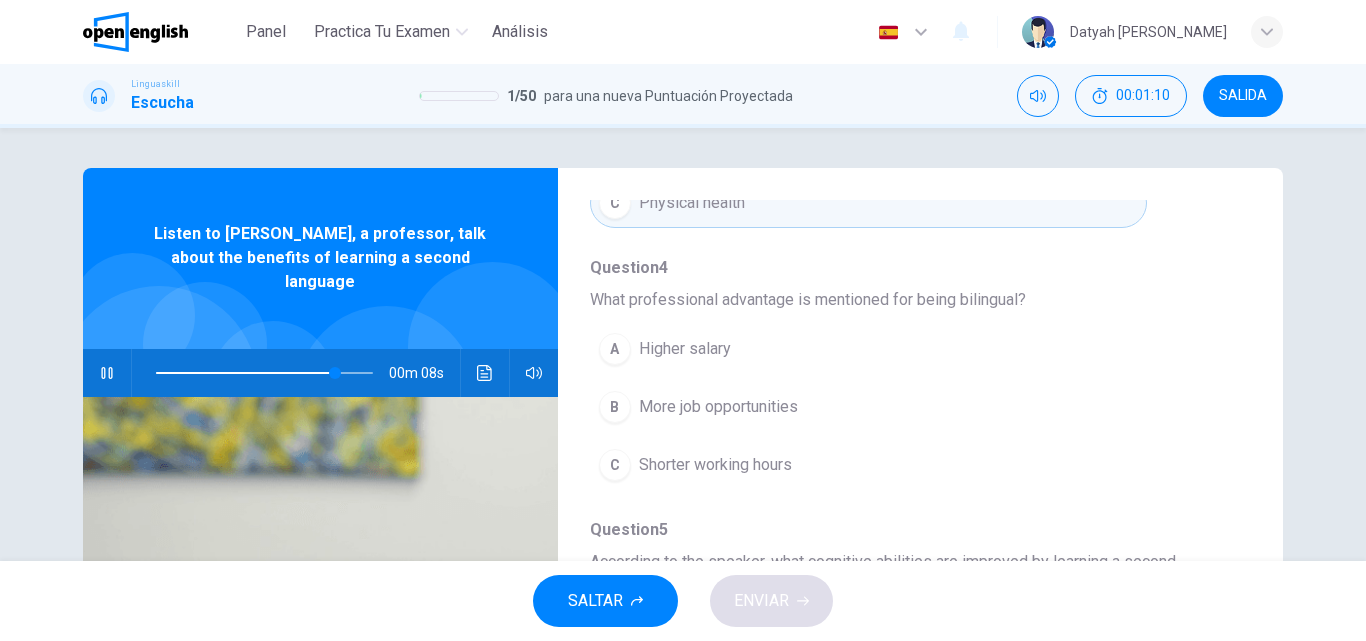 click on "B" at bounding box center (615, 407) 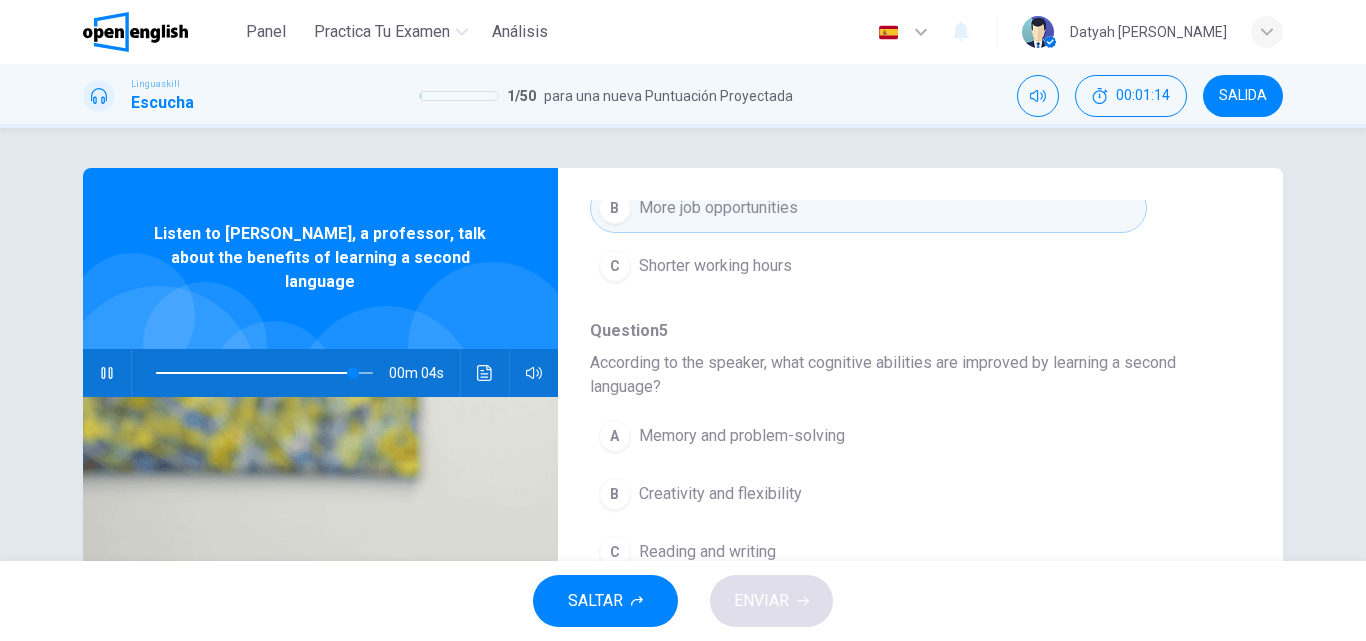 scroll, scrollTop: 911, scrollLeft: 0, axis: vertical 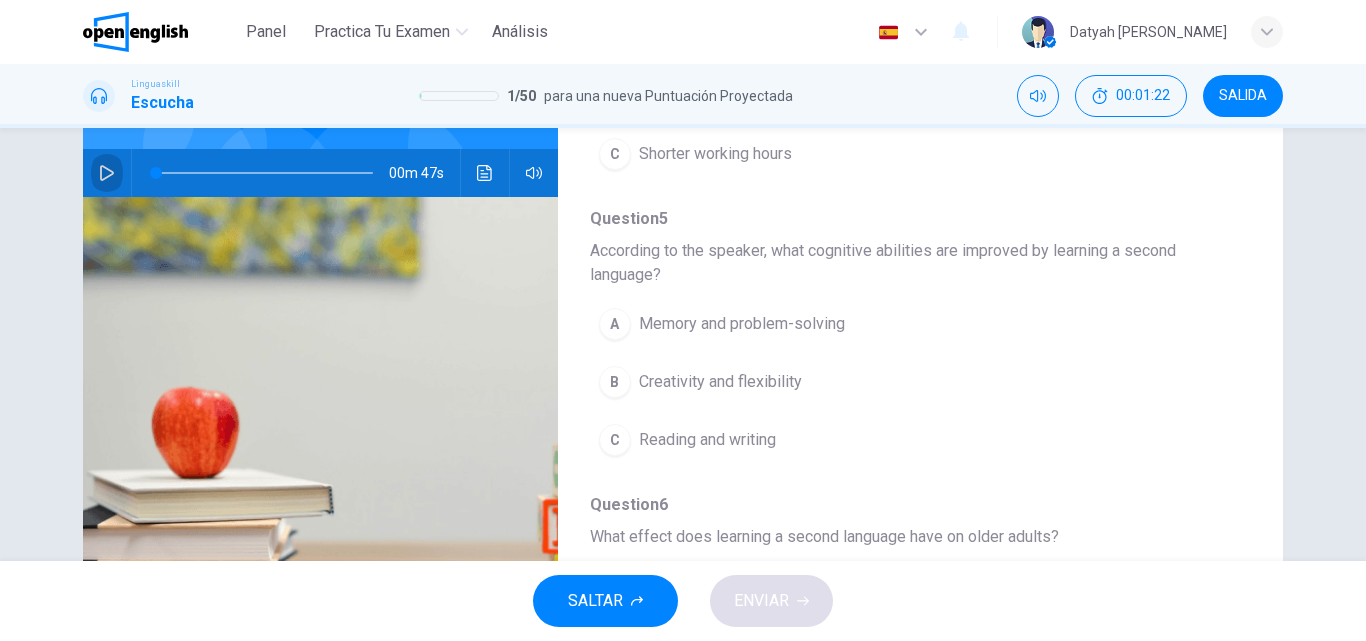click at bounding box center (107, 173) 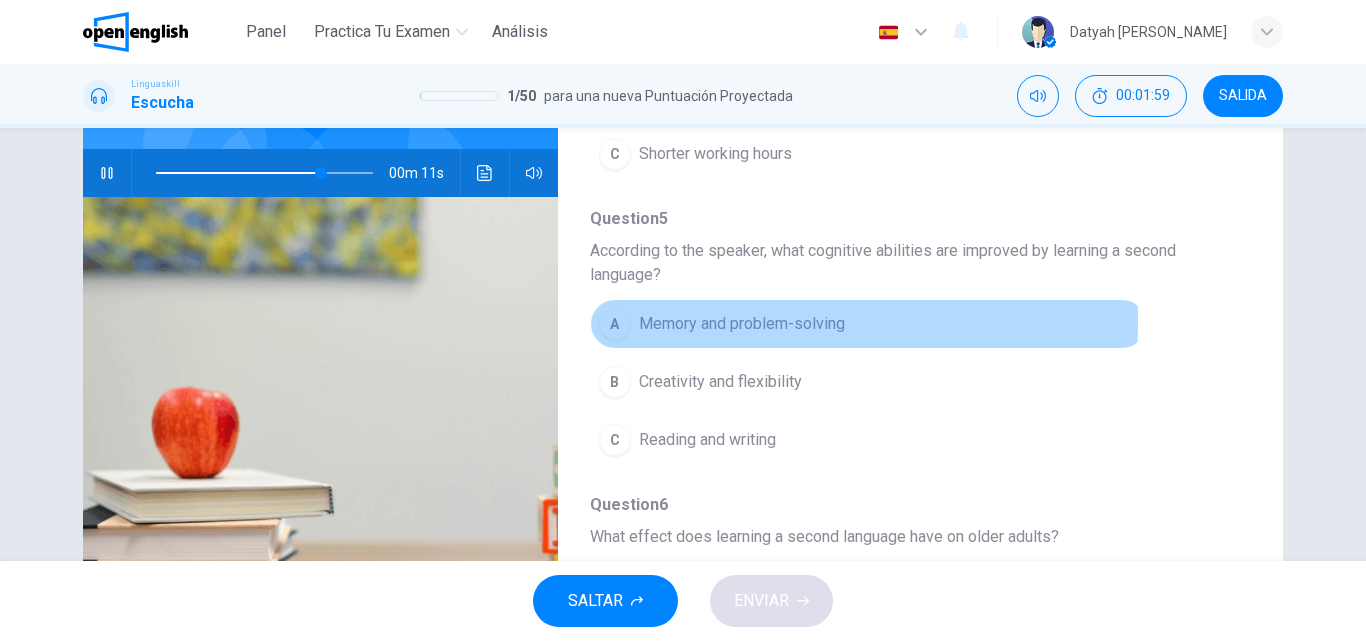 click on "A" at bounding box center [615, 324] 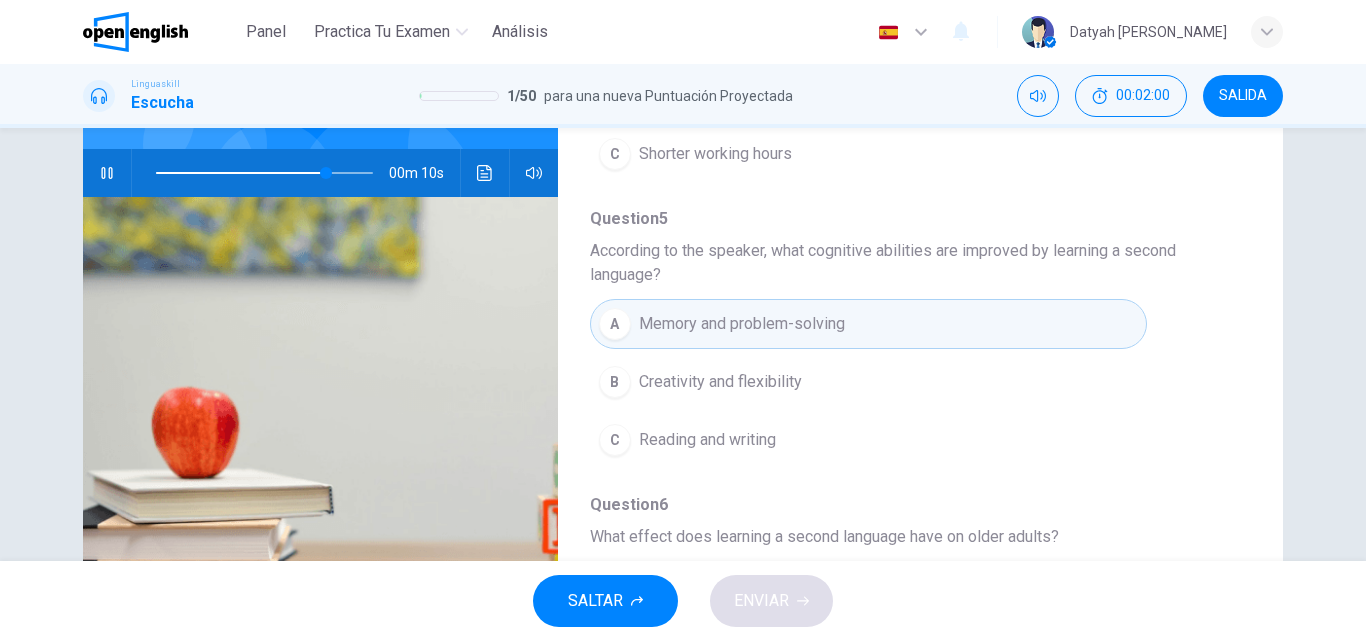 scroll, scrollTop: 911, scrollLeft: 0, axis: vertical 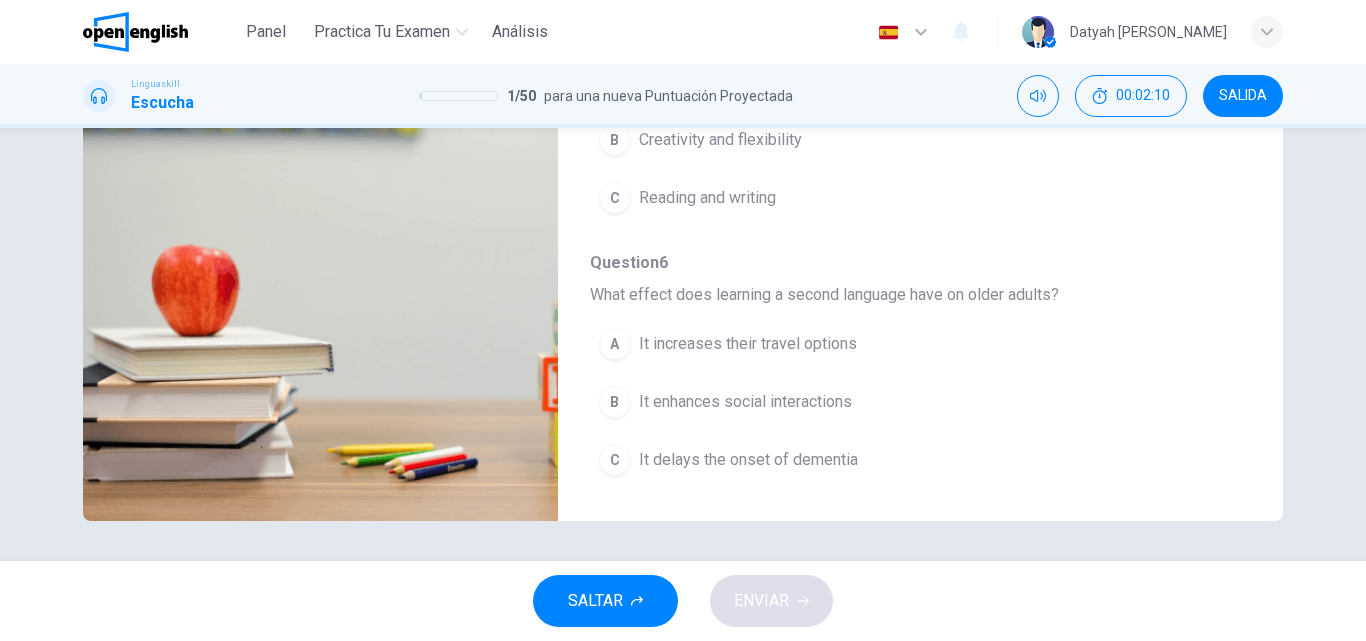 type on "*" 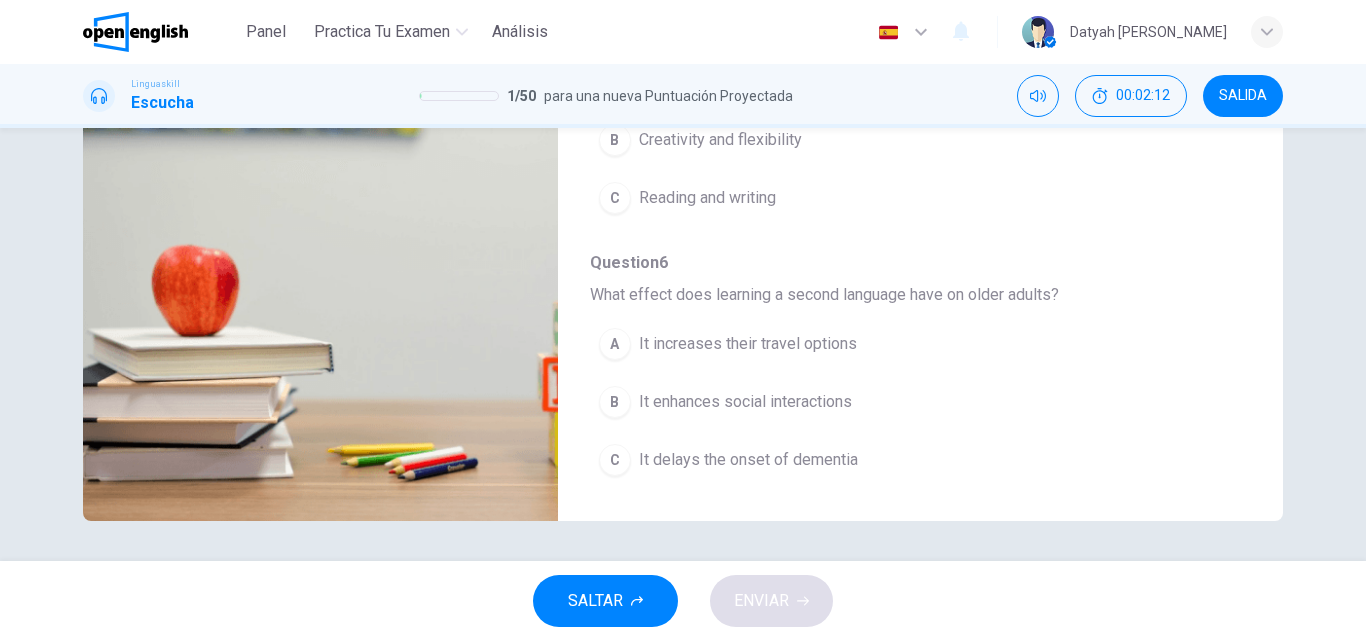 click on "C" at bounding box center [615, 460] 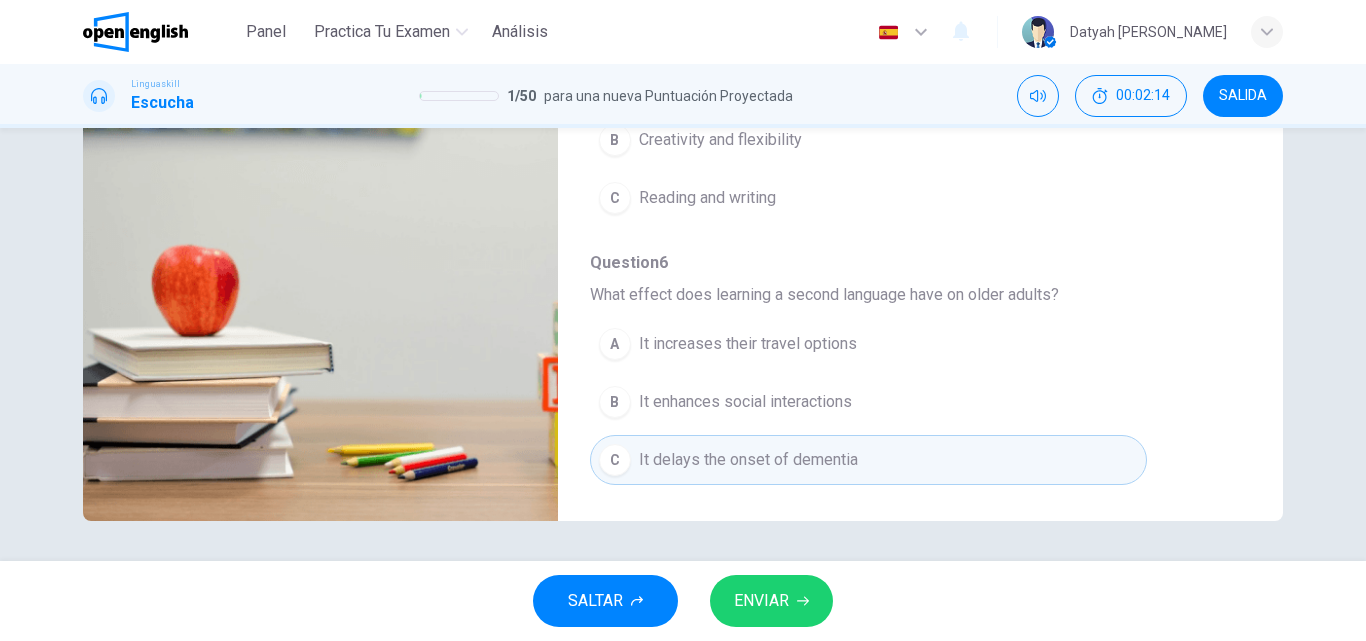 click on "ENVIAR" at bounding box center (761, 601) 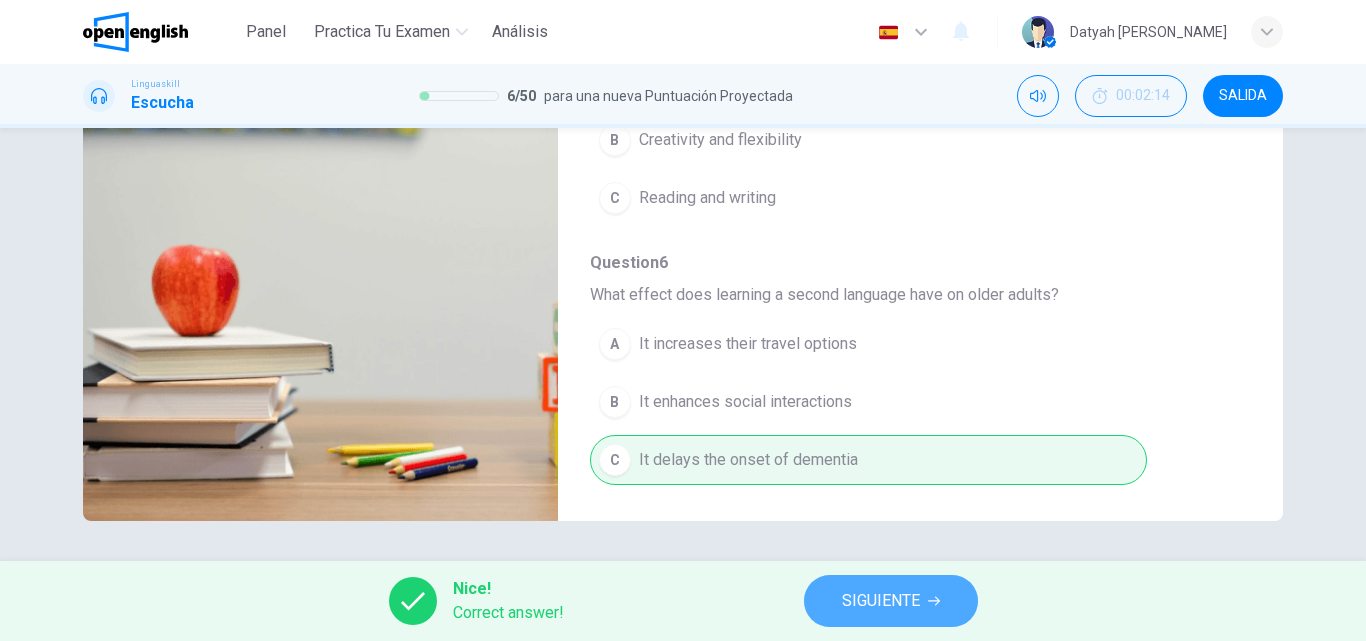 click on "SIGUIENTE" at bounding box center [891, 601] 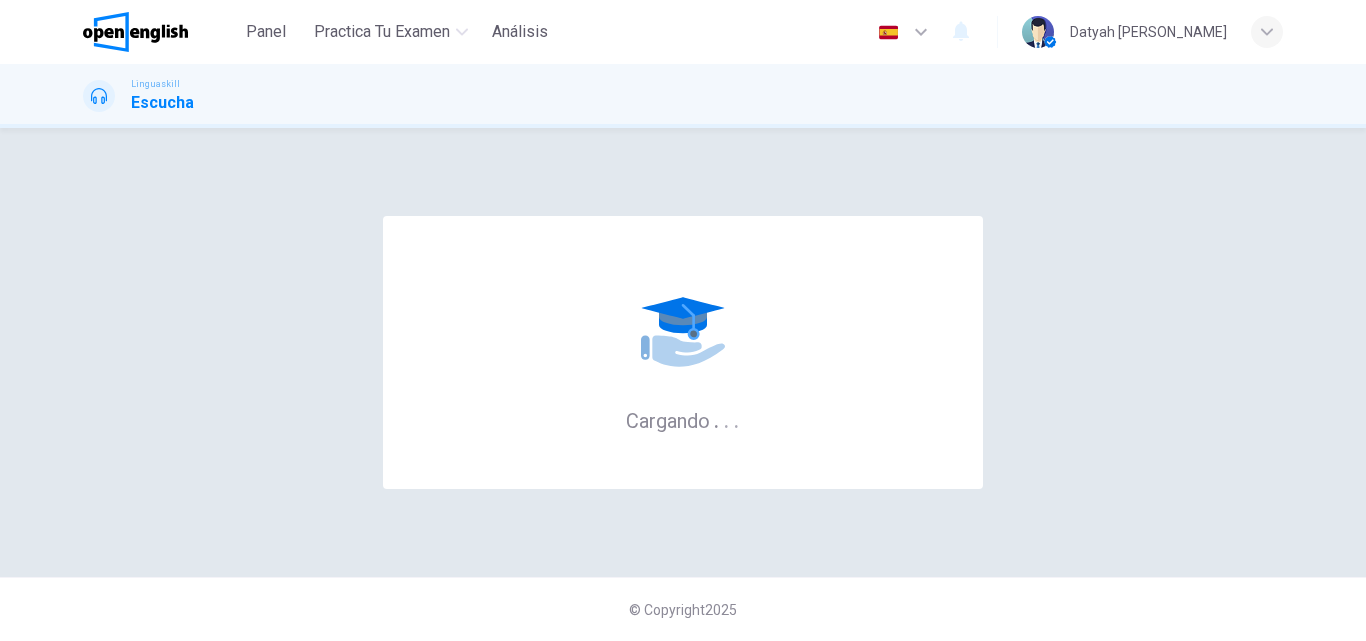 scroll, scrollTop: 0, scrollLeft: 0, axis: both 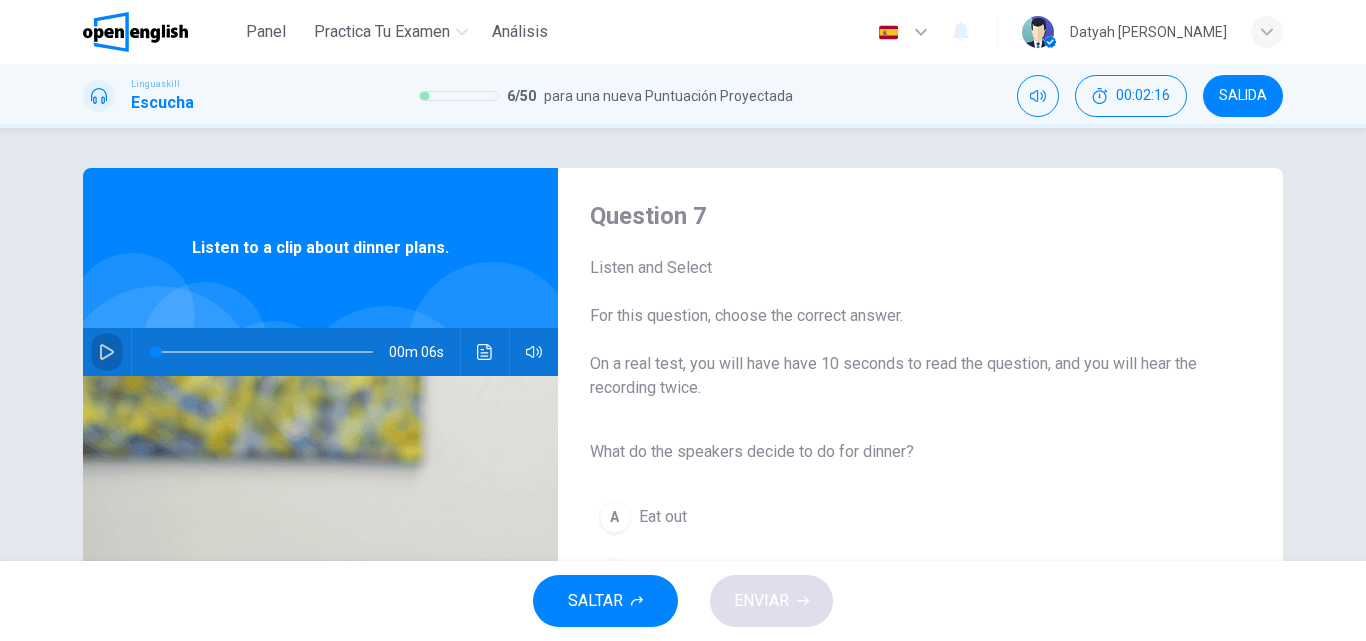 click 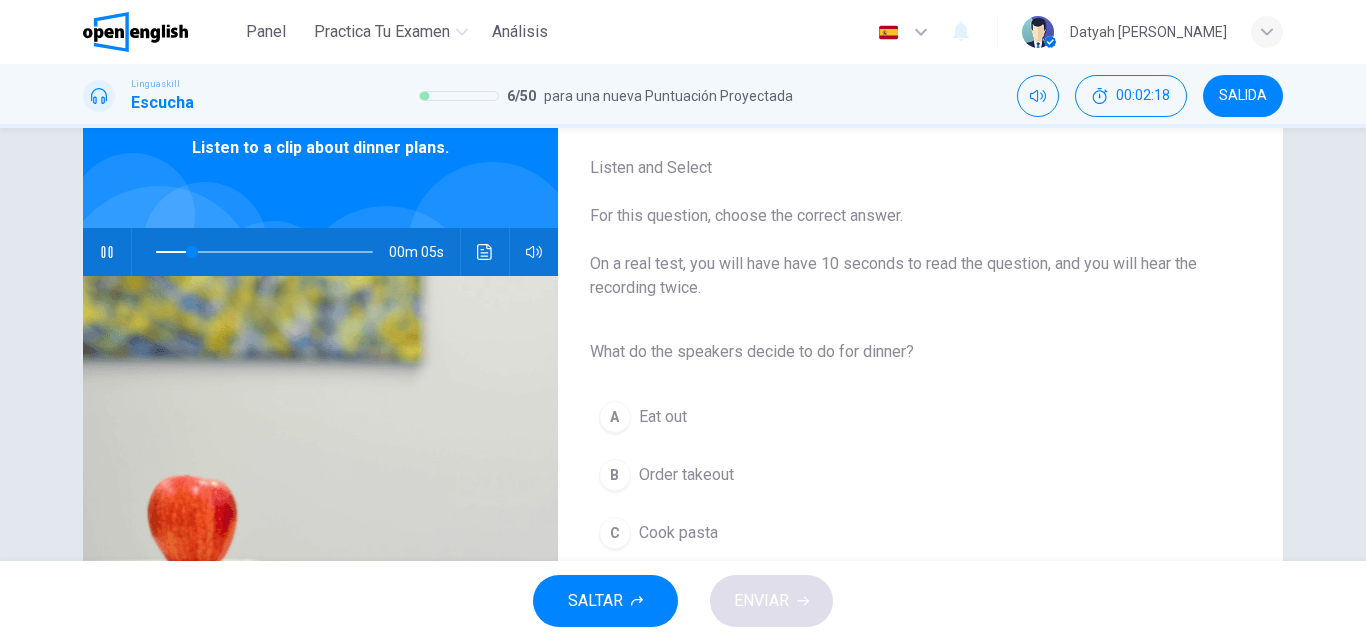 scroll, scrollTop: 200, scrollLeft: 0, axis: vertical 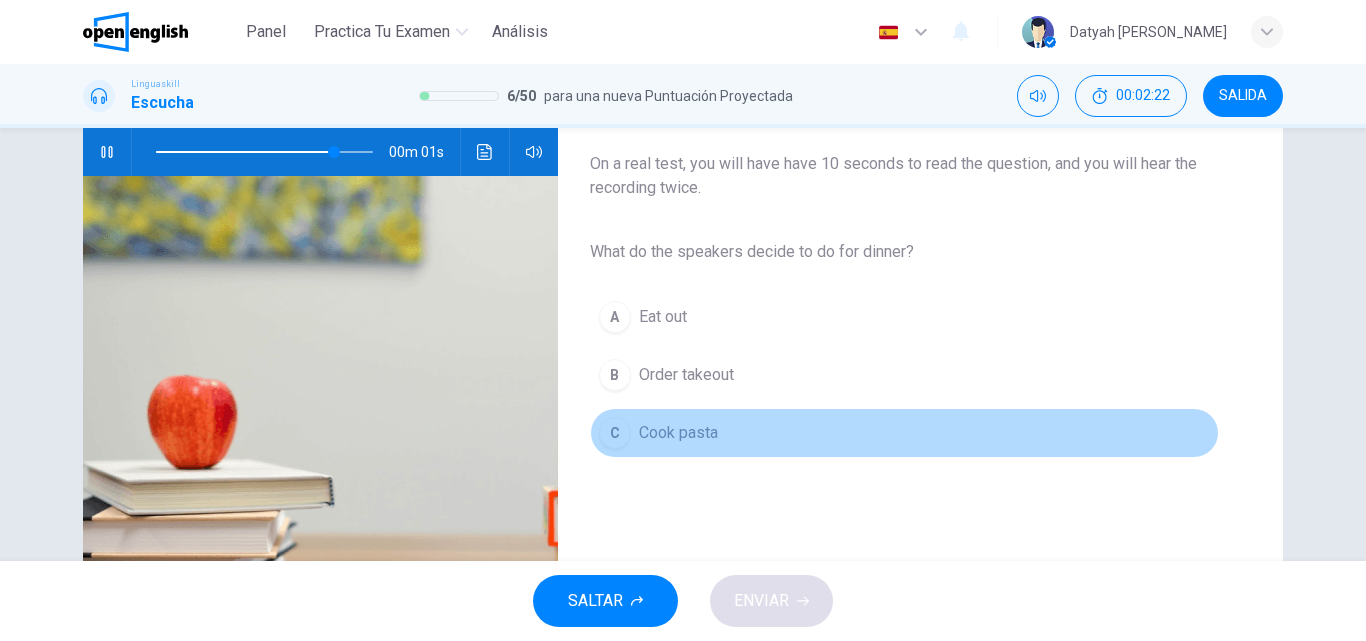 click on "C" at bounding box center [615, 433] 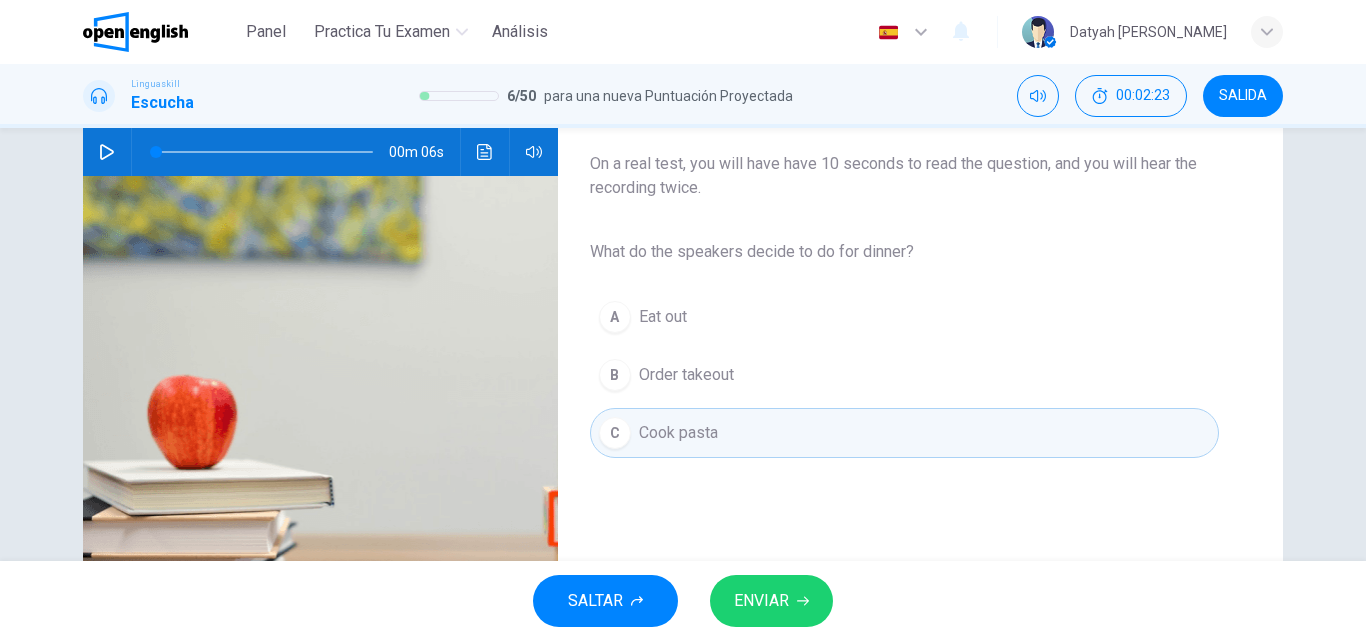 type on "*" 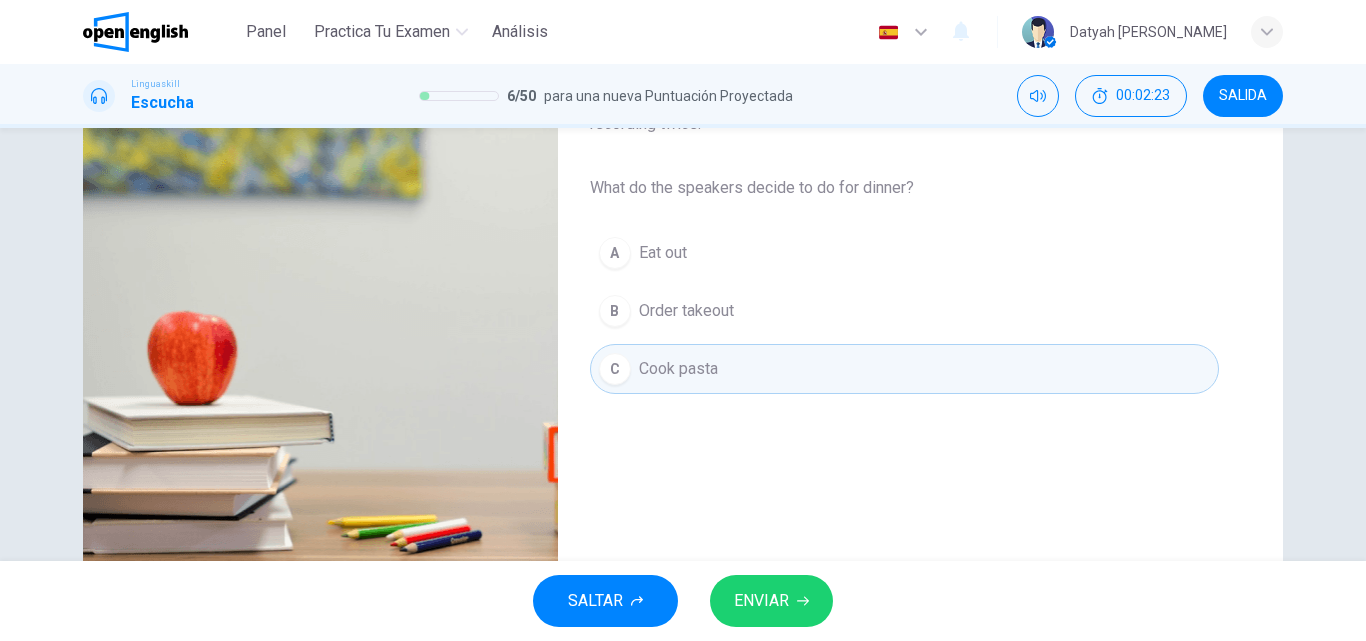 scroll, scrollTop: 342, scrollLeft: 0, axis: vertical 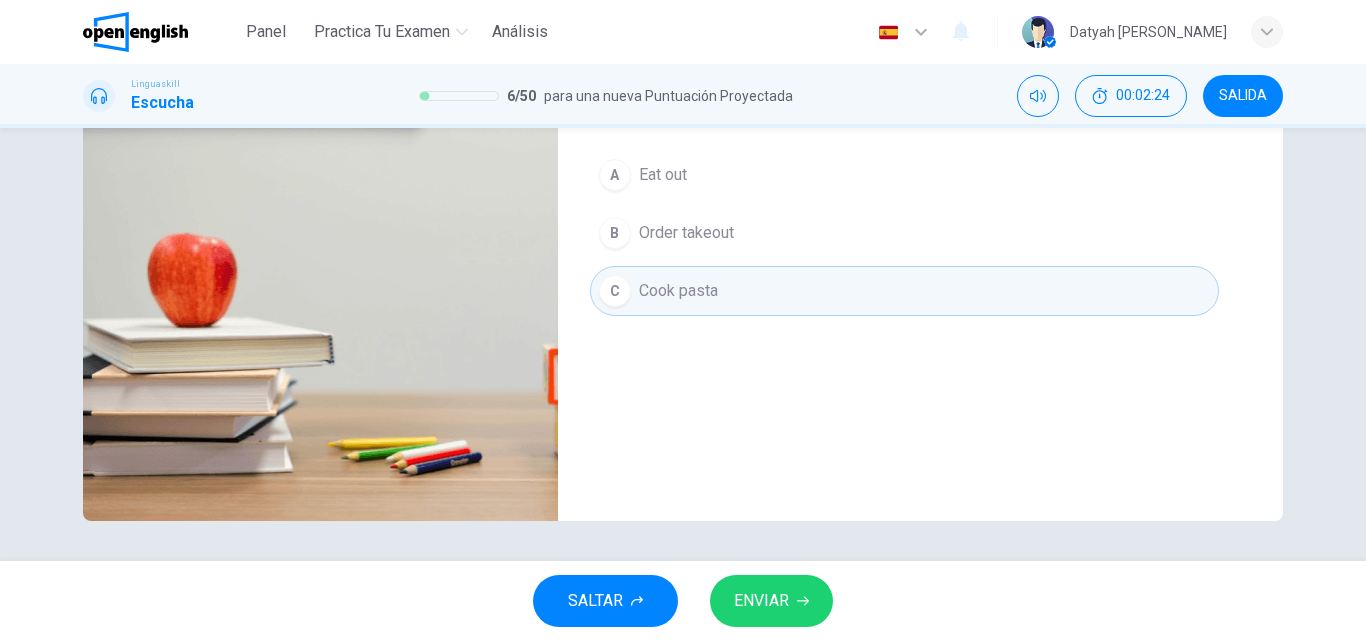 click on "ENVIAR" at bounding box center (761, 601) 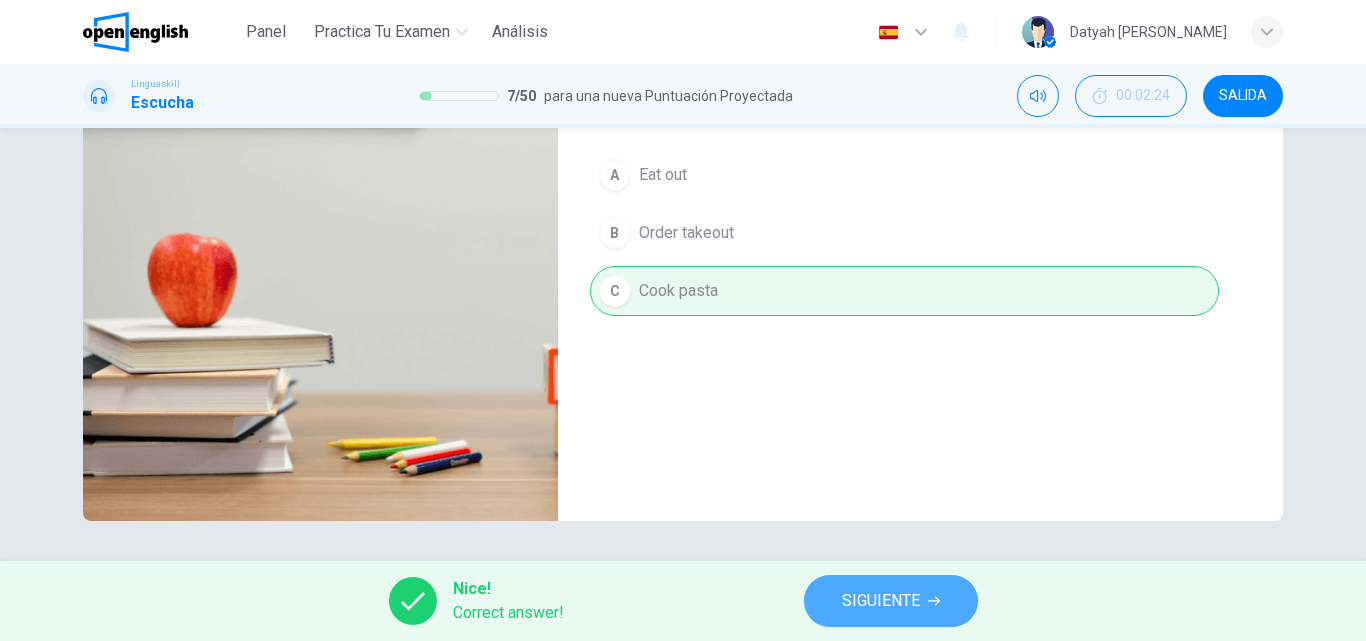 click on "SIGUIENTE" at bounding box center [881, 601] 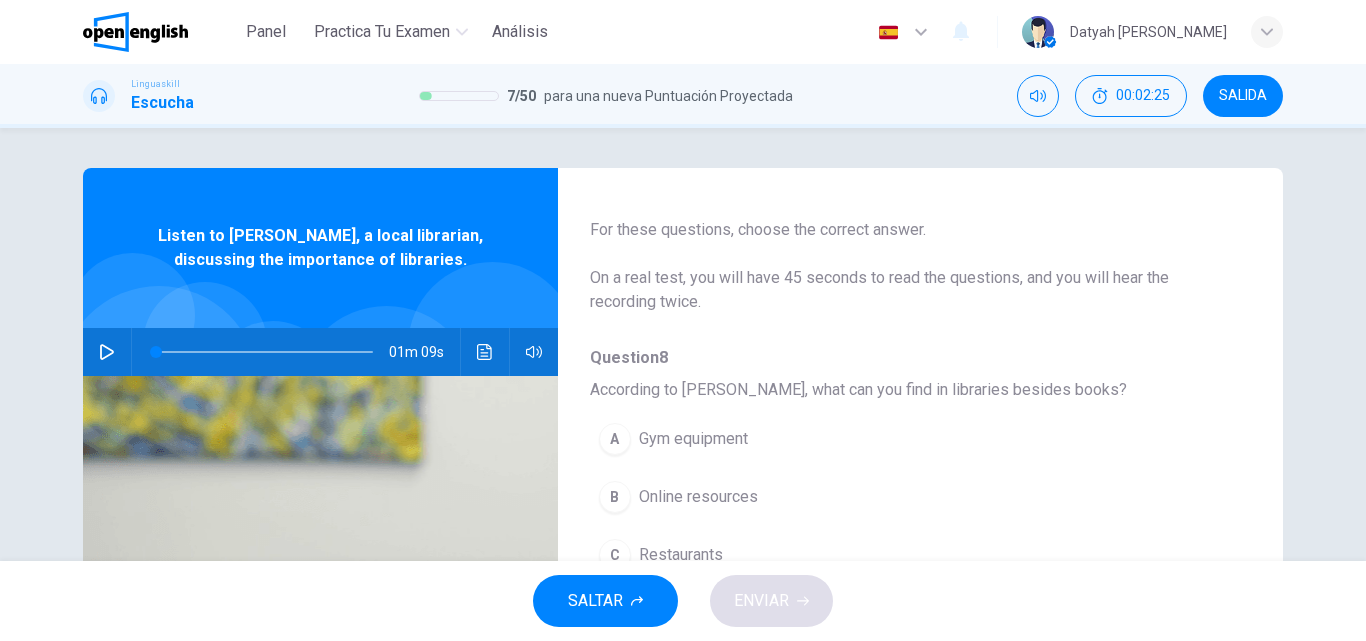 scroll, scrollTop: 0, scrollLeft: 0, axis: both 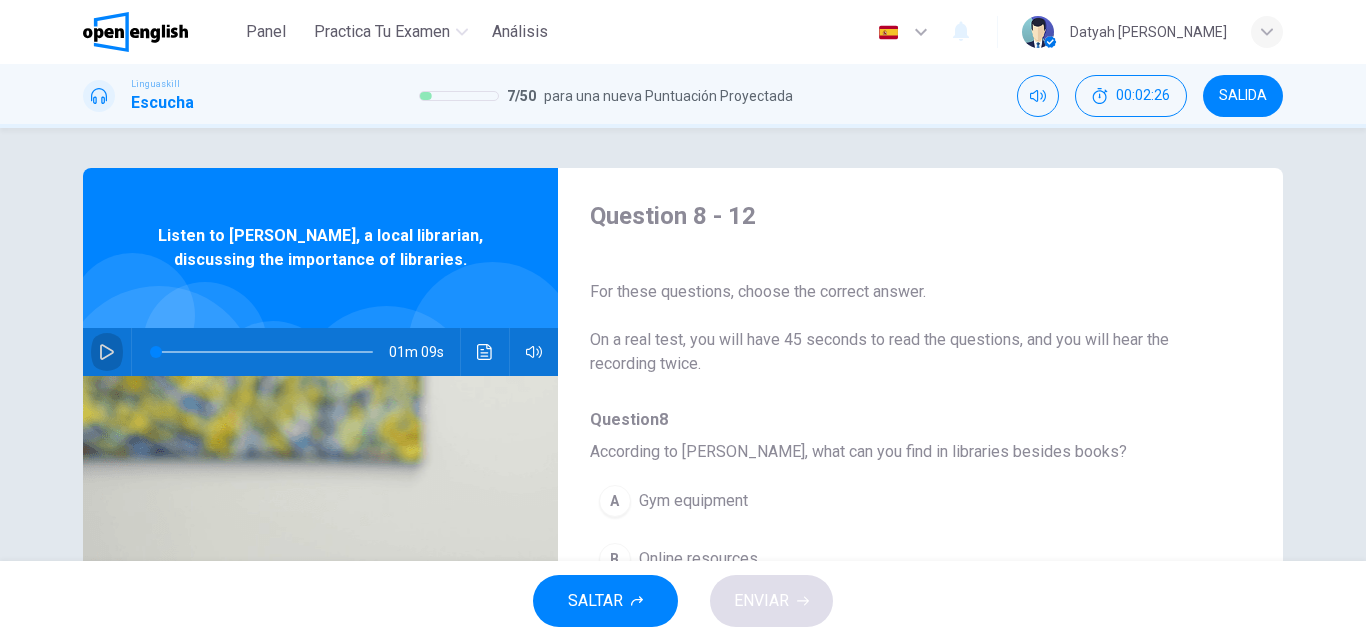 click 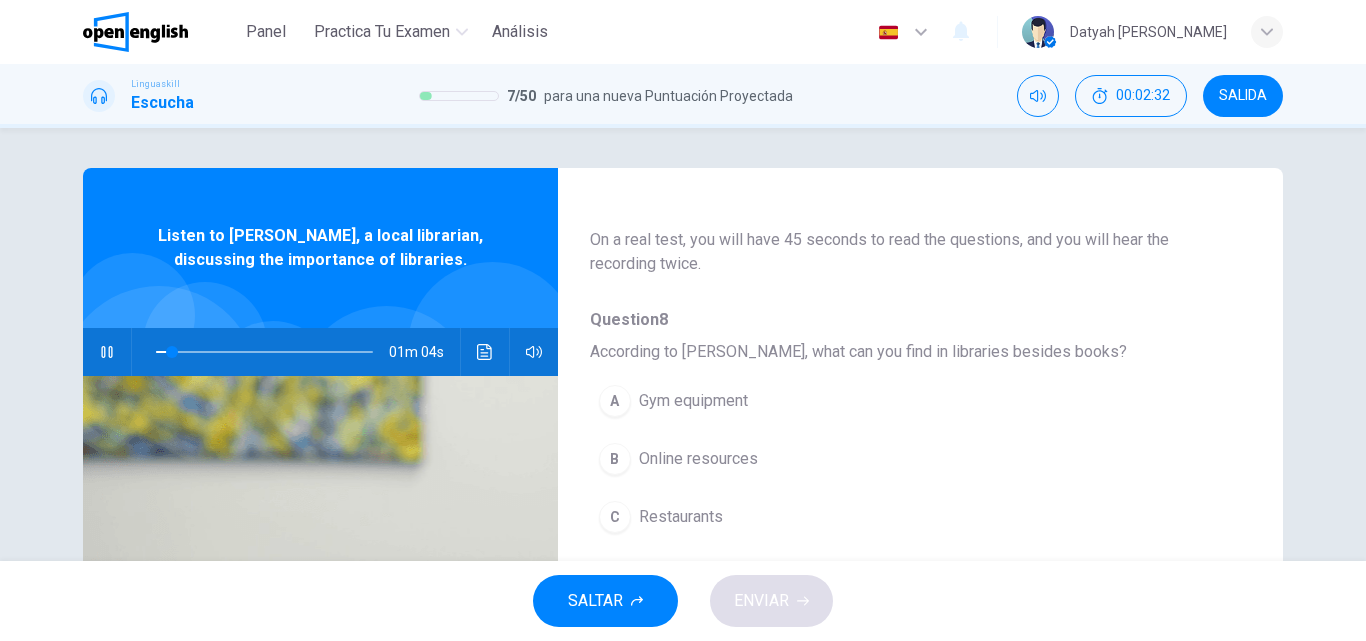 scroll, scrollTop: 200, scrollLeft: 0, axis: vertical 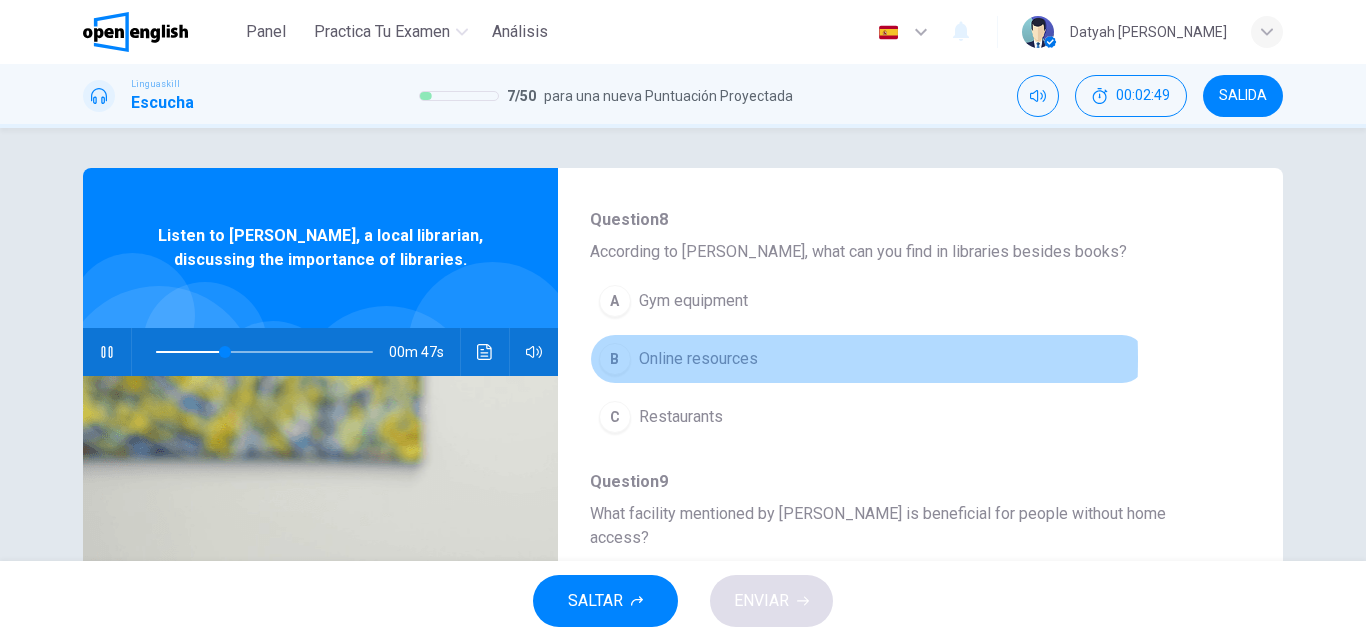 click on "B" at bounding box center [615, 359] 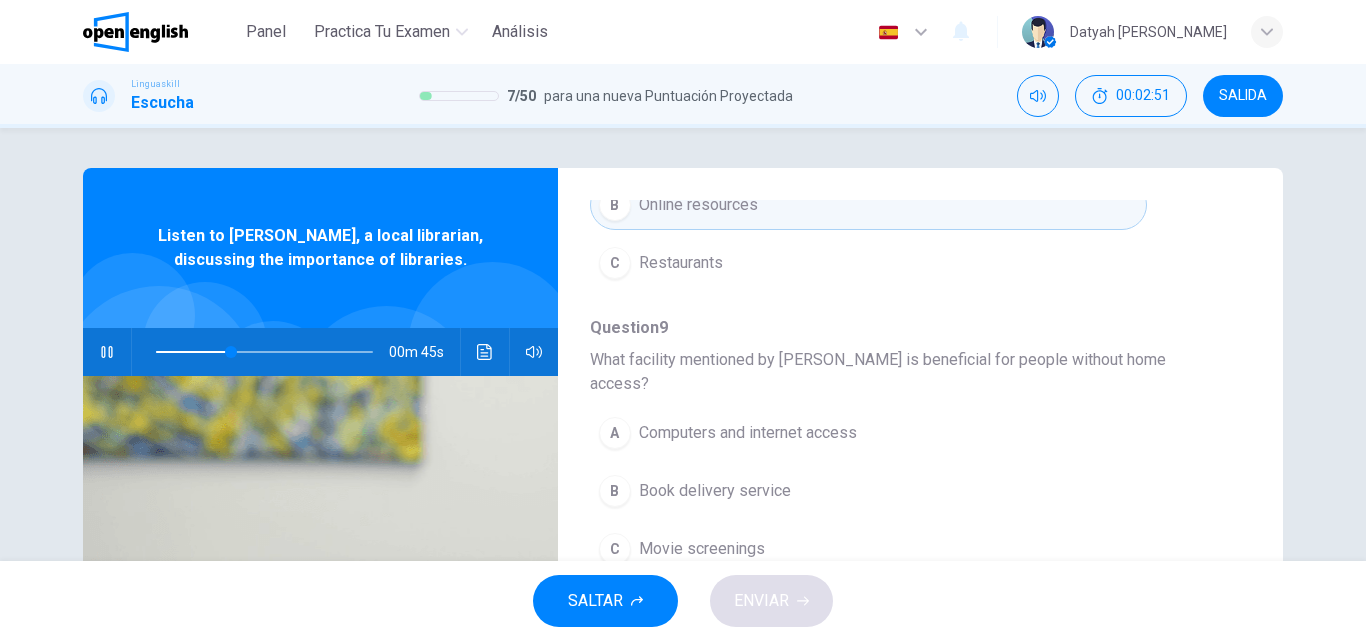 scroll, scrollTop: 400, scrollLeft: 0, axis: vertical 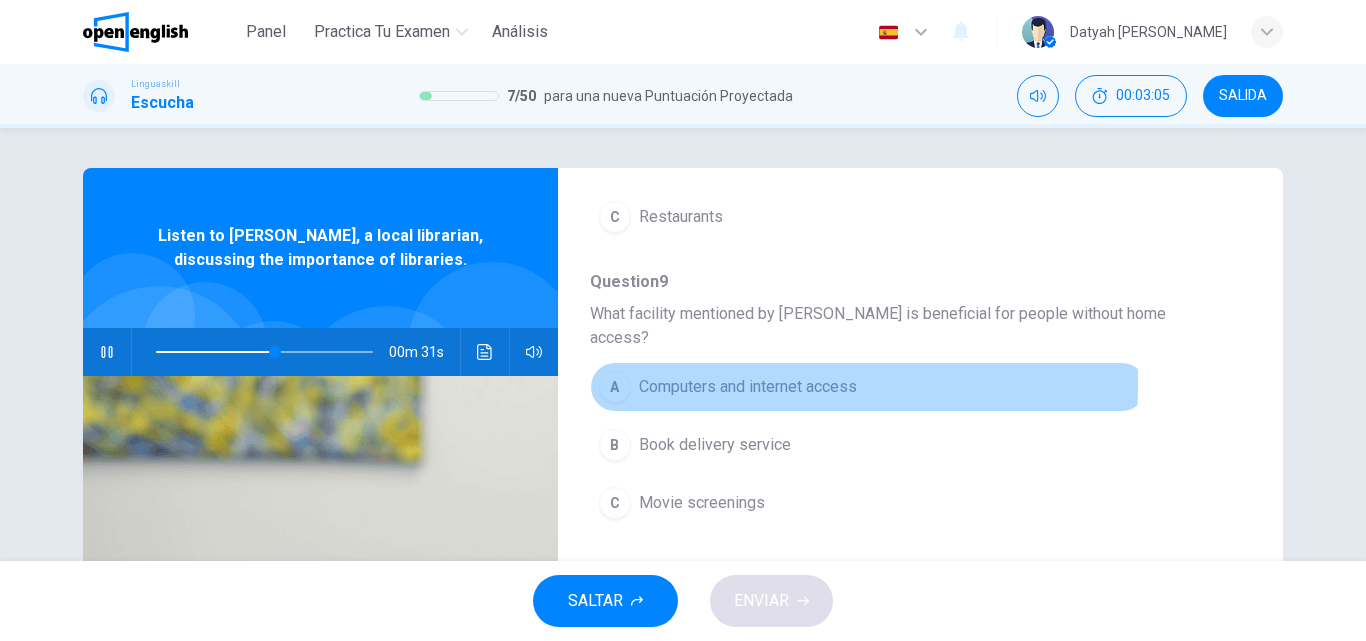 click on "A" at bounding box center (615, 387) 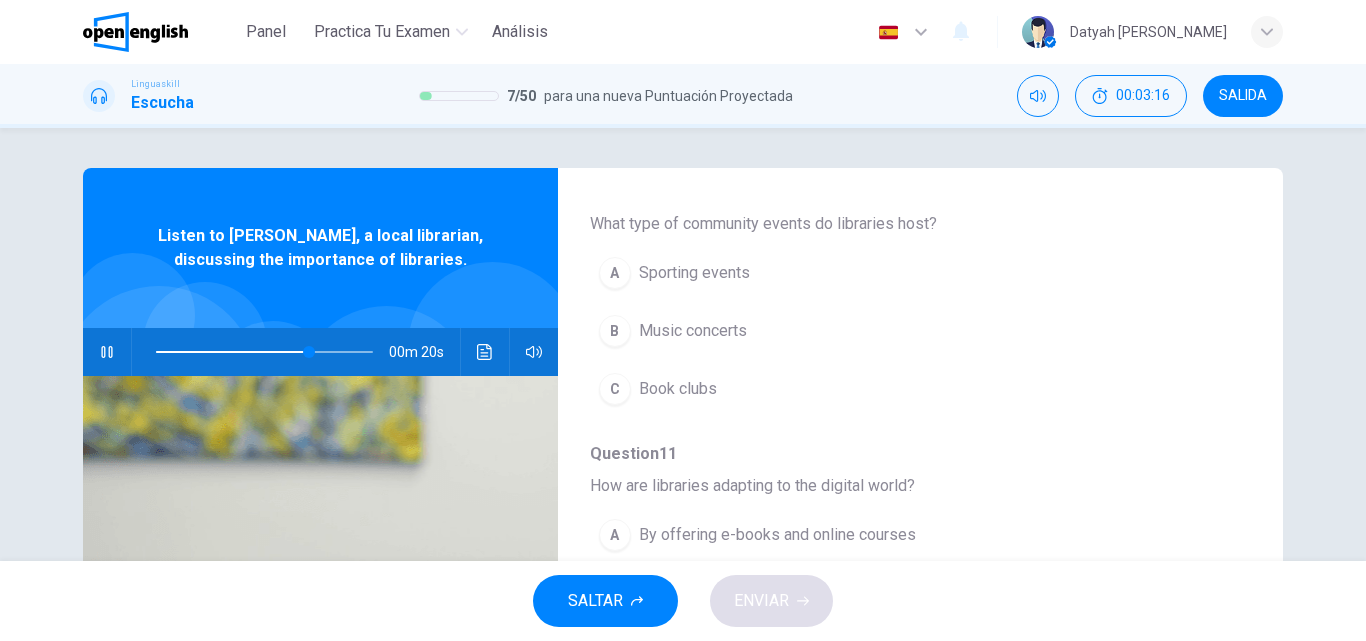 scroll, scrollTop: 700, scrollLeft: 0, axis: vertical 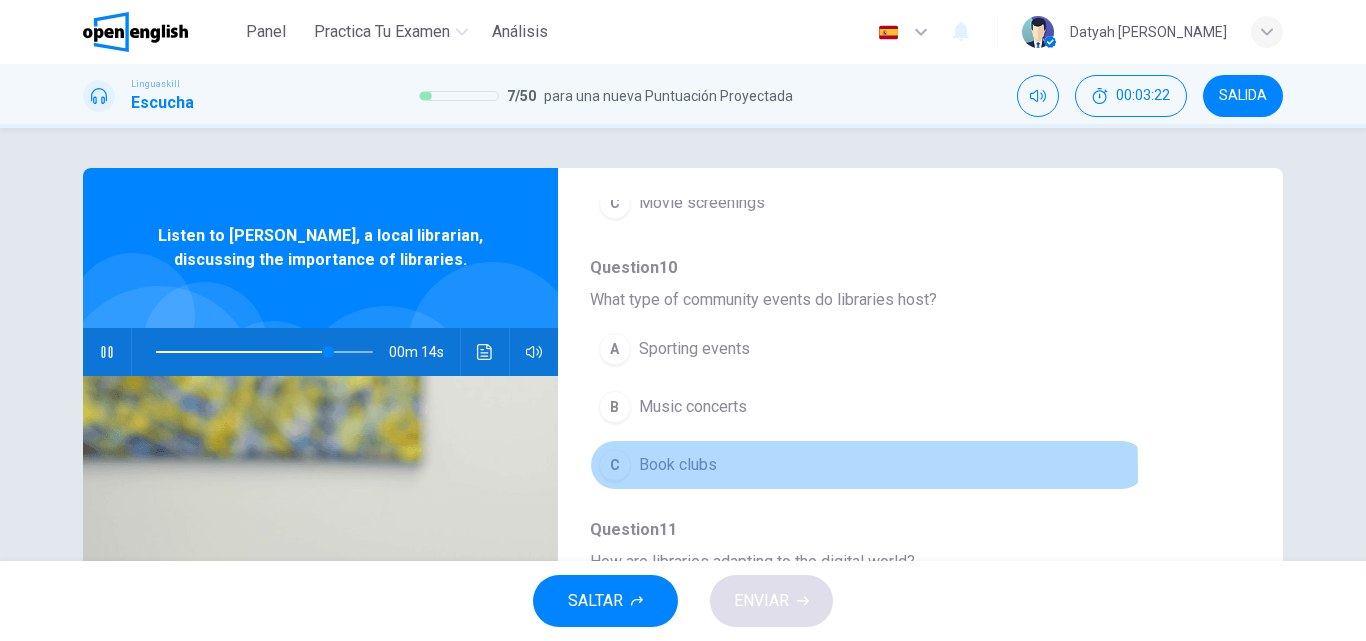 click on "C" at bounding box center (615, 465) 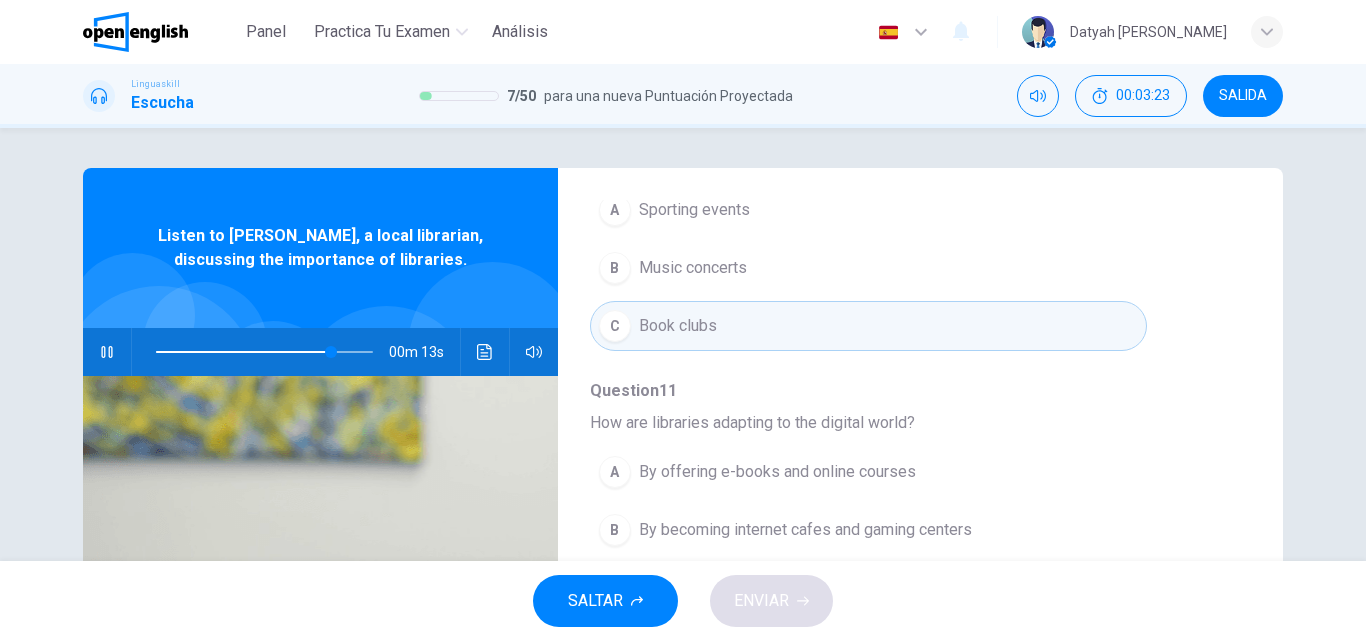 scroll, scrollTop: 863, scrollLeft: 0, axis: vertical 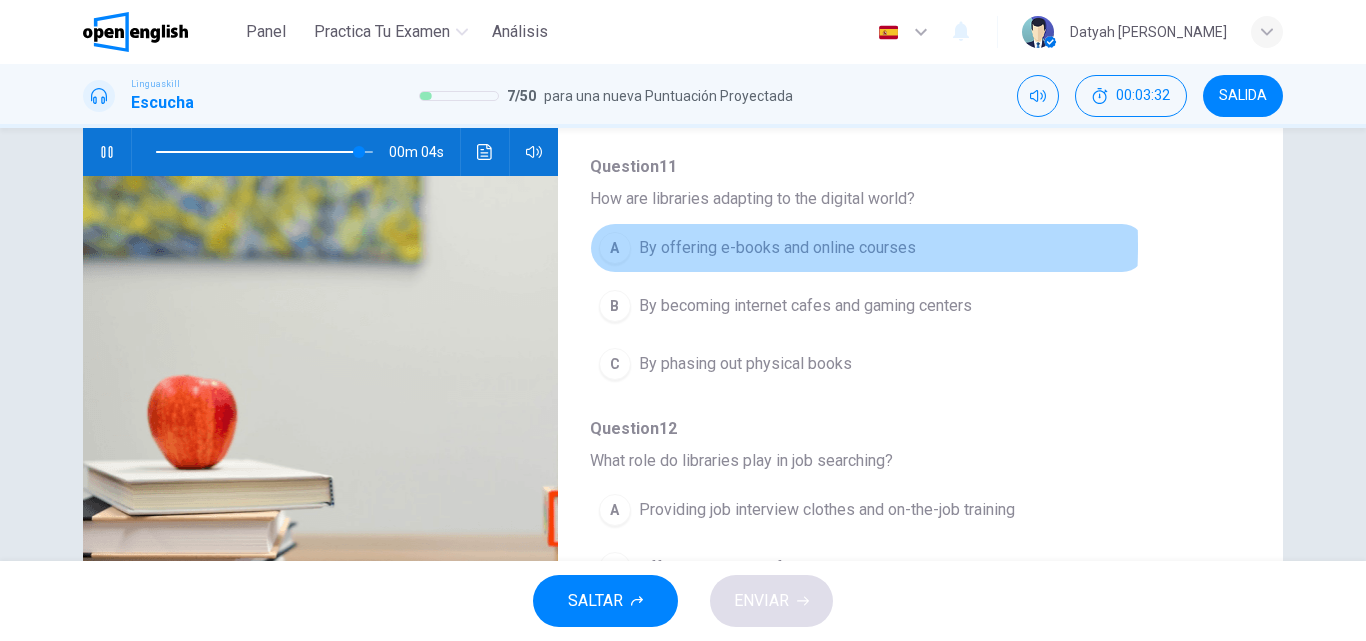 click on "A" at bounding box center (615, 248) 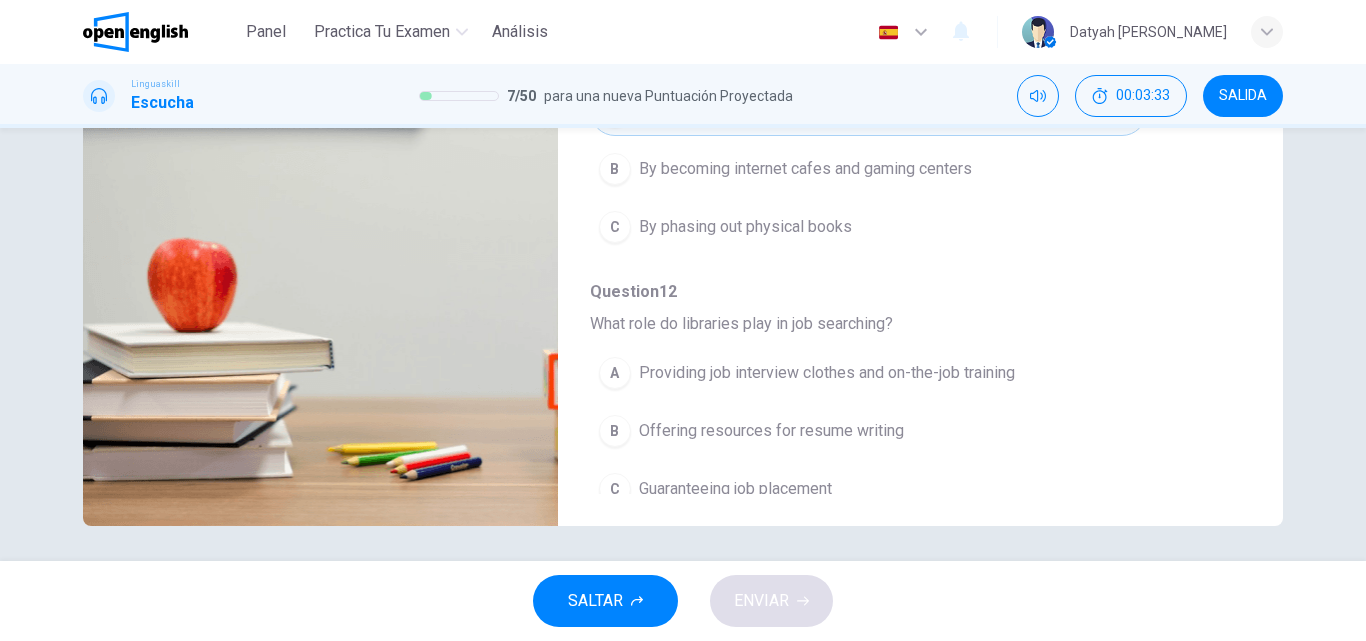 scroll, scrollTop: 342, scrollLeft: 0, axis: vertical 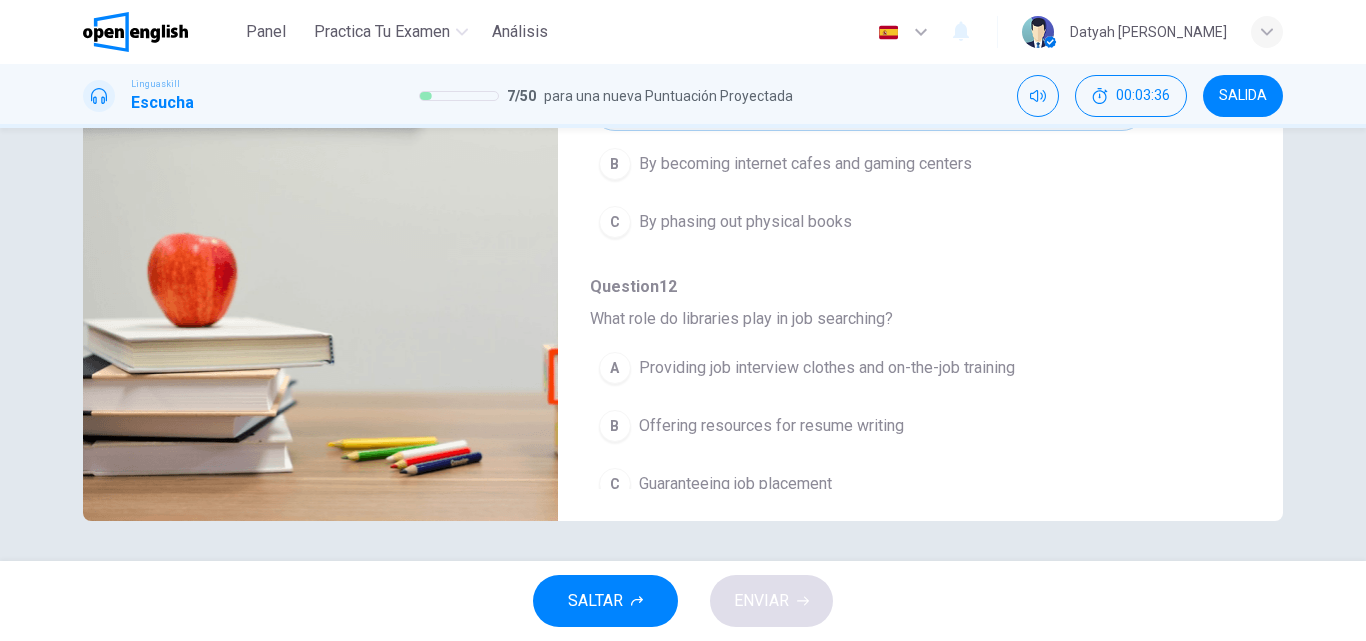 type on "*" 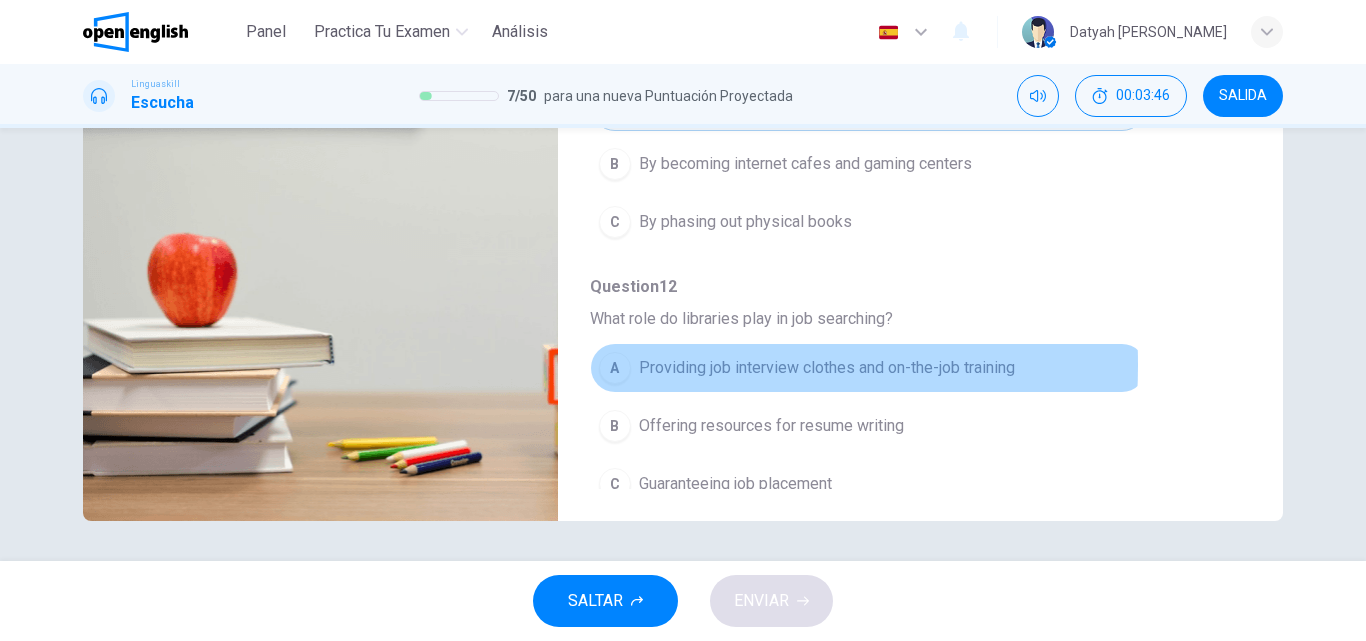 click on "A" at bounding box center (615, 368) 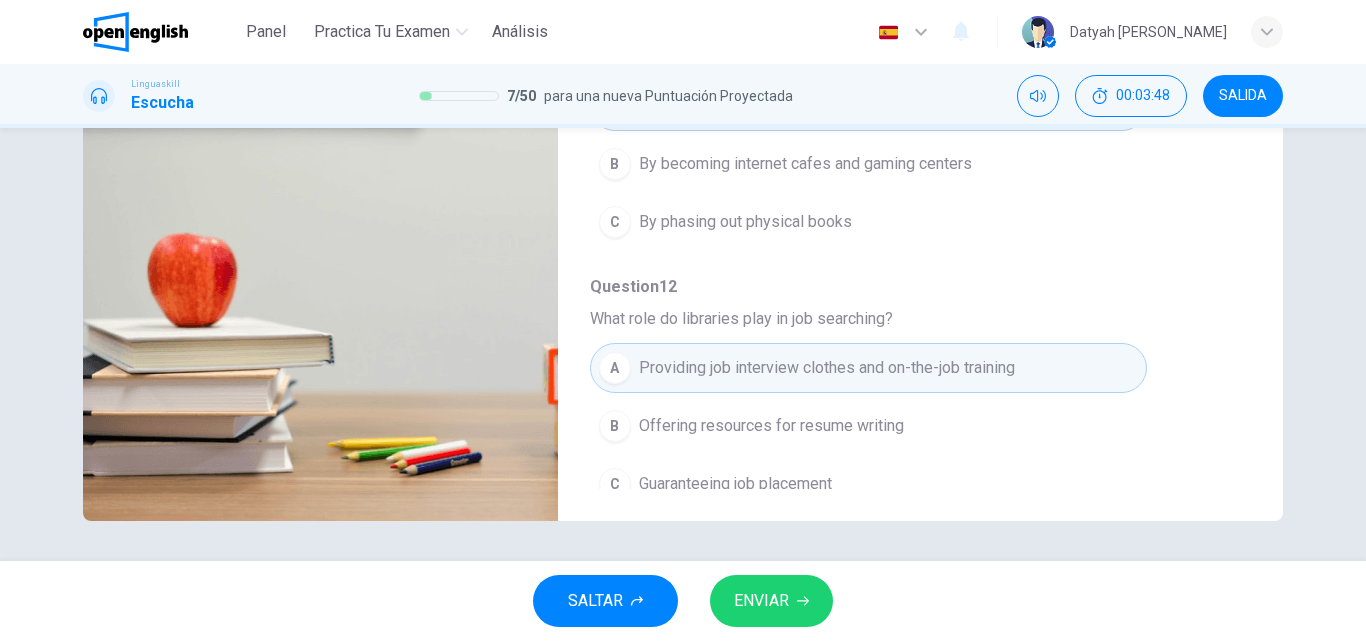 click on "ENVIAR" at bounding box center (761, 601) 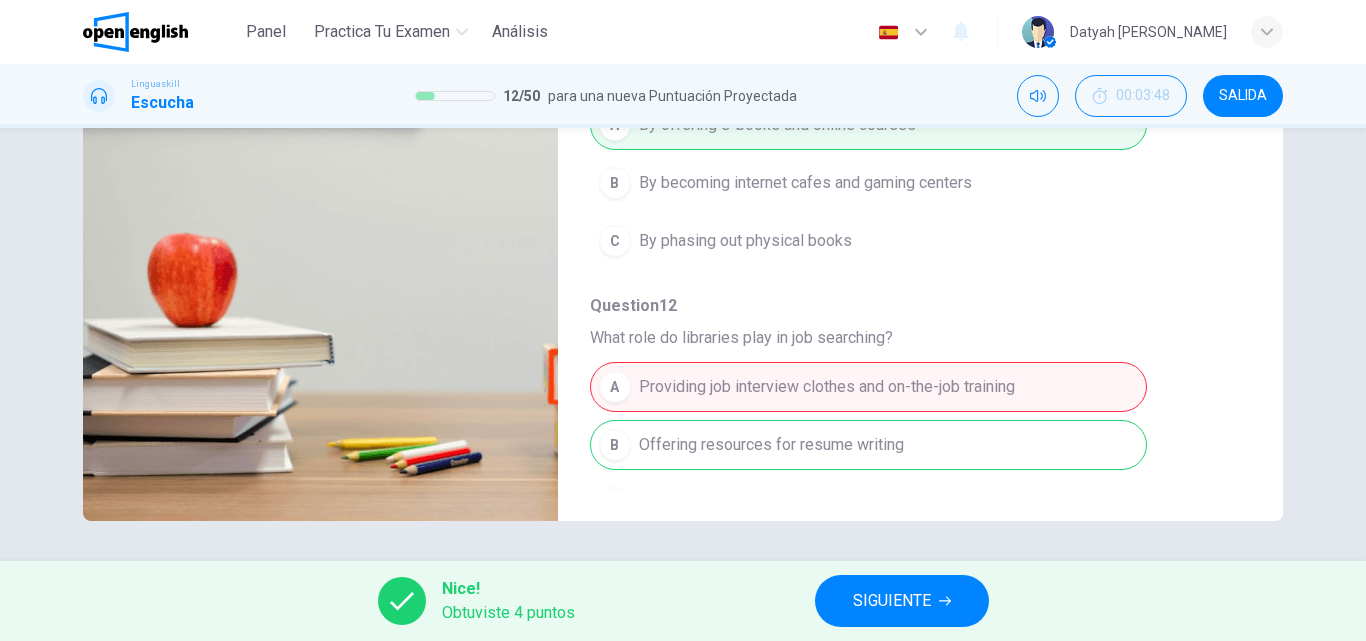 scroll, scrollTop: 863, scrollLeft: 0, axis: vertical 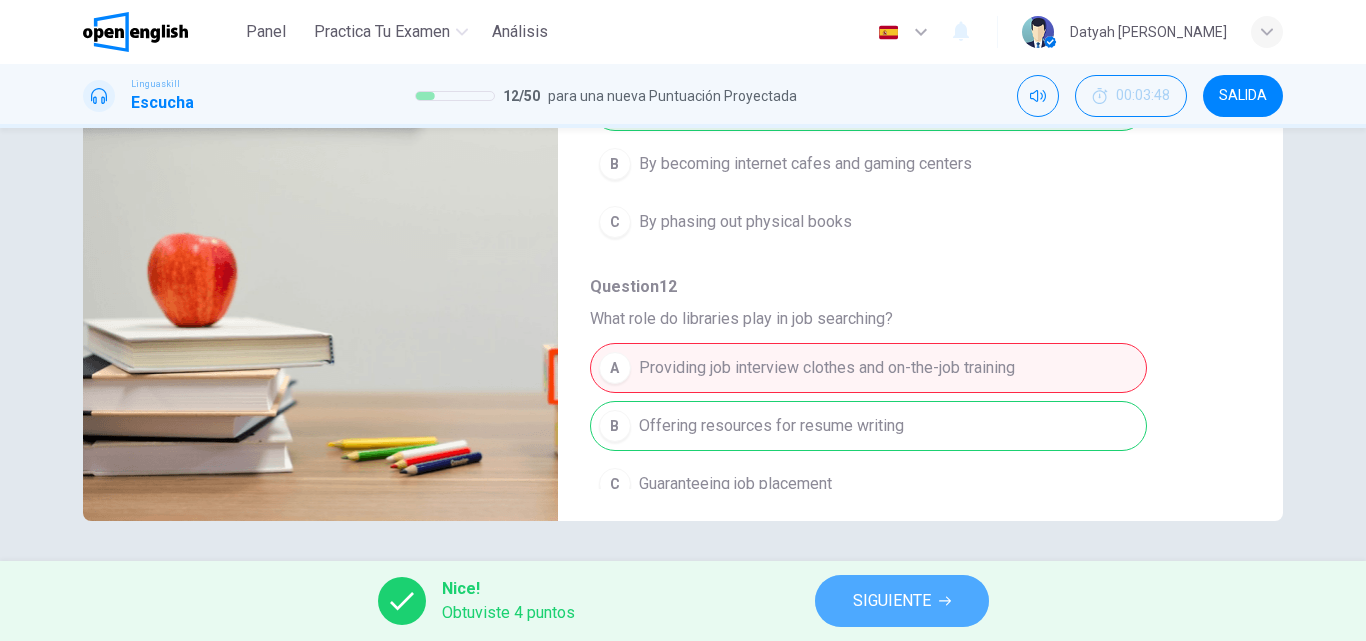 click on "SIGUIENTE" at bounding box center [892, 601] 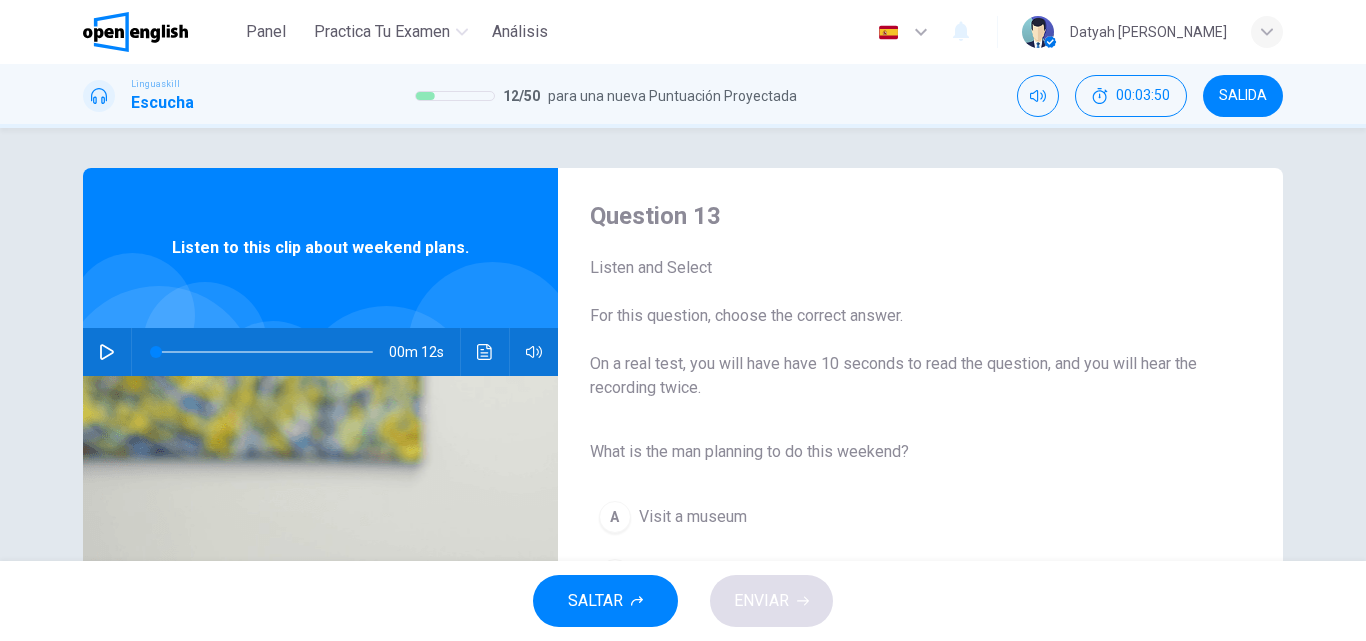 click at bounding box center (107, 352) 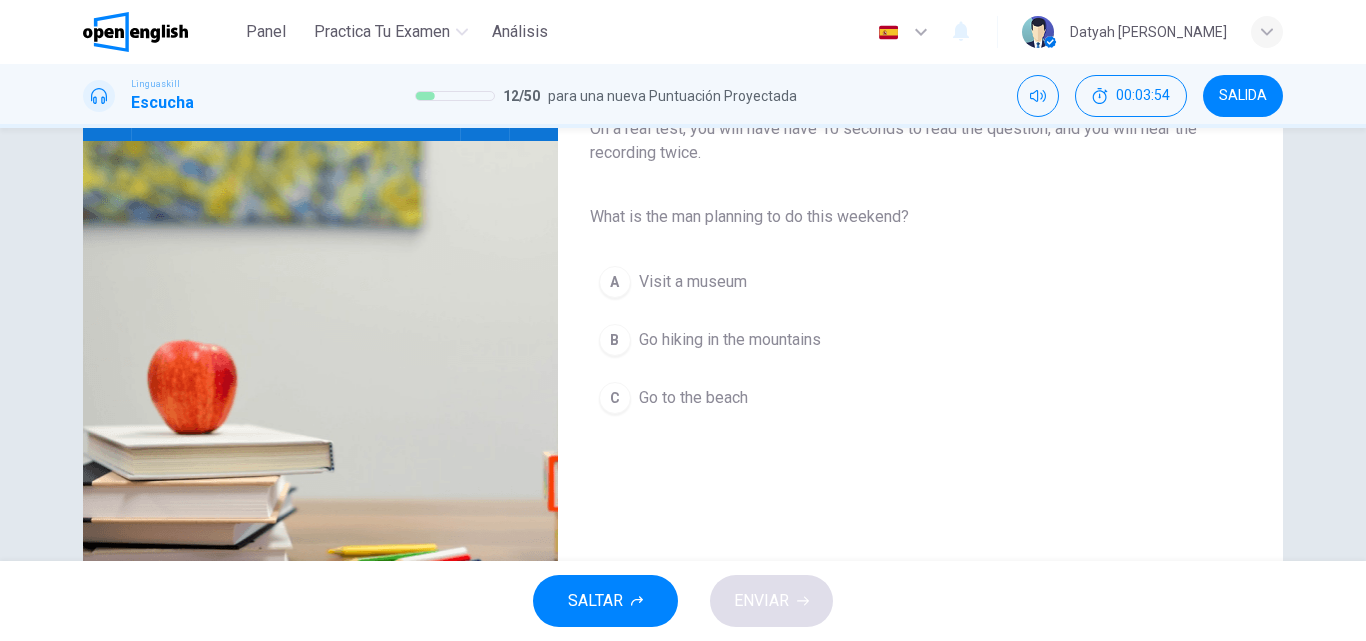 scroll, scrollTop: 200, scrollLeft: 0, axis: vertical 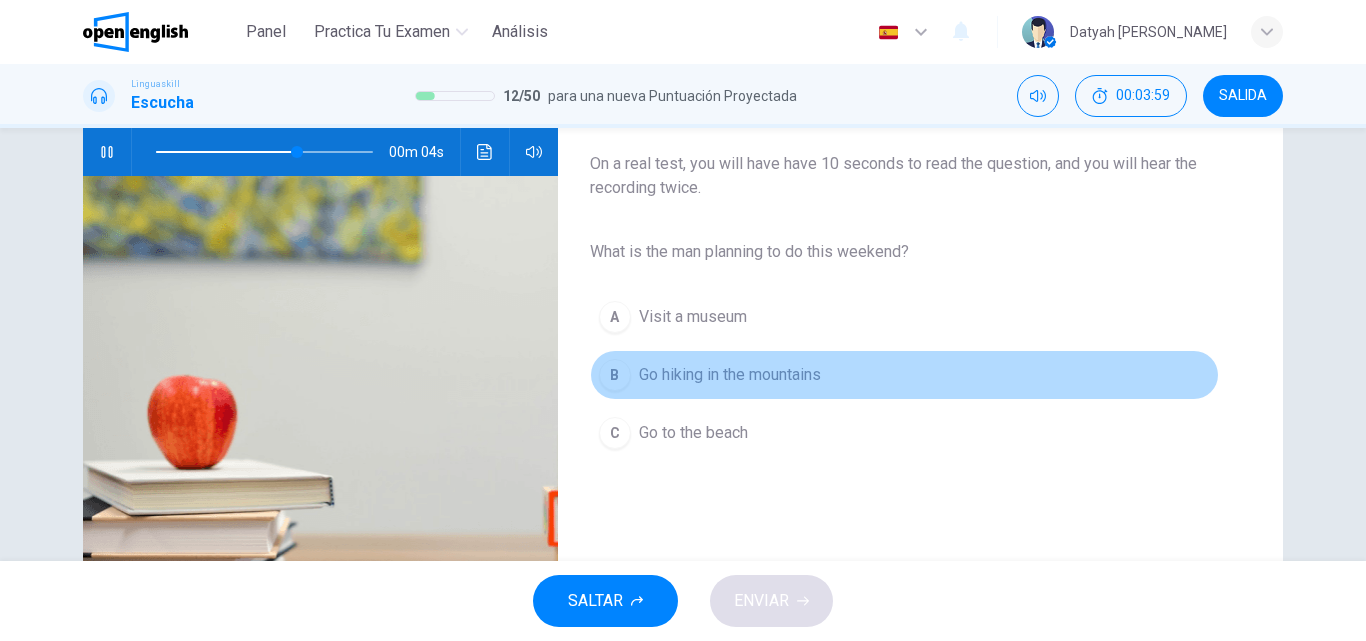 click on "B" at bounding box center (615, 375) 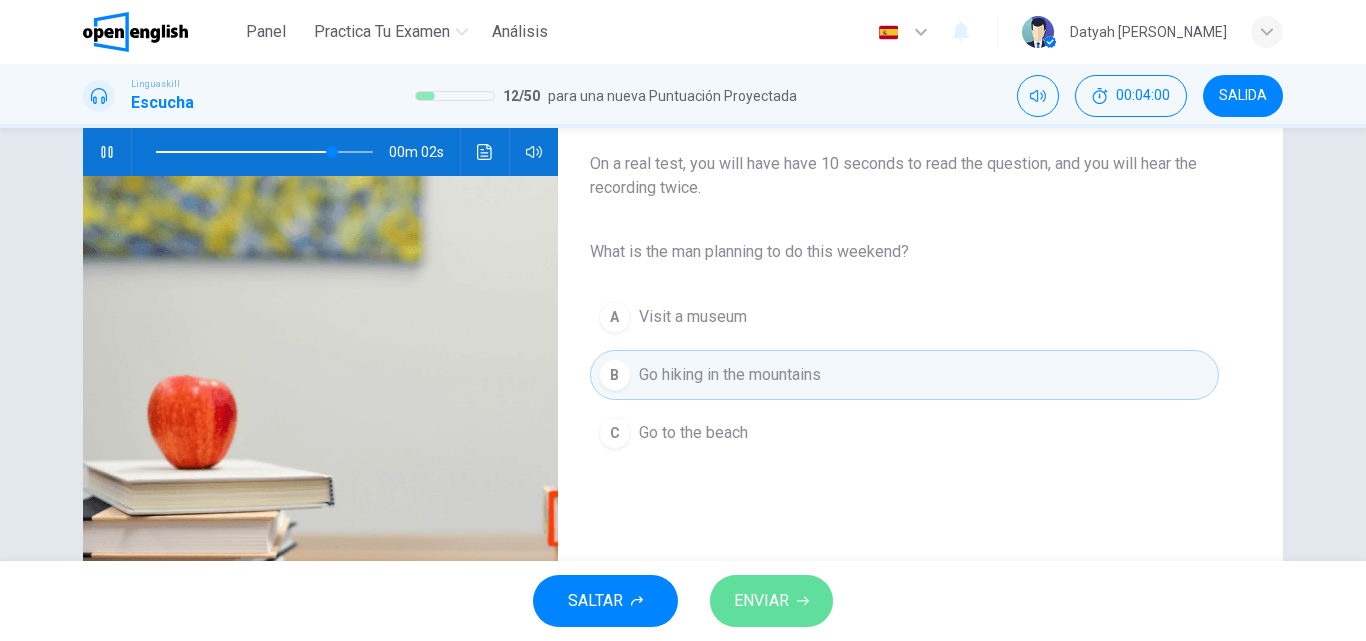 click on "ENVIAR" at bounding box center (761, 601) 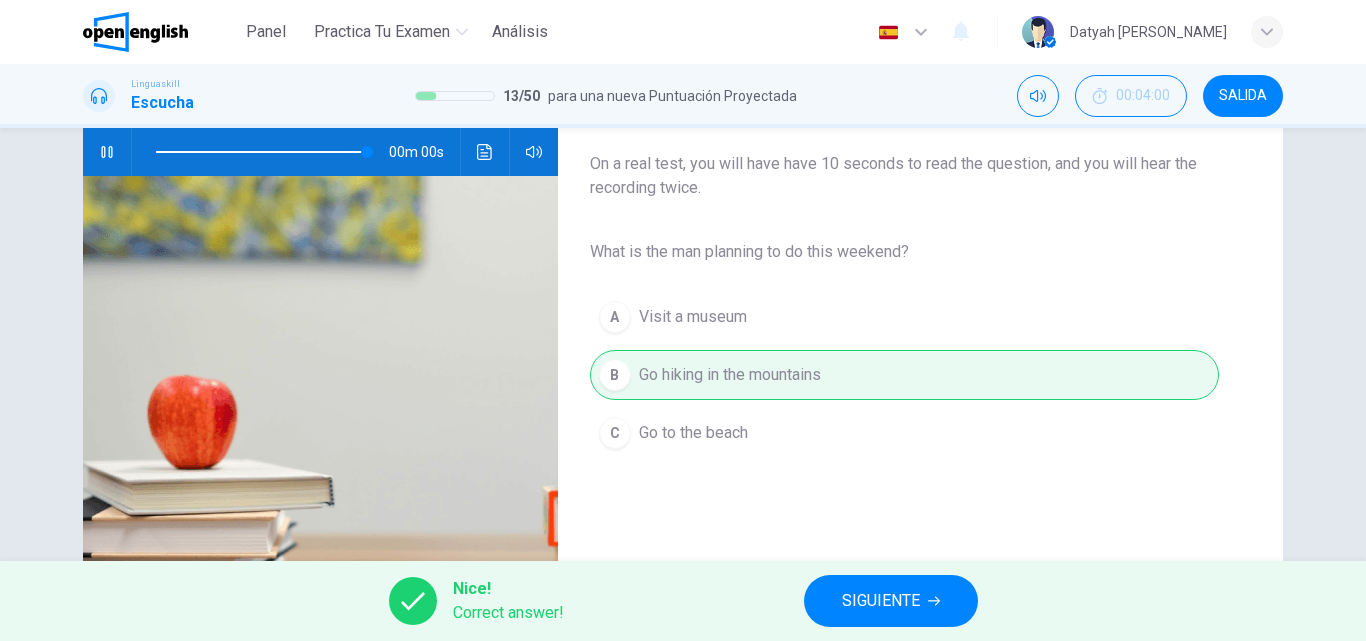type on "*" 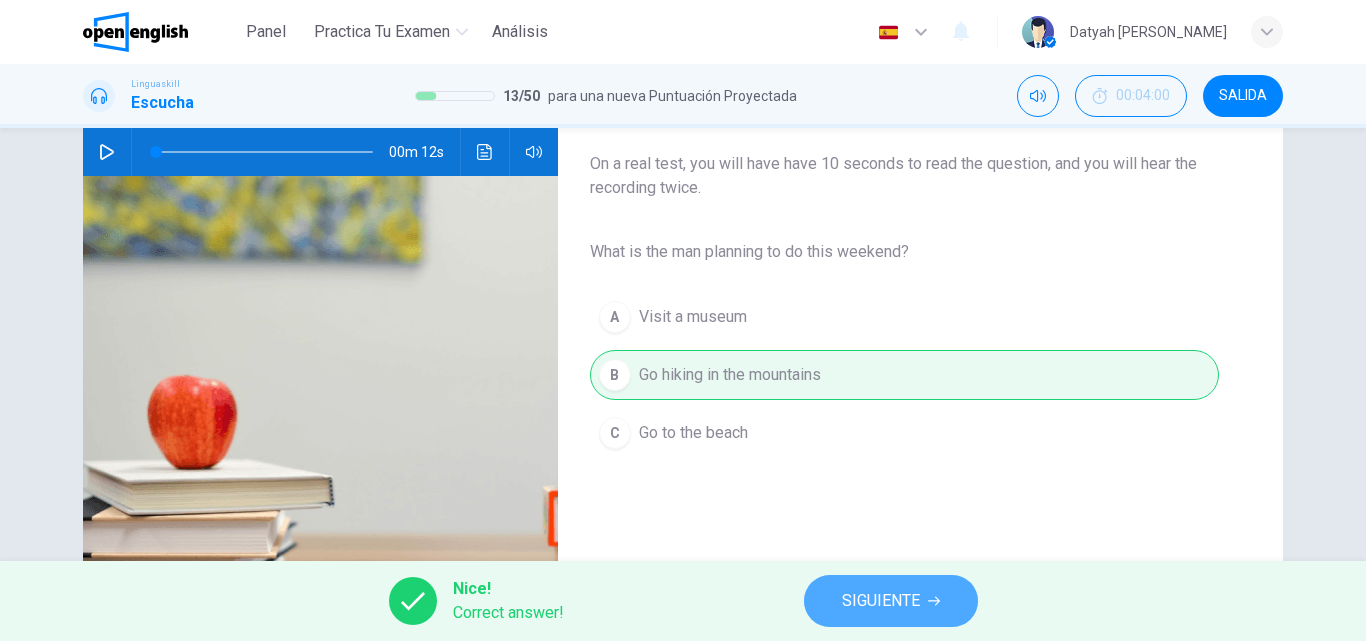 click on "SIGUIENTE" at bounding box center (881, 601) 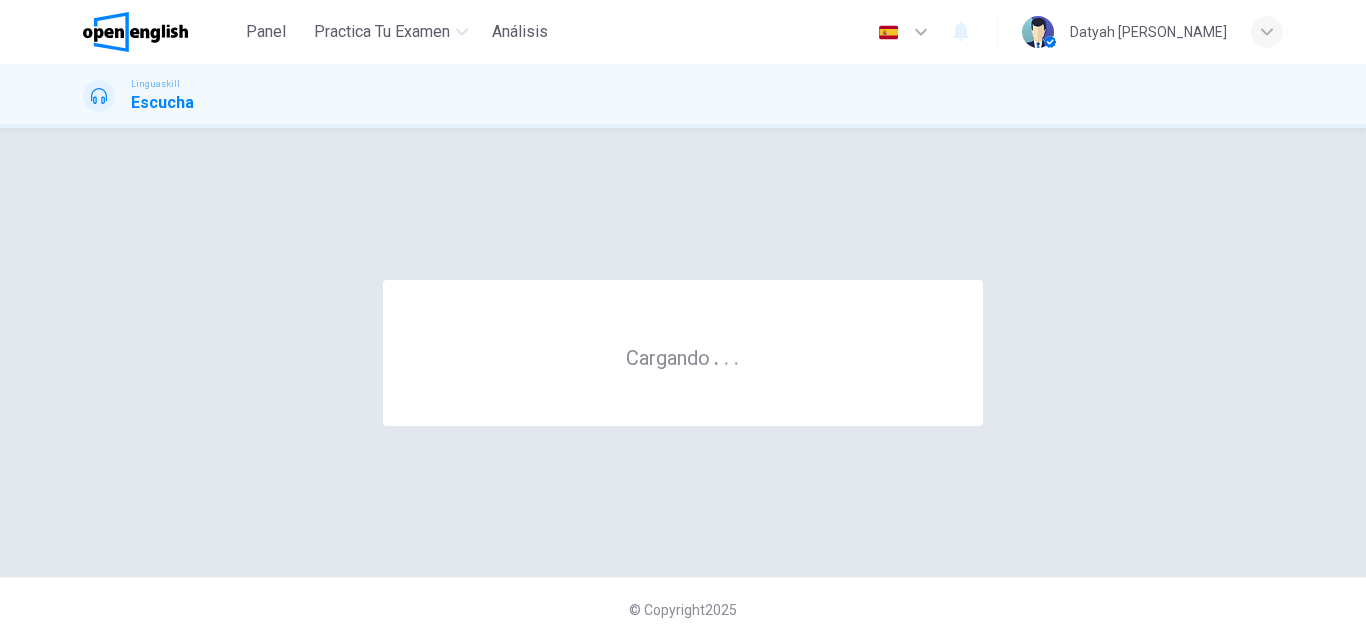 scroll, scrollTop: 0, scrollLeft: 0, axis: both 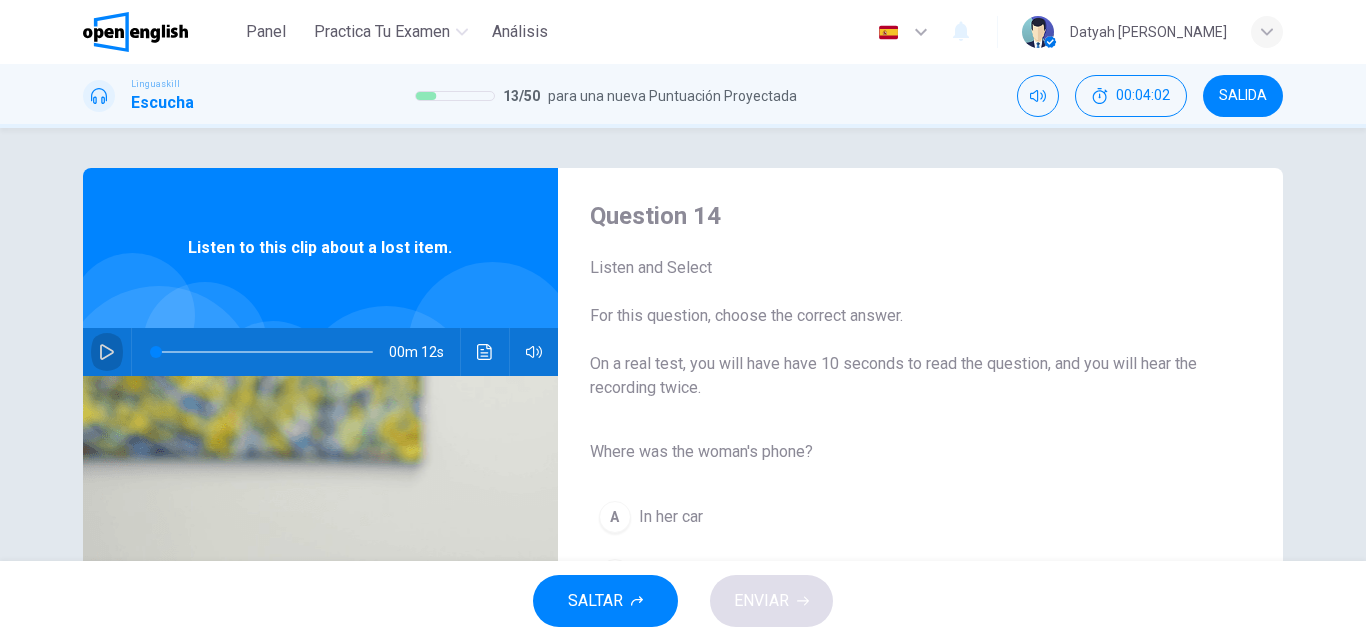 click at bounding box center (107, 352) 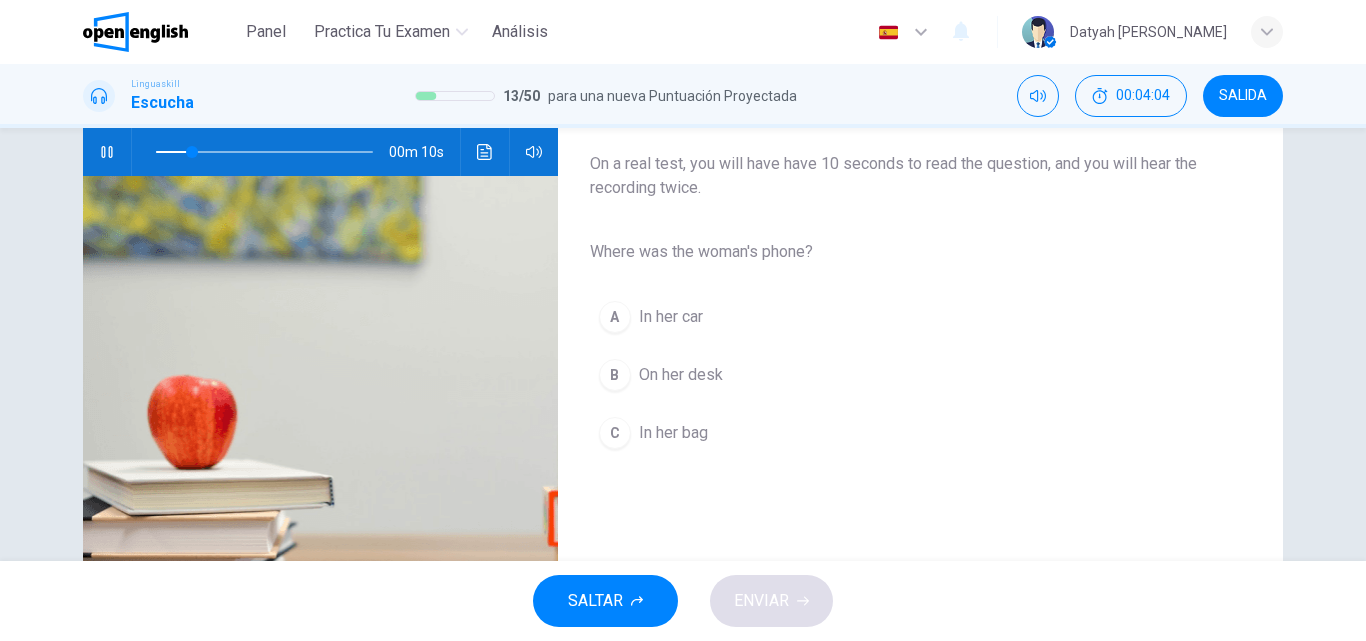 scroll, scrollTop: 300, scrollLeft: 0, axis: vertical 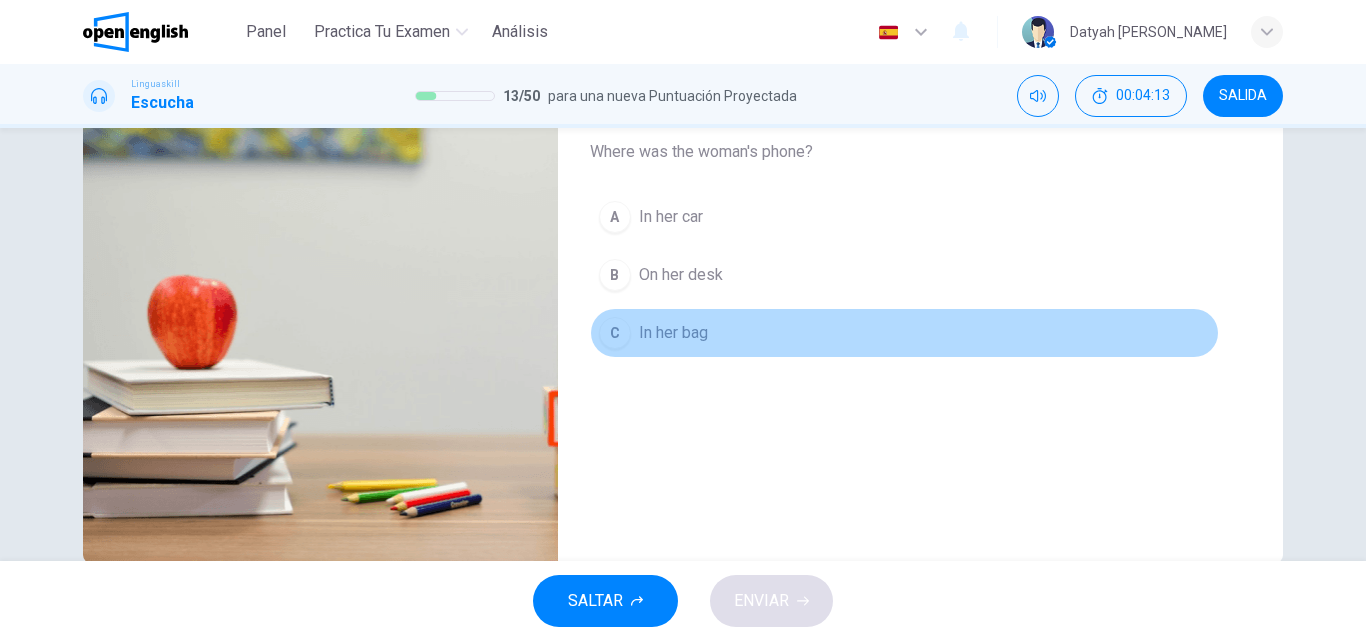 click on "C" at bounding box center (615, 333) 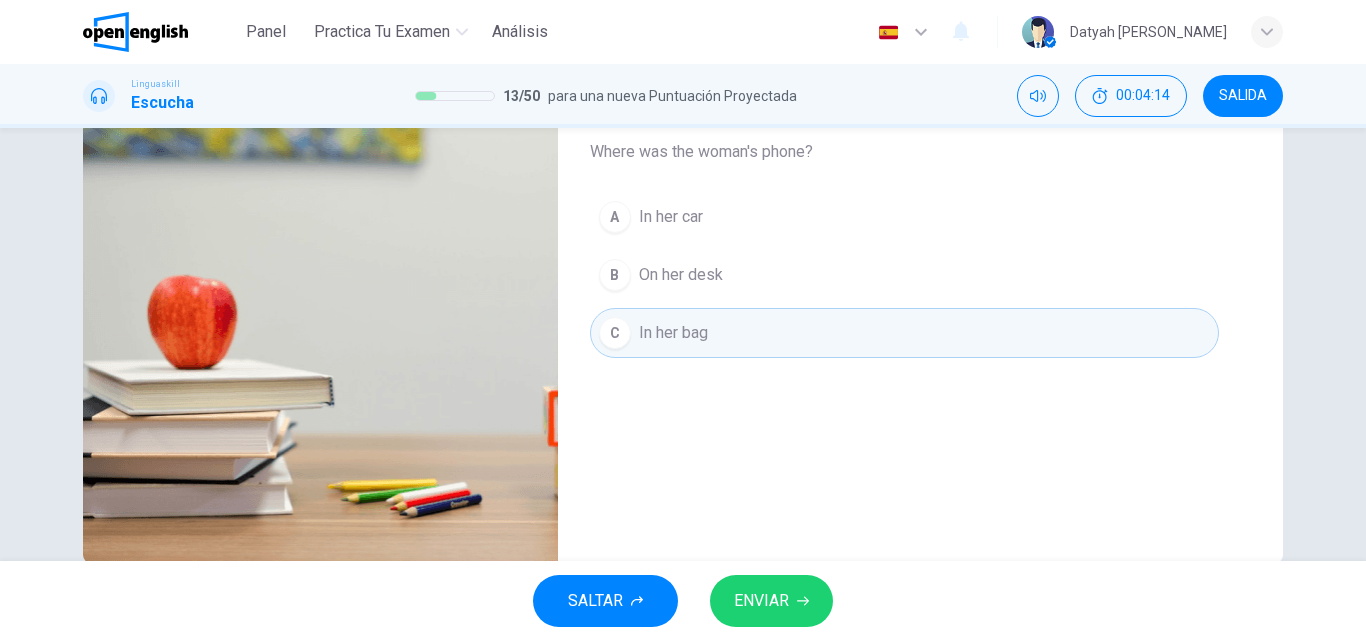 type on "*" 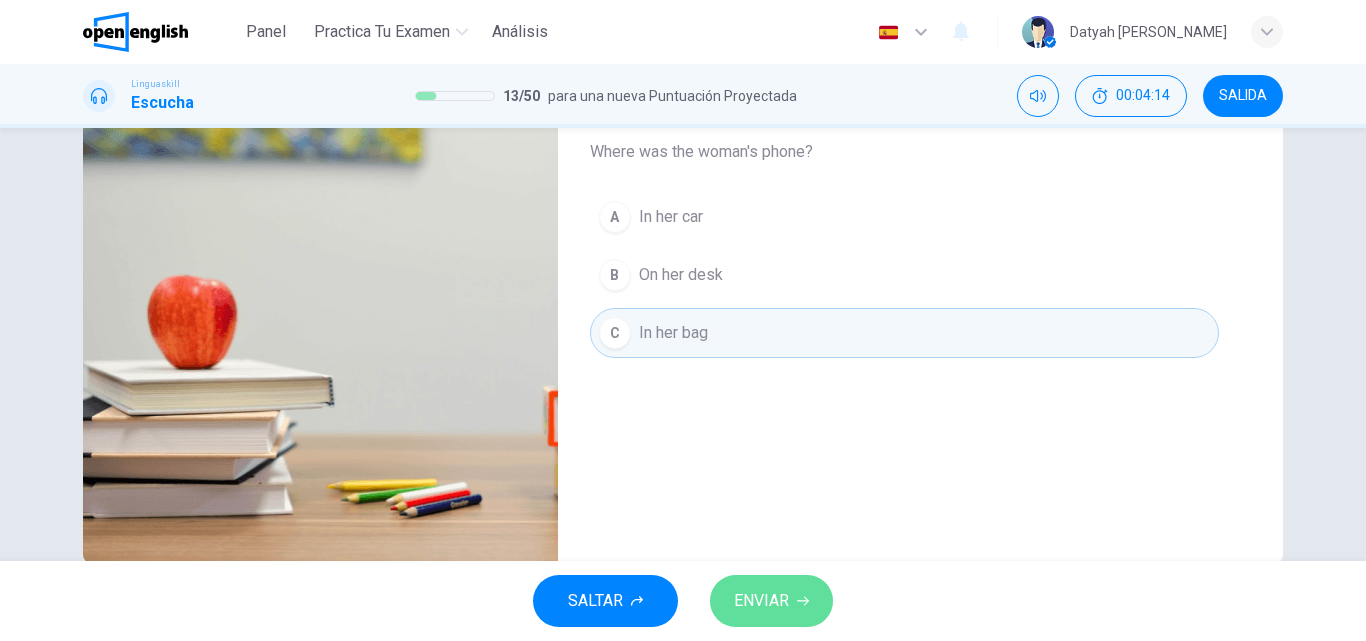 click on "ENVIAR" at bounding box center (761, 601) 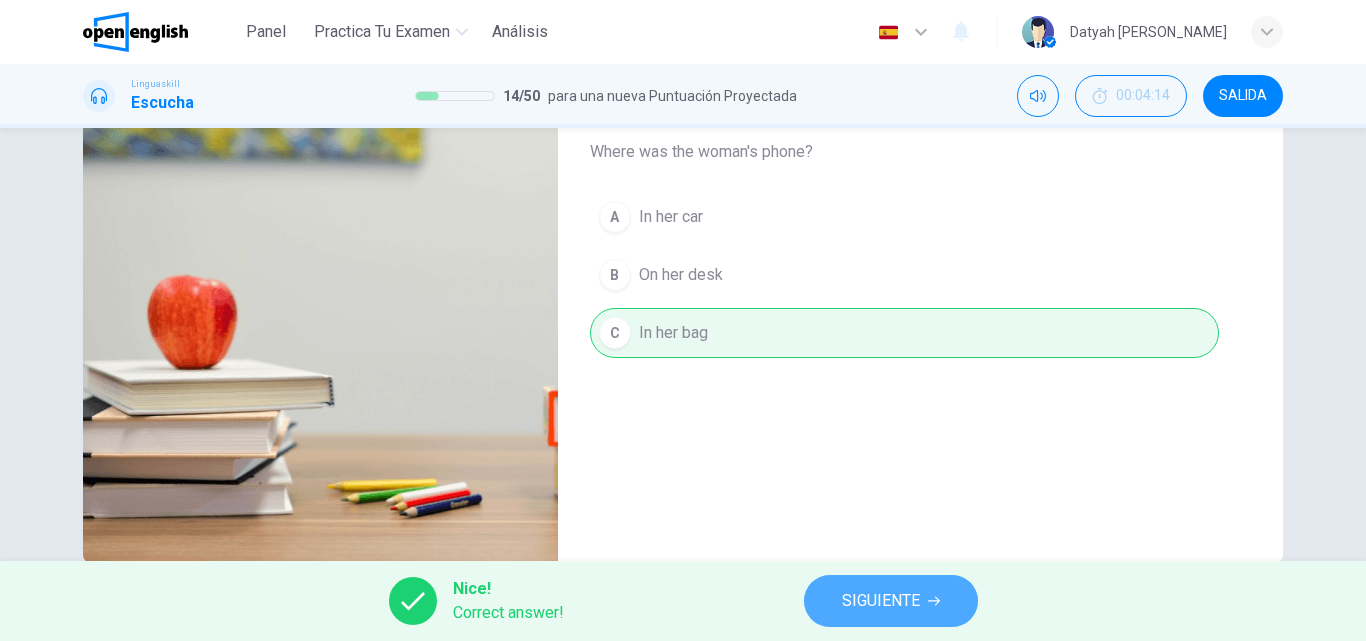 click on "SIGUIENTE" at bounding box center [891, 601] 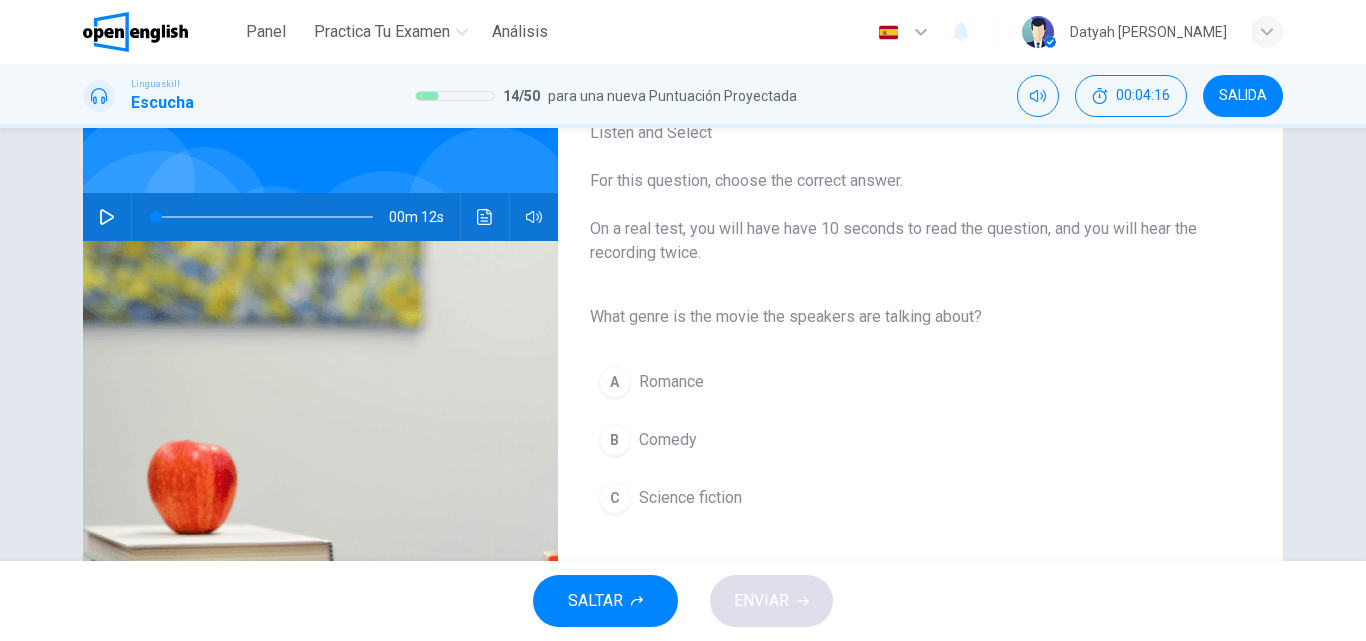scroll, scrollTop: 0, scrollLeft: 0, axis: both 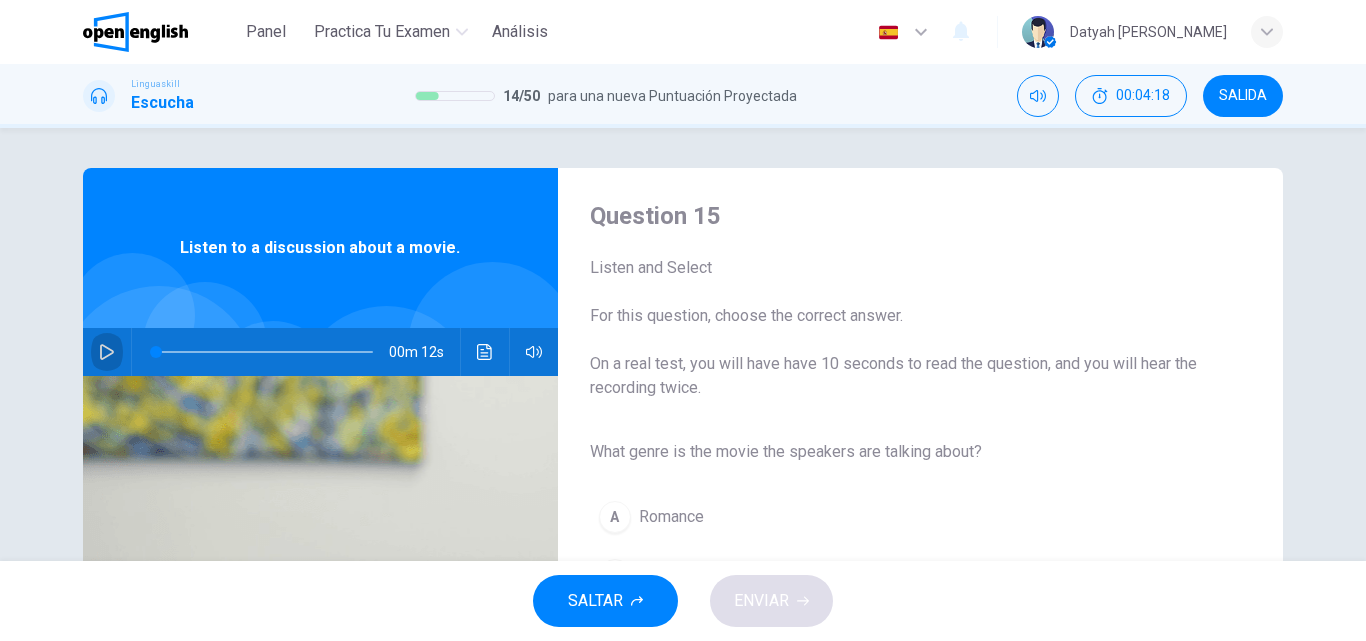click 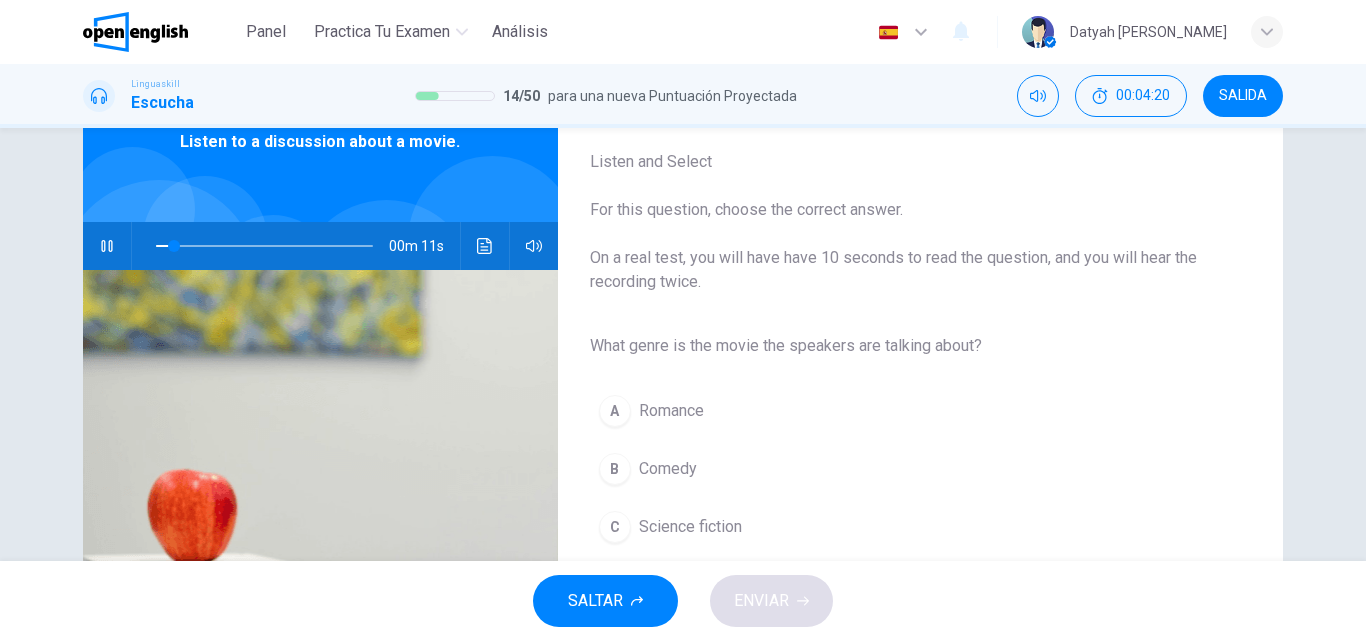 scroll, scrollTop: 200, scrollLeft: 0, axis: vertical 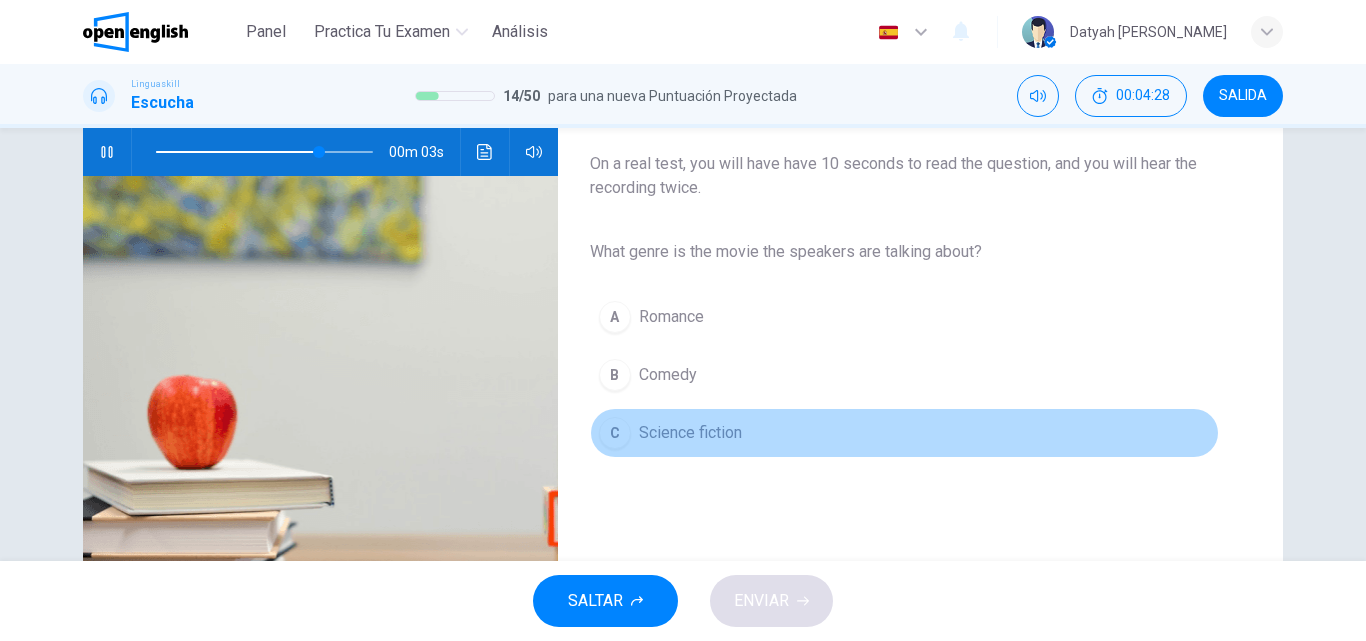 click on "C" at bounding box center (615, 433) 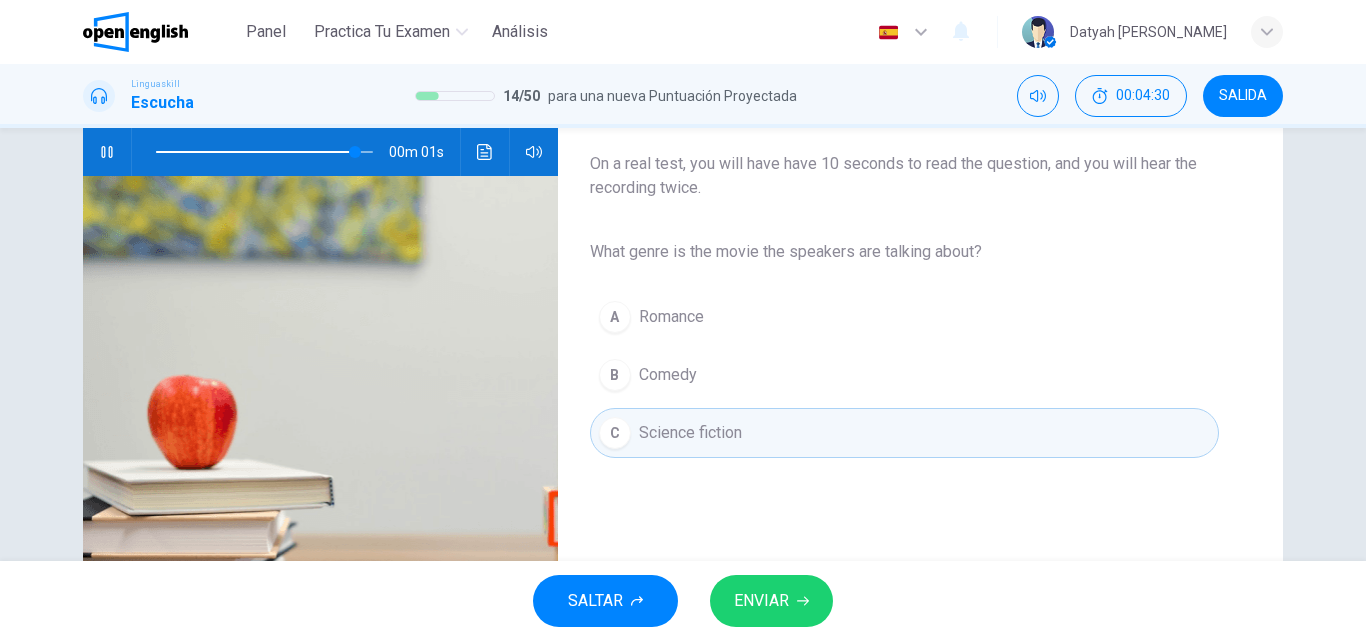 type on "*" 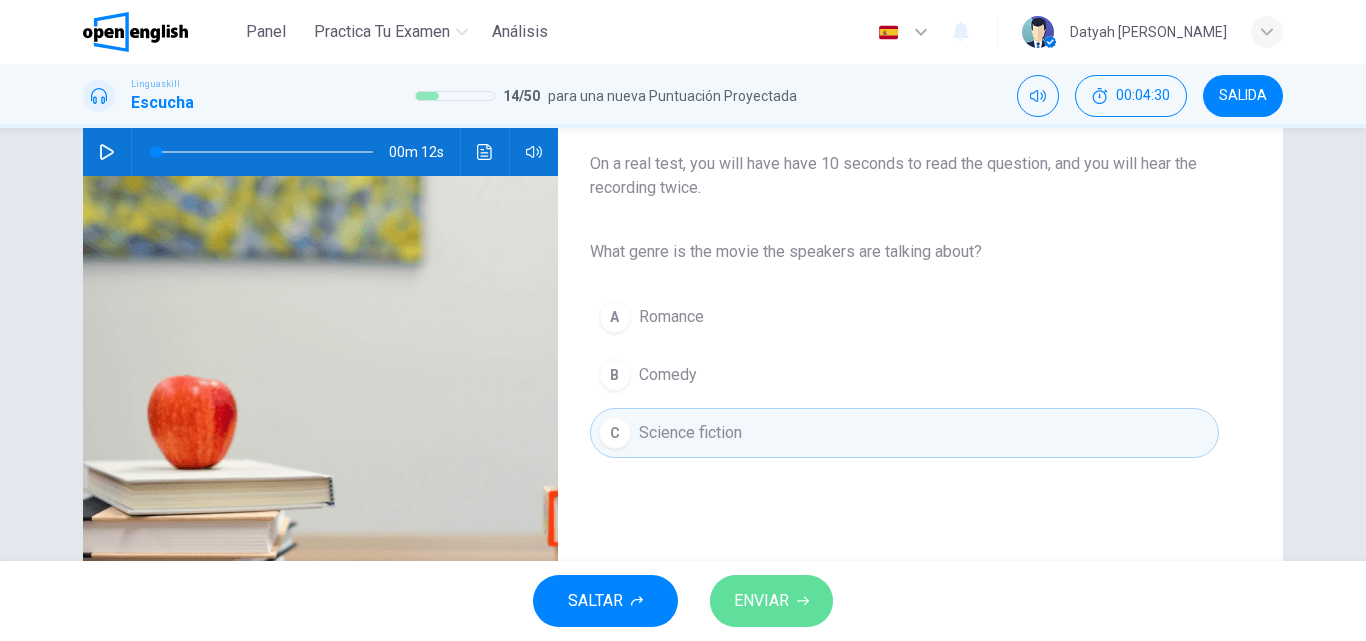 click on "ENVIAR" at bounding box center (761, 601) 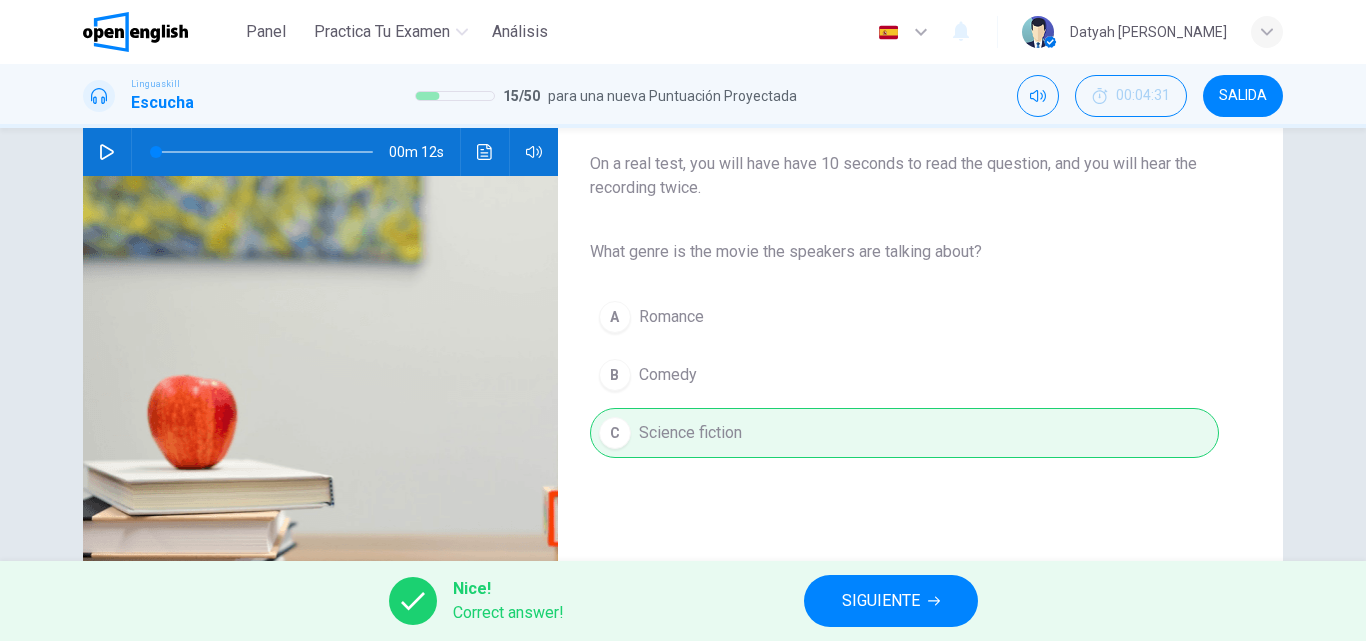 click on "SIGUIENTE" at bounding box center (881, 601) 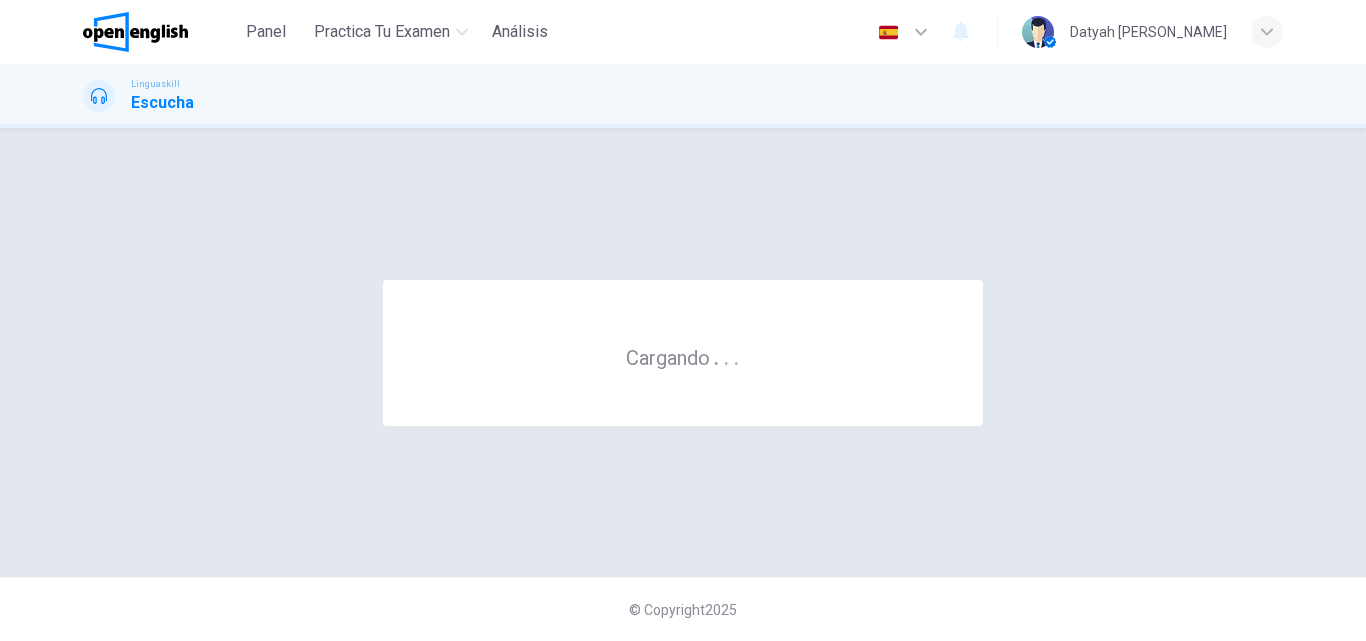 scroll, scrollTop: 0, scrollLeft: 0, axis: both 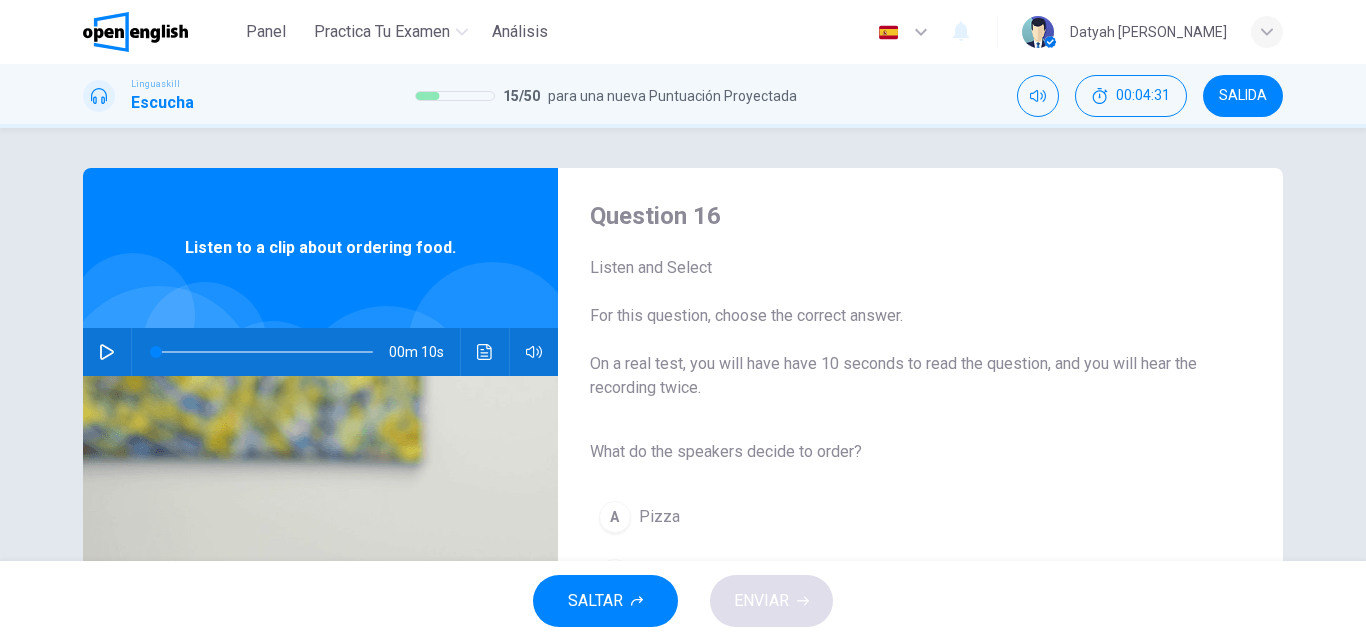 click 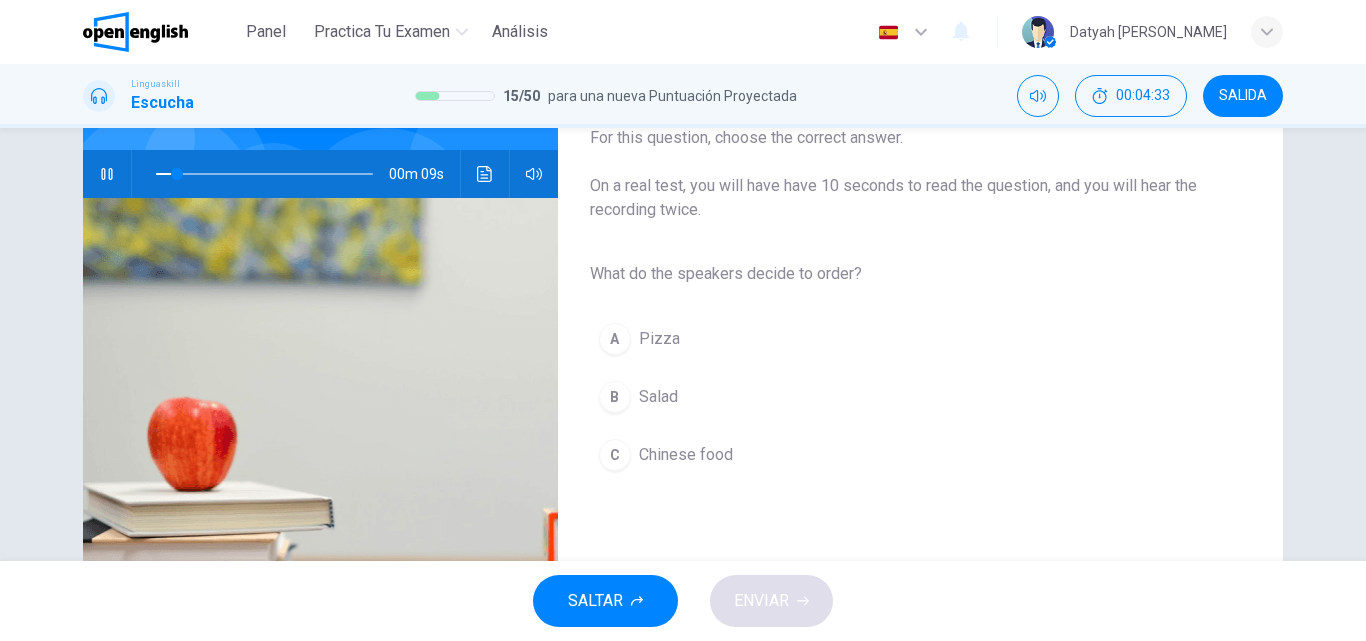 scroll, scrollTop: 200, scrollLeft: 0, axis: vertical 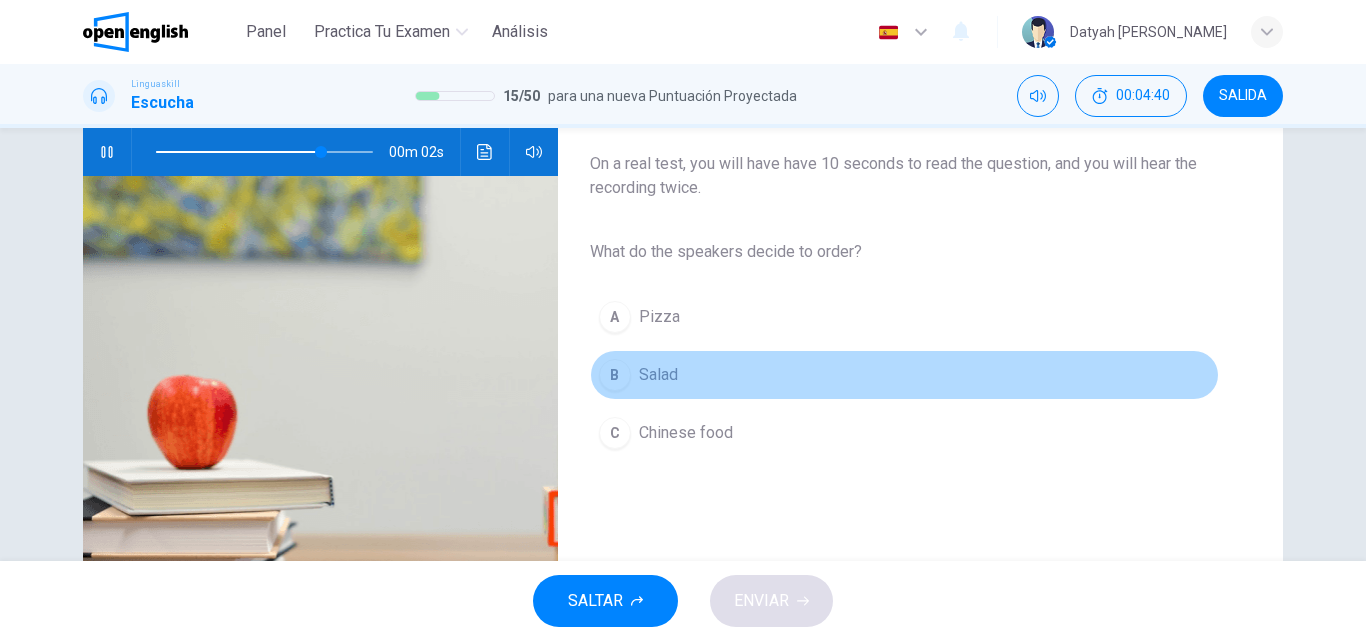 click on "B" at bounding box center [615, 375] 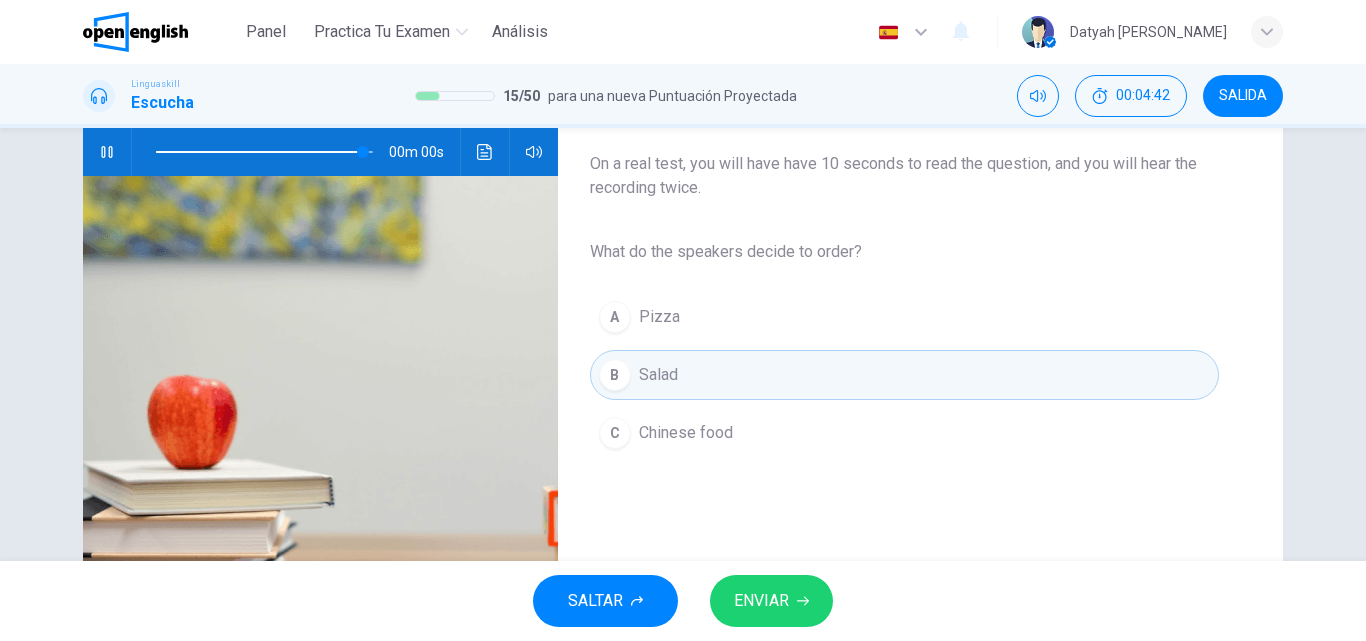 type on "*" 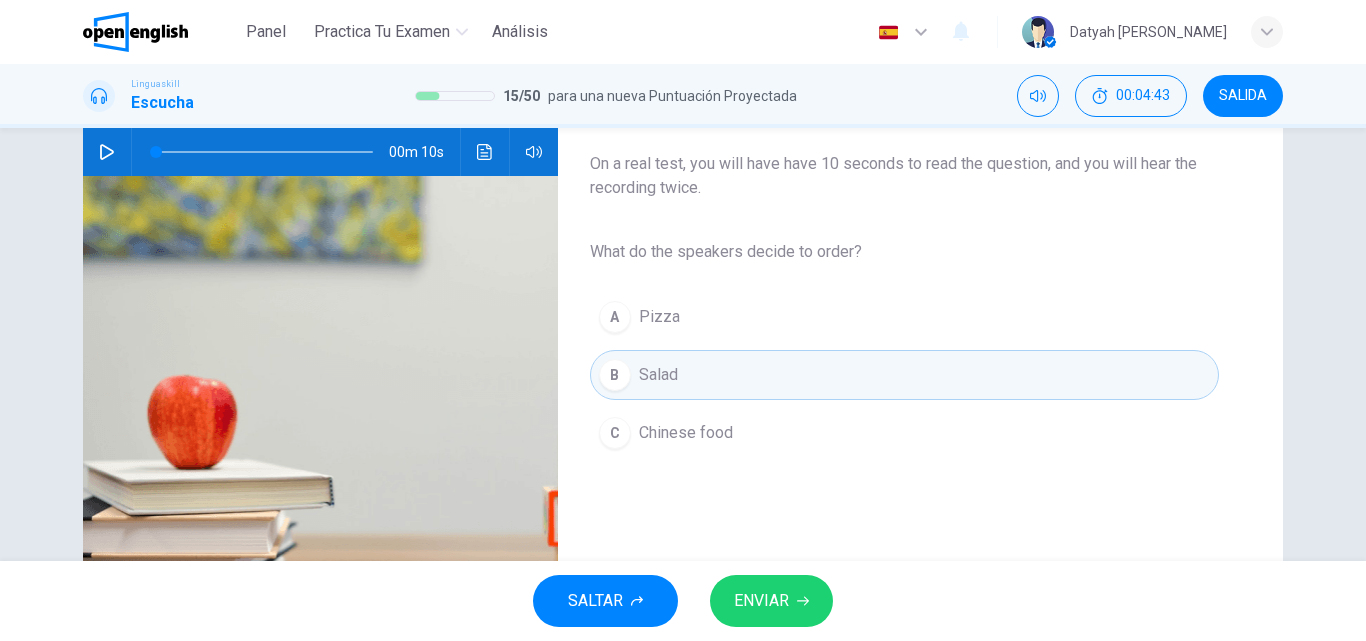 click on "ENVIAR" at bounding box center [761, 601] 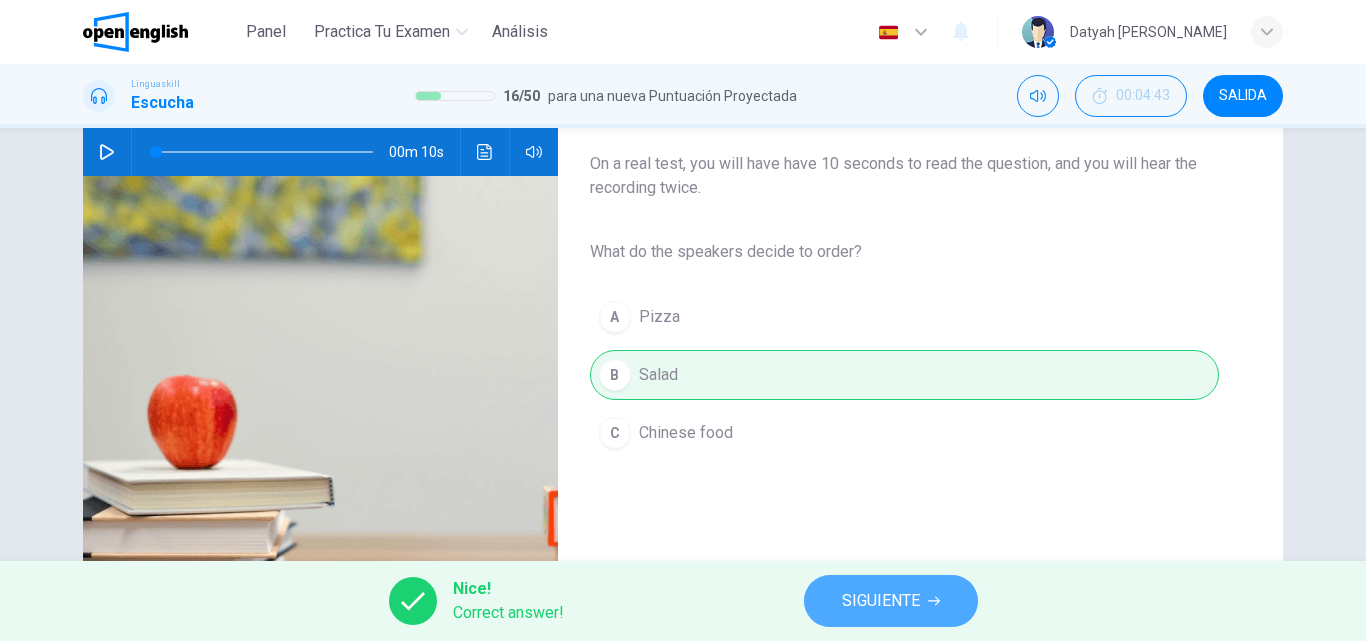 click on "SIGUIENTE" at bounding box center [881, 601] 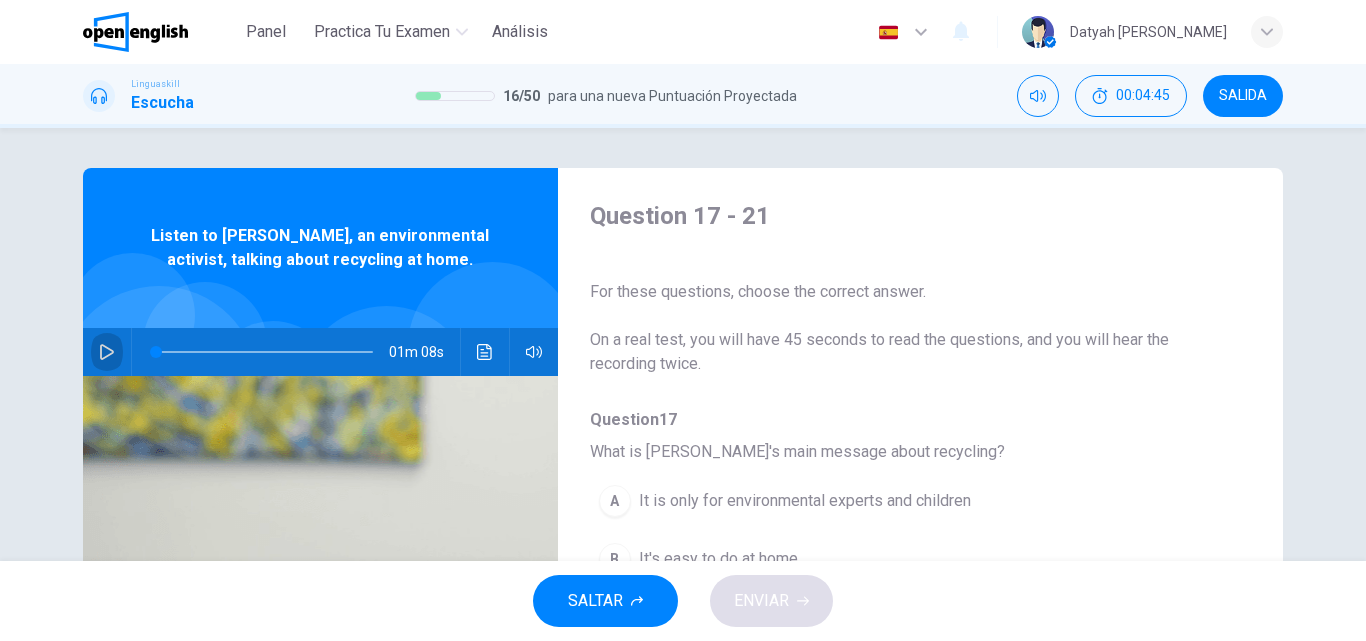 click 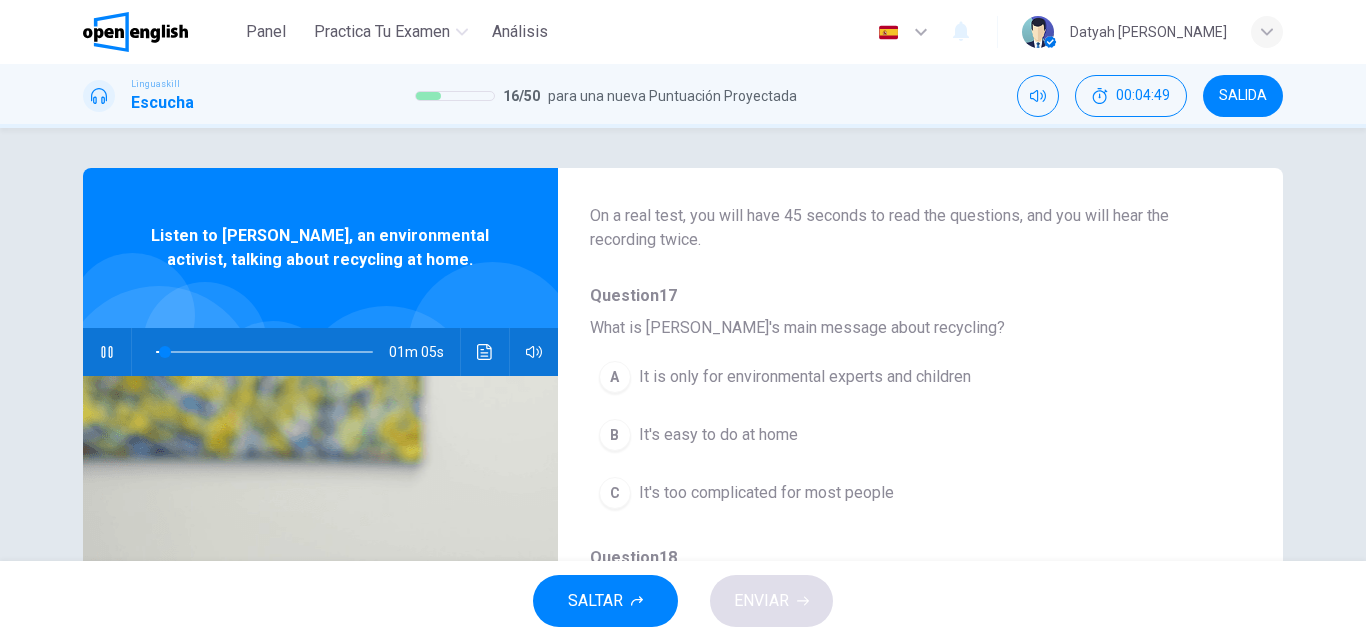 scroll, scrollTop: 200, scrollLeft: 0, axis: vertical 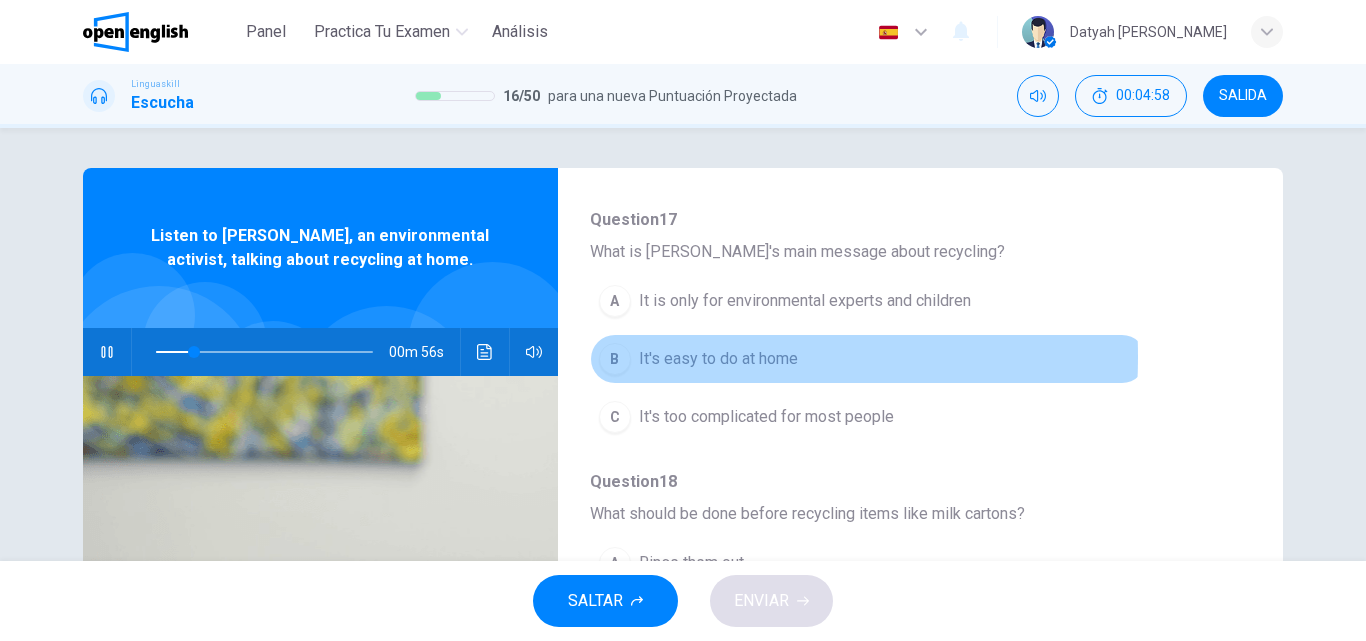 click on "B" at bounding box center (615, 359) 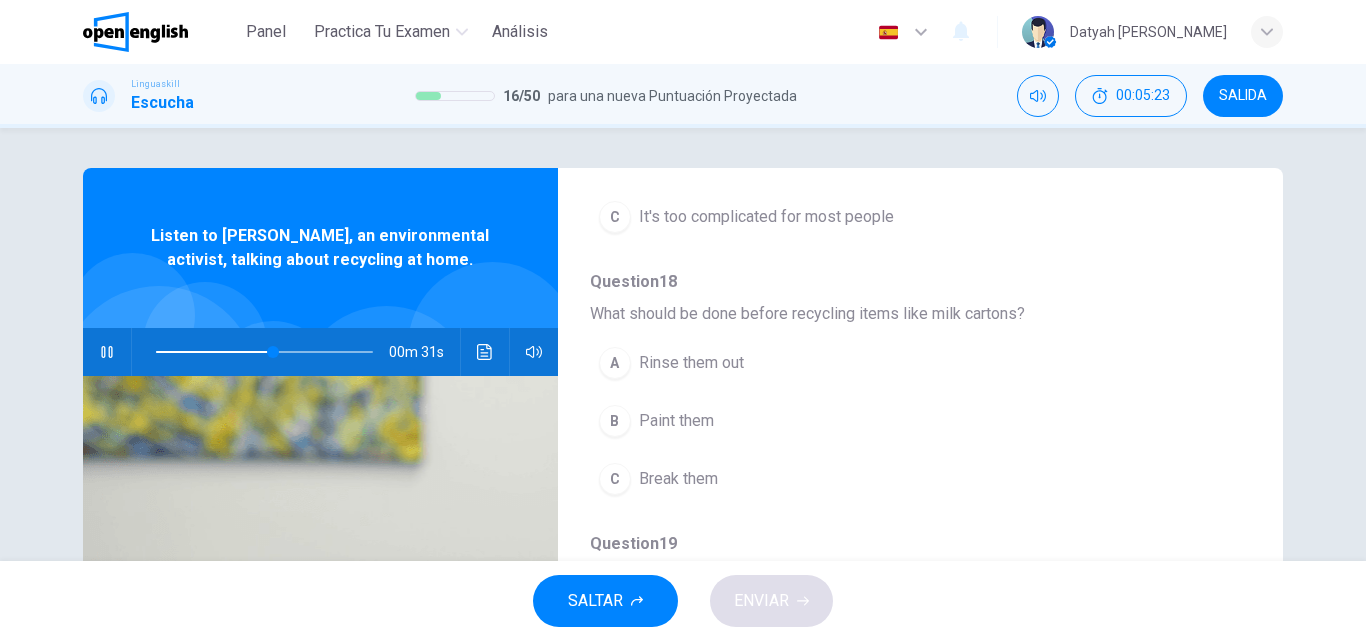 scroll, scrollTop: 500, scrollLeft: 0, axis: vertical 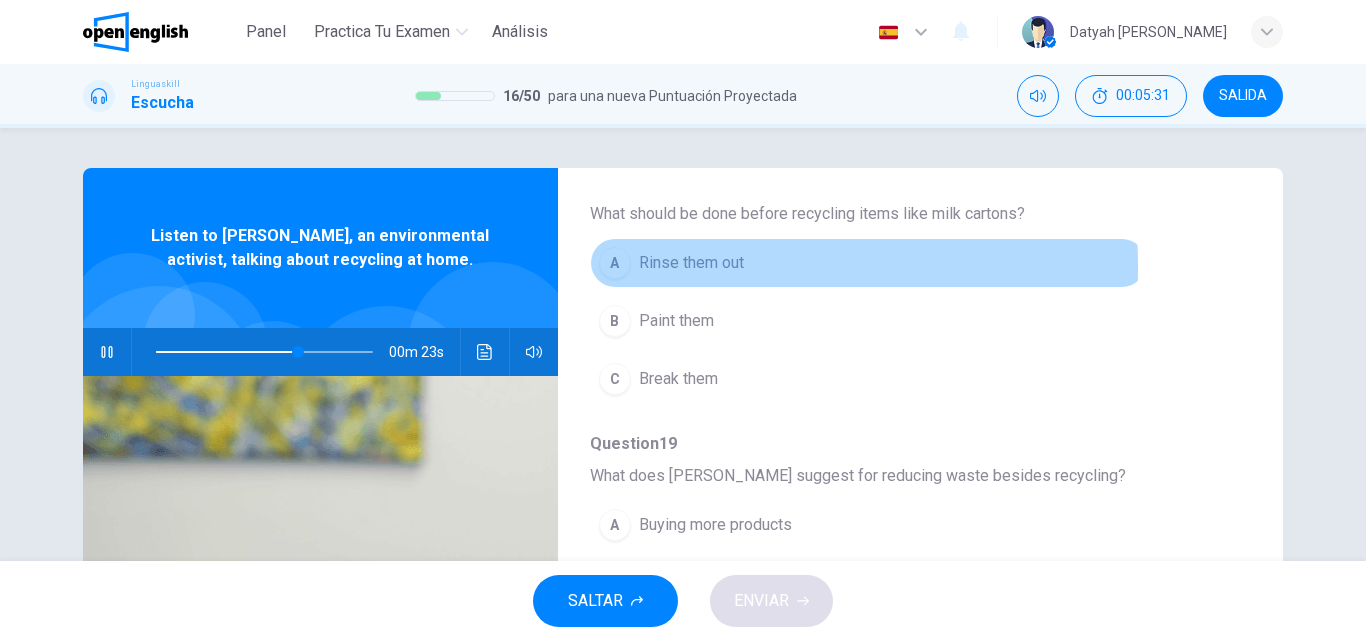 click on "A" at bounding box center [615, 263] 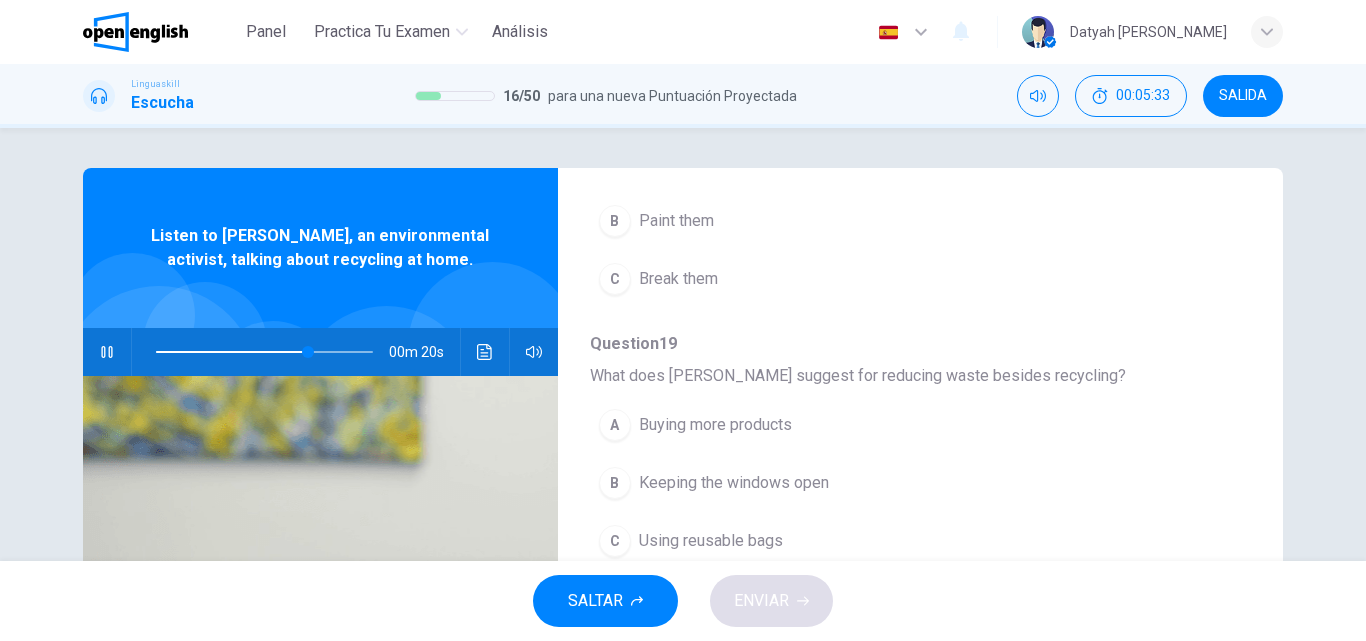 scroll, scrollTop: 700, scrollLeft: 0, axis: vertical 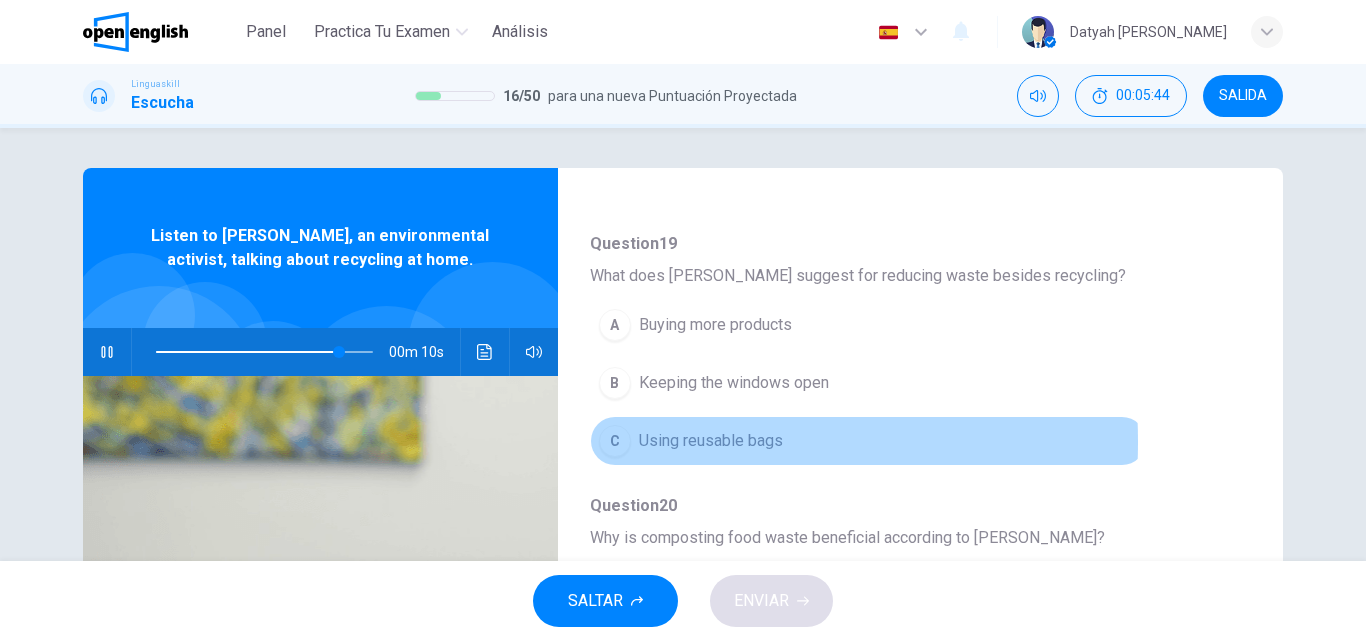 click on "C" at bounding box center [615, 441] 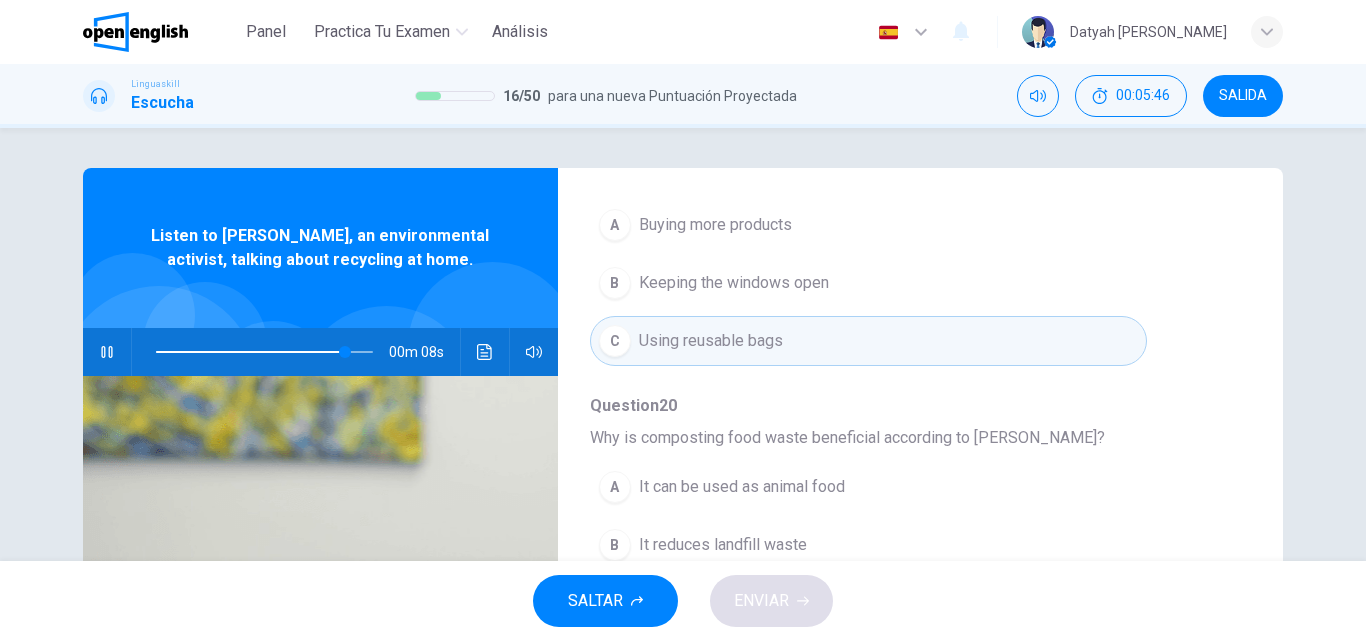 scroll, scrollTop: 863, scrollLeft: 0, axis: vertical 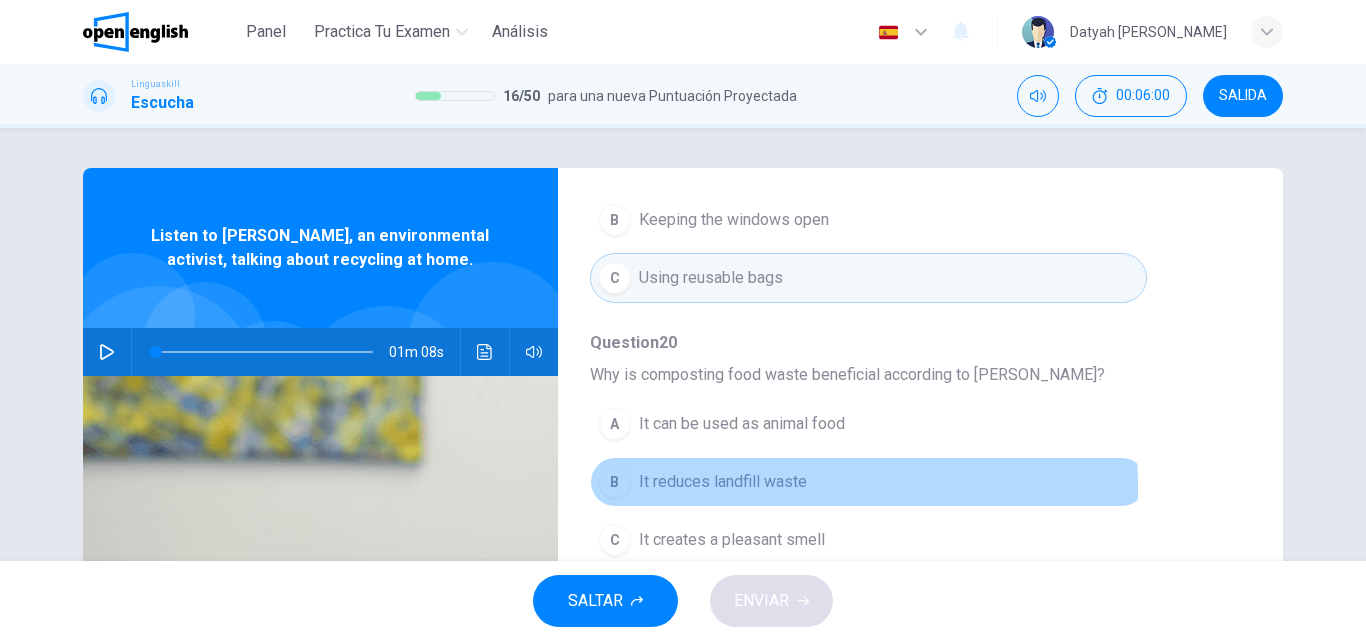 click on "B" at bounding box center (615, 482) 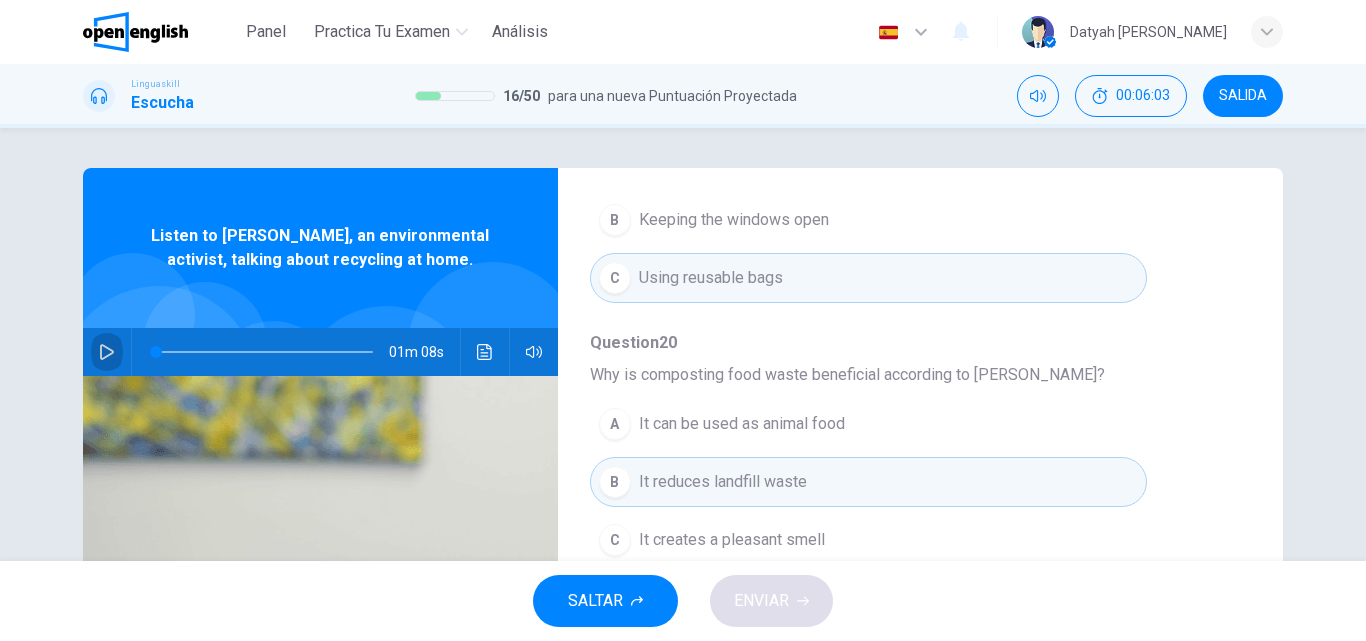 click 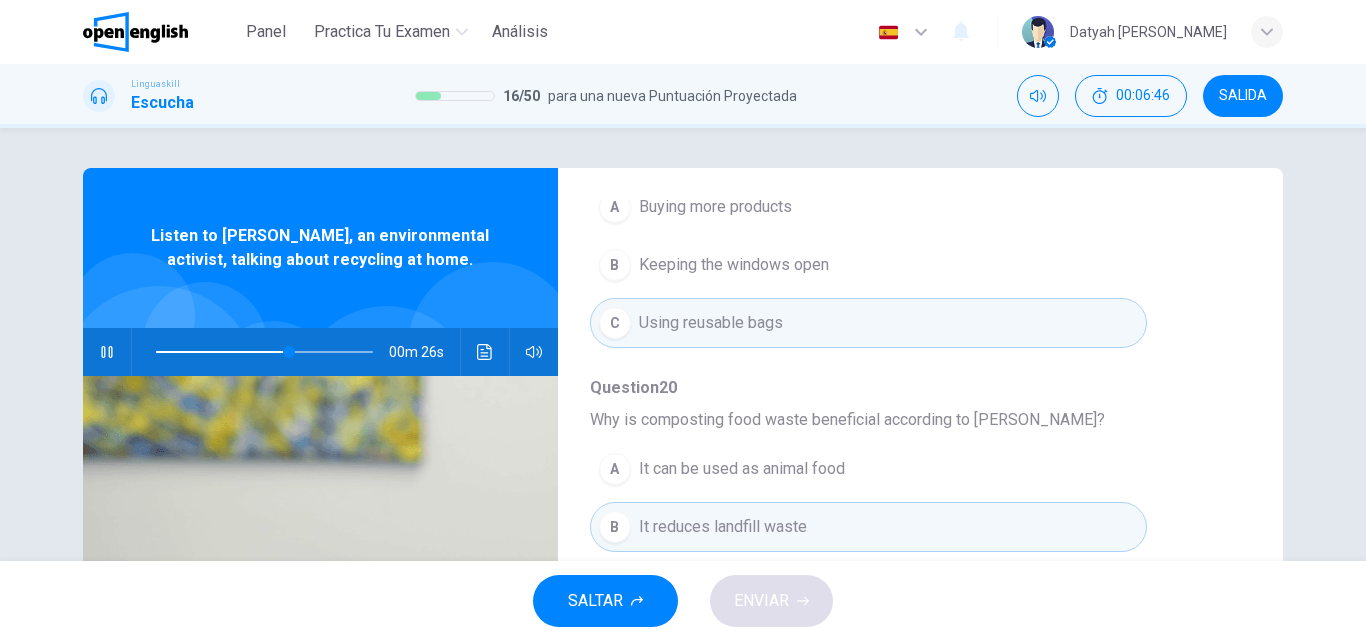 scroll, scrollTop: 863, scrollLeft: 0, axis: vertical 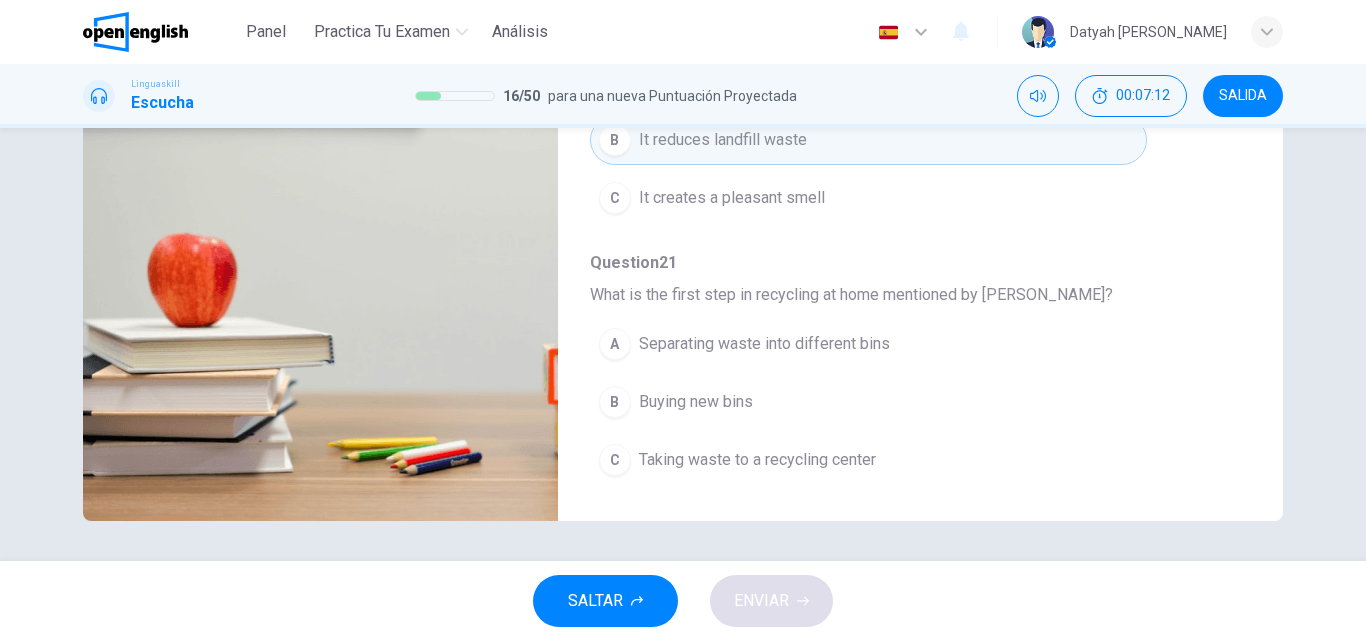 type on "*" 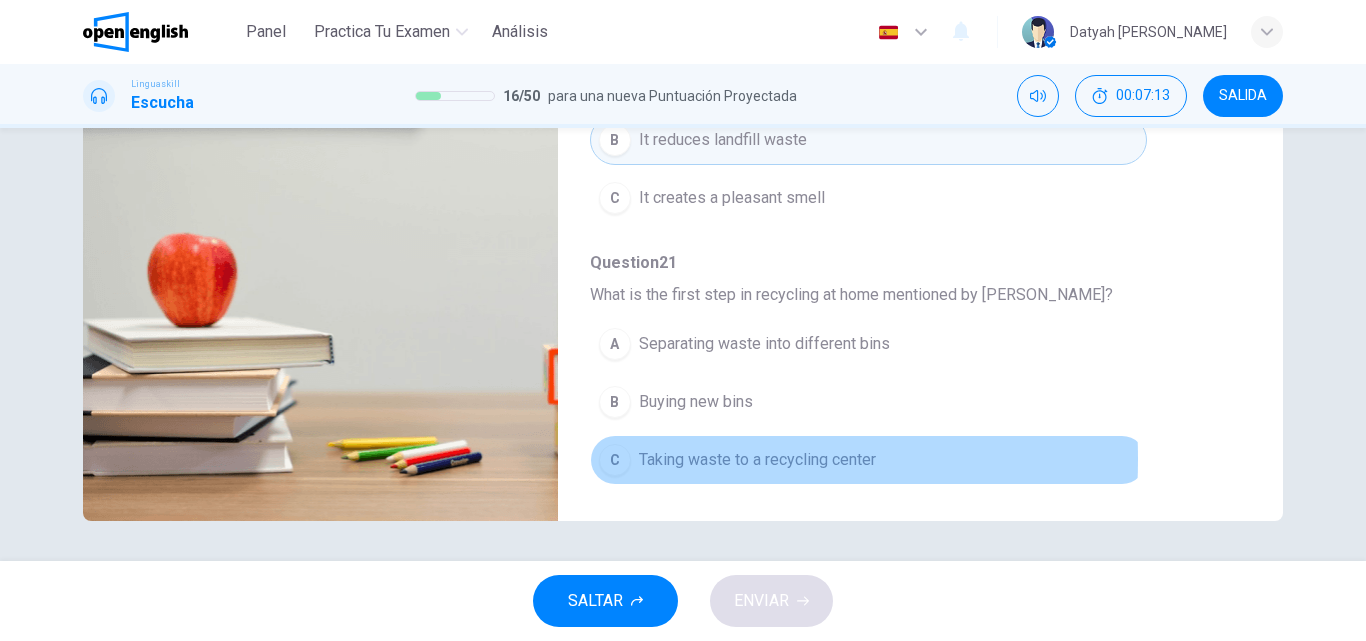 click on "C" at bounding box center (615, 460) 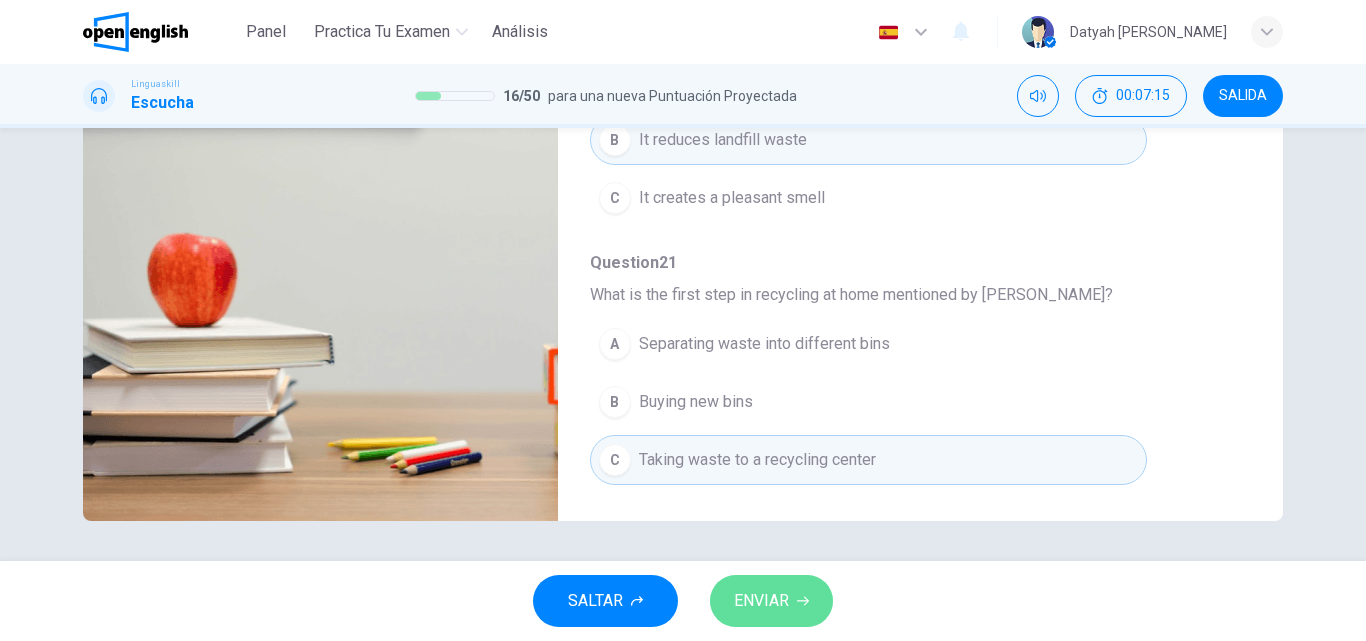 click on "ENVIAR" at bounding box center [761, 601] 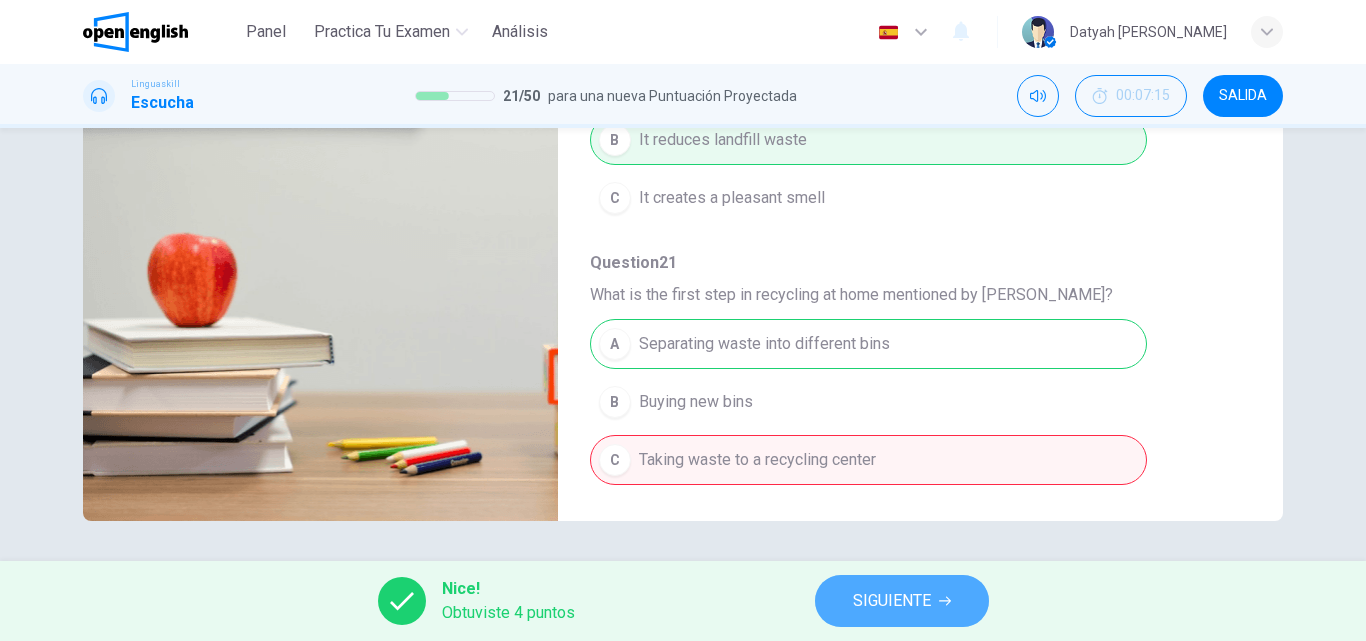 click on "SIGUIENTE" at bounding box center (902, 601) 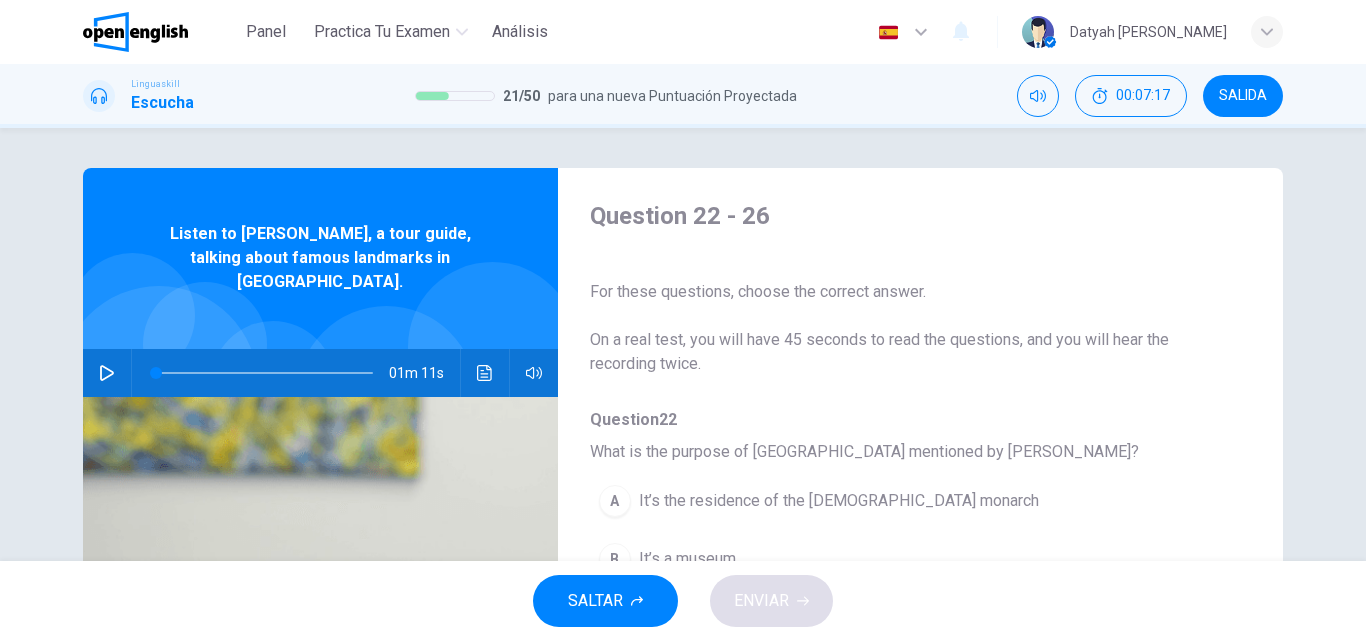 click at bounding box center (107, 373) 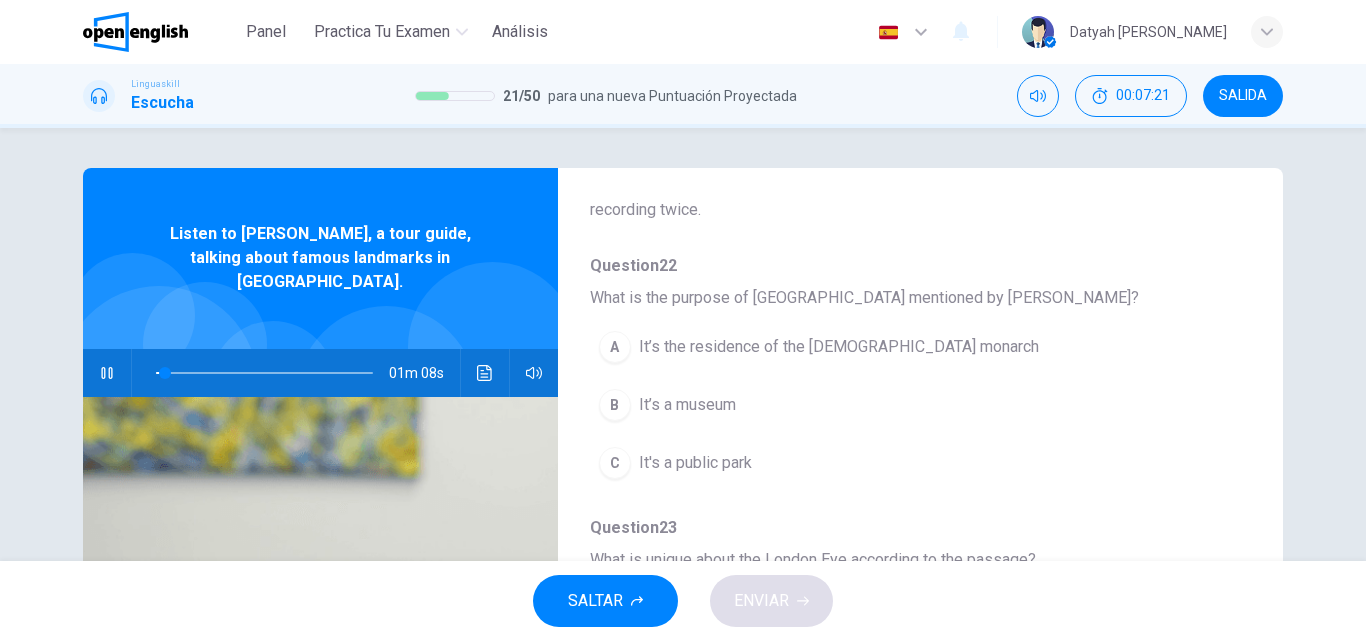 scroll, scrollTop: 200, scrollLeft: 0, axis: vertical 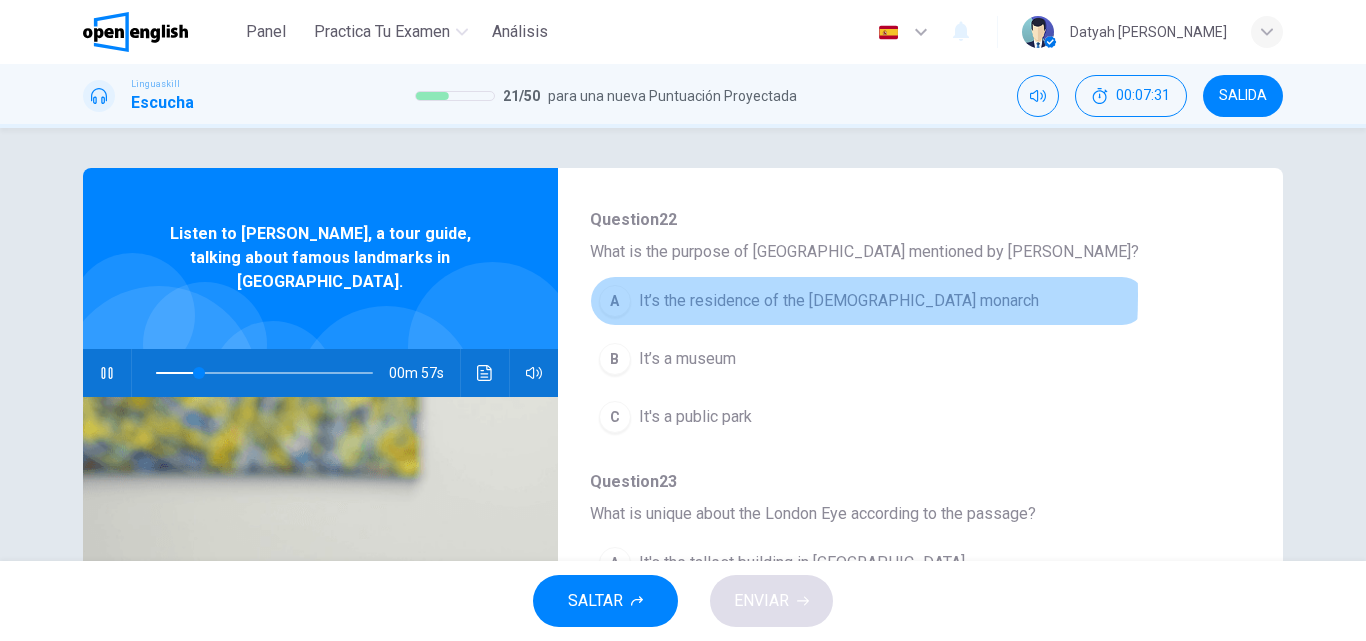 click on "A" at bounding box center (615, 301) 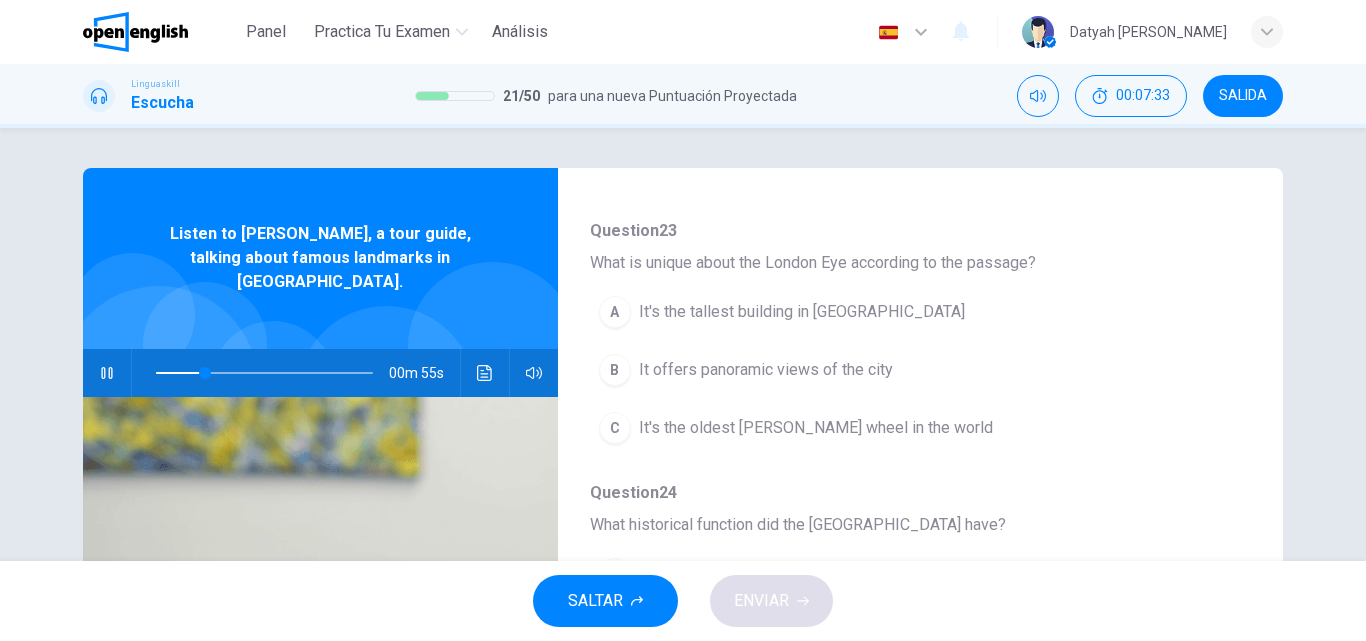 scroll, scrollTop: 500, scrollLeft: 0, axis: vertical 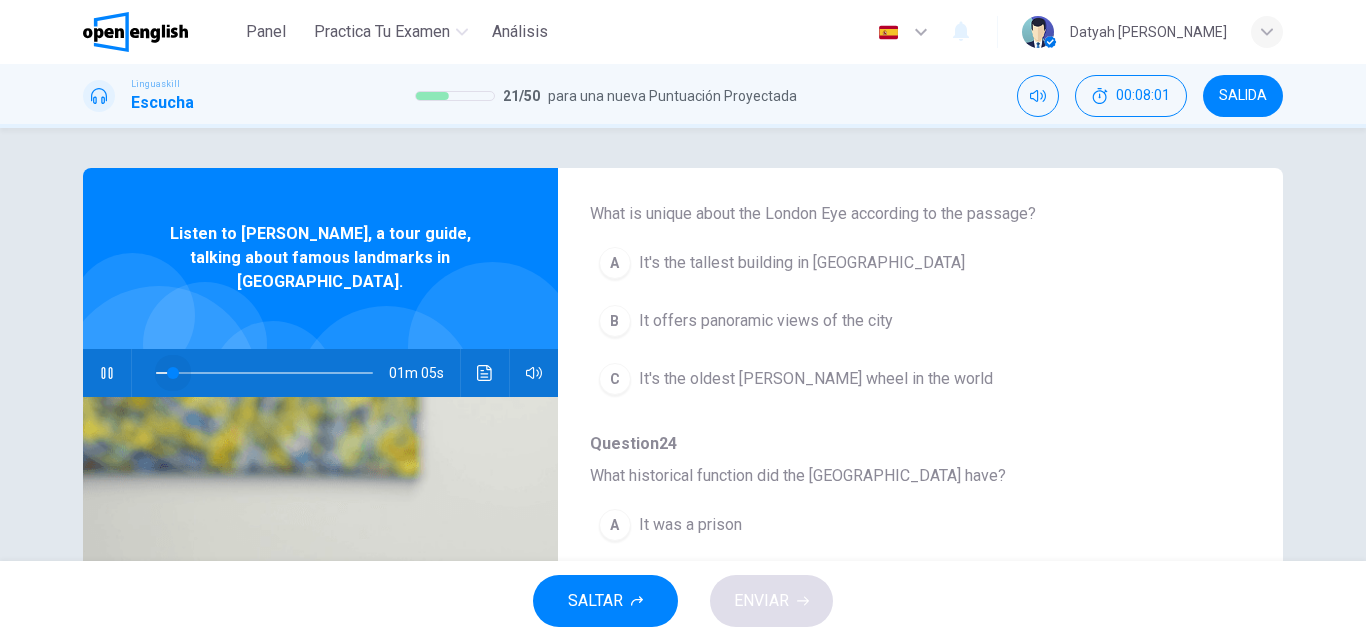 click at bounding box center (264, 373) 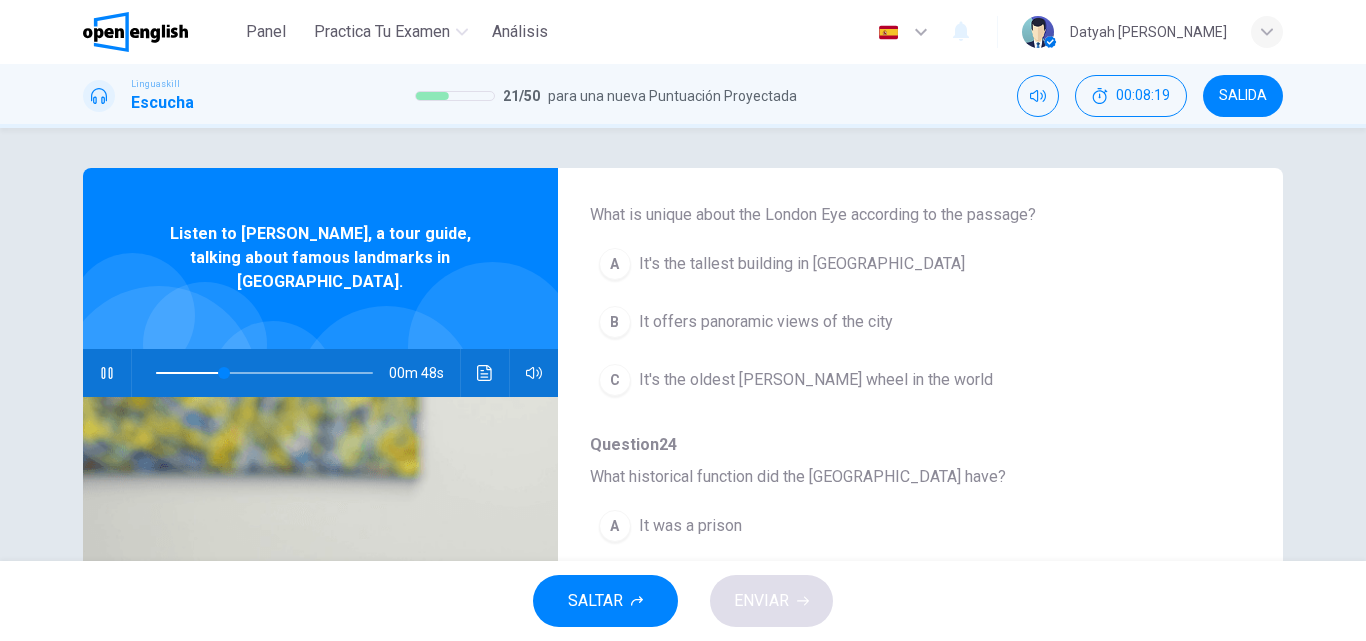 scroll, scrollTop: 500, scrollLeft: 0, axis: vertical 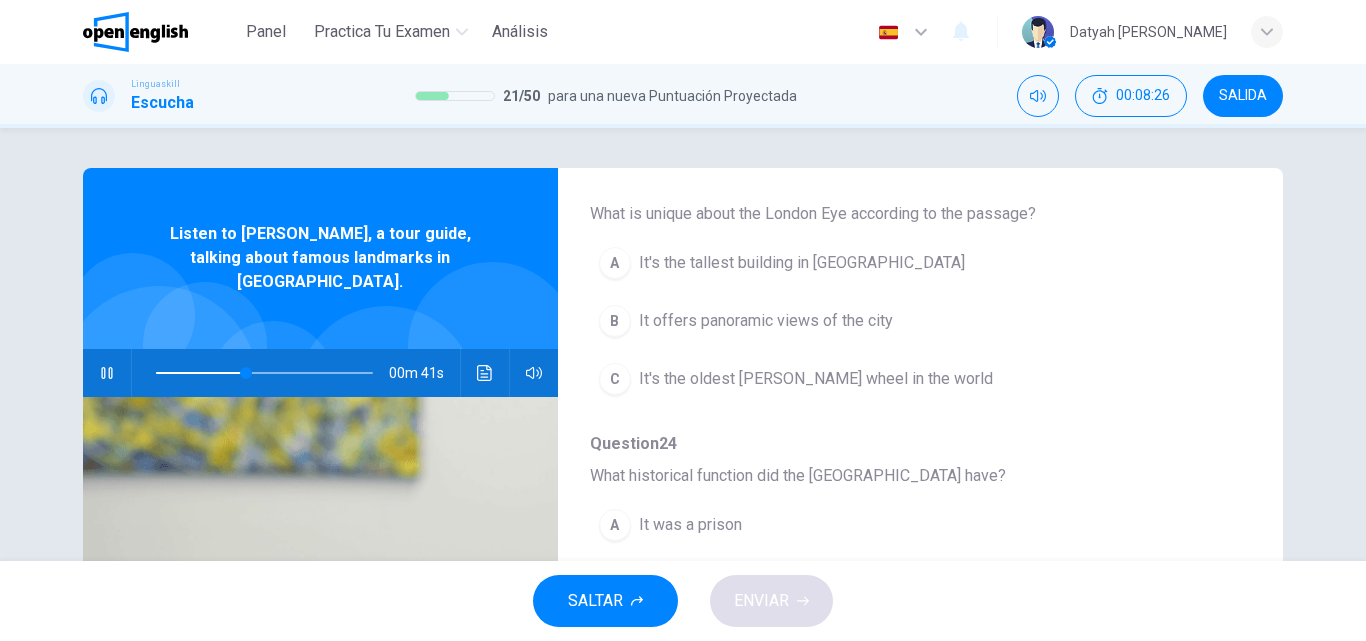 click on "A" at bounding box center [615, 263] 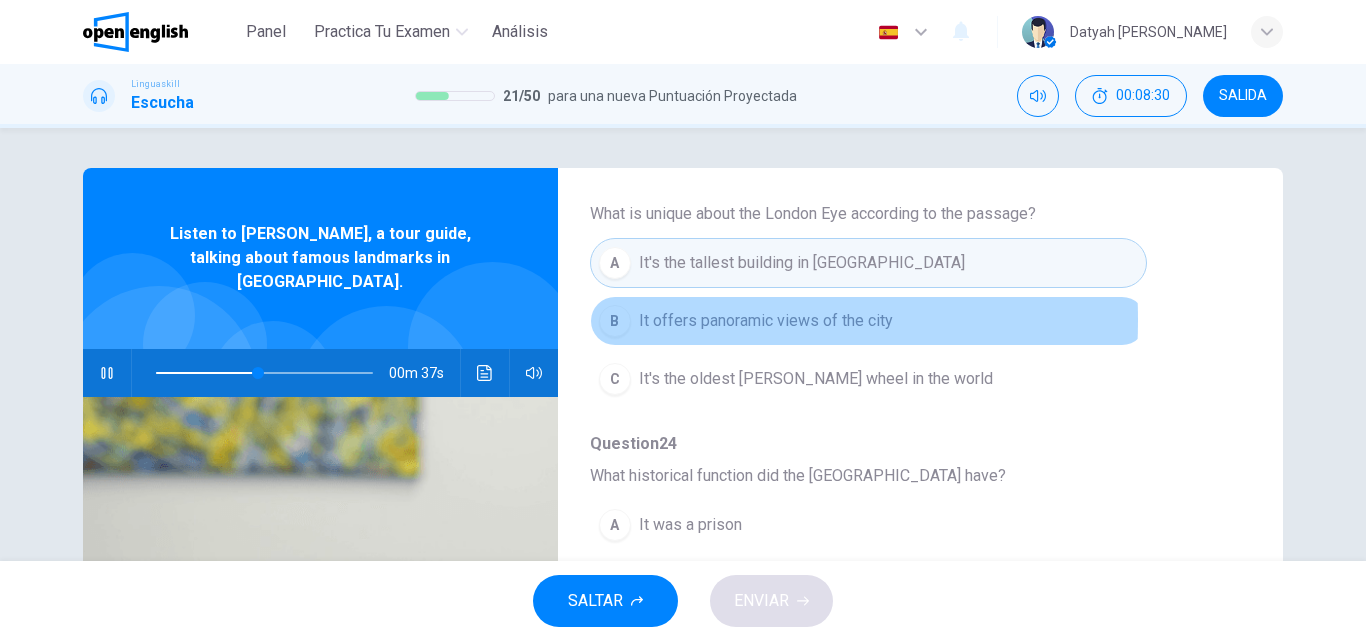 click on "B" at bounding box center (615, 321) 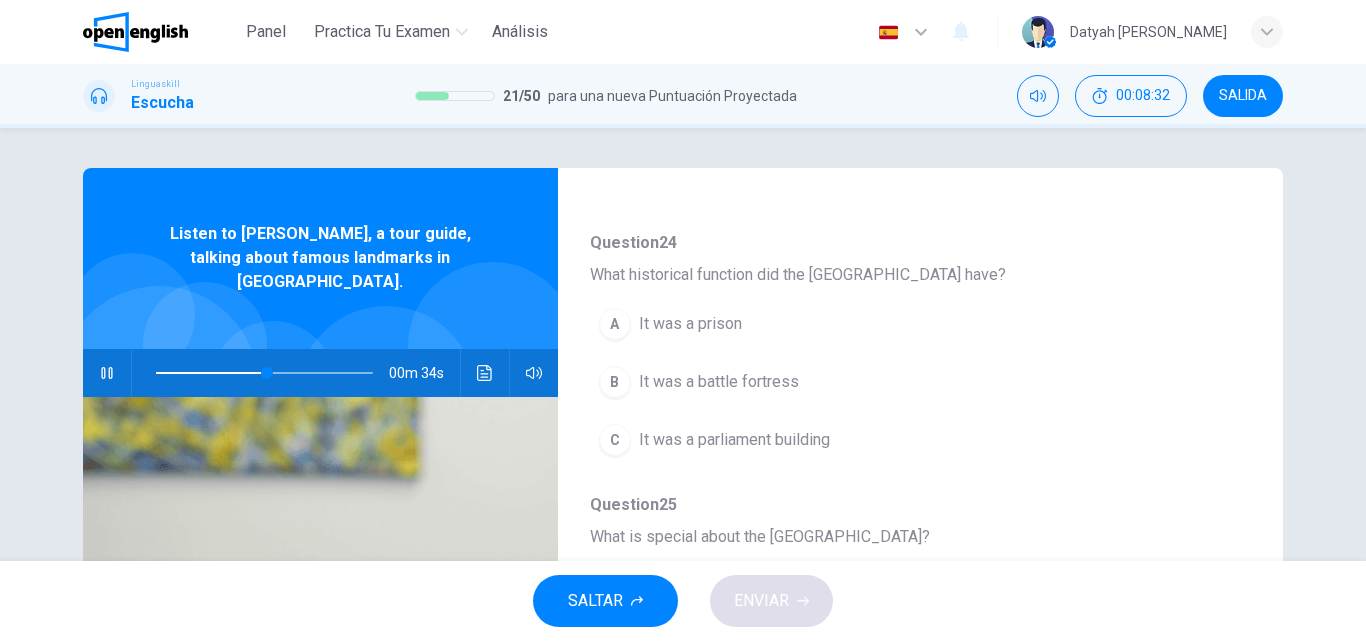 scroll, scrollTop: 700, scrollLeft: 0, axis: vertical 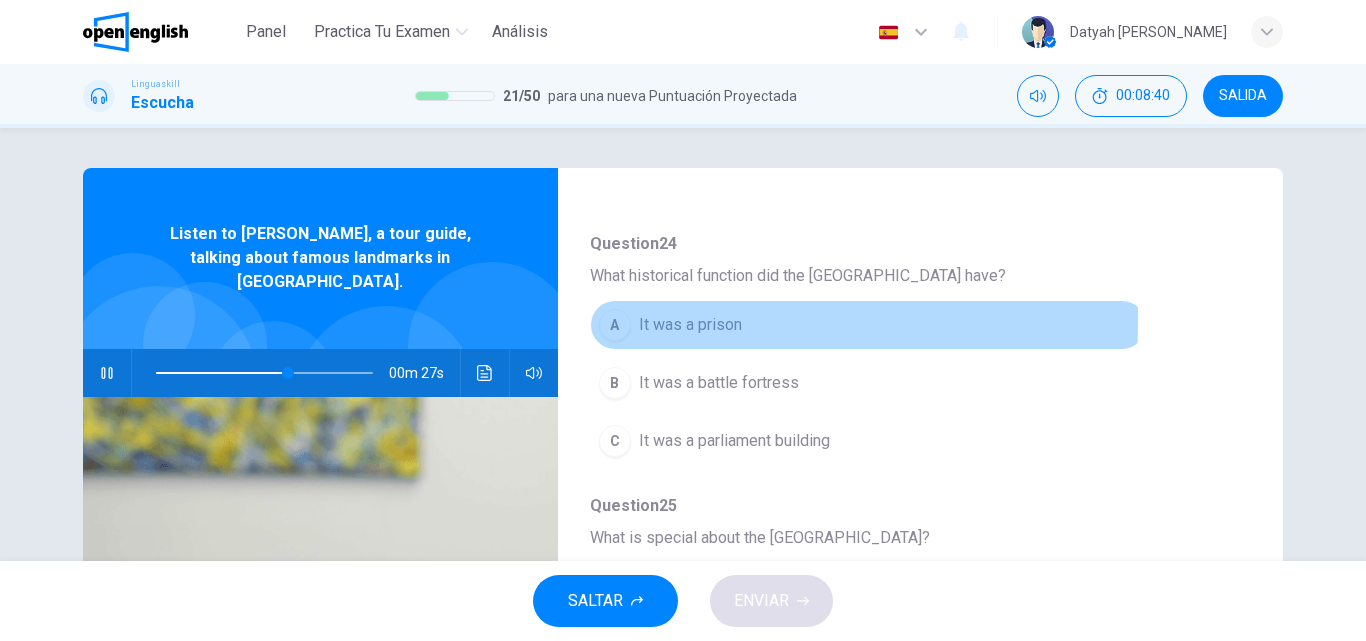 click on "A" at bounding box center (615, 325) 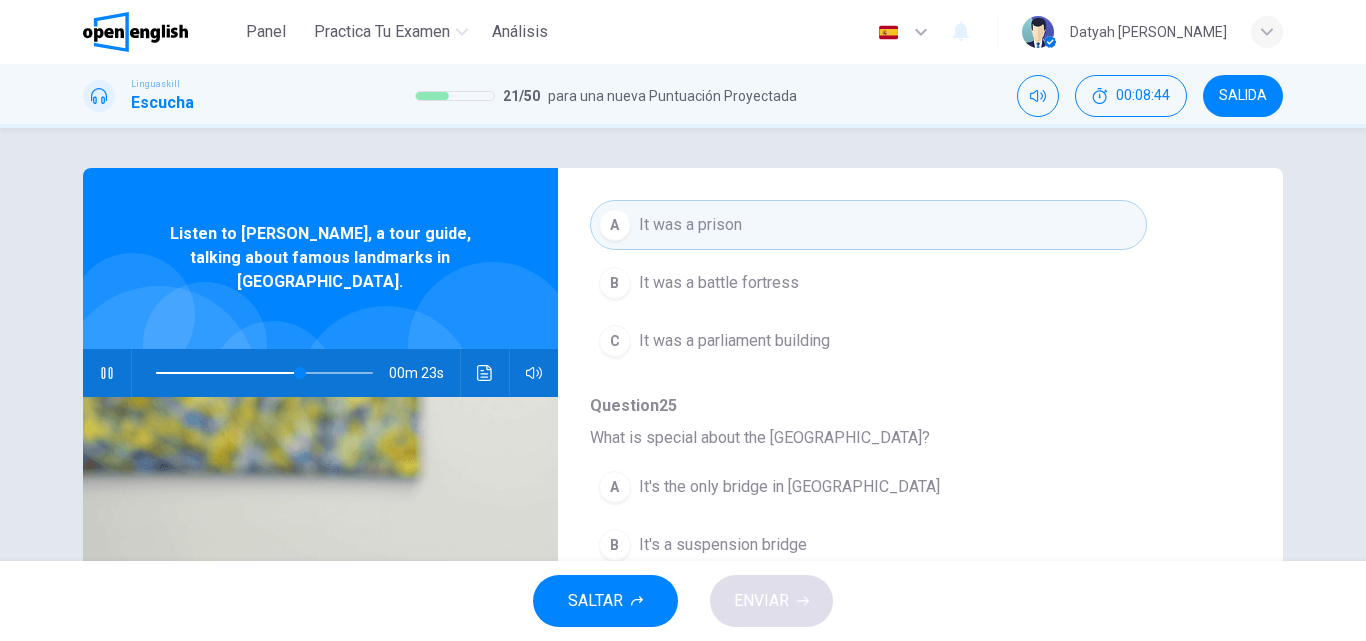 scroll, scrollTop: 863, scrollLeft: 0, axis: vertical 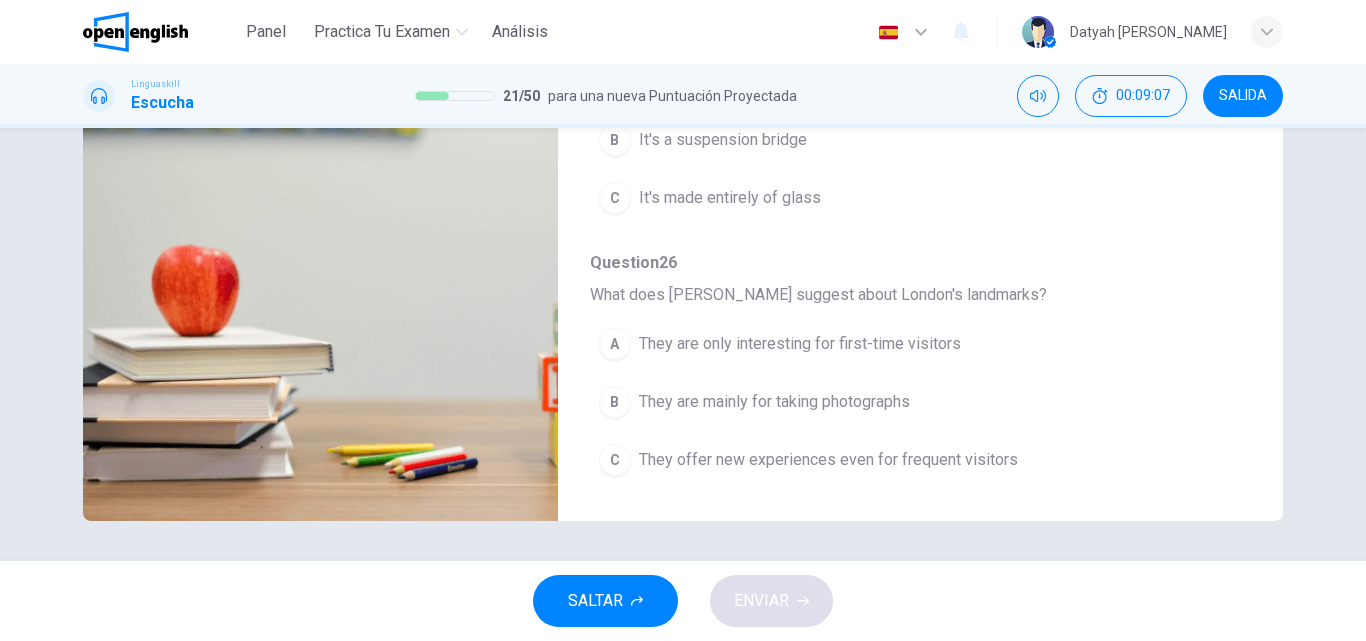 type on "*" 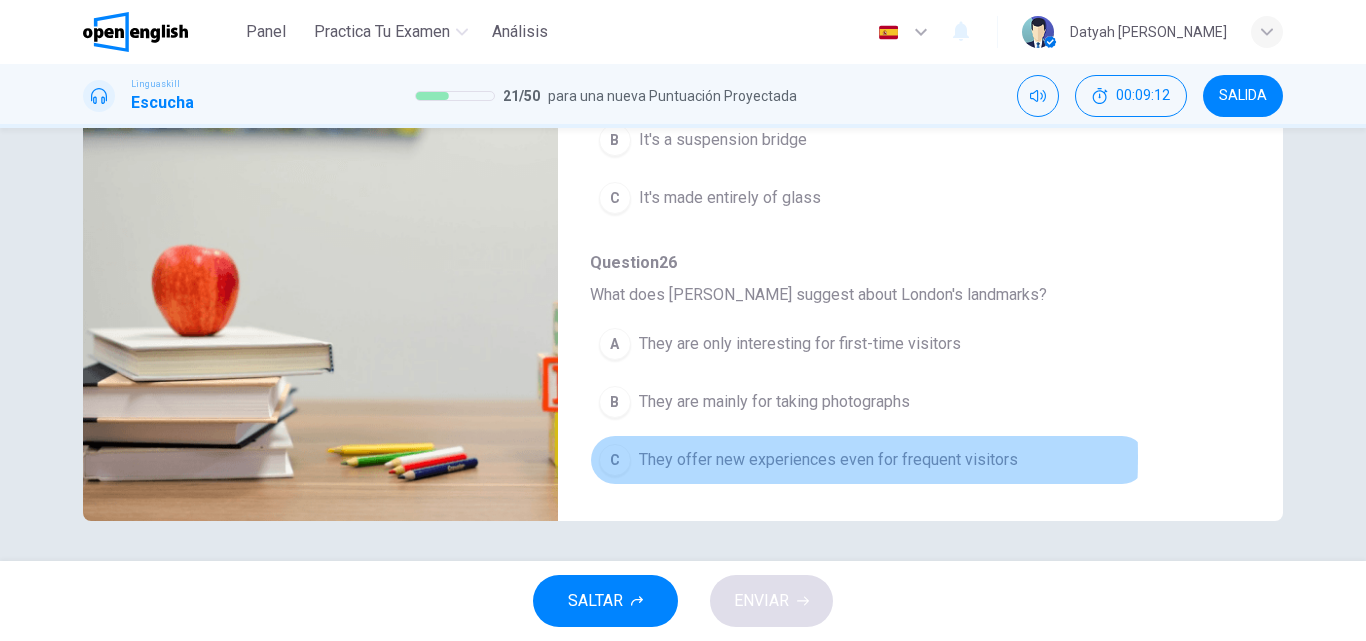 click on "C" at bounding box center (615, 460) 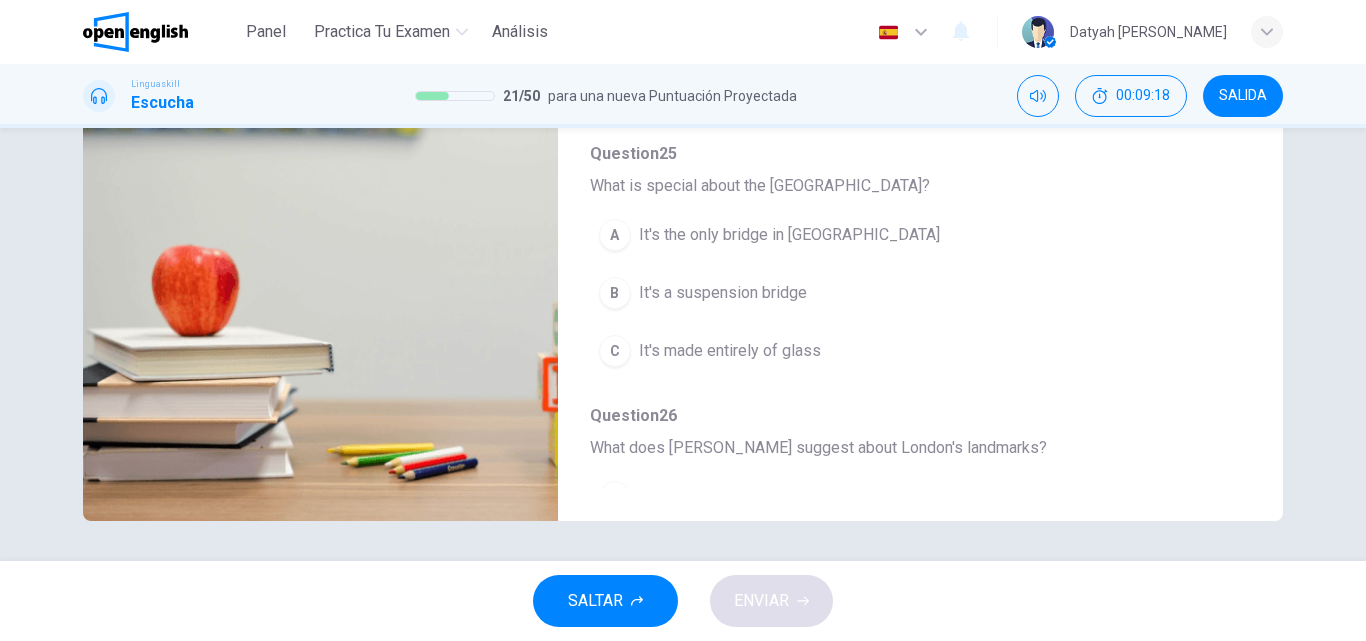 scroll, scrollTop: 663, scrollLeft: 0, axis: vertical 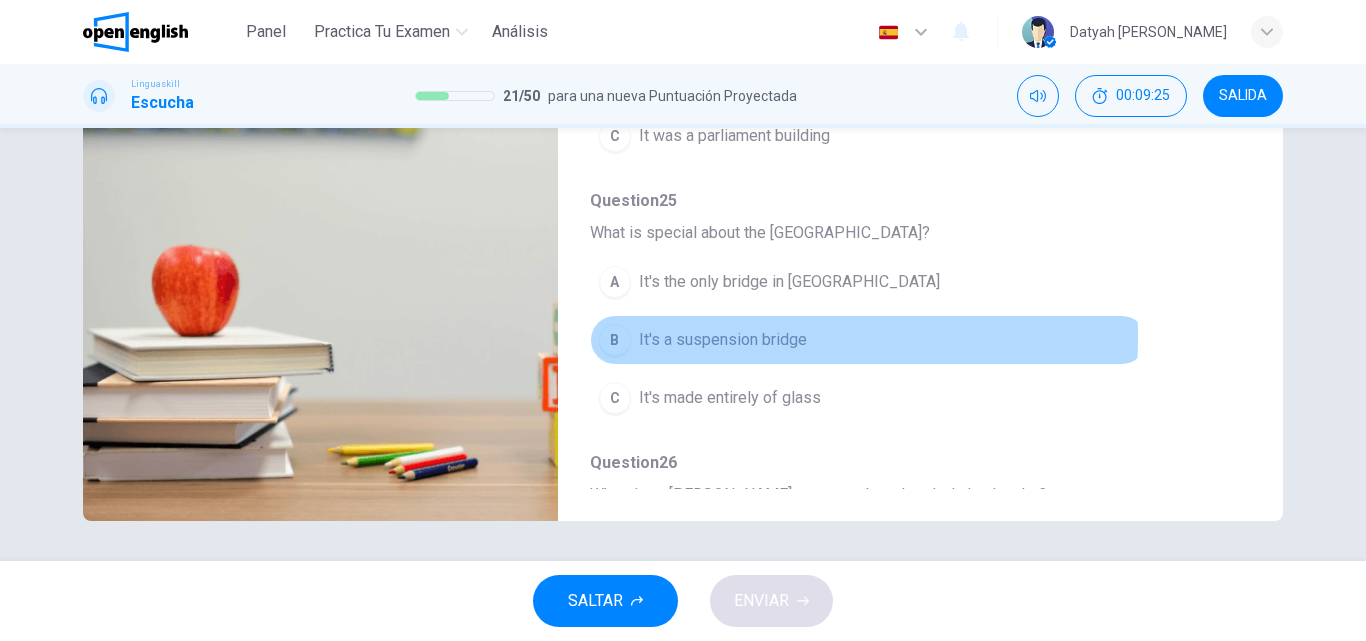 click on "B" at bounding box center [615, 340] 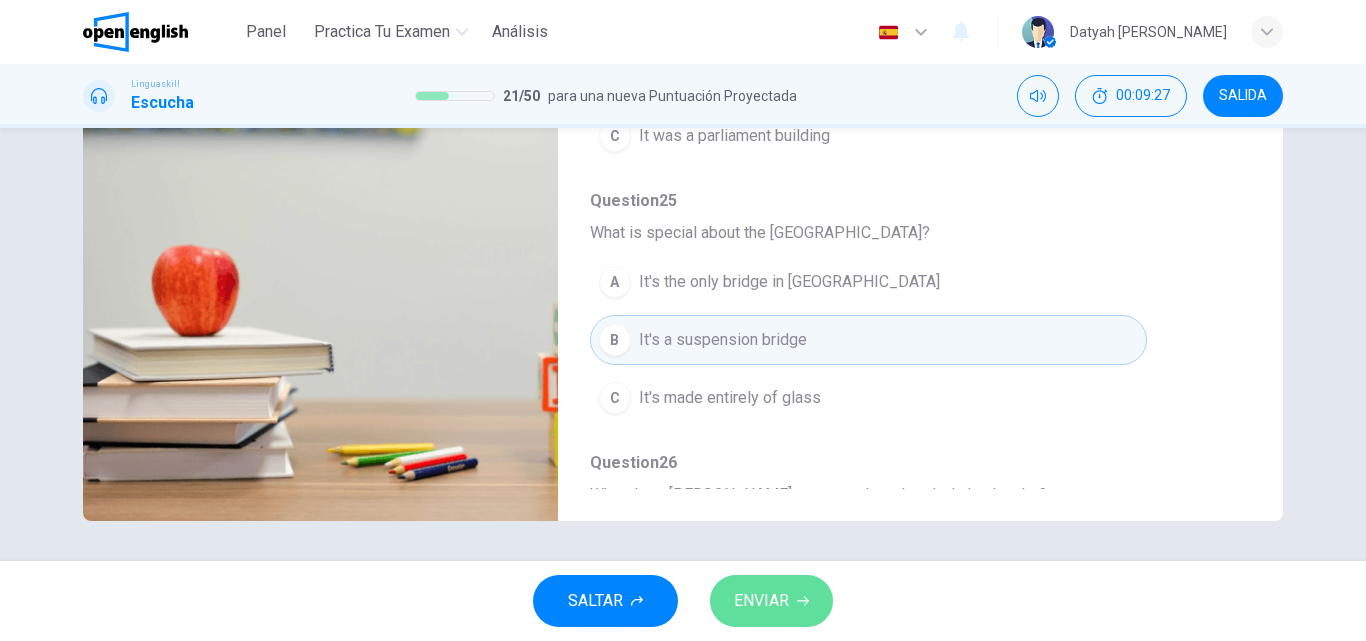 click on "ENVIAR" at bounding box center [761, 601] 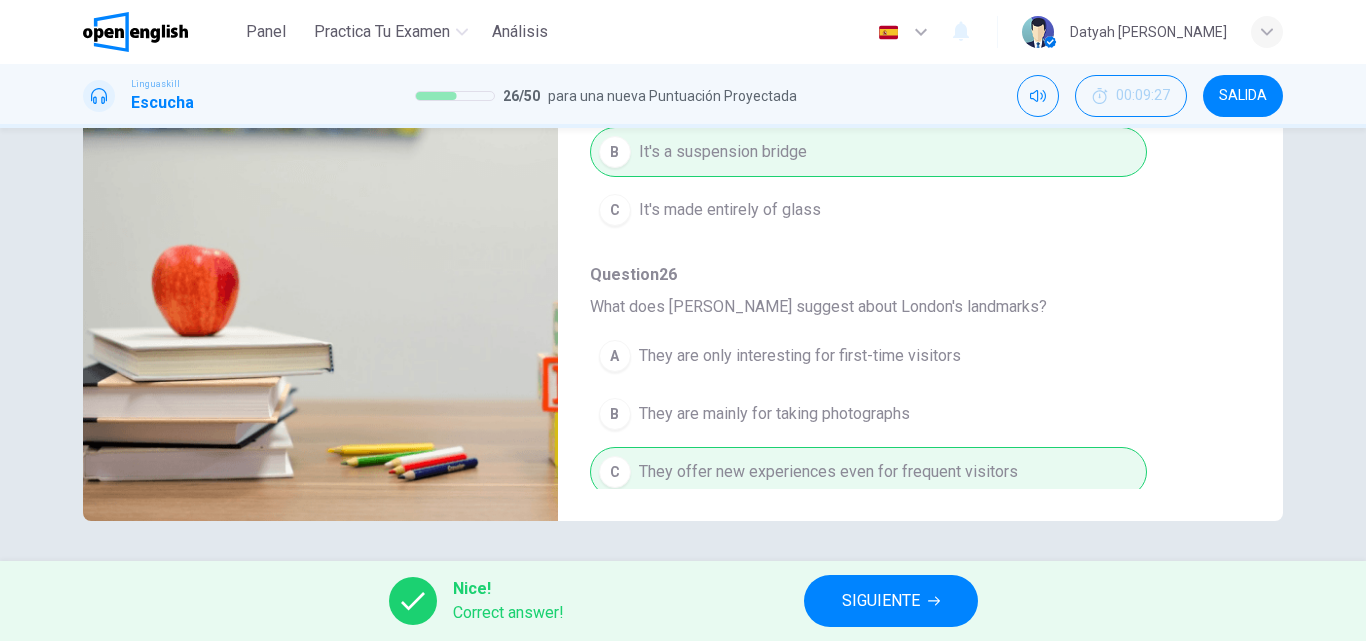 scroll, scrollTop: 863, scrollLeft: 0, axis: vertical 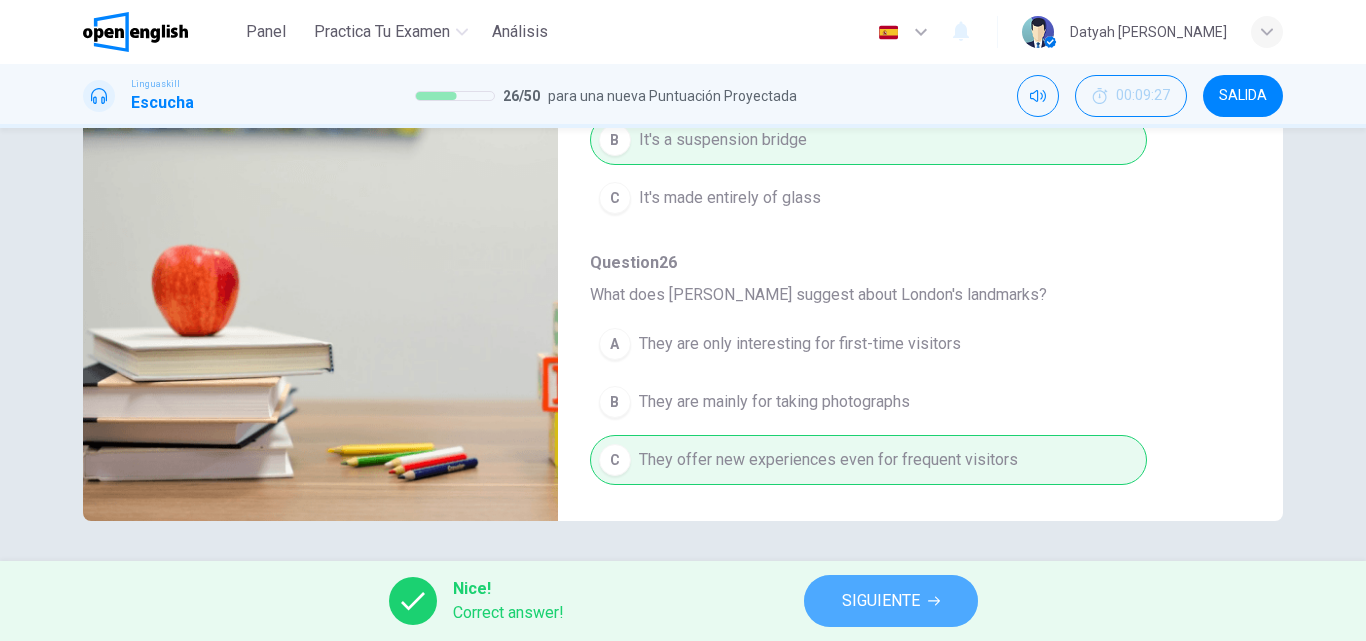 click on "SIGUIENTE" at bounding box center (891, 601) 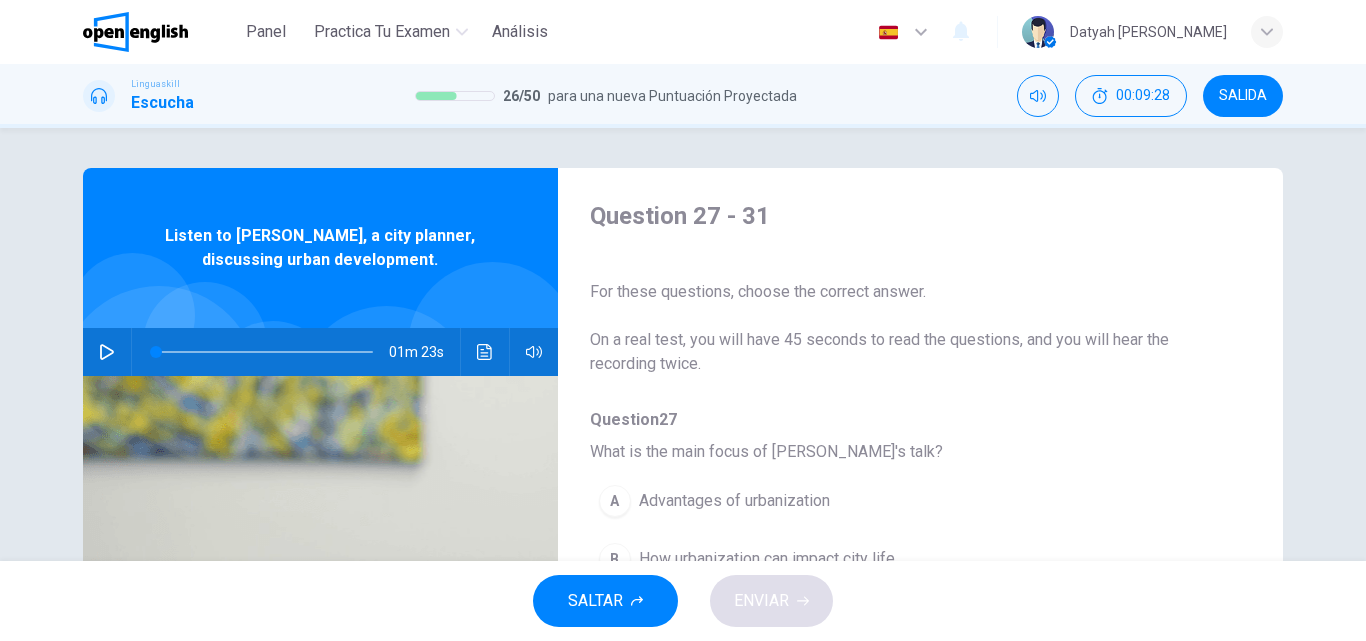 click on "01m 23s" at bounding box center (320, 352) 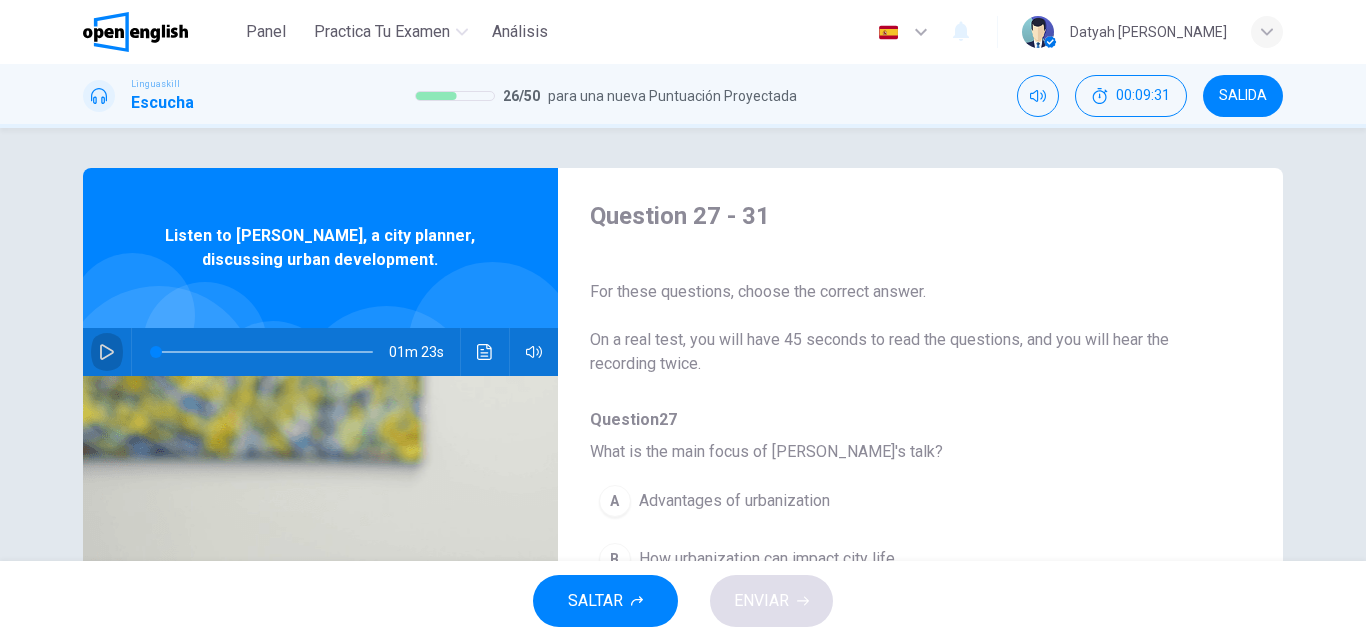 click at bounding box center [107, 352] 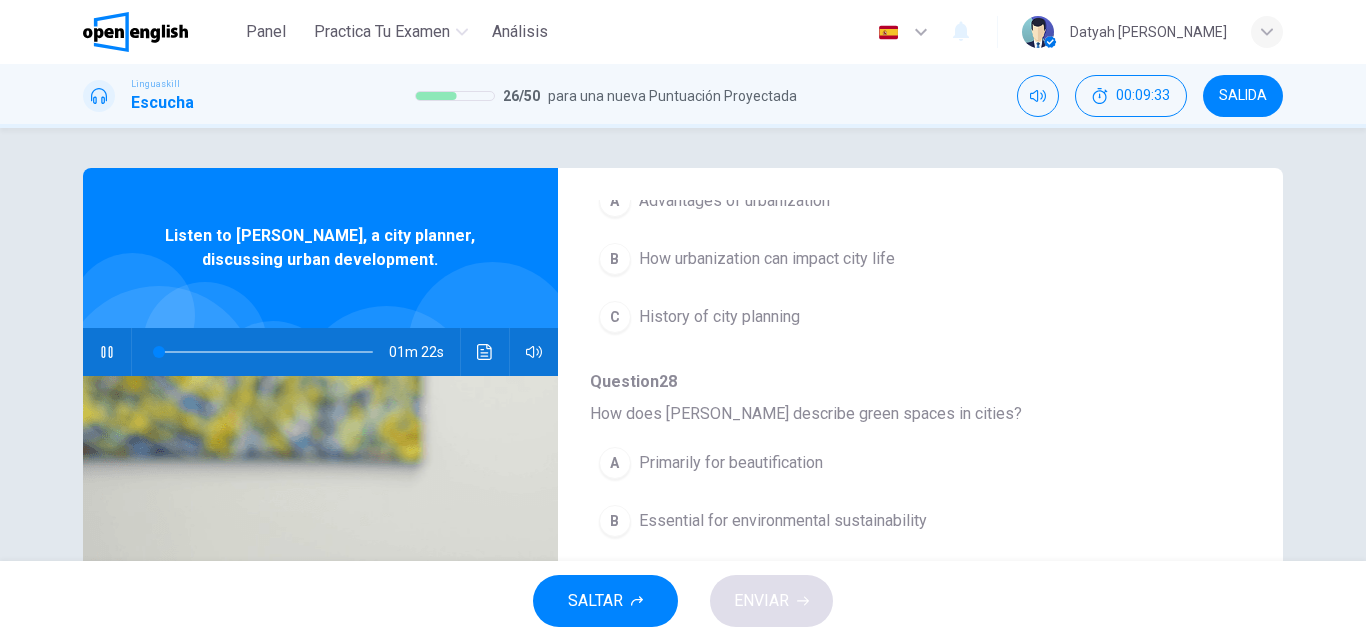 scroll, scrollTop: 200, scrollLeft: 0, axis: vertical 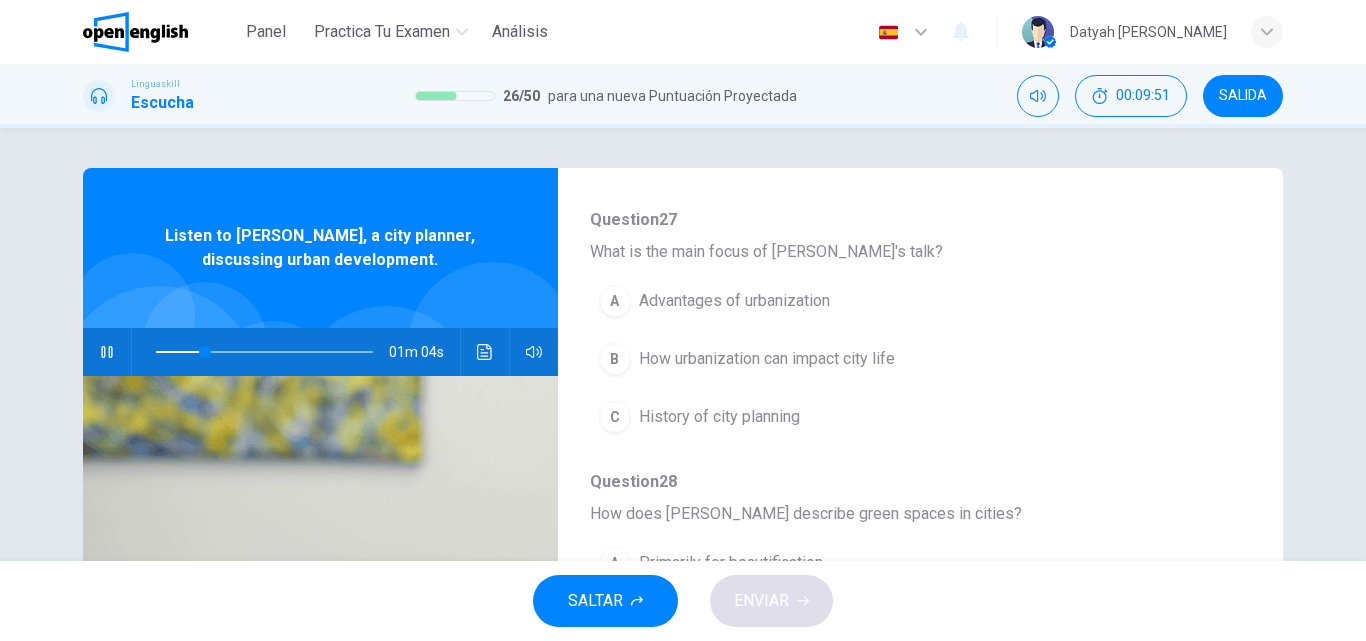click on "B" at bounding box center (615, 359) 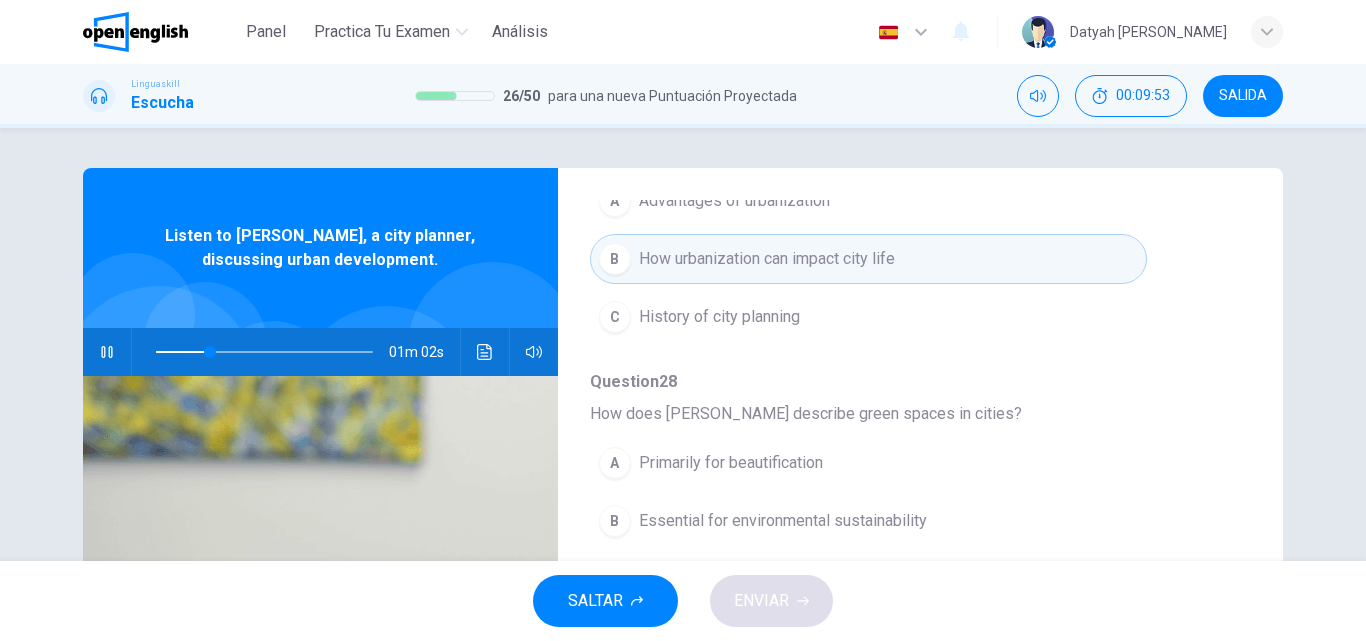 scroll, scrollTop: 400, scrollLeft: 0, axis: vertical 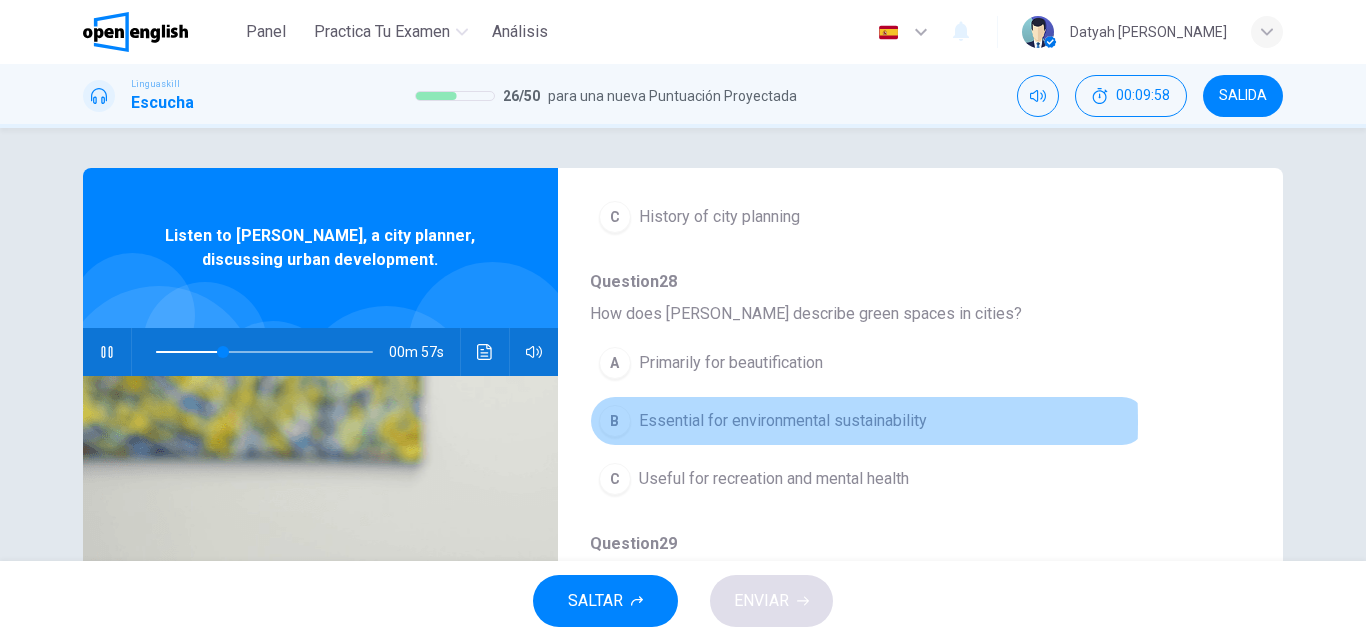 click on "B" at bounding box center [615, 421] 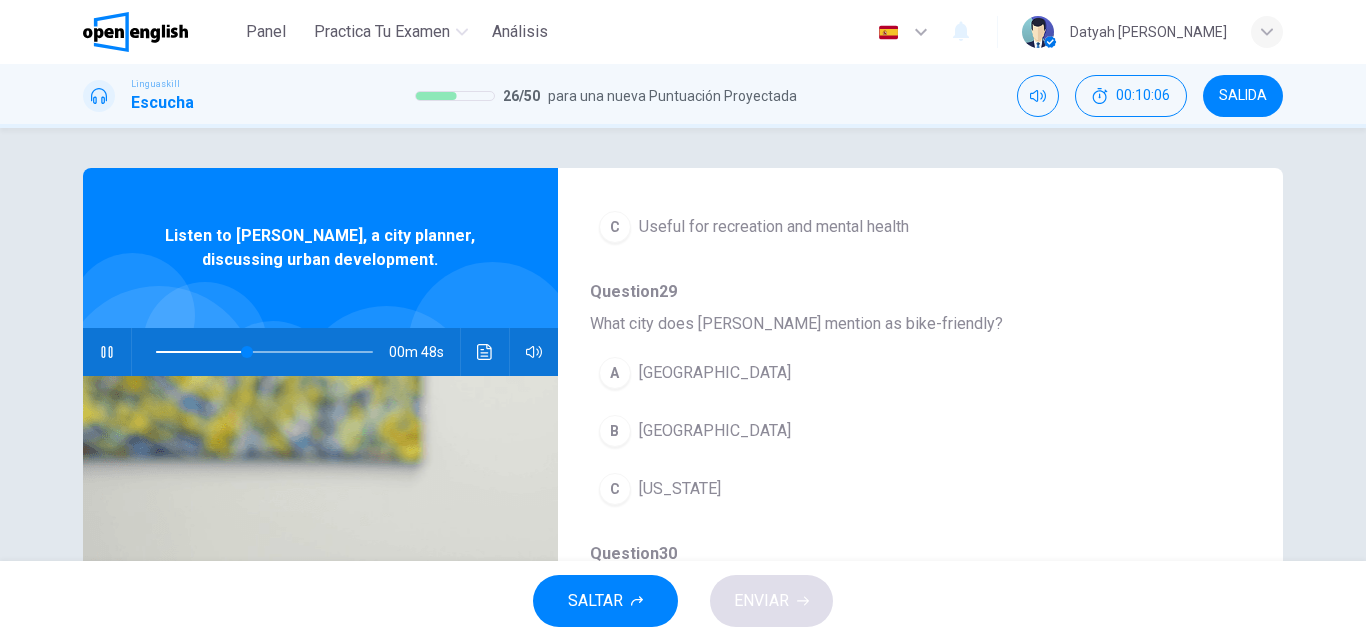 scroll, scrollTop: 700, scrollLeft: 0, axis: vertical 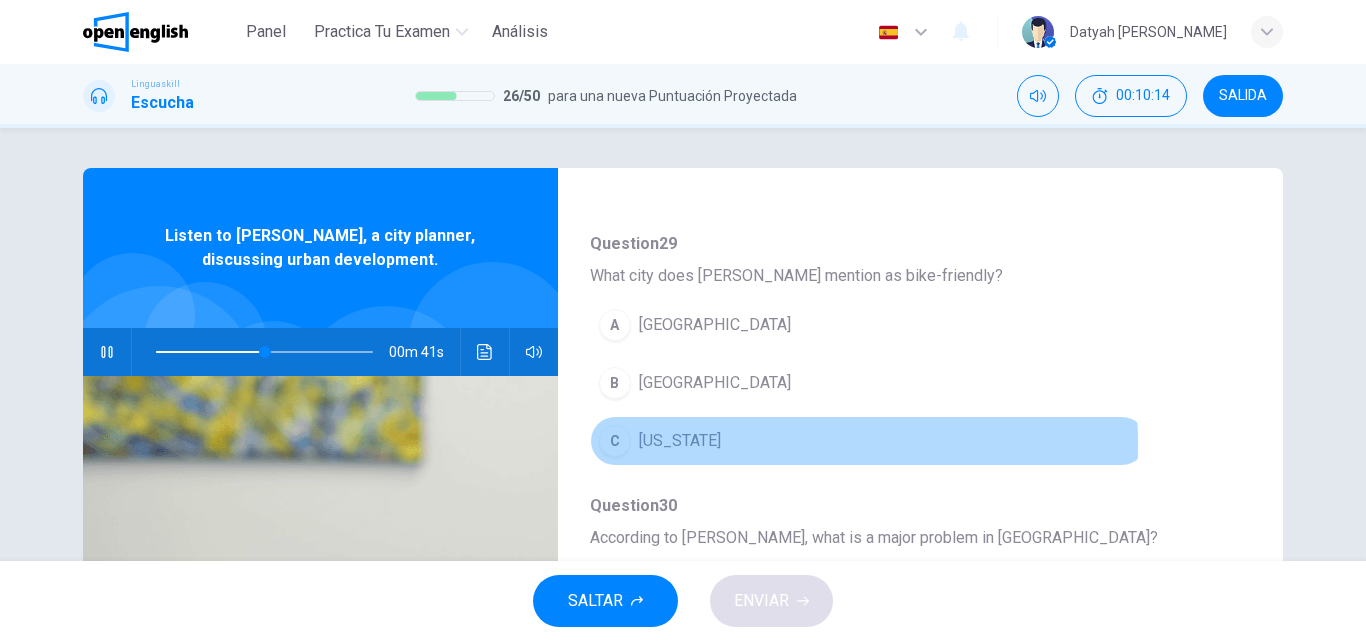 click on "C" at bounding box center [615, 441] 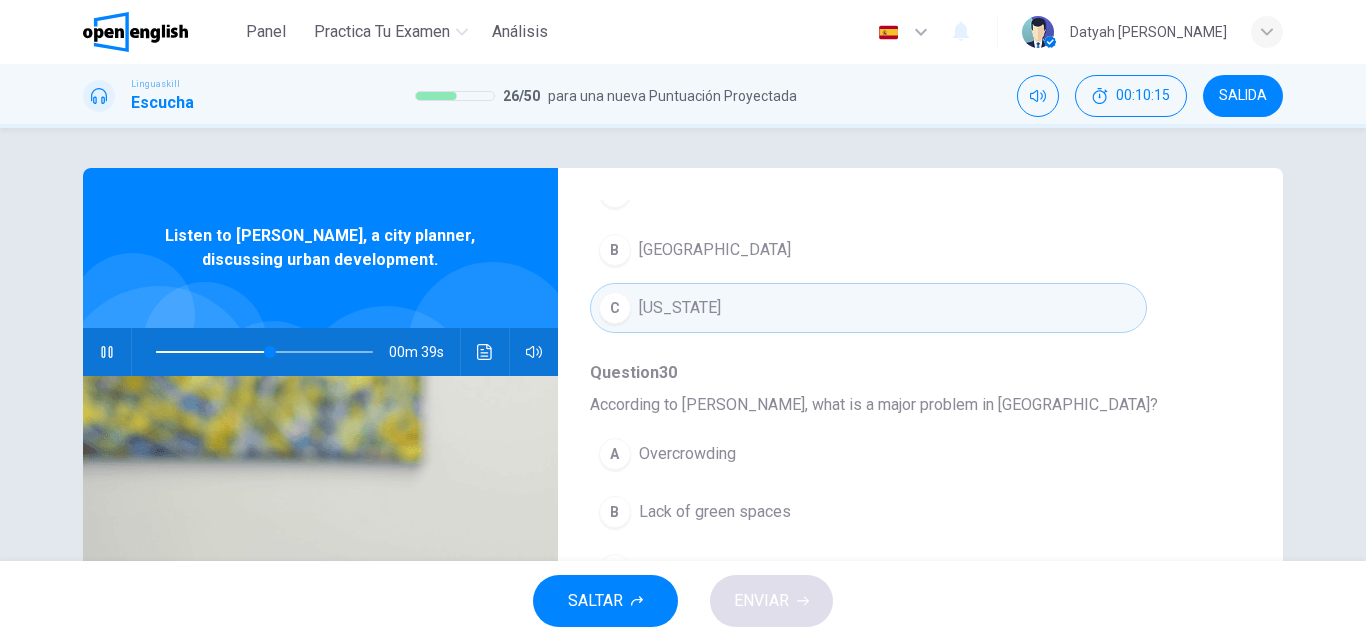 scroll, scrollTop: 863, scrollLeft: 0, axis: vertical 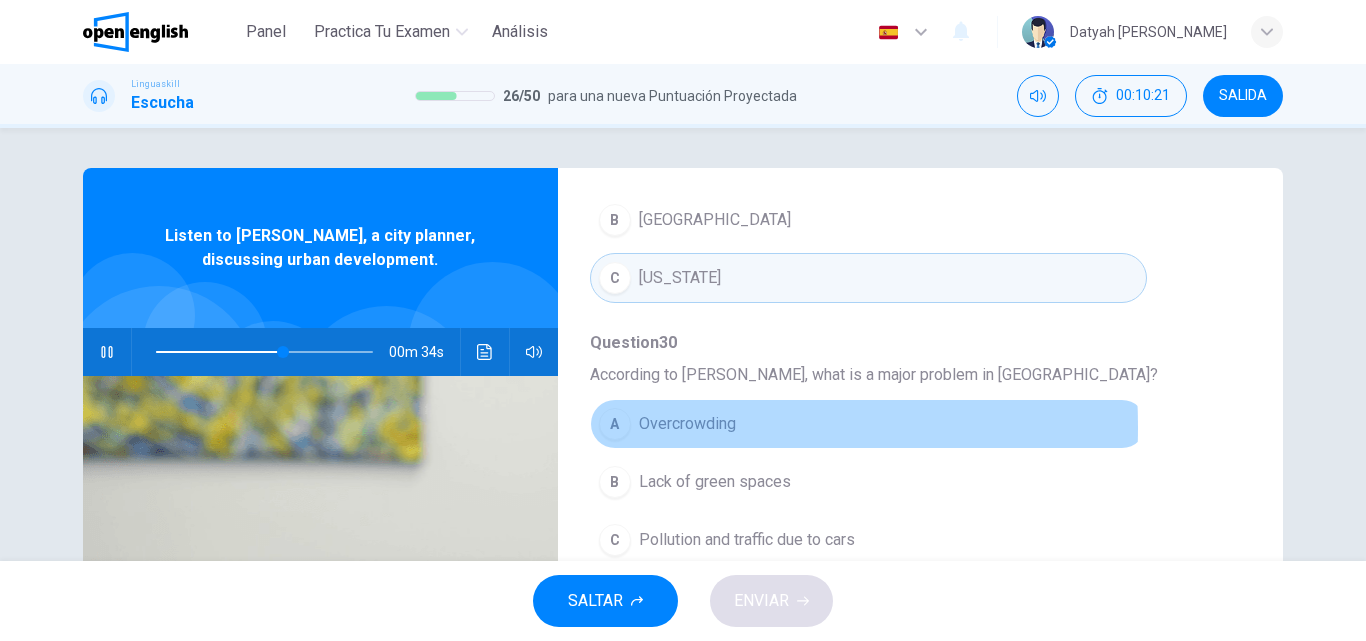 click on "A" at bounding box center [615, 424] 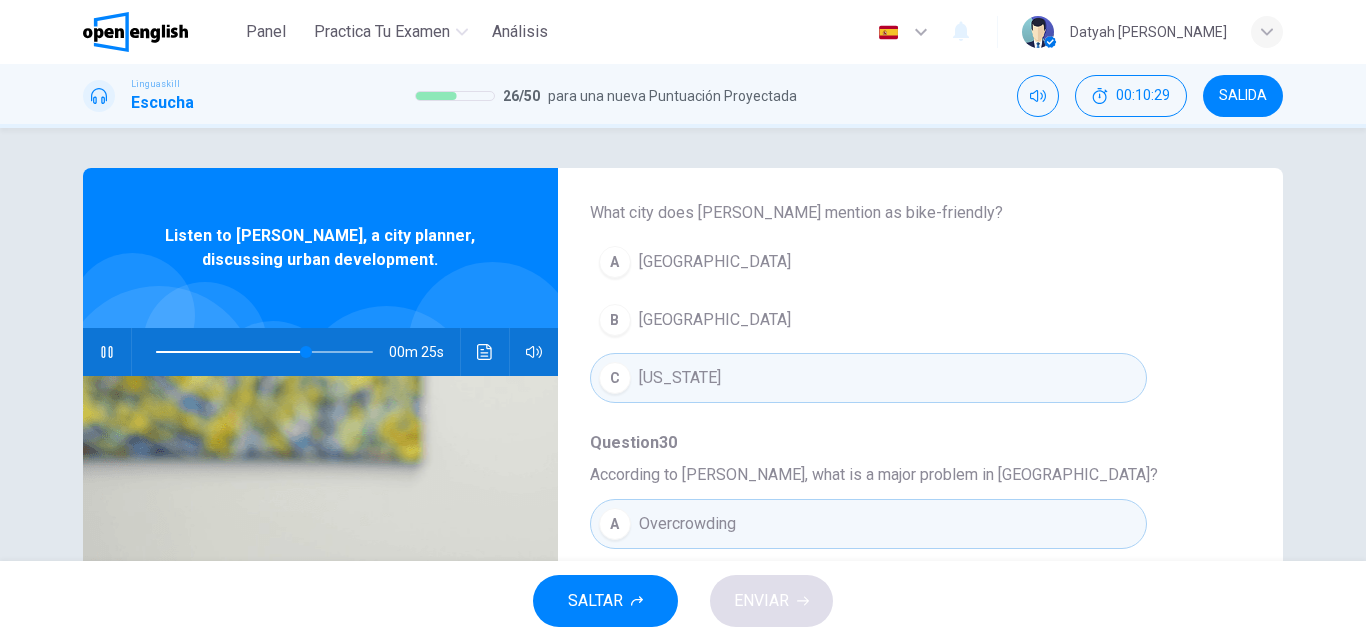 scroll, scrollTop: 663, scrollLeft: 0, axis: vertical 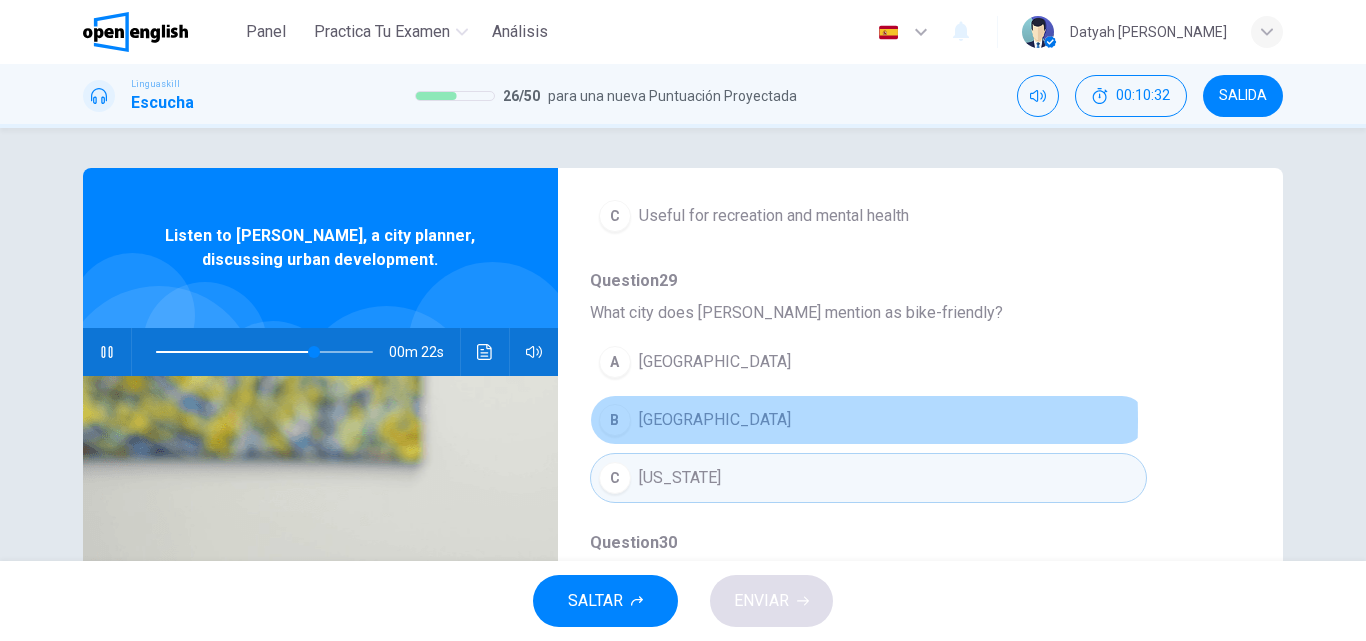 click on "B" at bounding box center [615, 420] 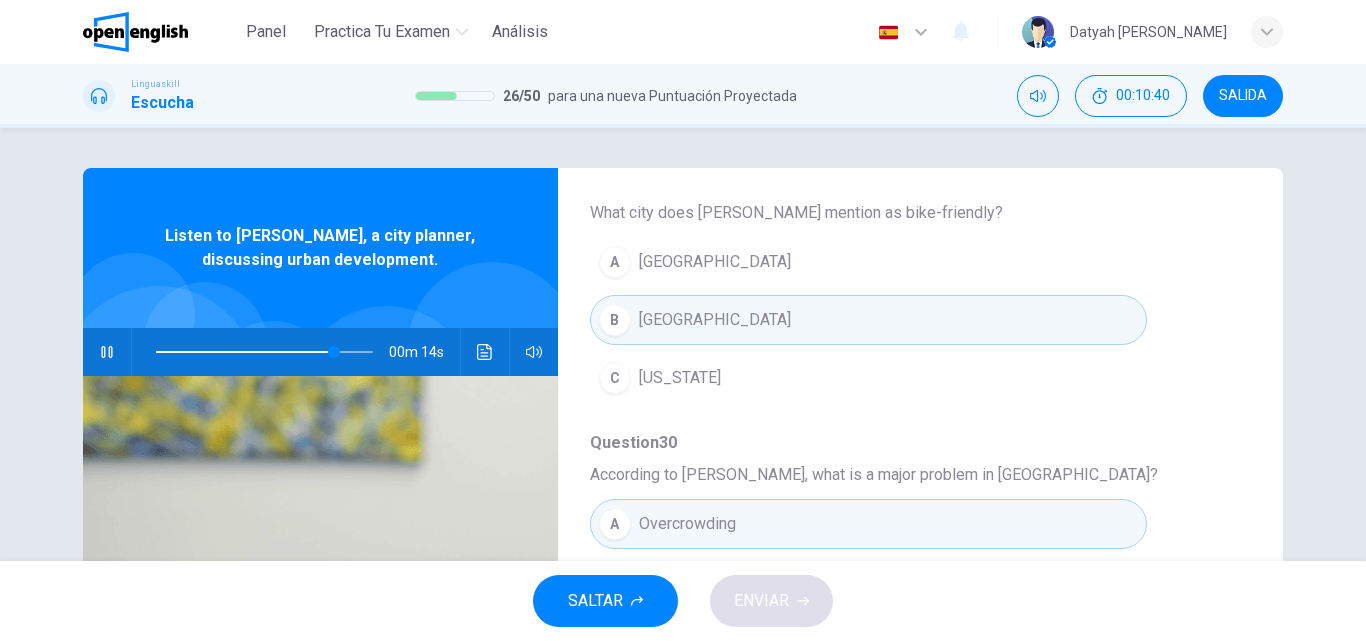 scroll, scrollTop: 863, scrollLeft: 0, axis: vertical 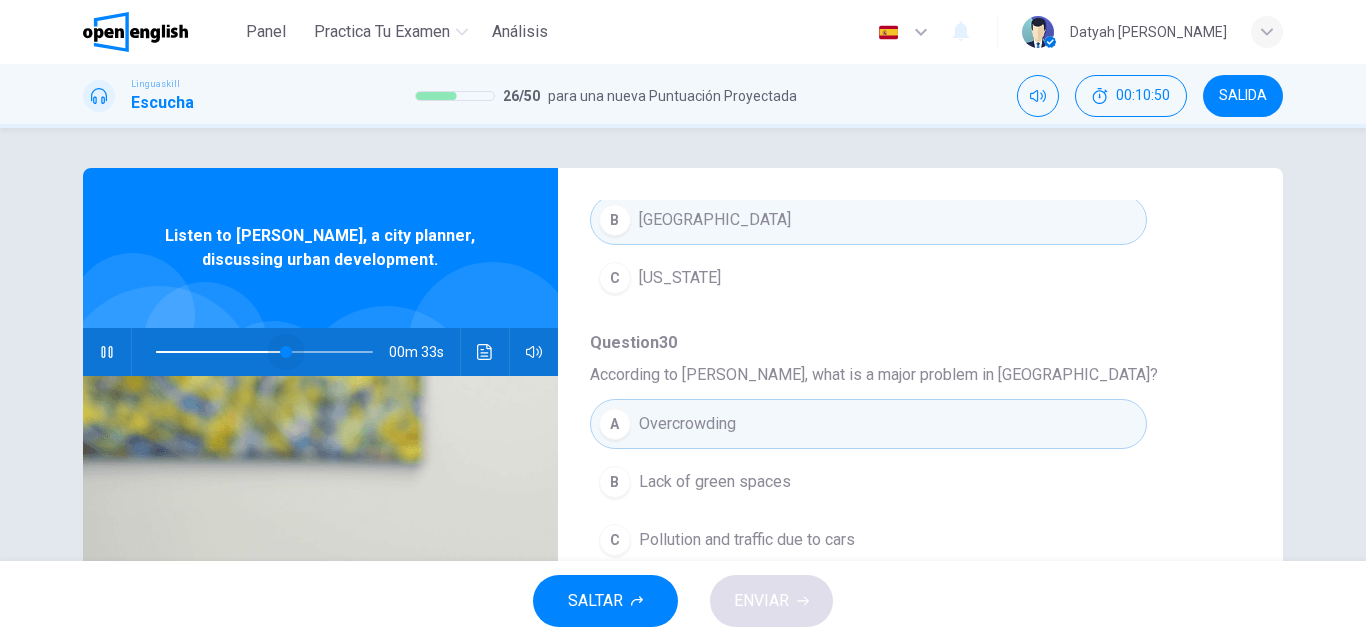 click at bounding box center [264, 352] 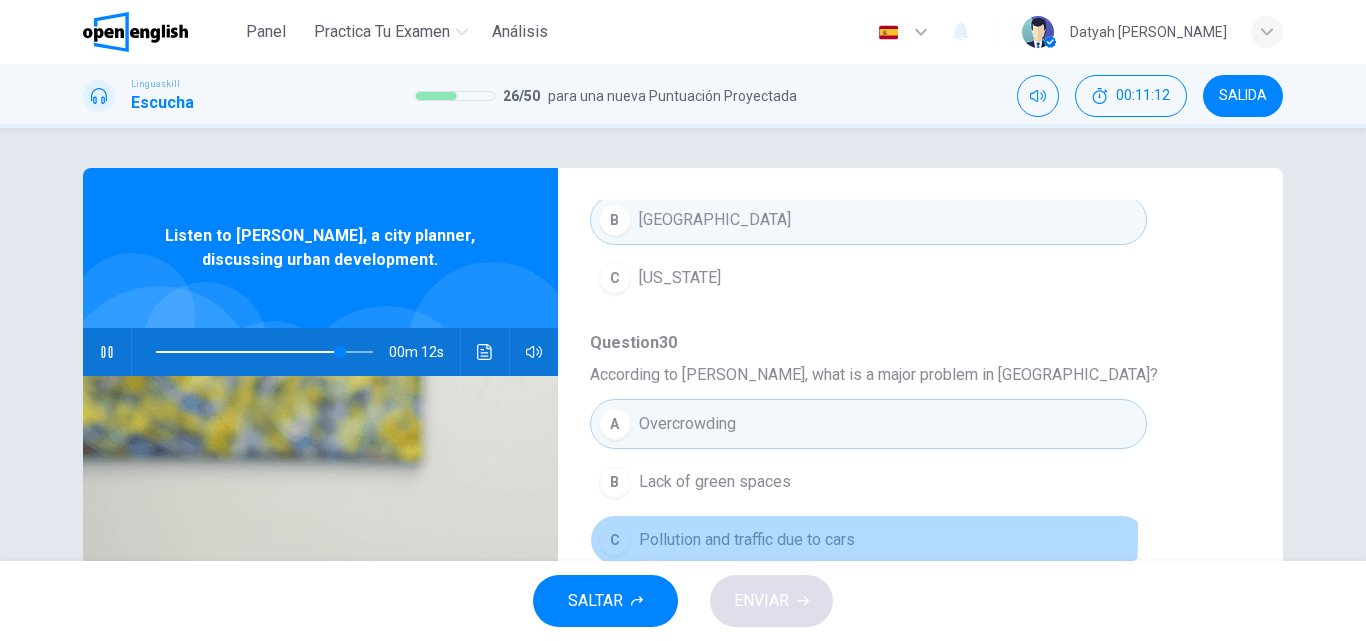 click on "C" at bounding box center (615, 540) 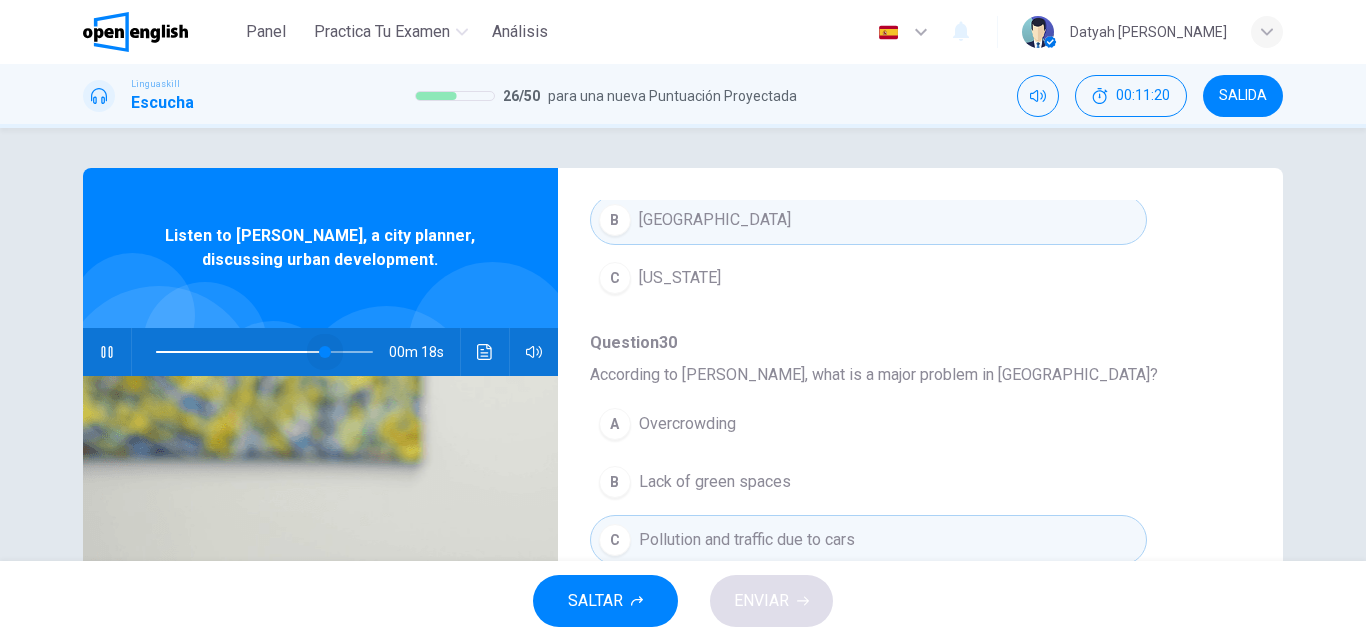 click at bounding box center [264, 352] 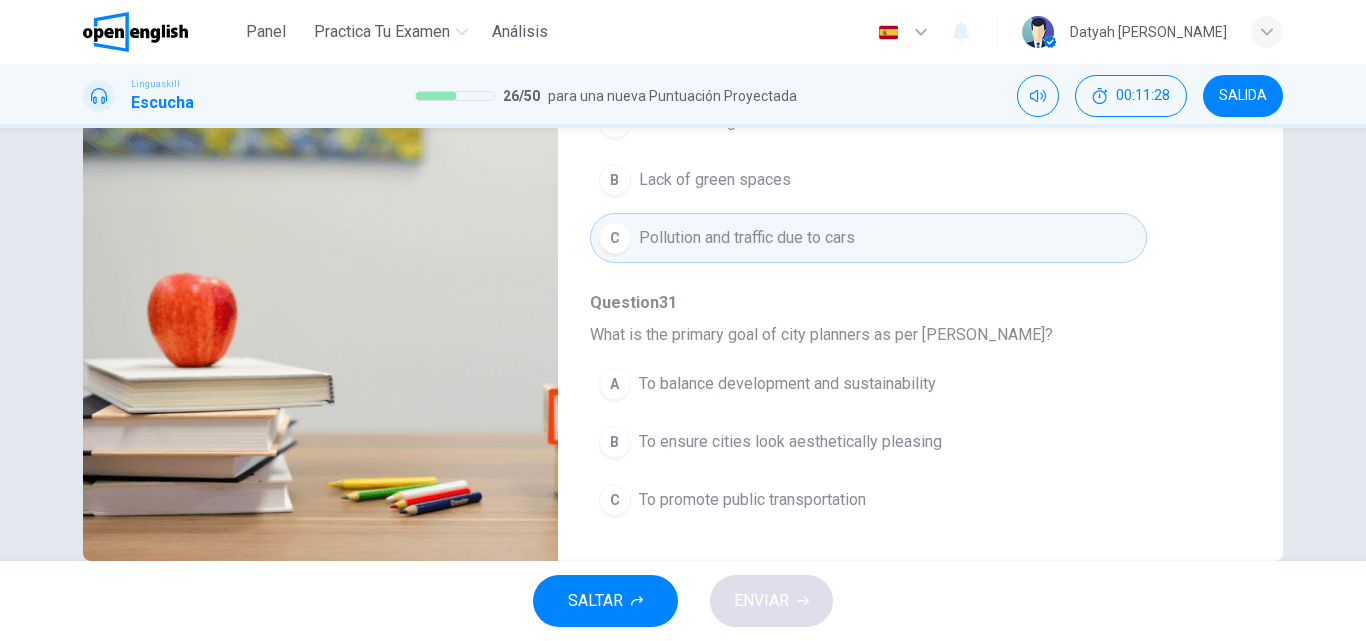 scroll, scrollTop: 342, scrollLeft: 0, axis: vertical 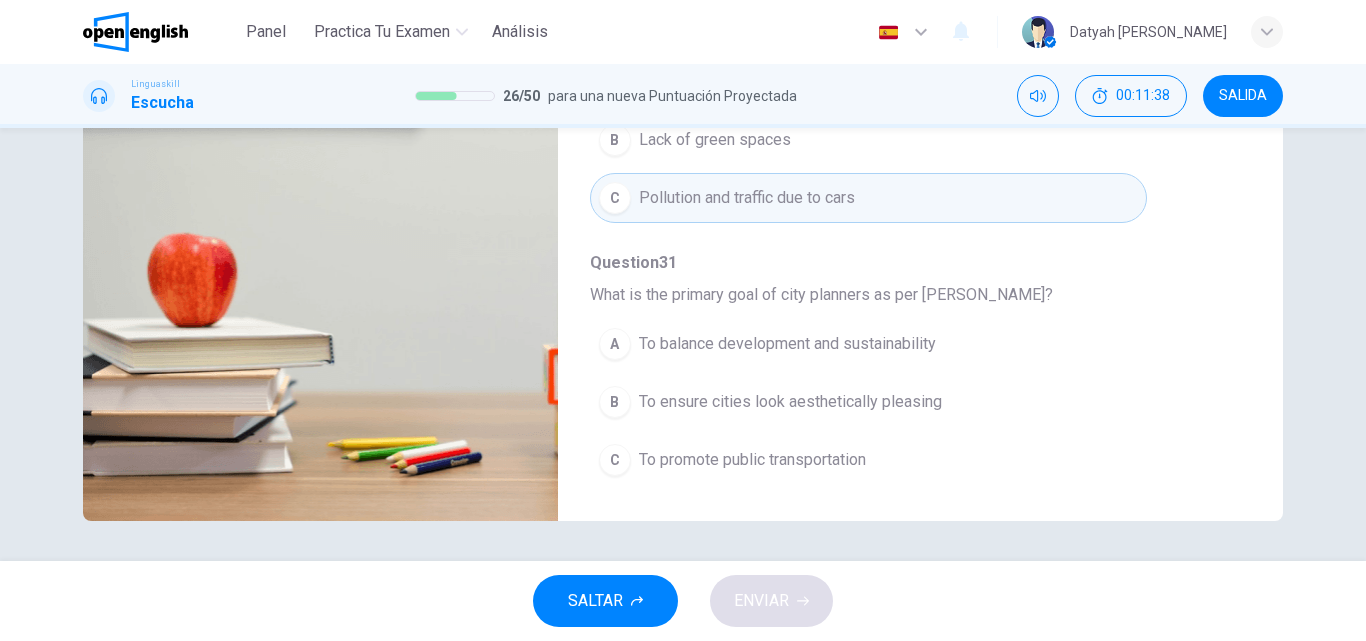type on "*" 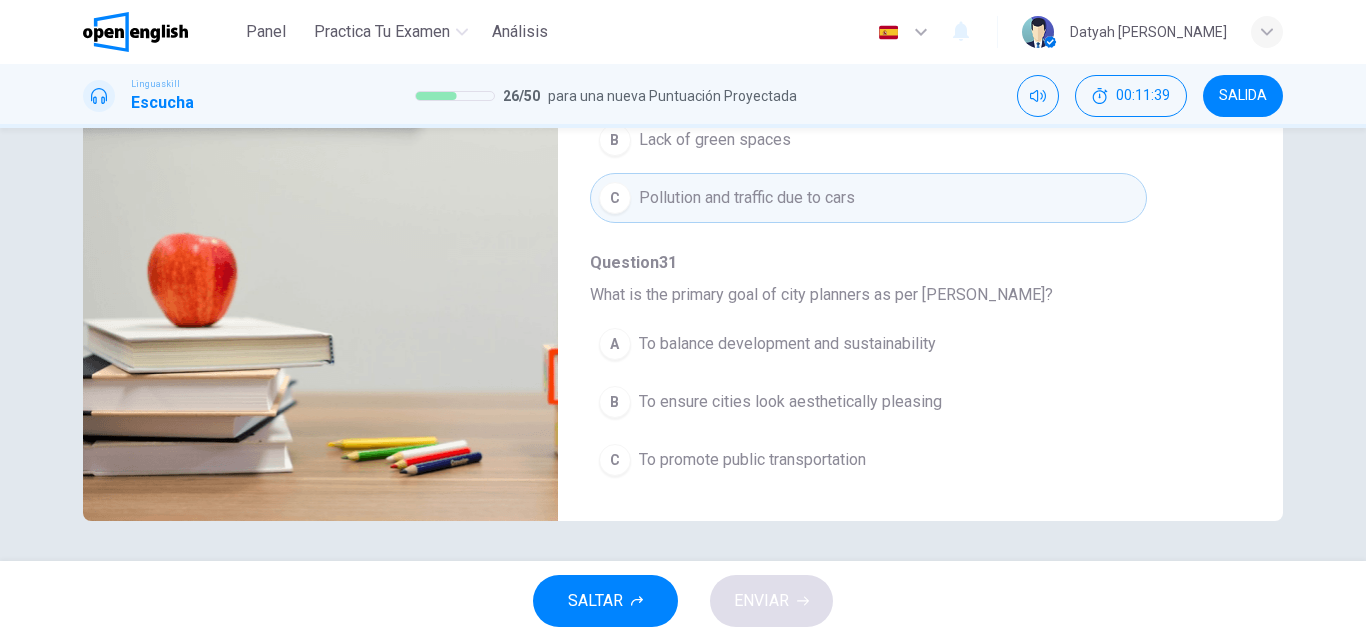 click on "A" at bounding box center [615, 344] 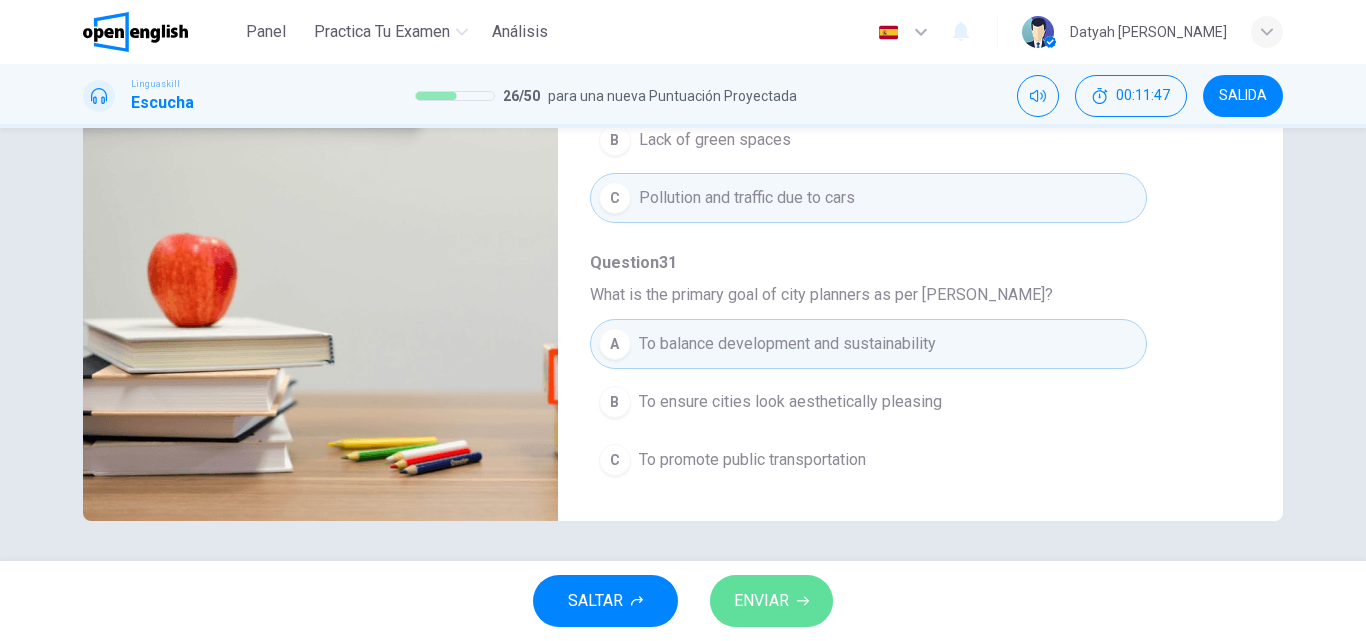 click on "ENVIAR" at bounding box center [761, 601] 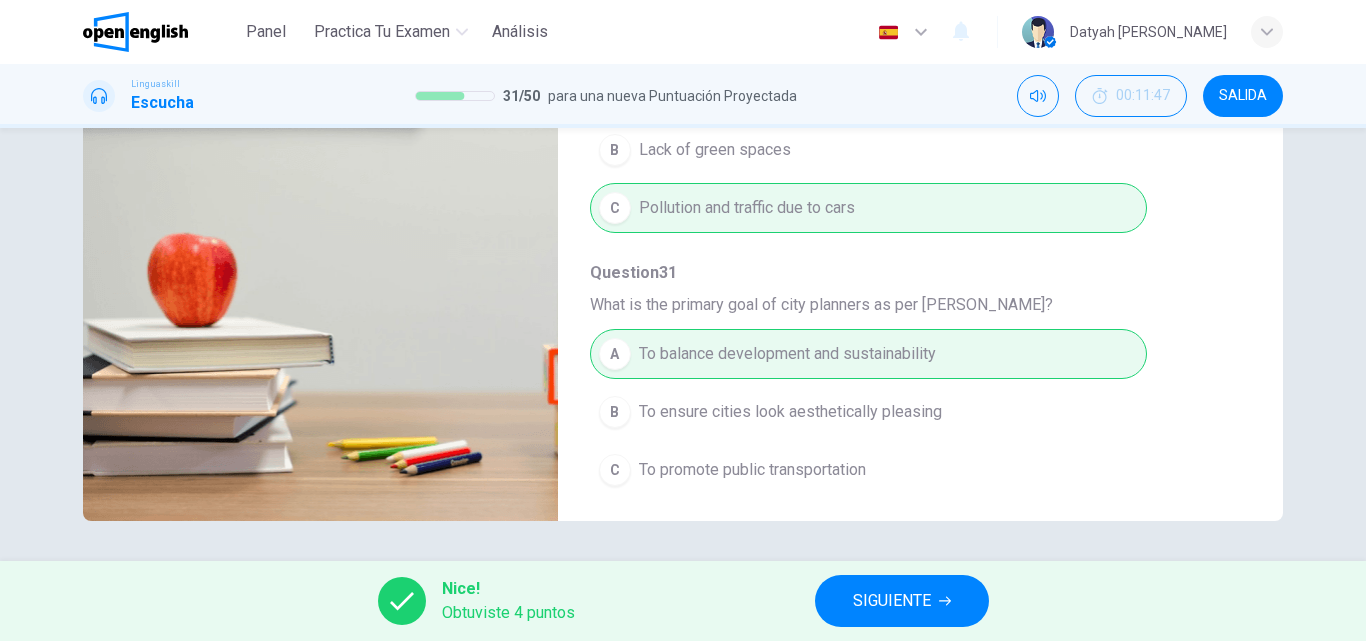 scroll, scrollTop: 863, scrollLeft: 0, axis: vertical 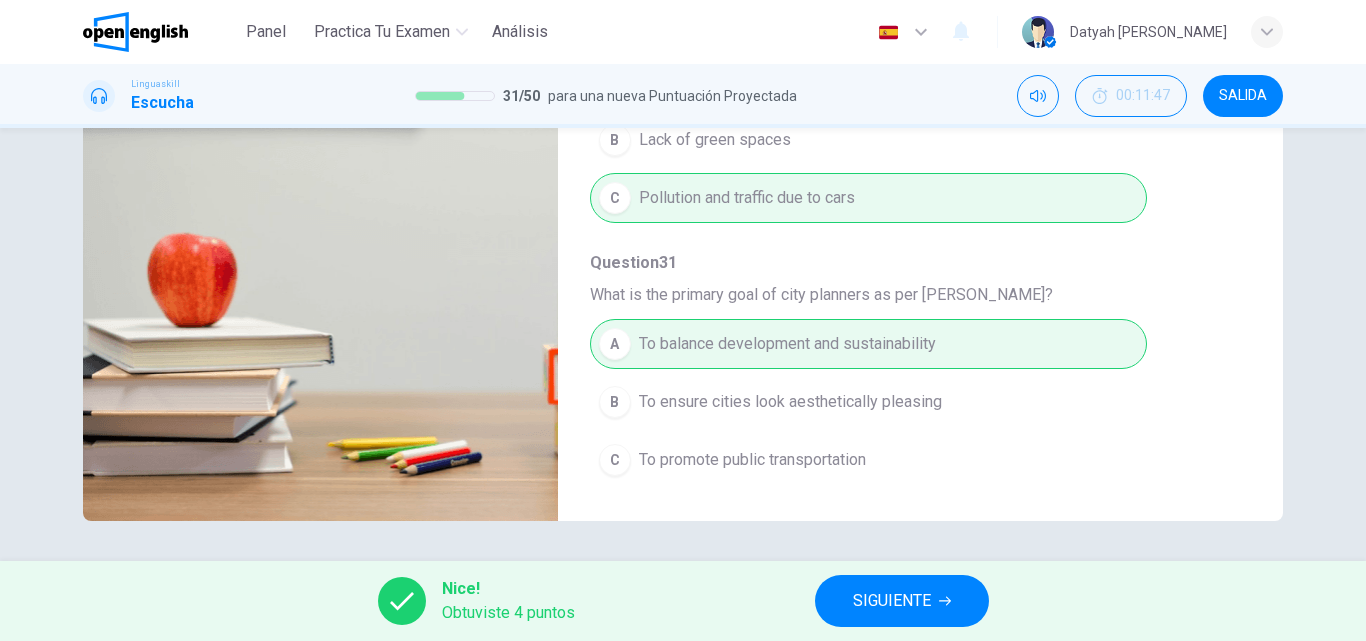 click on "SIGUIENTE" at bounding box center [892, 601] 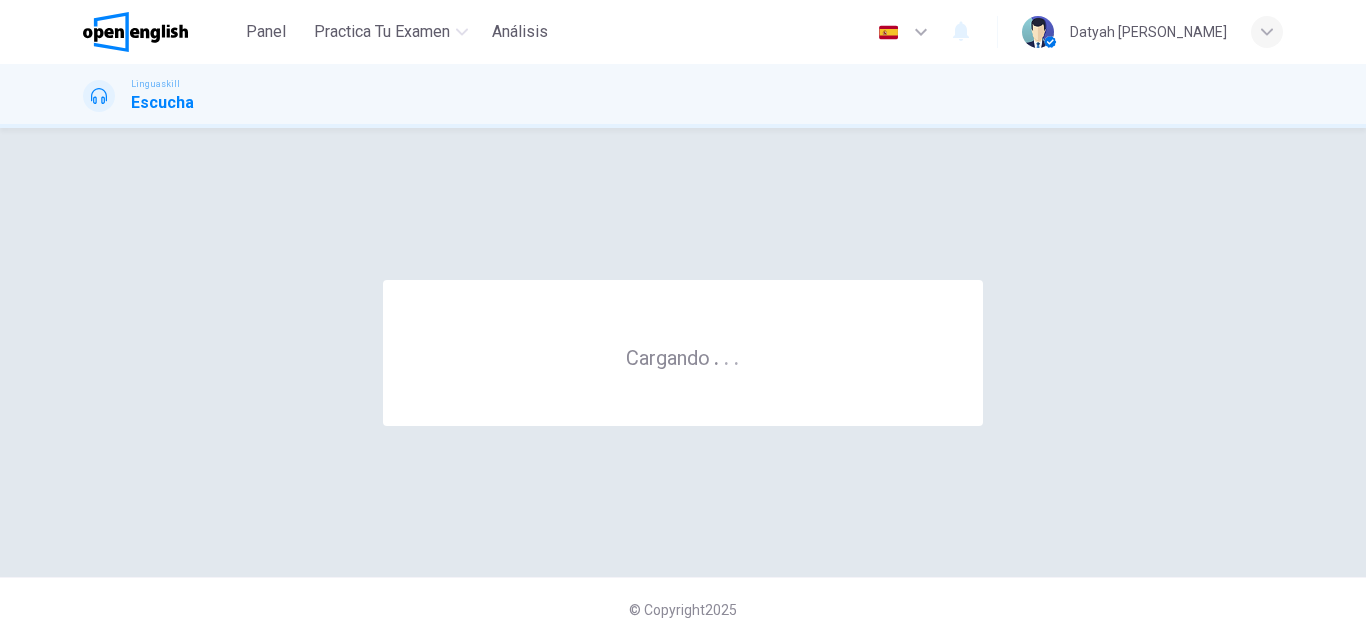scroll, scrollTop: 0, scrollLeft: 0, axis: both 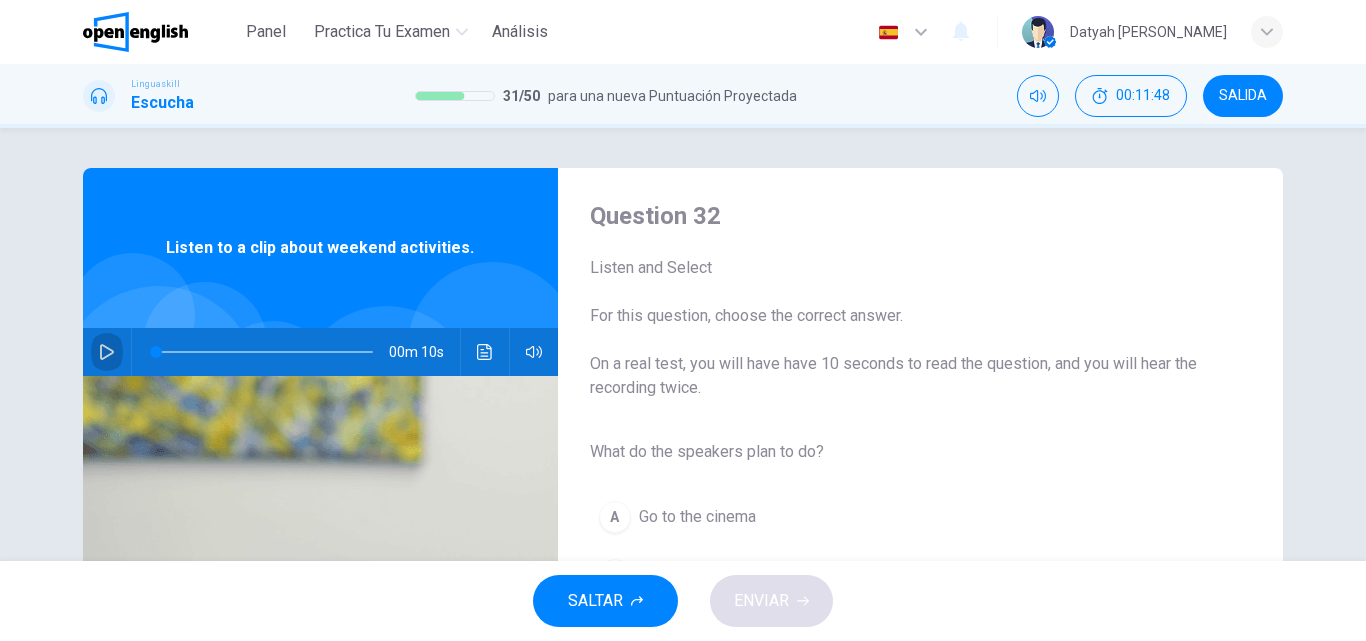 click at bounding box center [107, 352] 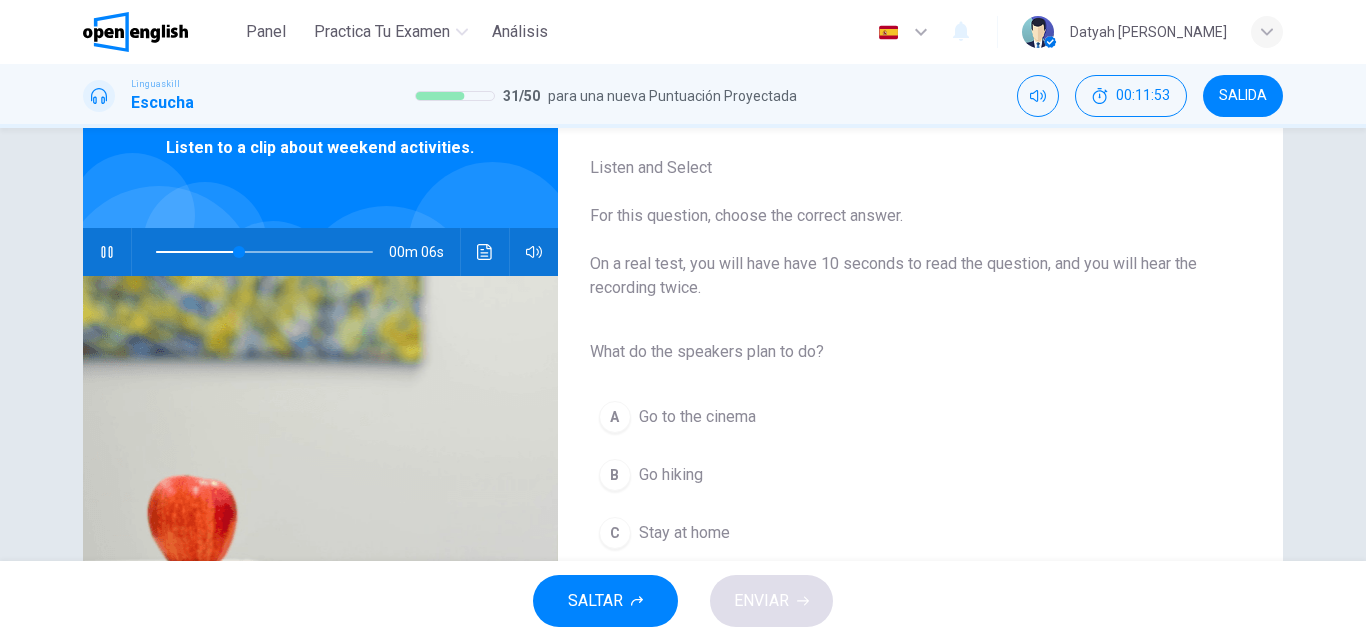 scroll, scrollTop: 200, scrollLeft: 0, axis: vertical 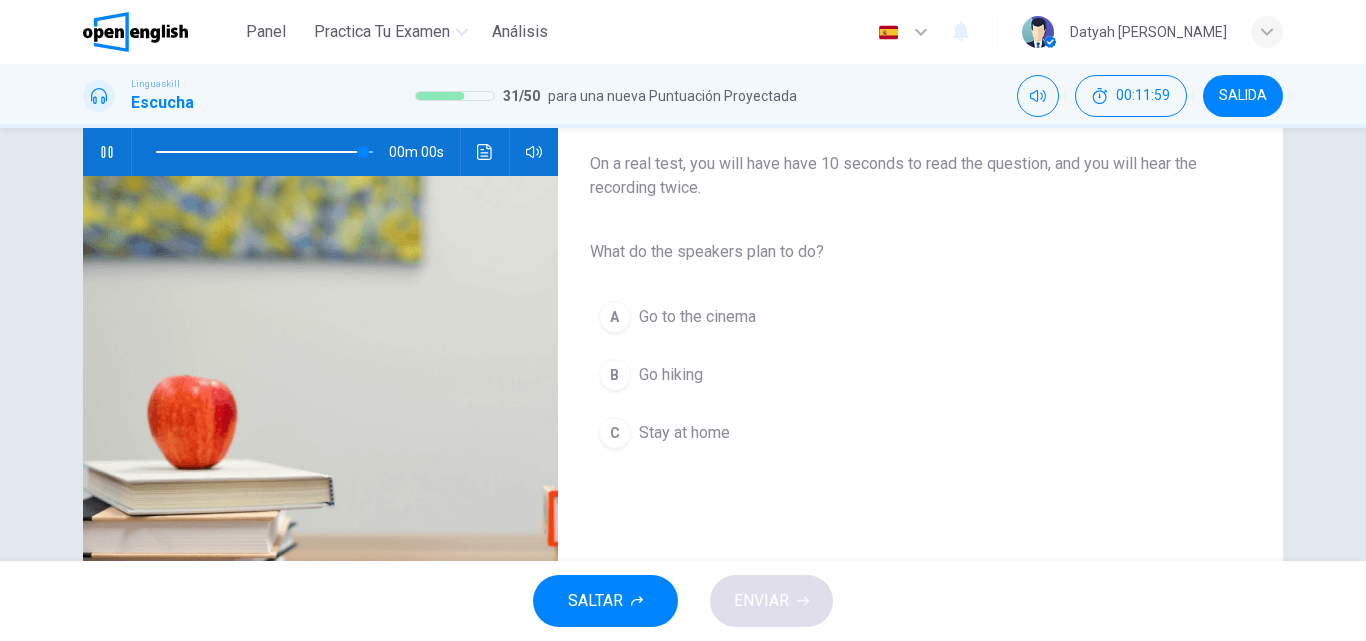 type on "*" 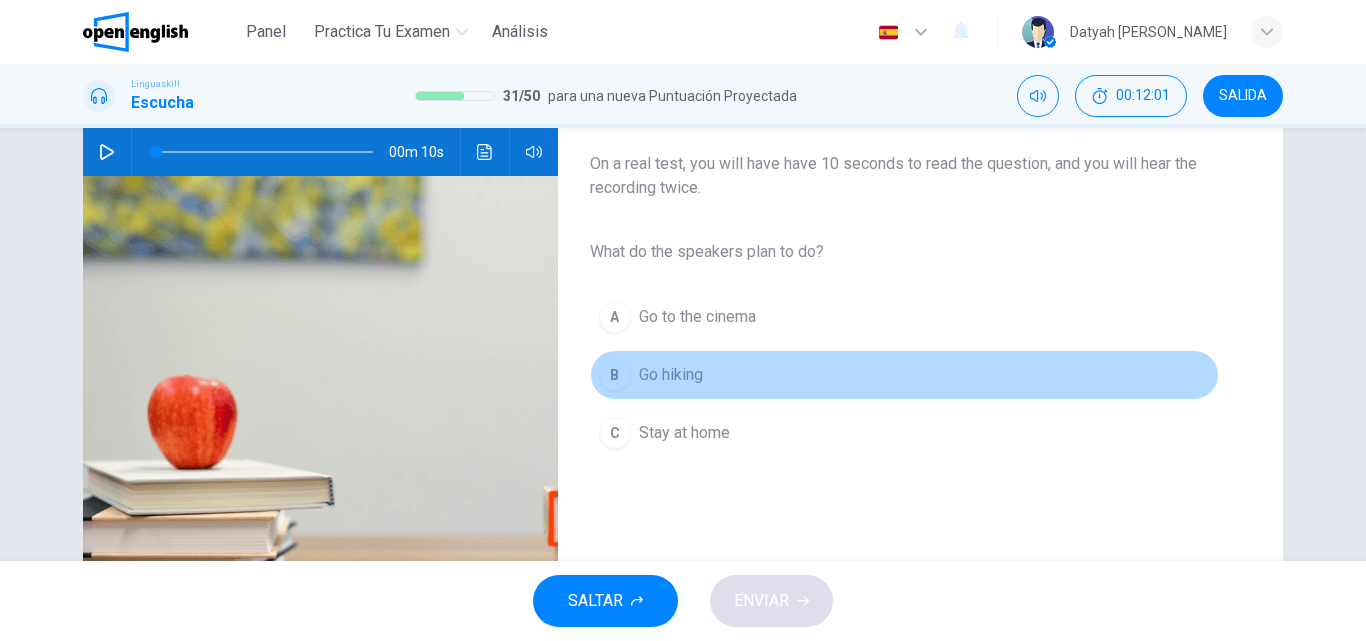 click on "B" at bounding box center [615, 375] 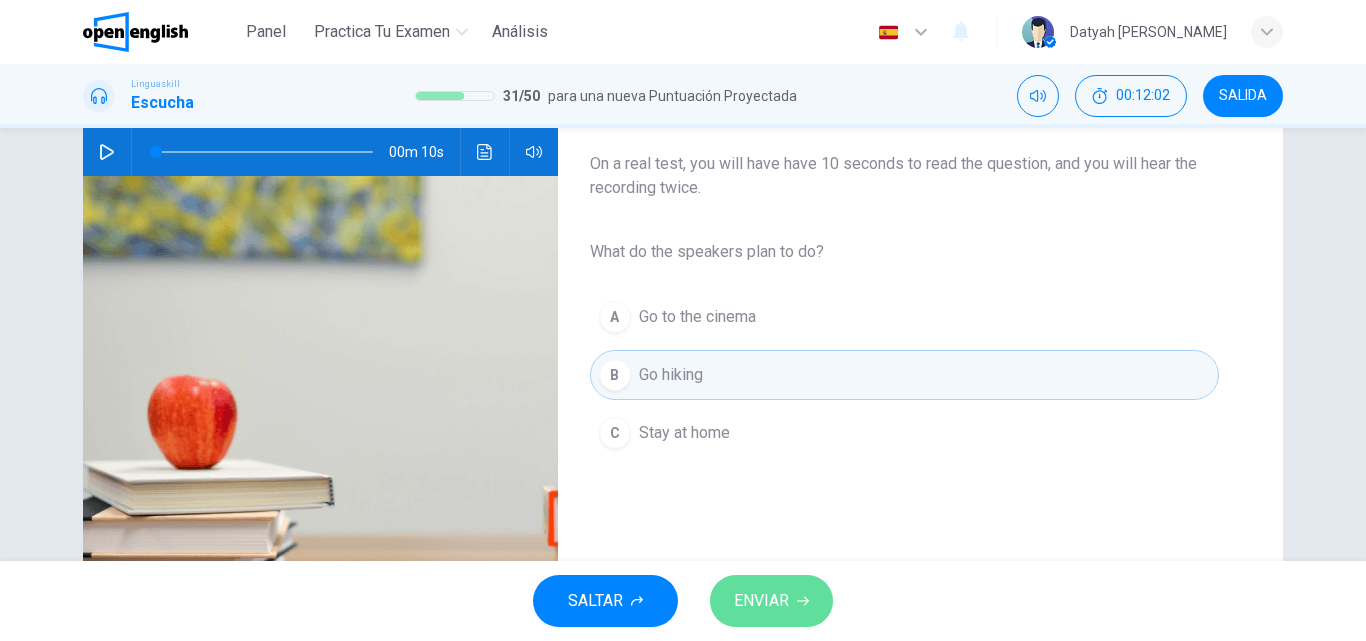 click on "ENVIAR" at bounding box center [771, 601] 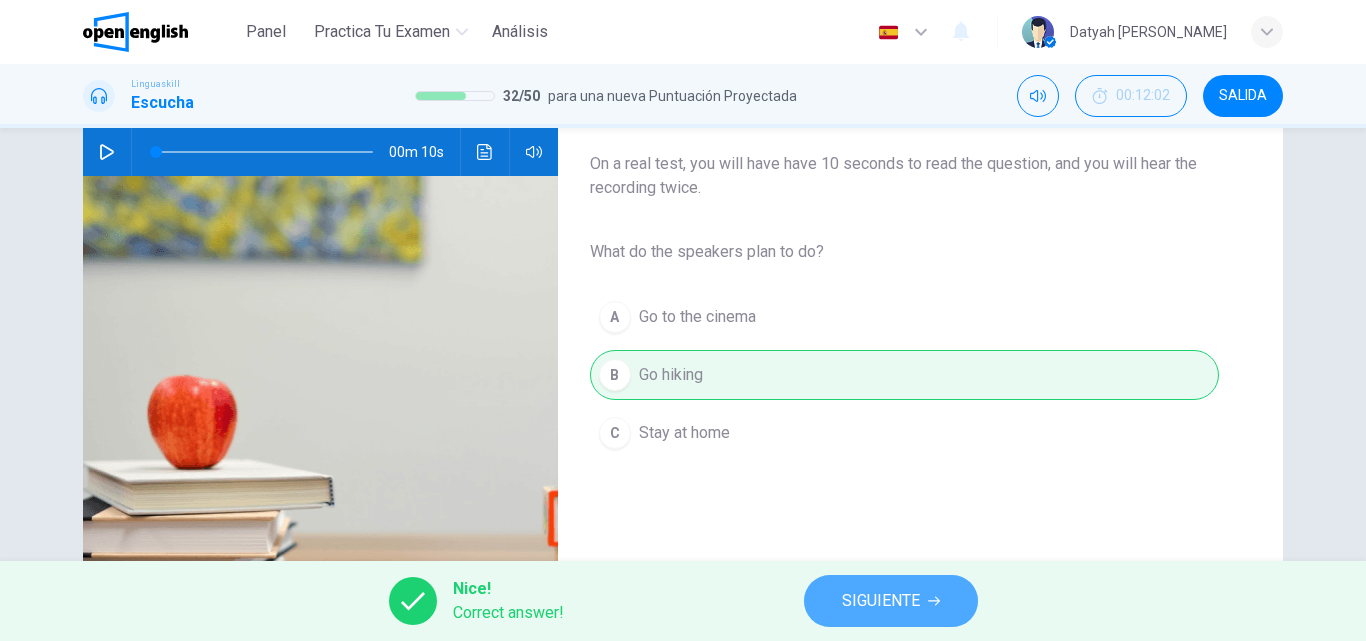 click on "SIGUIENTE" at bounding box center [891, 601] 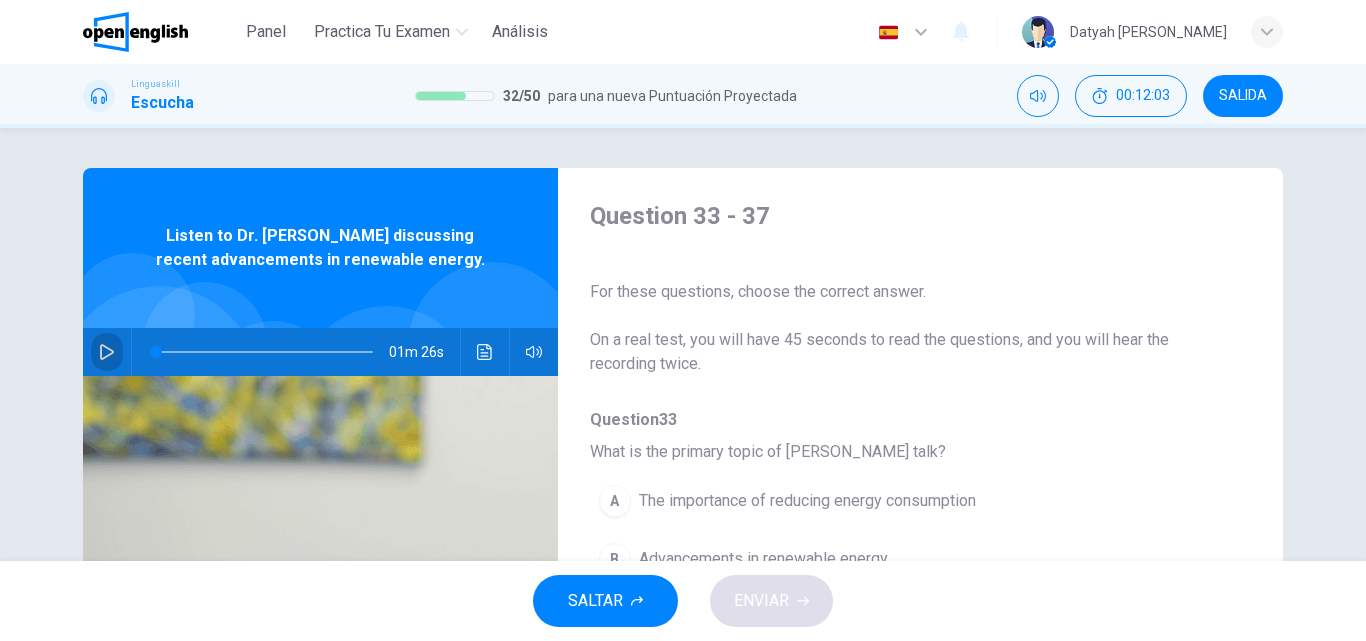 click at bounding box center (107, 352) 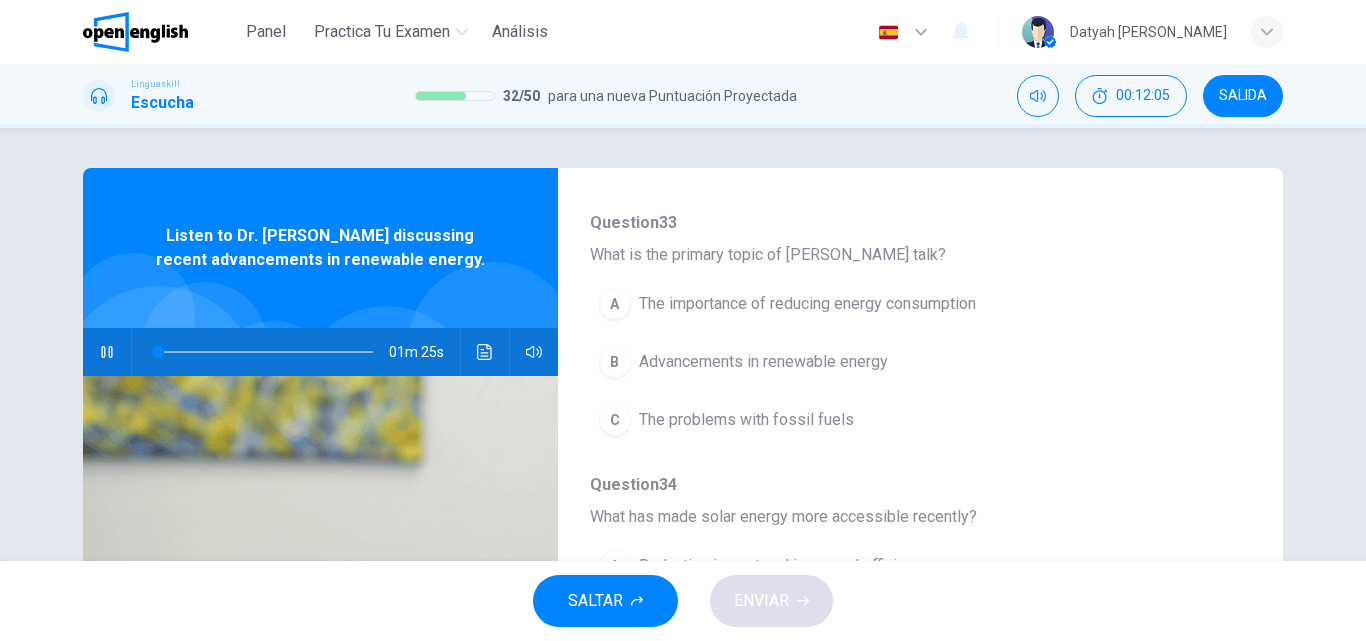scroll, scrollTop: 200, scrollLeft: 0, axis: vertical 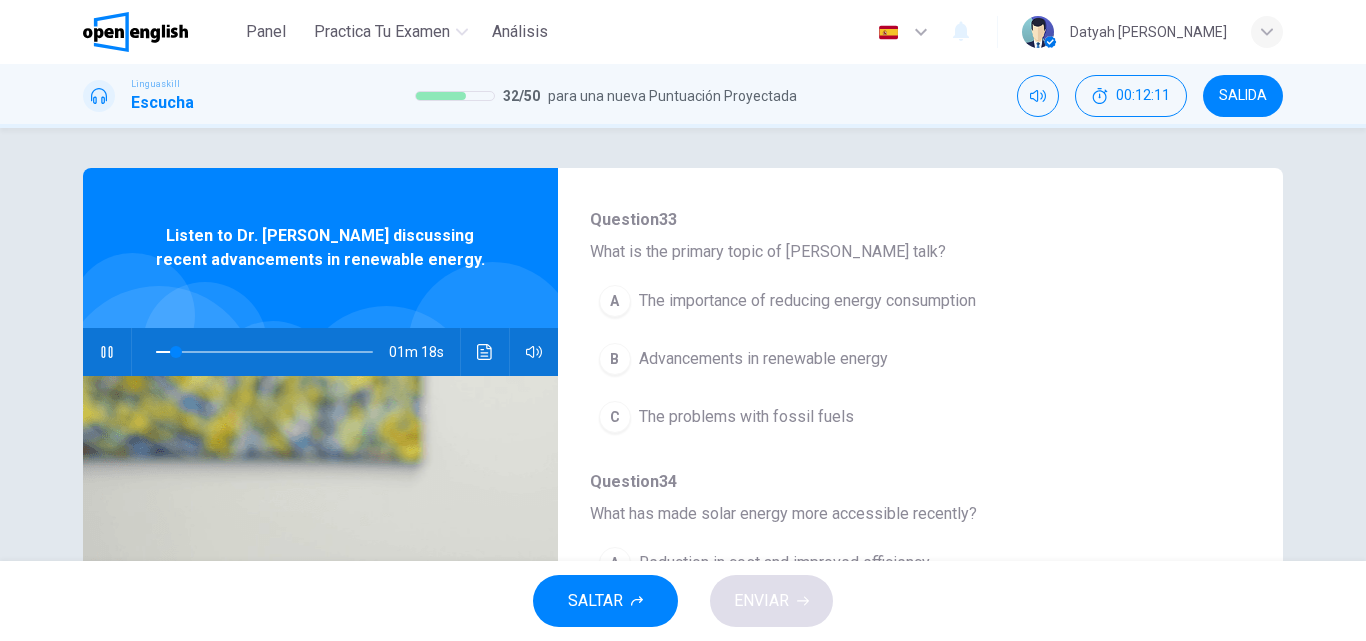 click on "B" at bounding box center (615, 359) 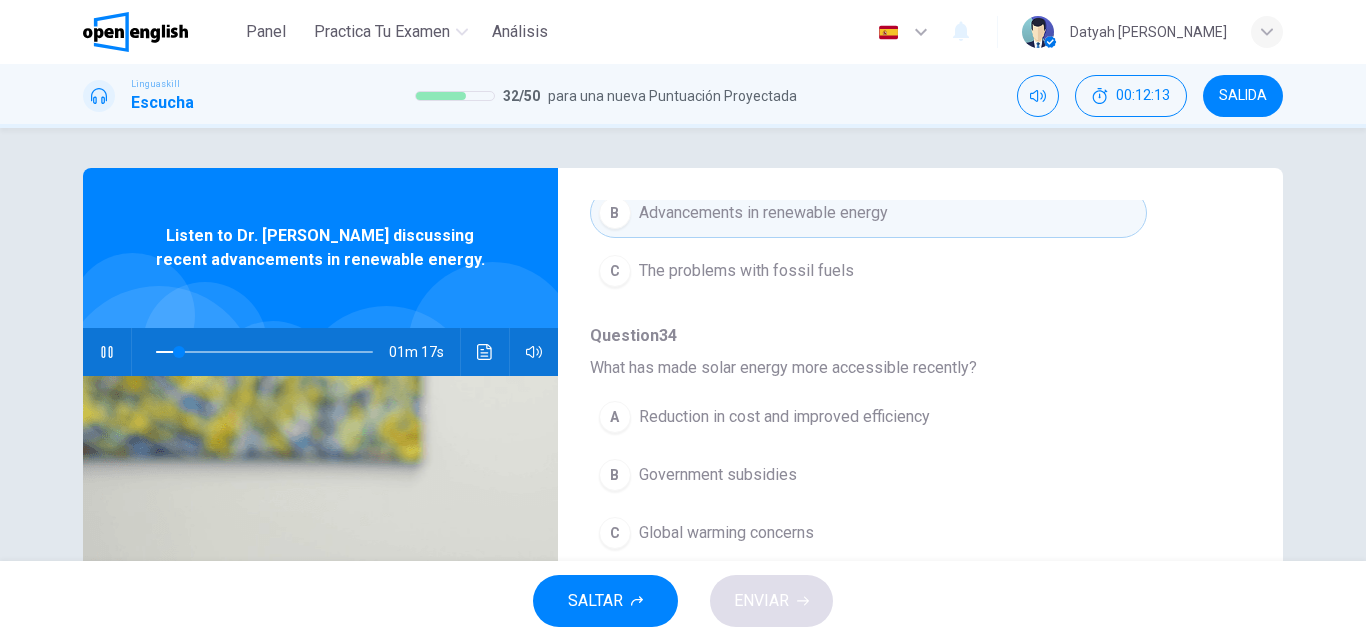 scroll, scrollTop: 400, scrollLeft: 0, axis: vertical 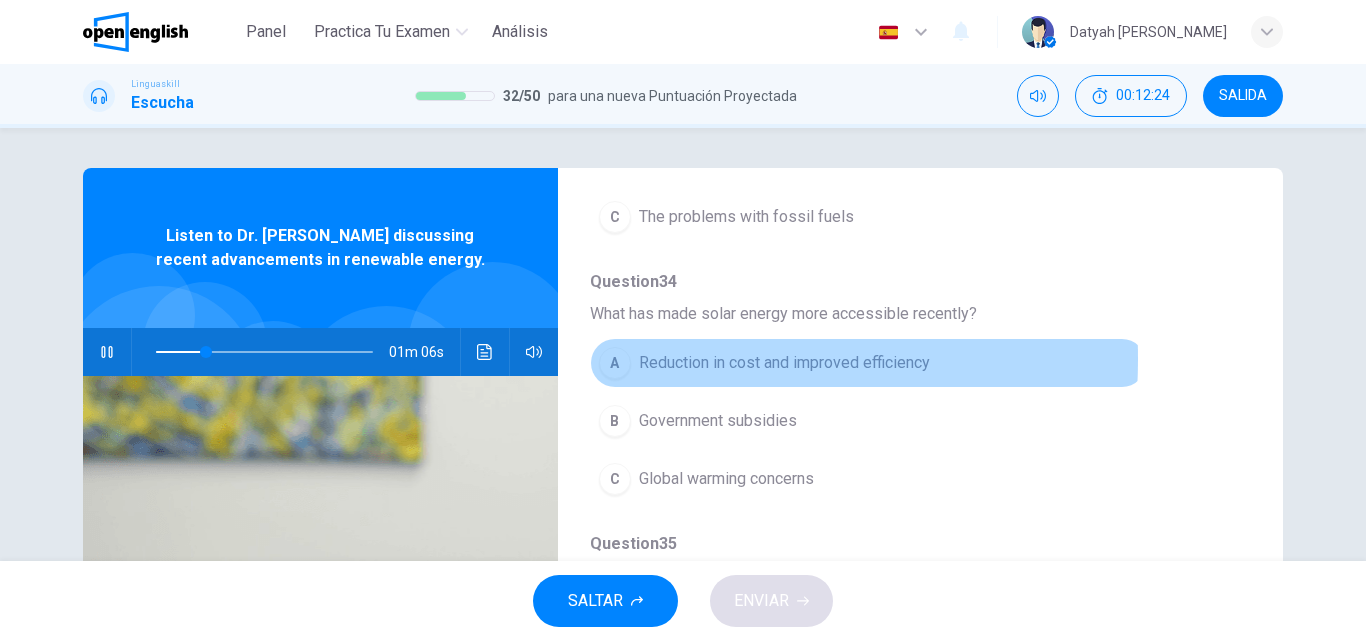 click on "A" at bounding box center (615, 363) 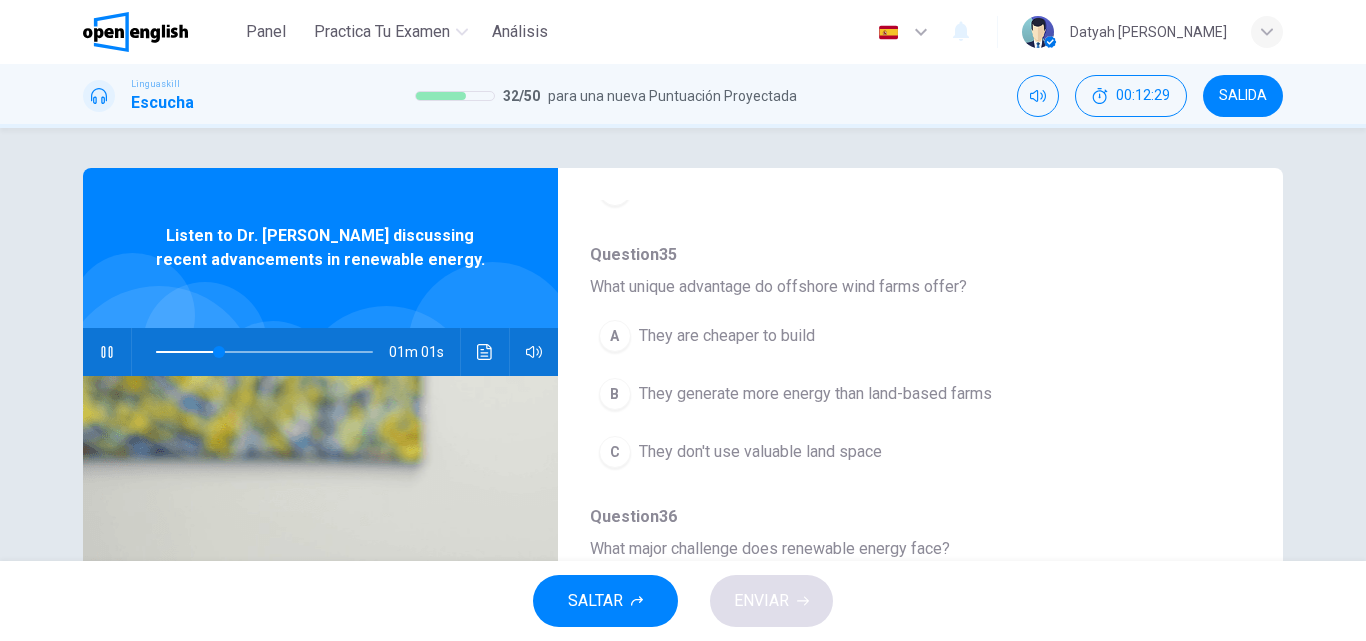 scroll, scrollTop: 700, scrollLeft: 0, axis: vertical 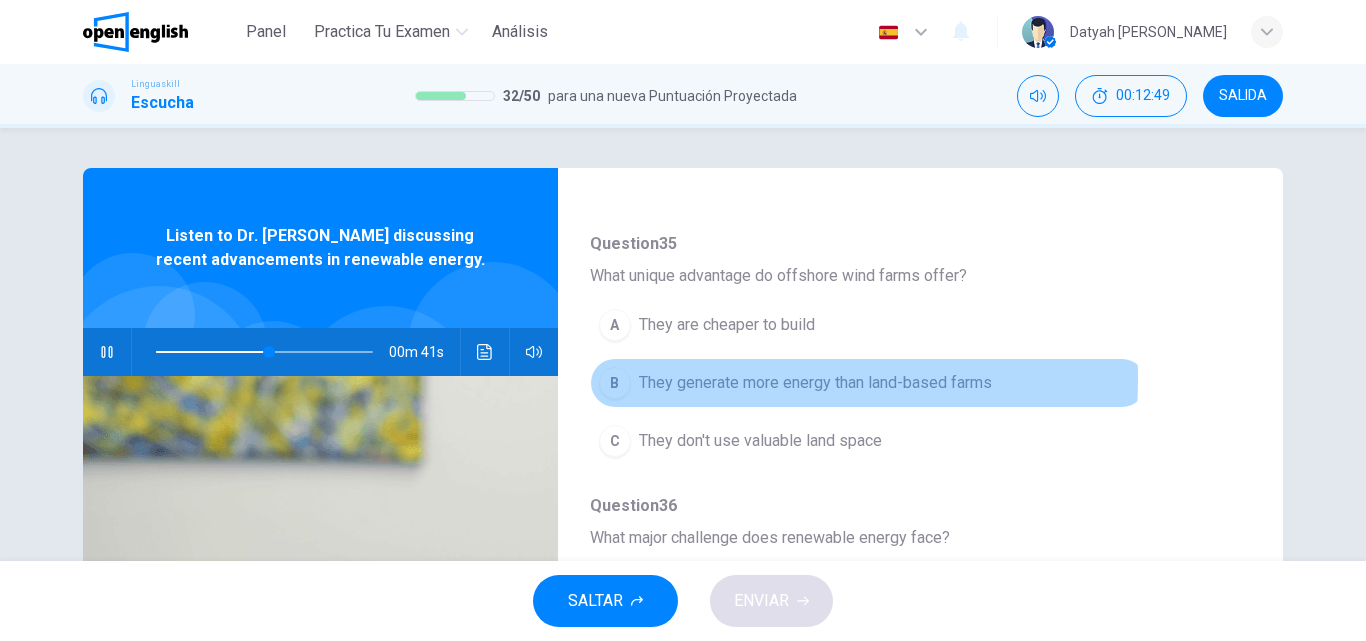click on "B" at bounding box center [615, 383] 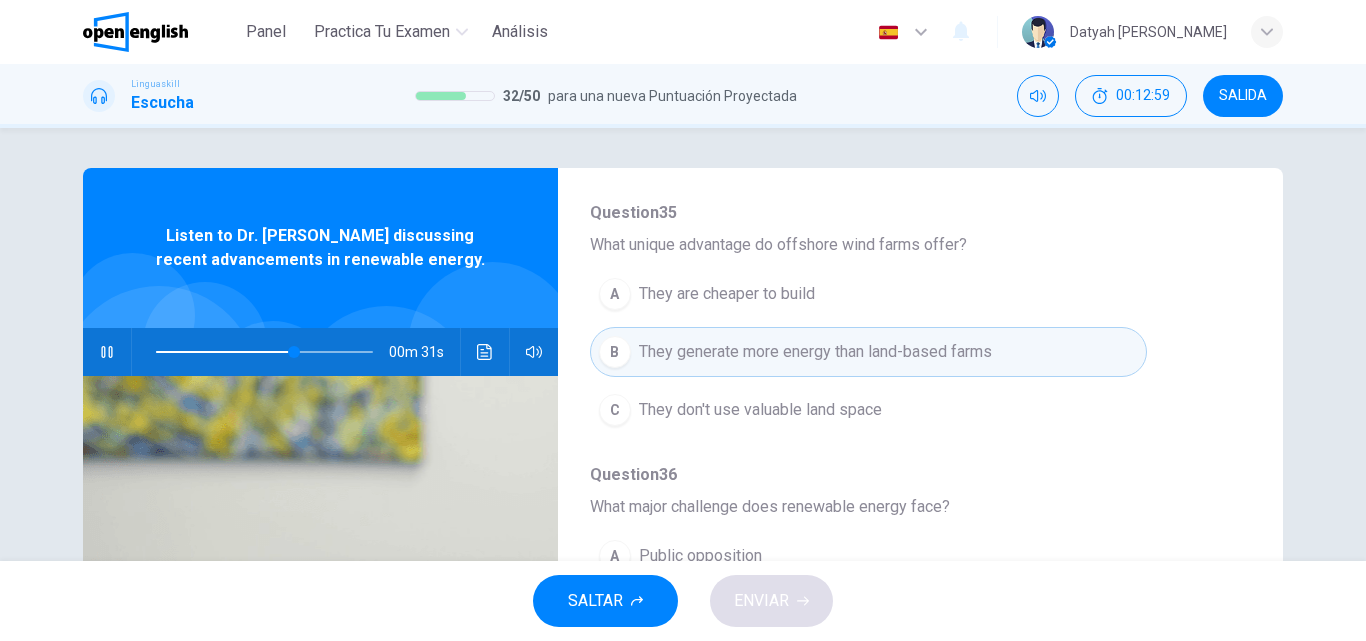 scroll, scrollTop: 687, scrollLeft: 0, axis: vertical 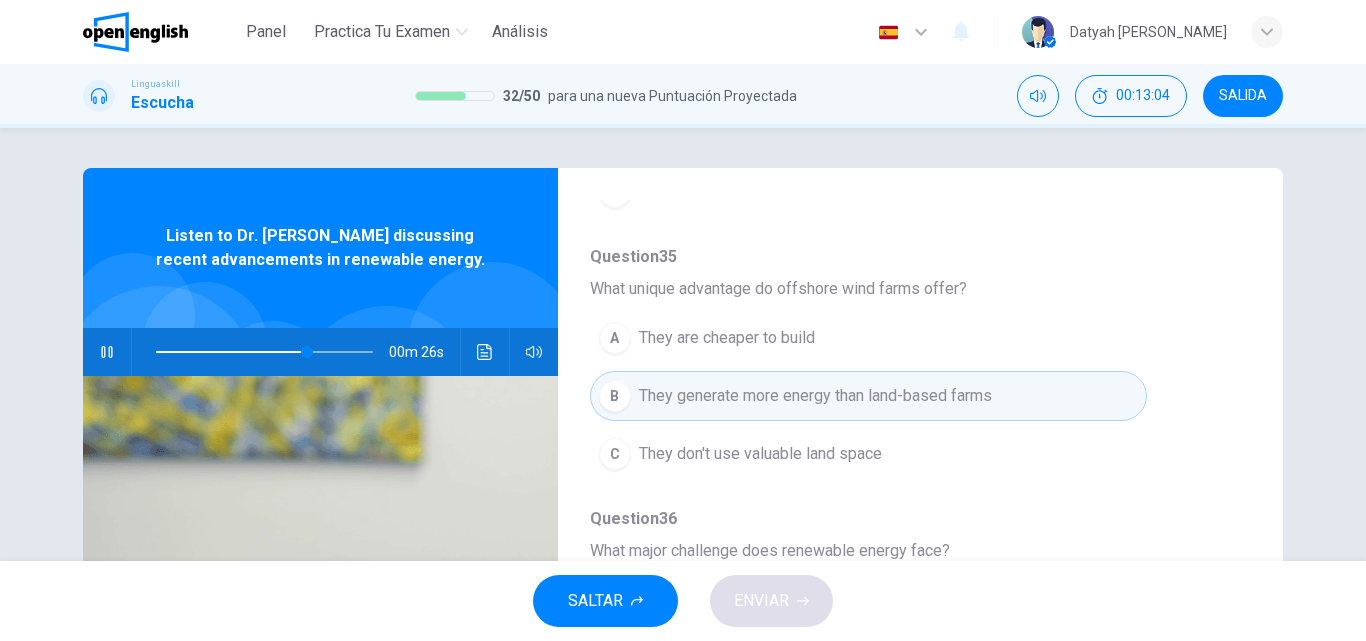 click on "C" at bounding box center [615, 454] 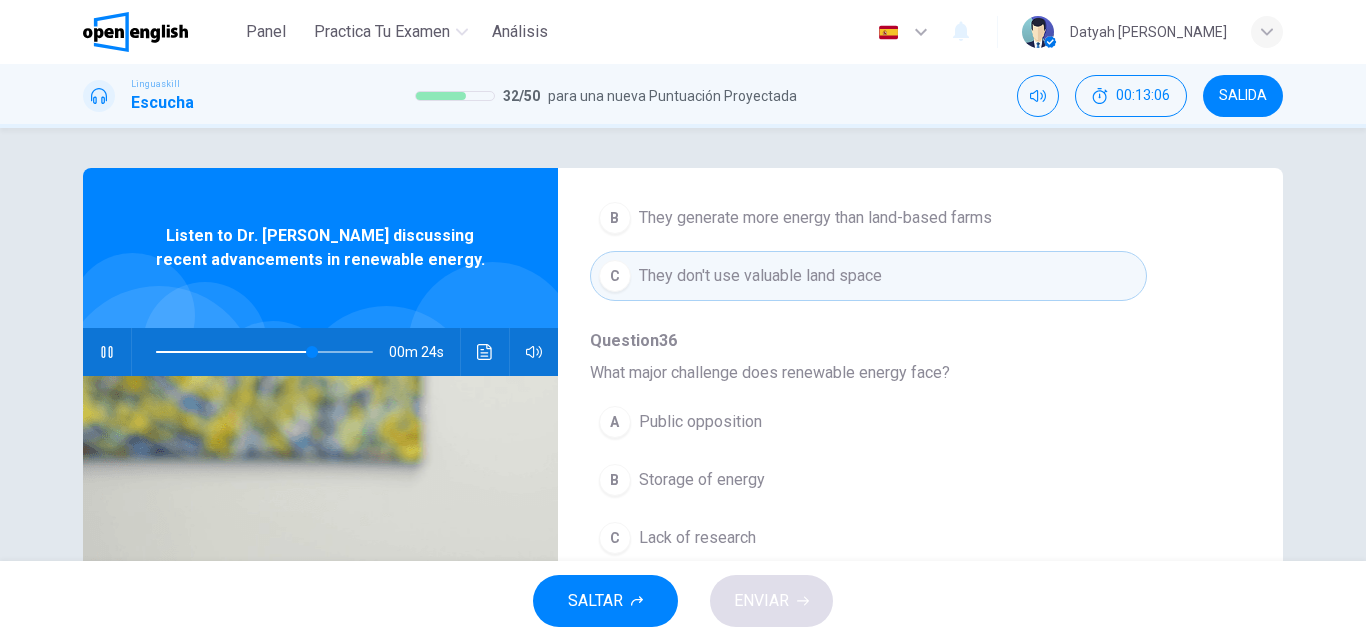 scroll, scrollTop: 887, scrollLeft: 0, axis: vertical 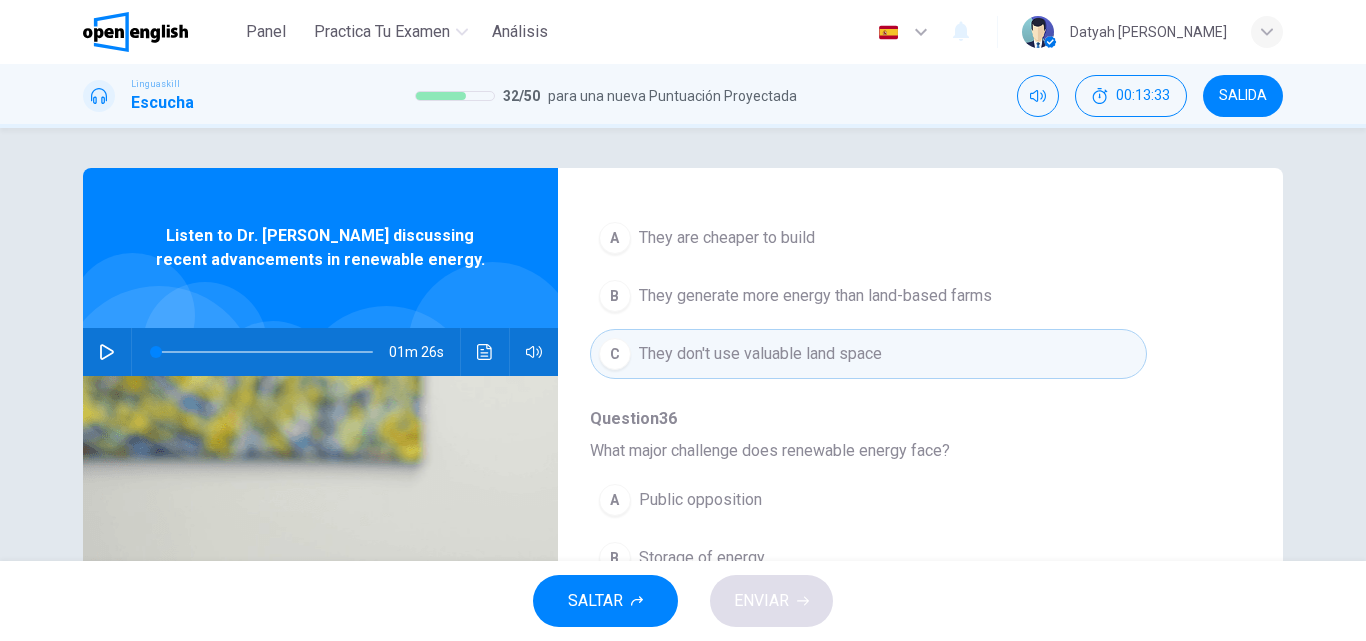 click at bounding box center [107, 352] 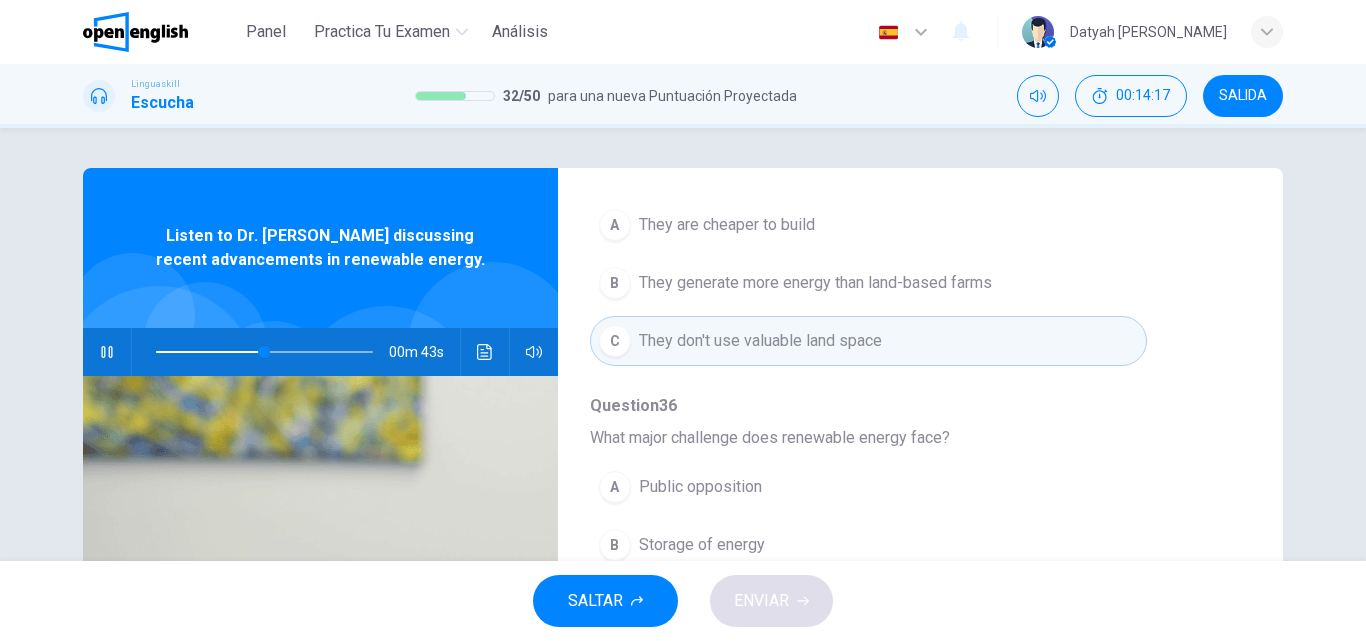 scroll, scrollTop: 887, scrollLeft: 0, axis: vertical 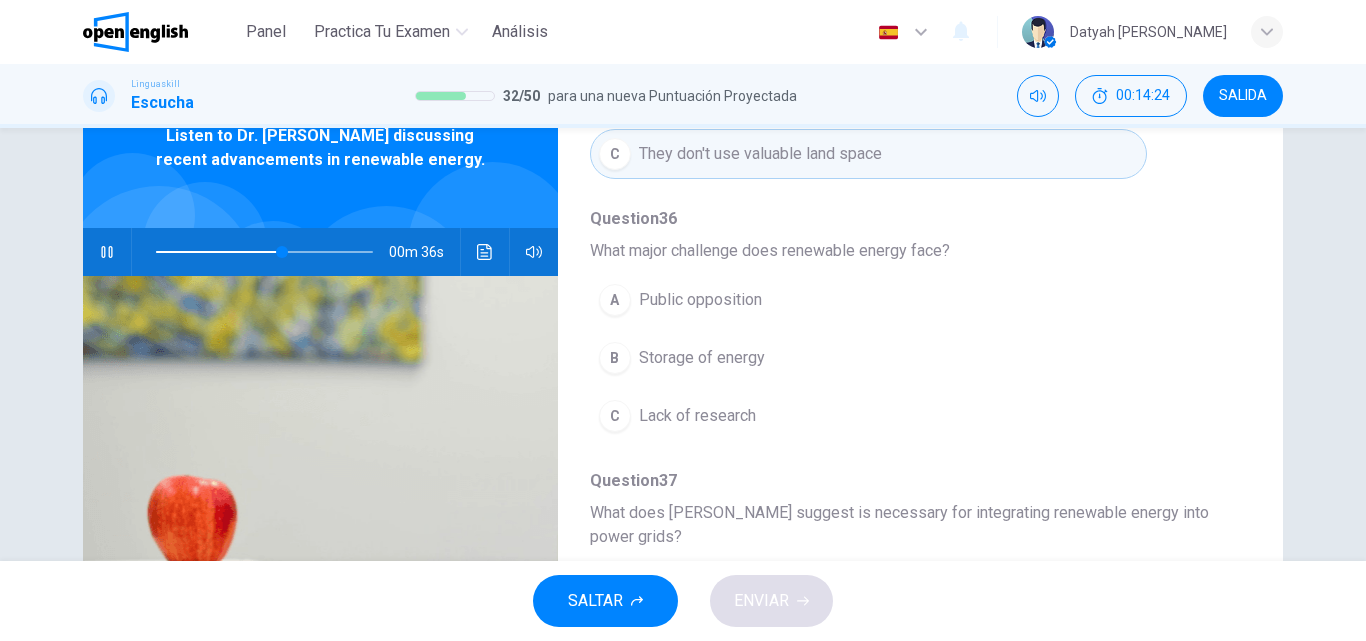 click on "B" at bounding box center [615, 358] 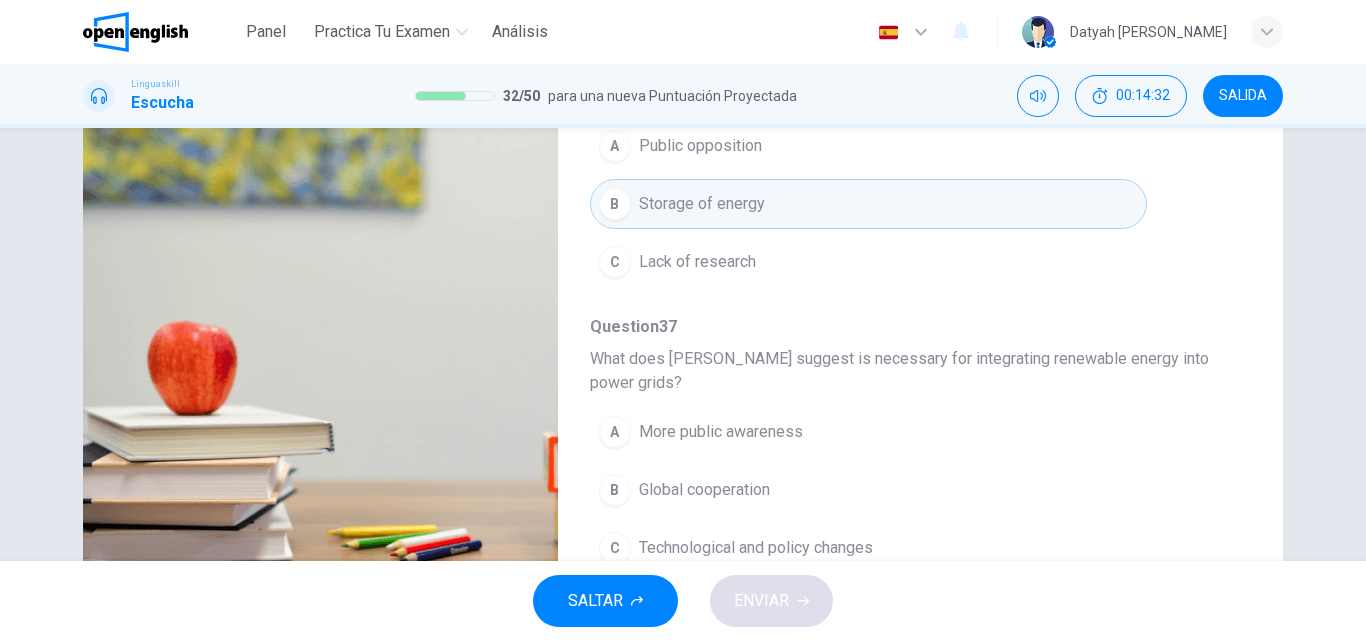 scroll, scrollTop: 300, scrollLeft: 0, axis: vertical 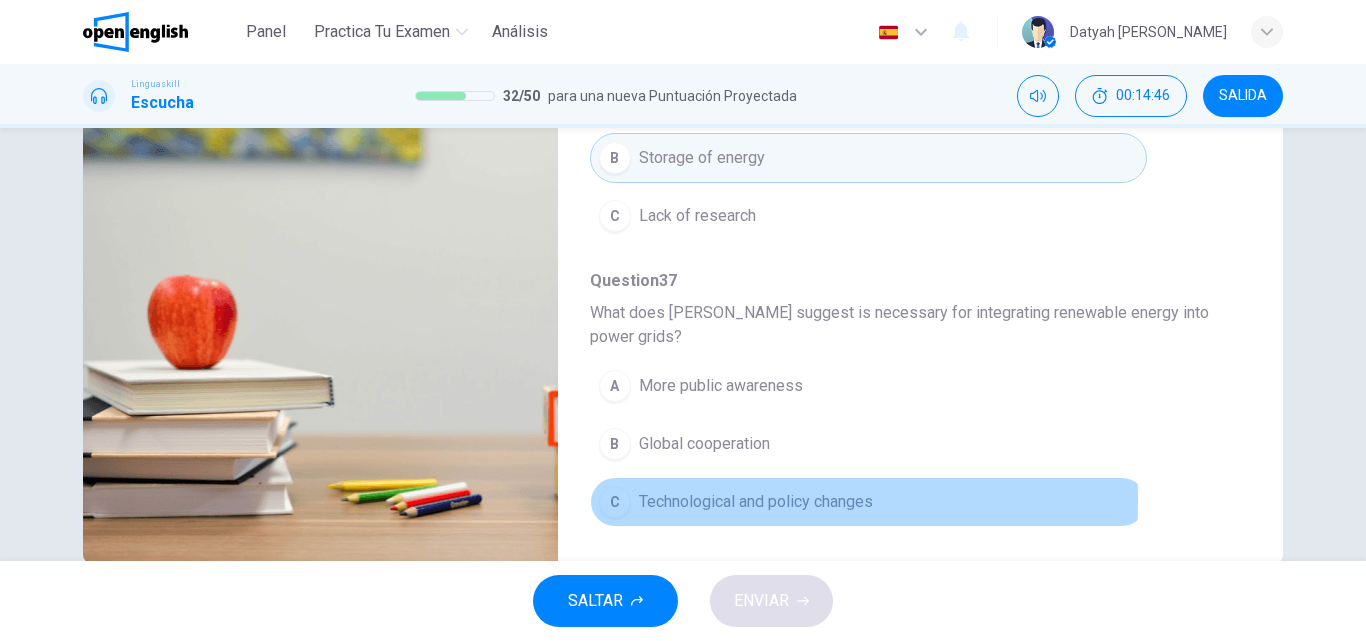 click on "C" at bounding box center [615, 502] 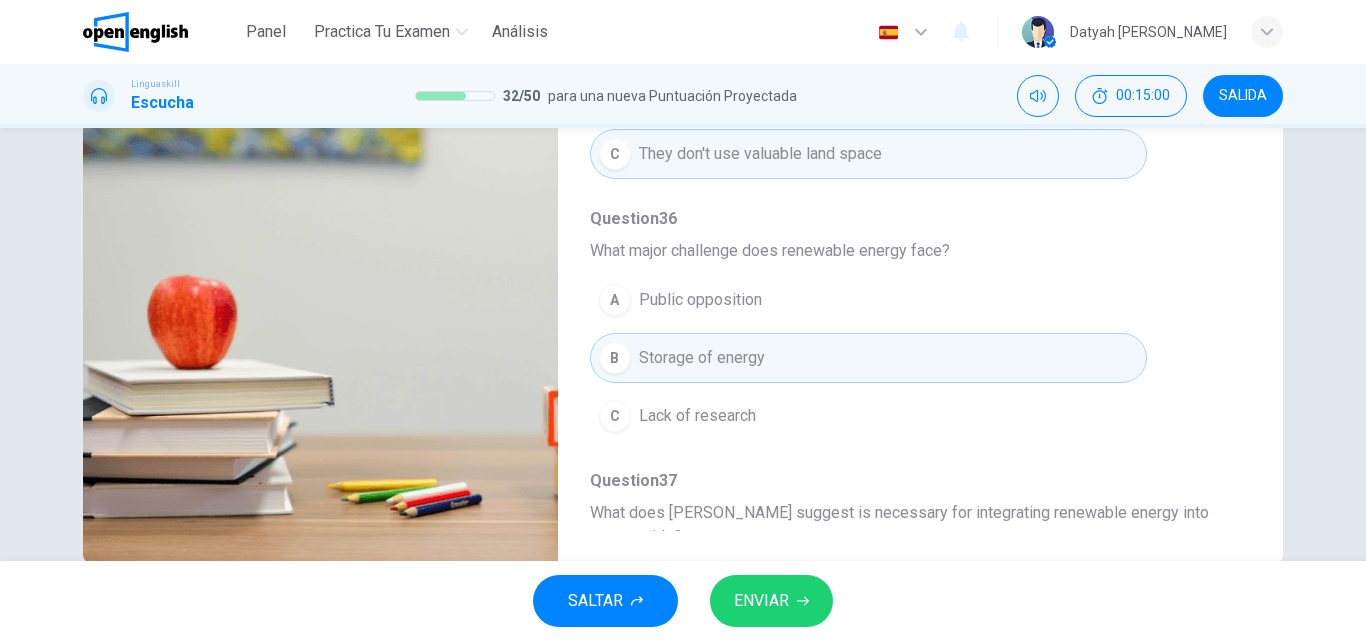 type on "*" 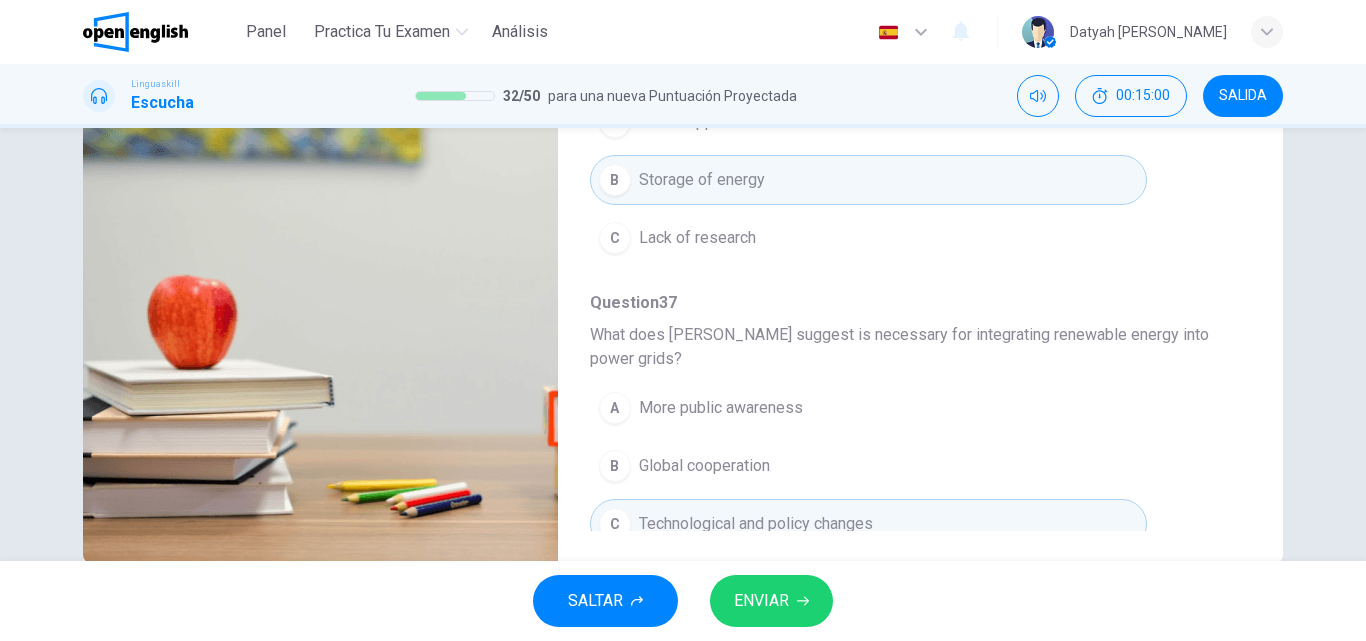 scroll, scrollTop: 887, scrollLeft: 0, axis: vertical 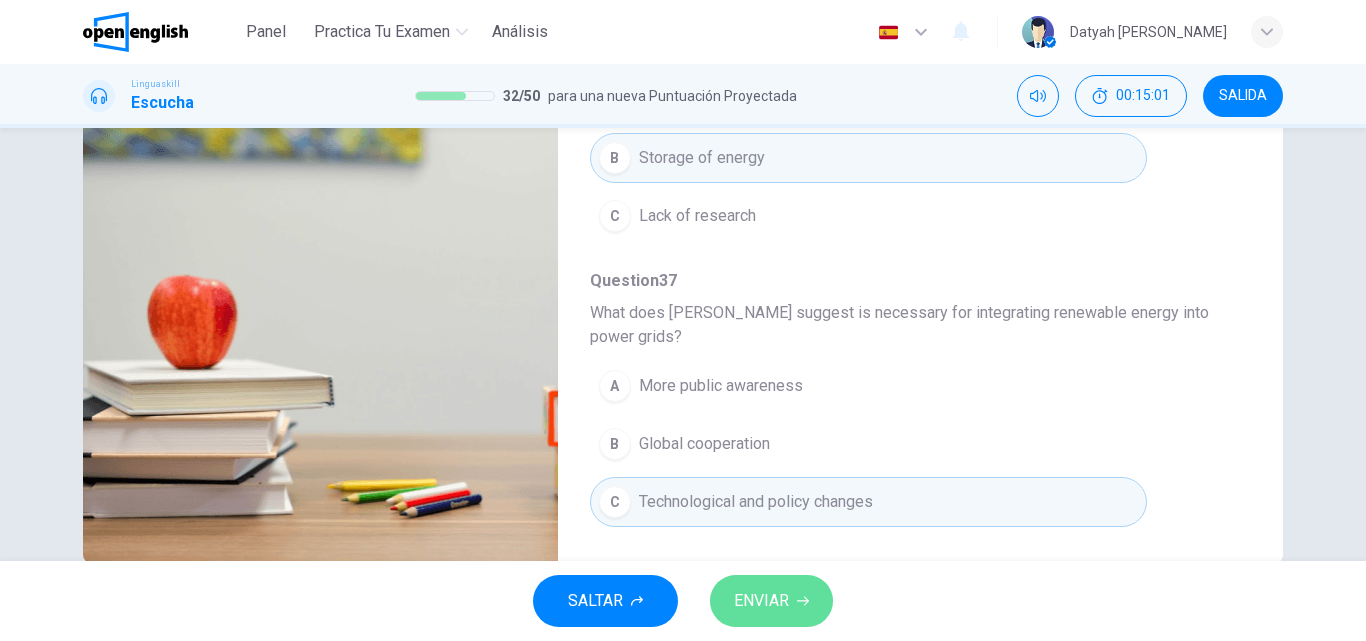 click on "ENVIAR" at bounding box center (761, 601) 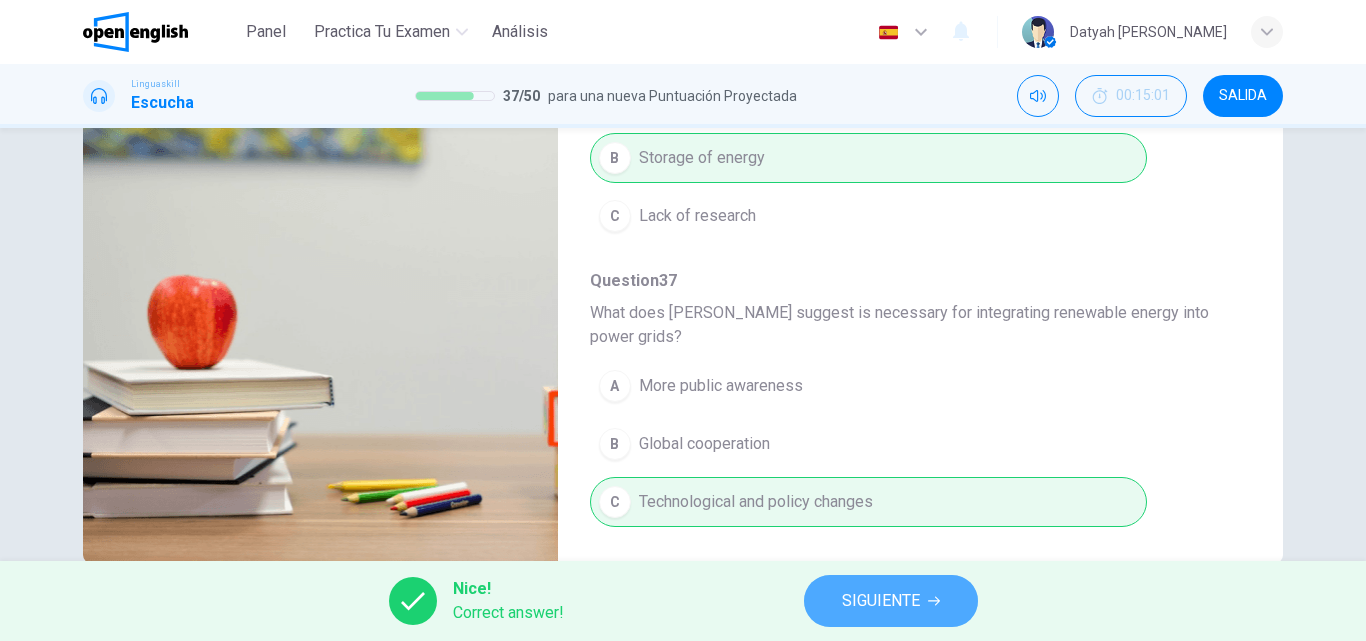 click on "SIGUIENTE" at bounding box center (881, 601) 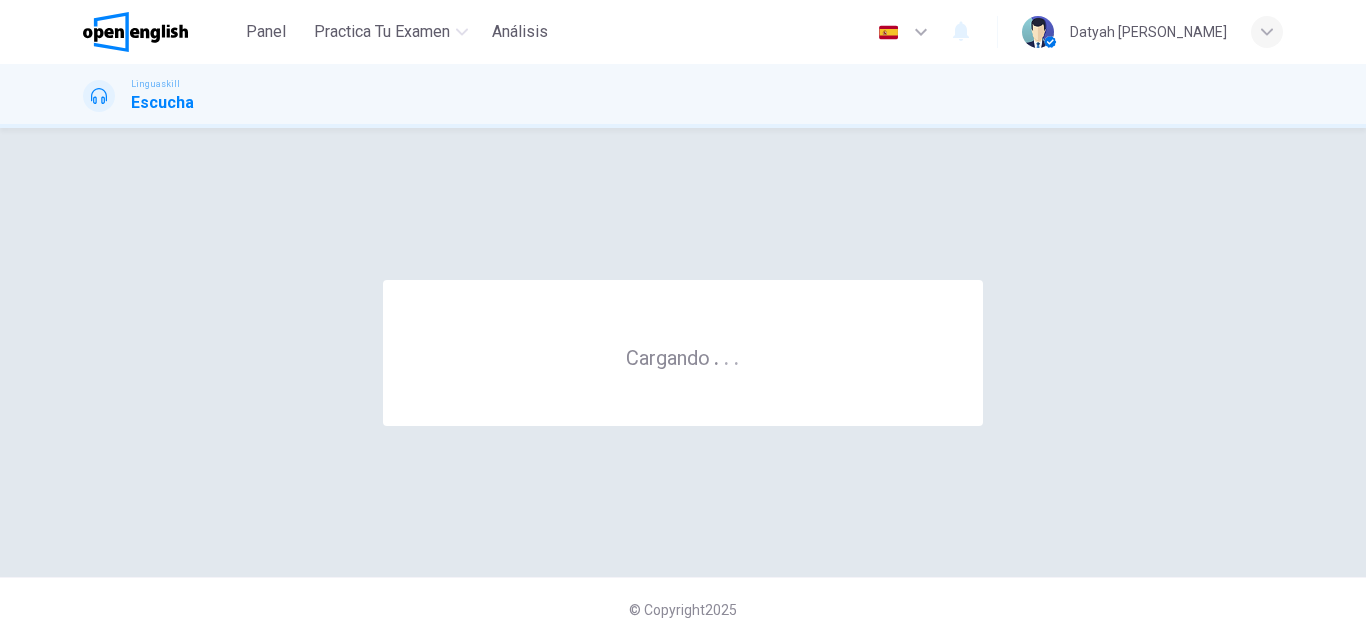 scroll, scrollTop: 0, scrollLeft: 0, axis: both 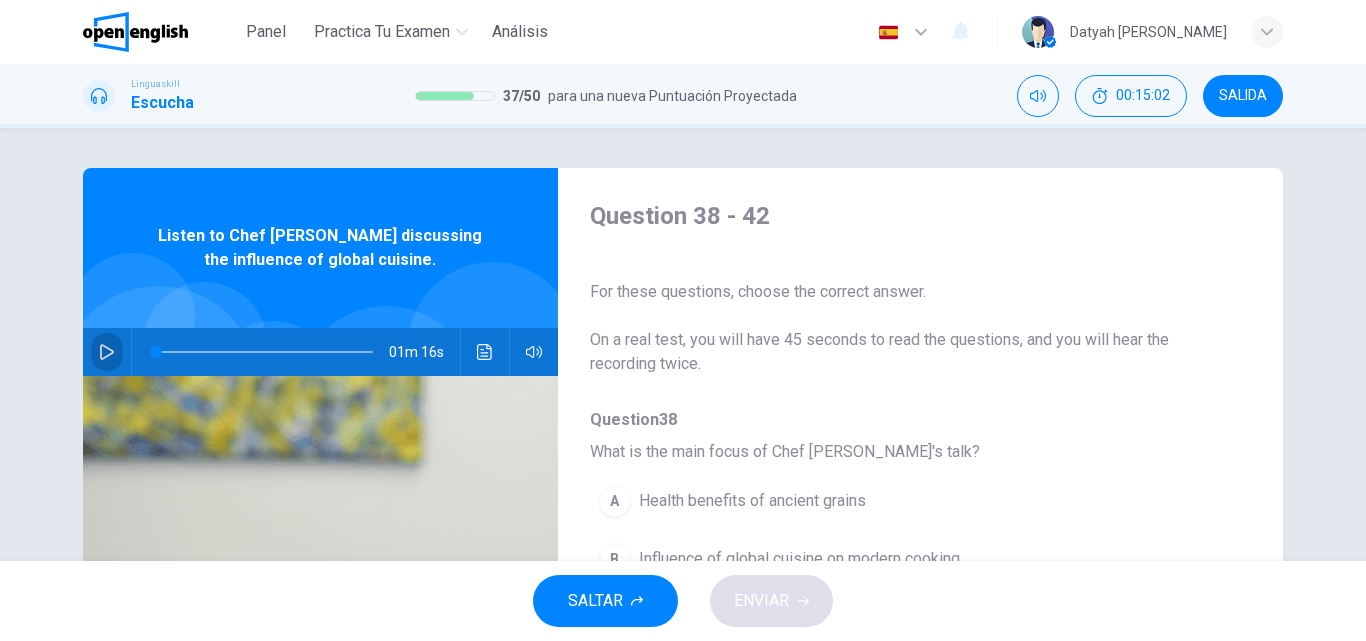 click at bounding box center (107, 352) 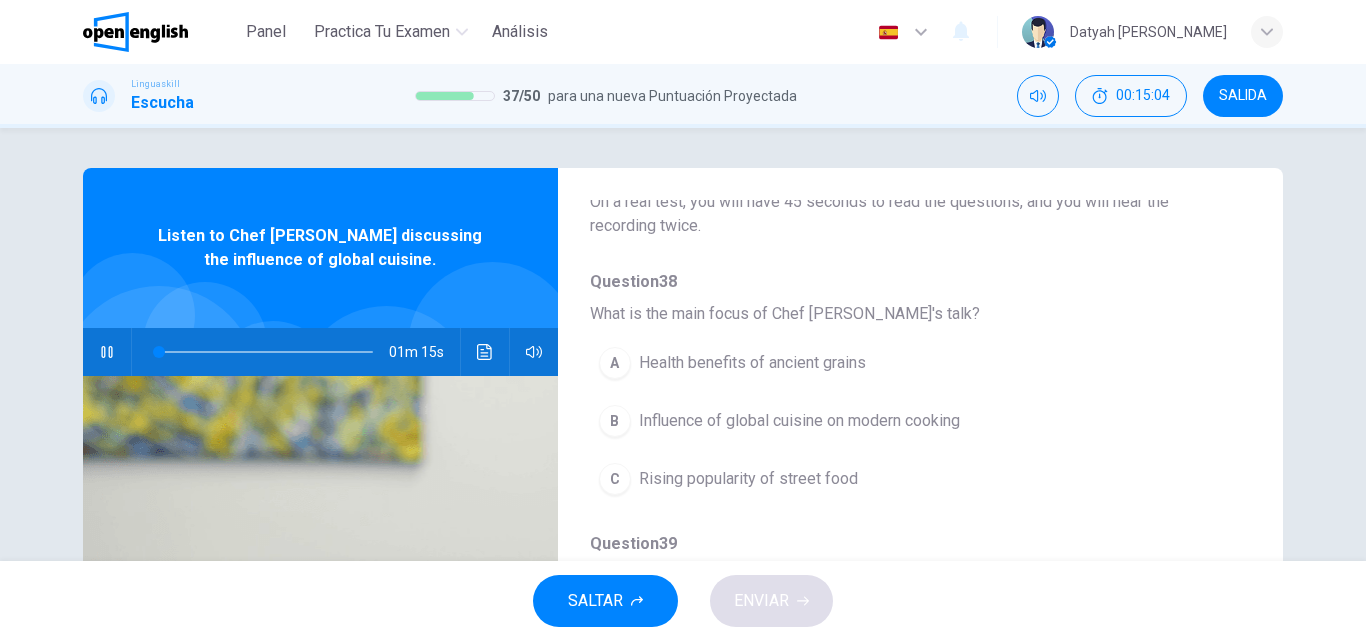 scroll, scrollTop: 200, scrollLeft: 0, axis: vertical 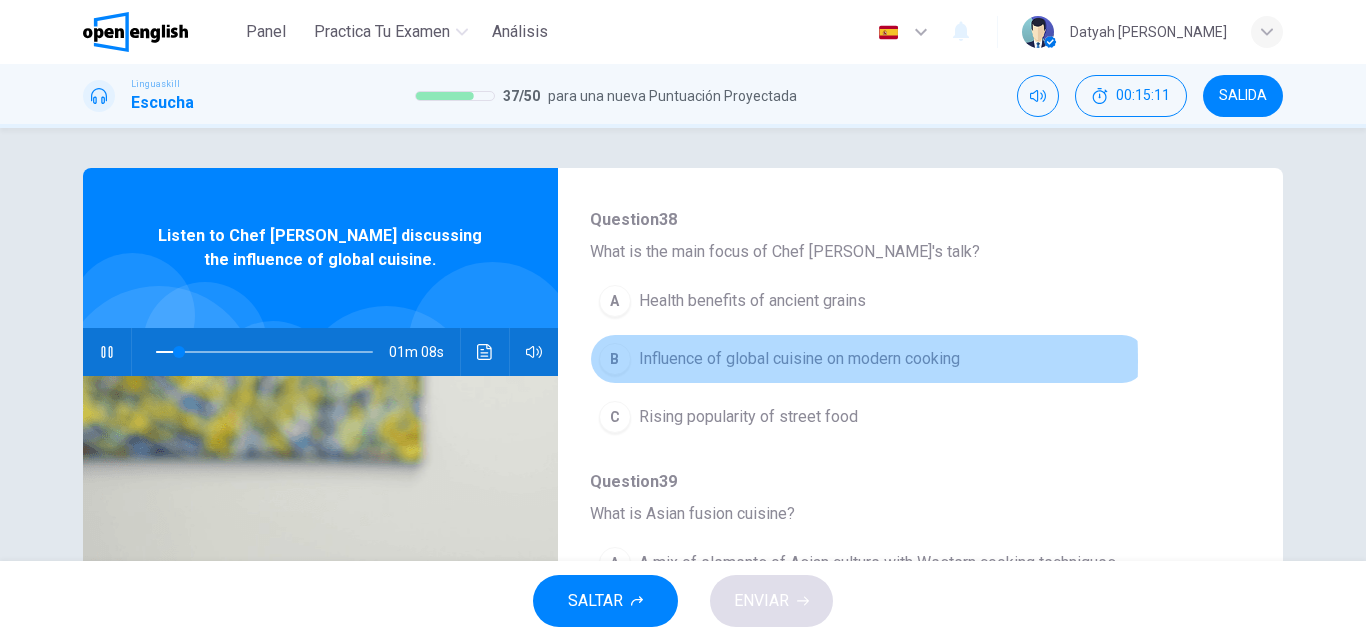 click on "B" at bounding box center (615, 359) 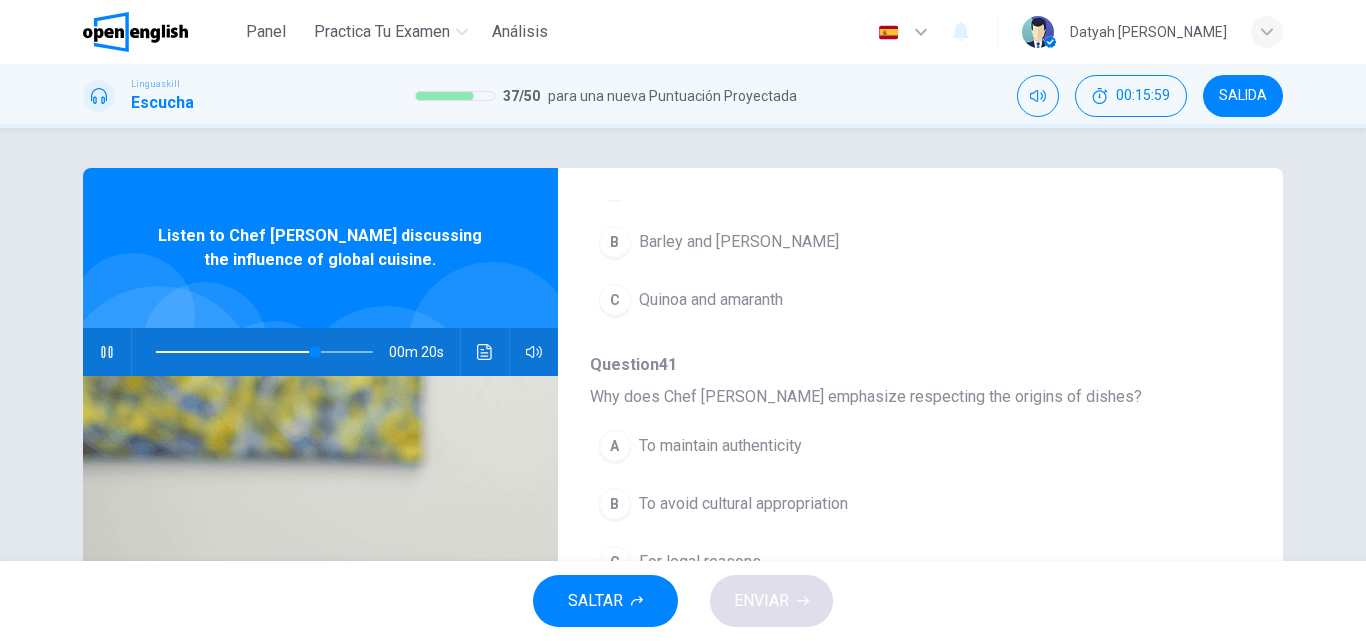 scroll, scrollTop: 863, scrollLeft: 0, axis: vertical 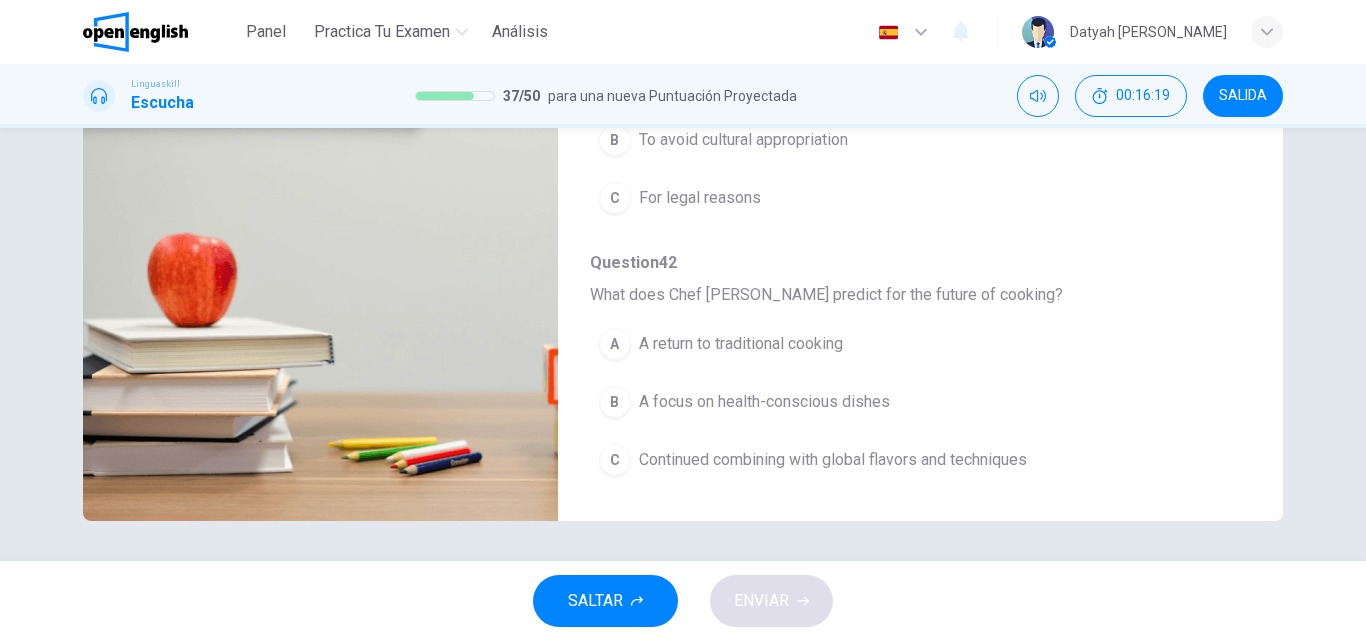 click on "C" at bounding box center (615, 460) 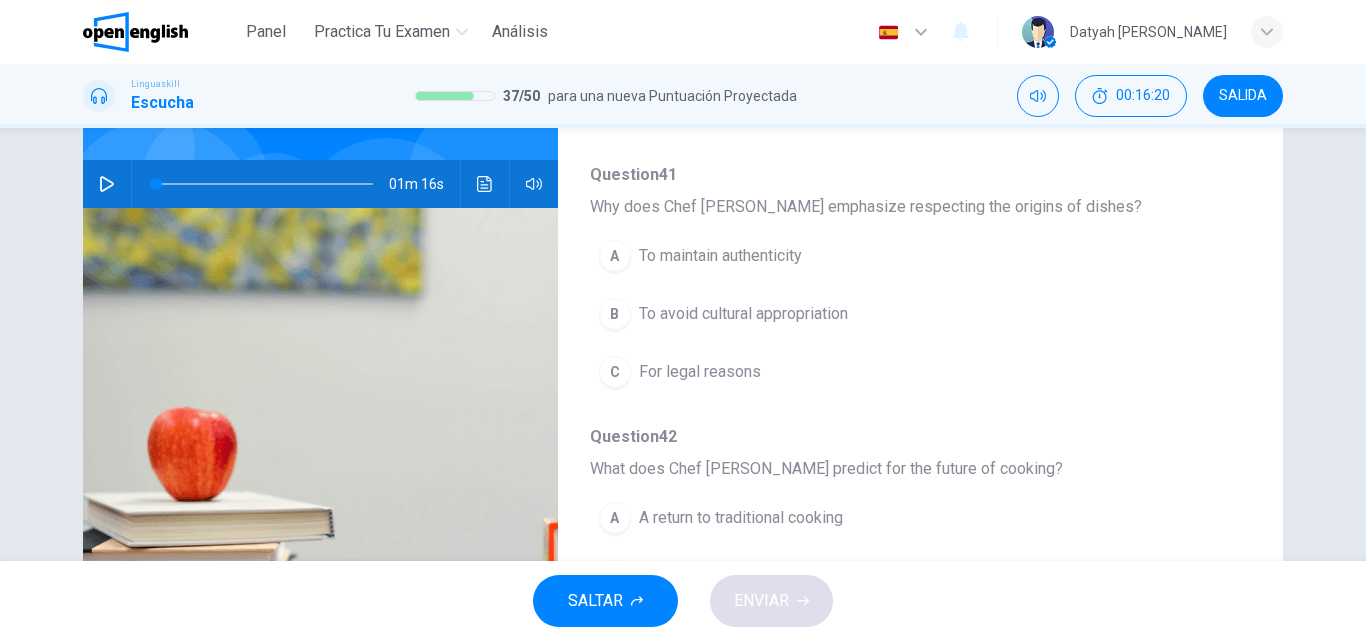 scroll, scrollTop: 0, scrollLeft: 0, axis: both 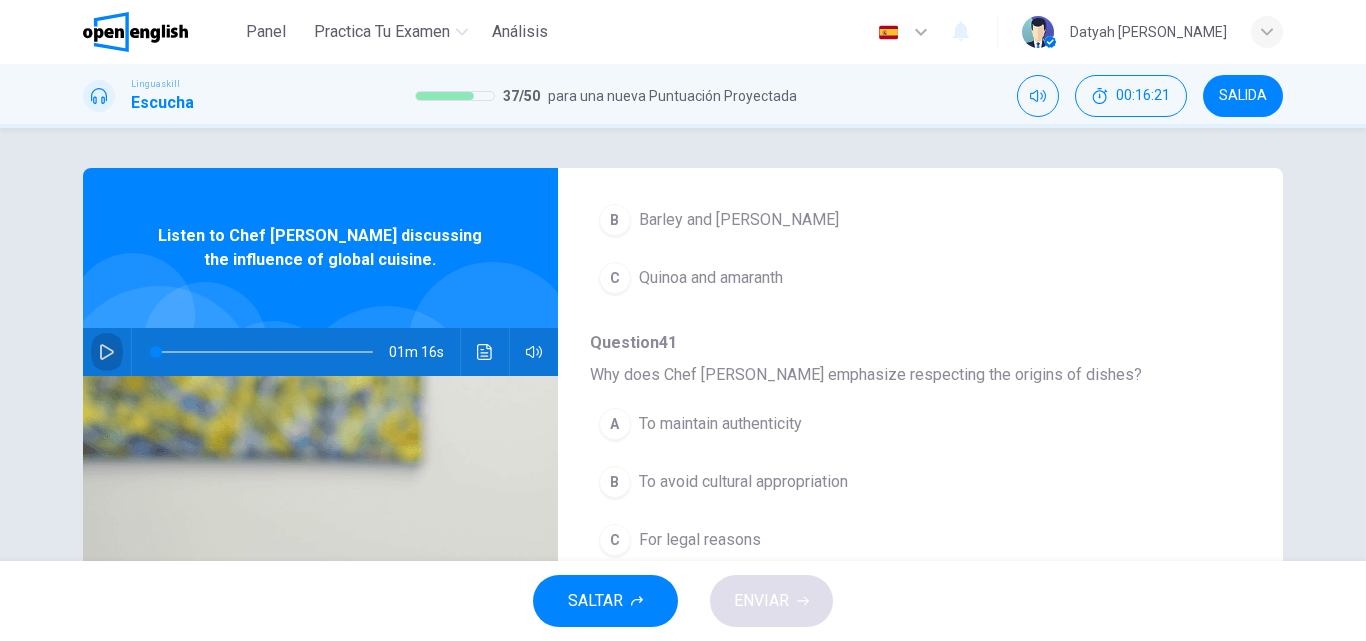 click 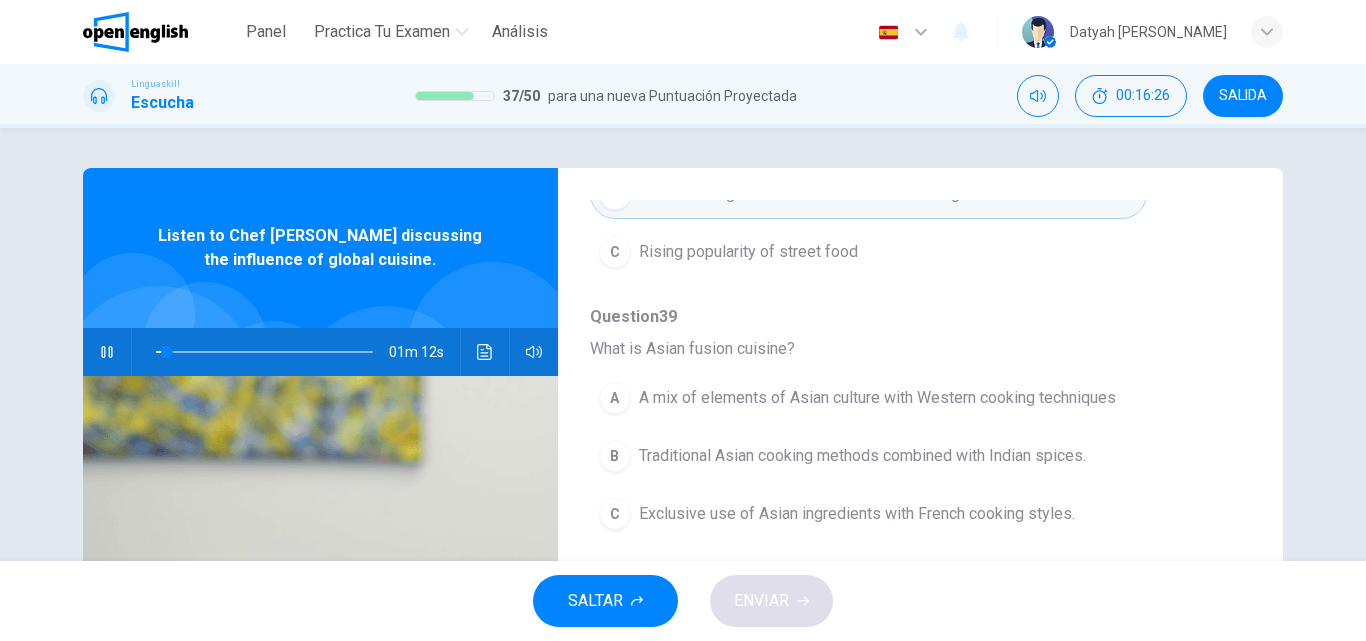 scroll, scrollTop: 400, scrollLeft: 0, axis: vertical 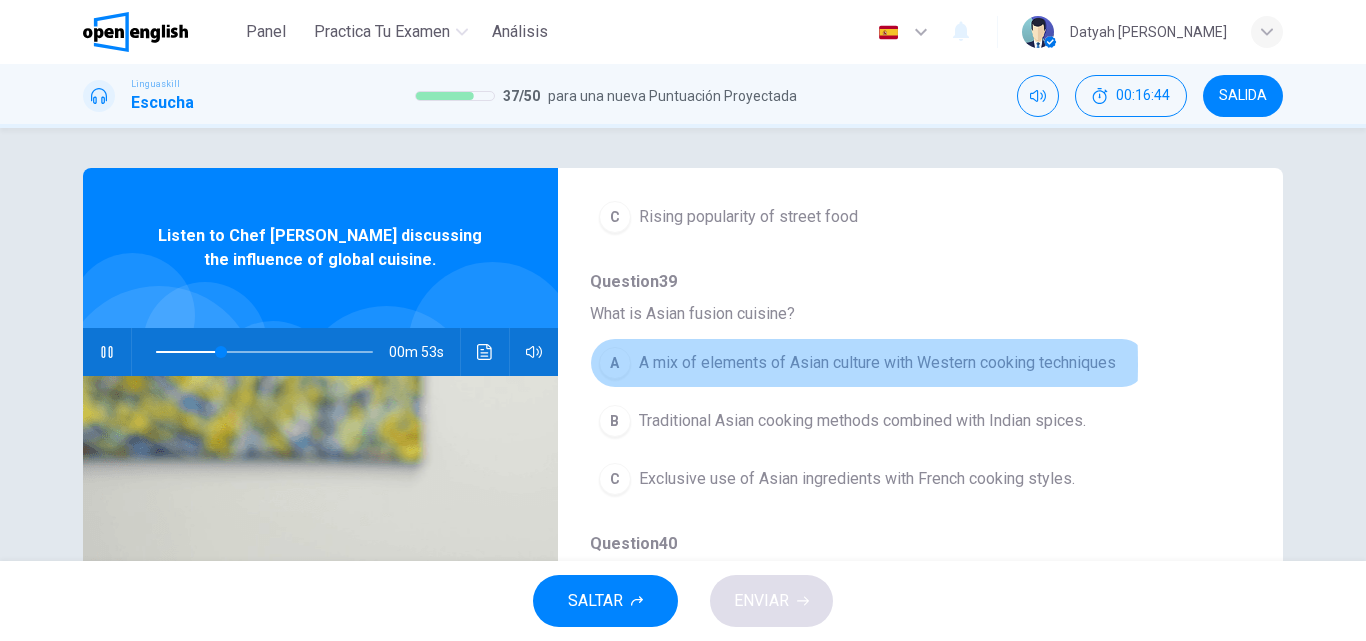 click on "A" at bounding box center [615, 363] 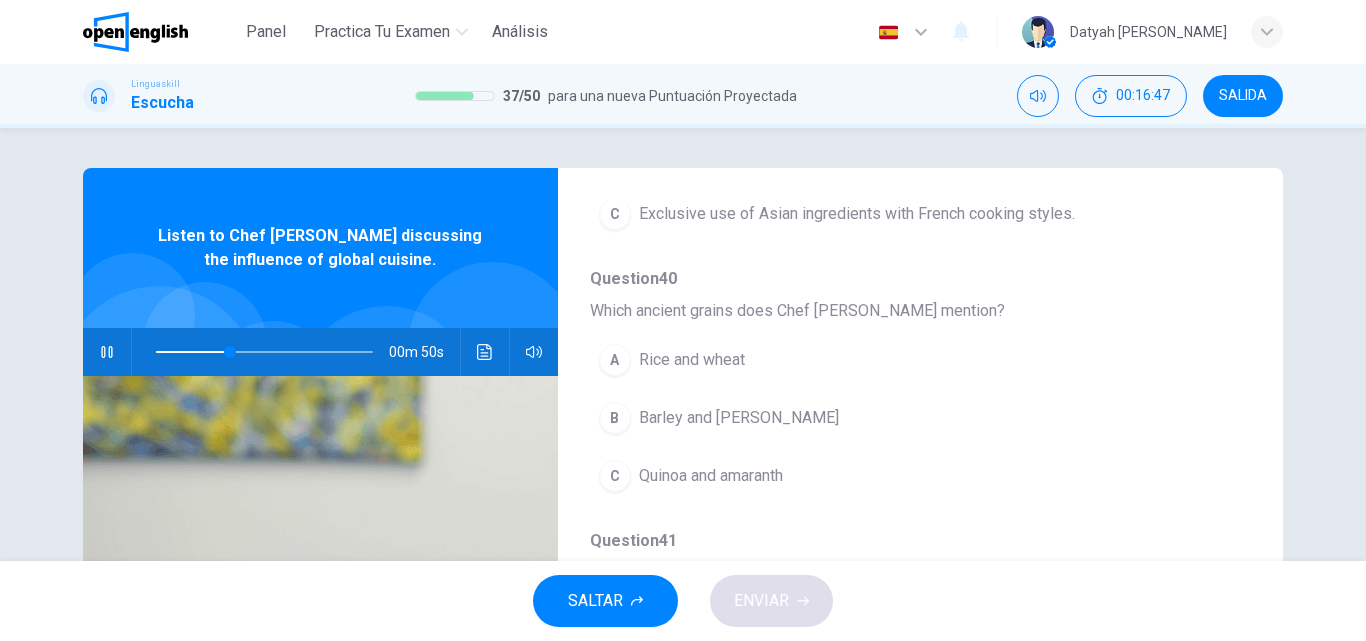 scroll, scrollTop: 700, scrollLeft: 0, axis: vertical 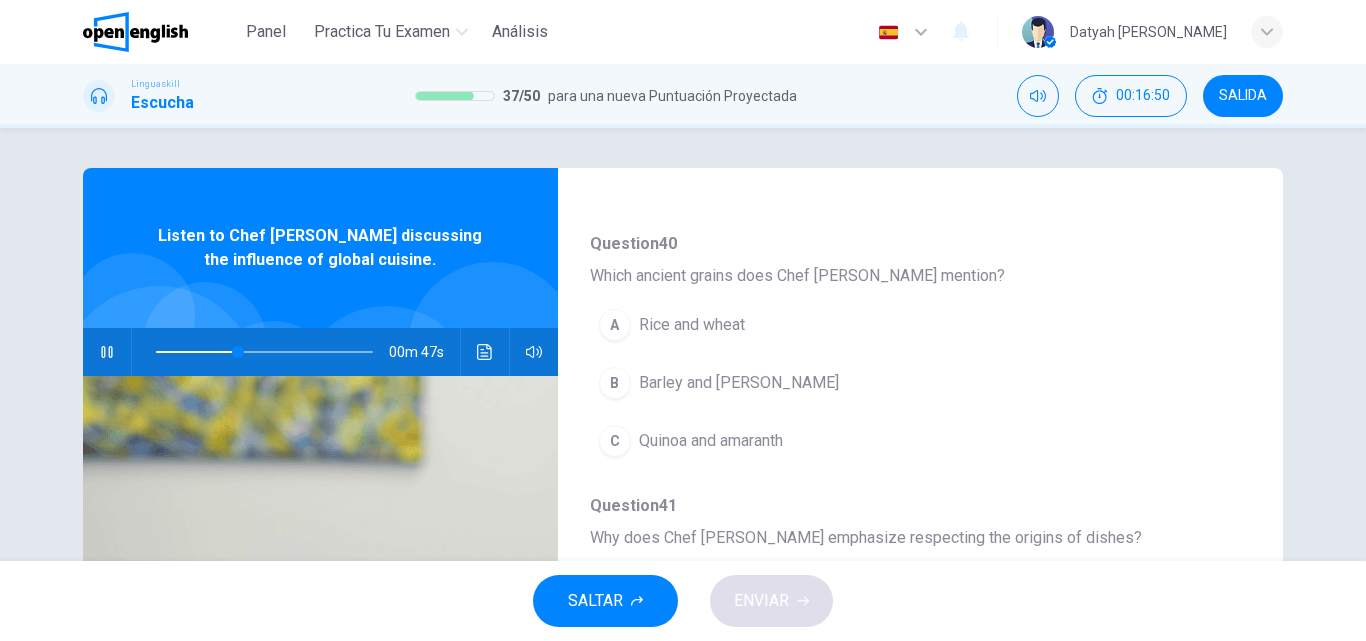 click on "C" at bounding box center [615, 441] 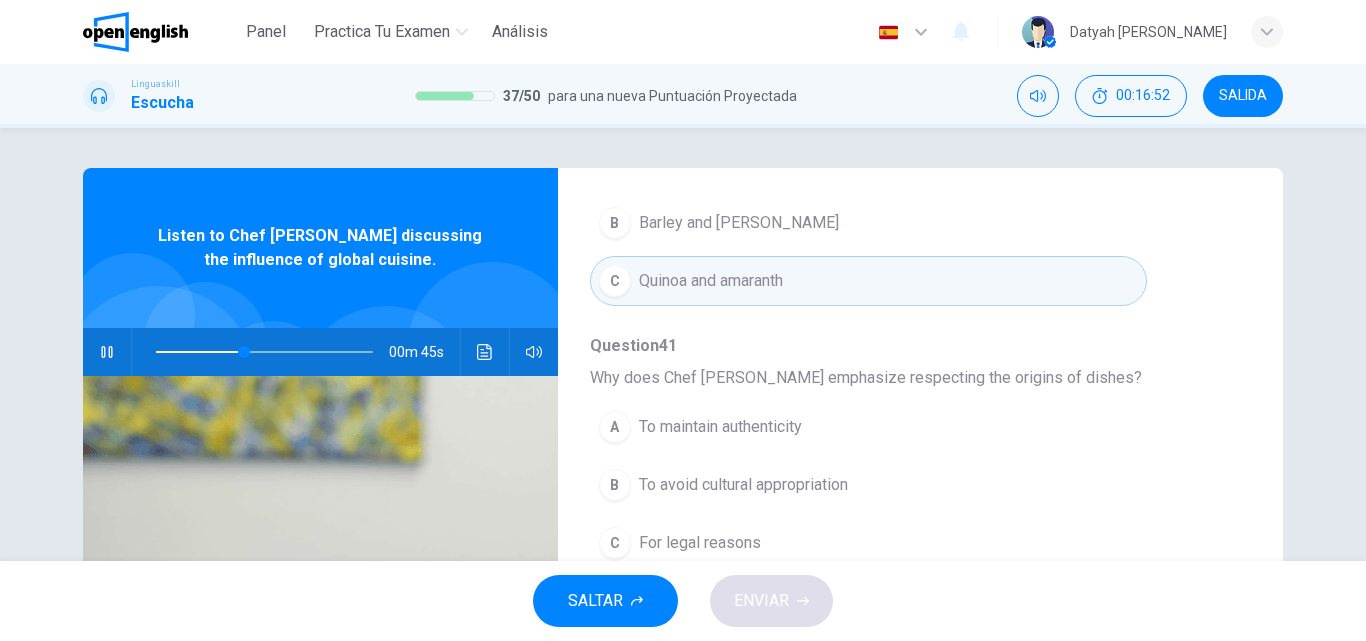 scroll, scrollTop: 863, scrollLeft: 0, axis: vertical 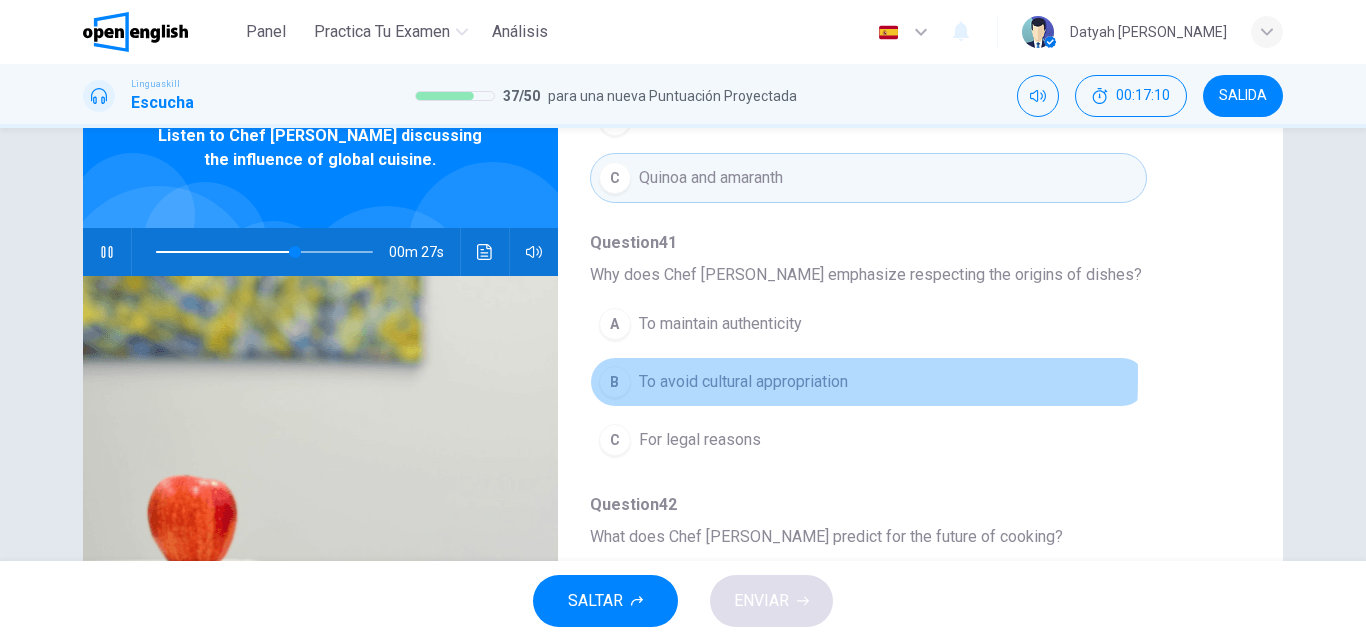 click on "B" at bounding box center [615, 382] 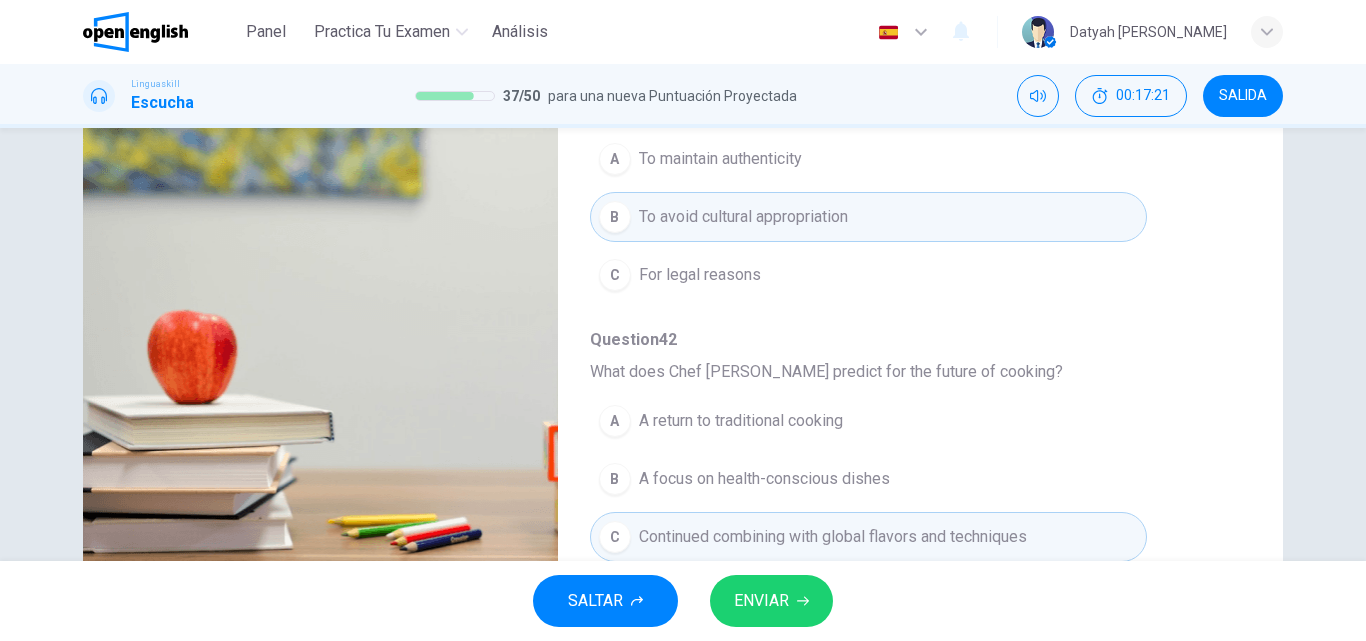 scroll, scrollTop: 300, scrollLeft: 0, axis: vertical 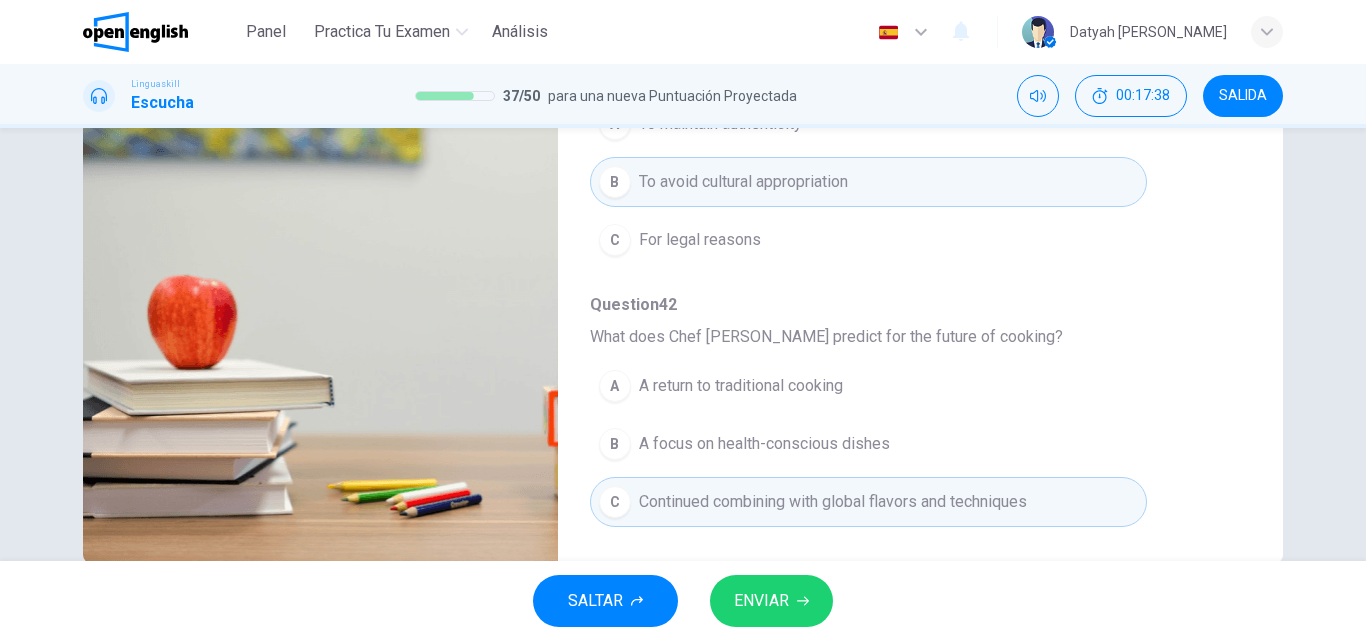 type on "*" 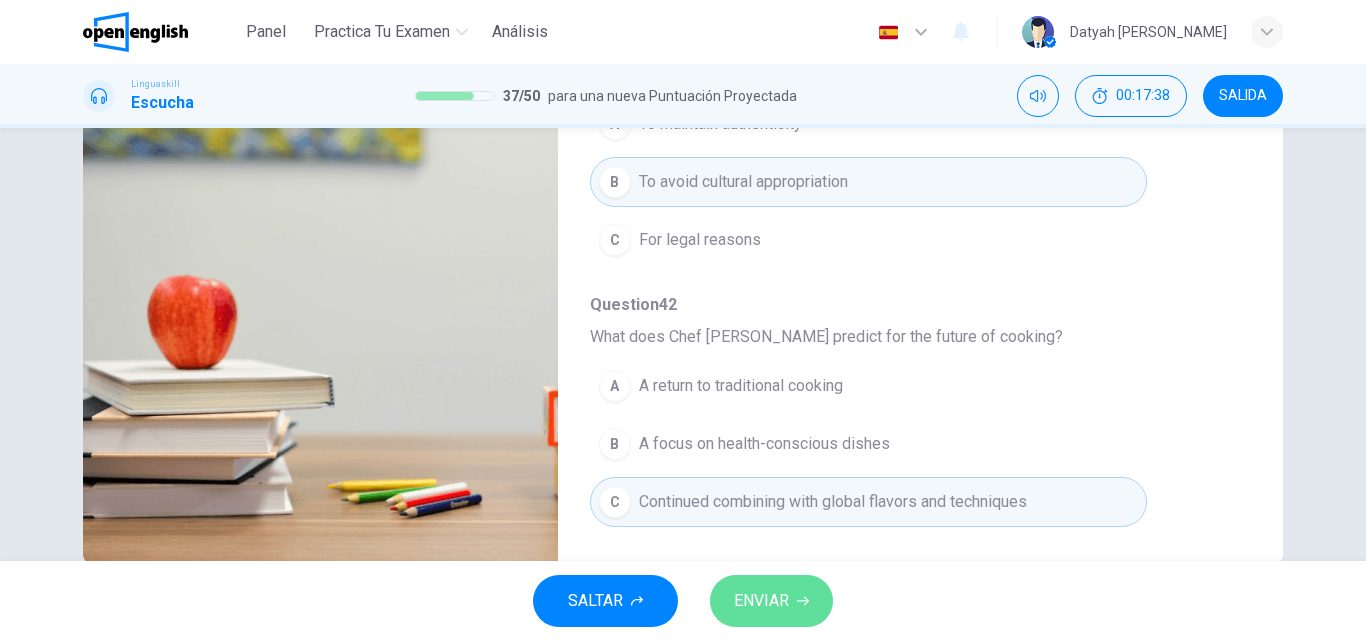 click on "ENVIAR" at bounding box center [761, 601] 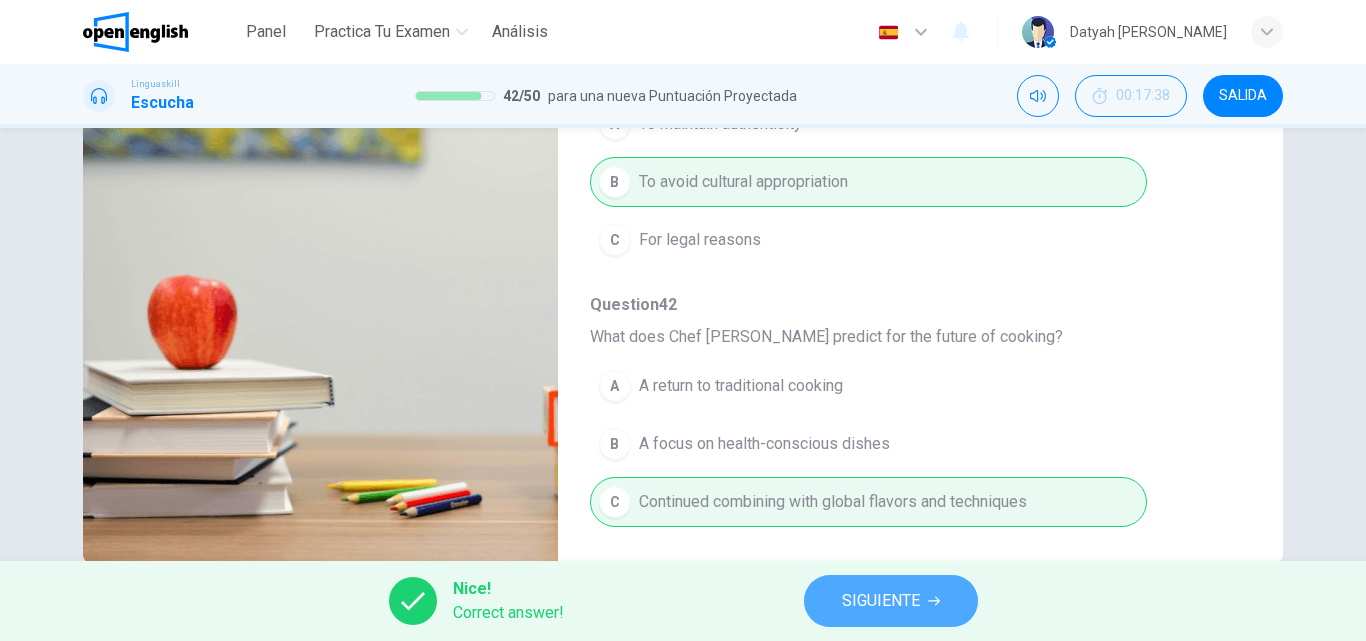 click on "SIGUIENTE" at bounding box center [891, 601] 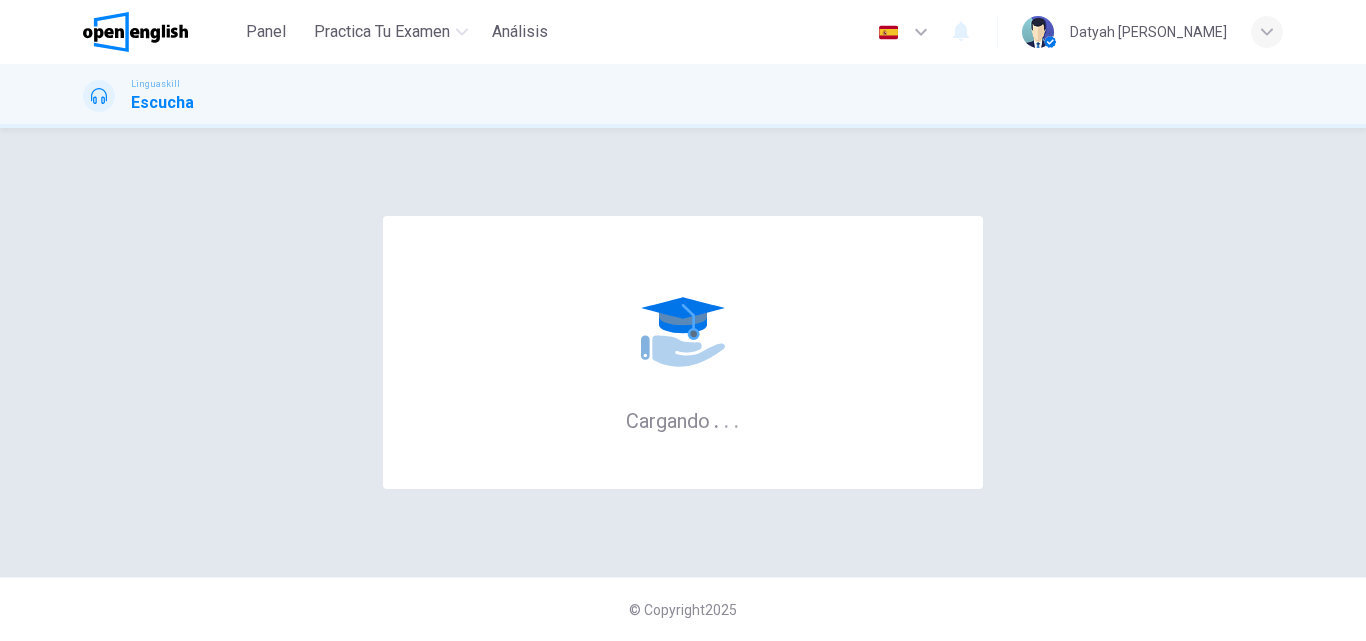 scroll, scrollTop: 0, scrollLeft: 0, axis: both 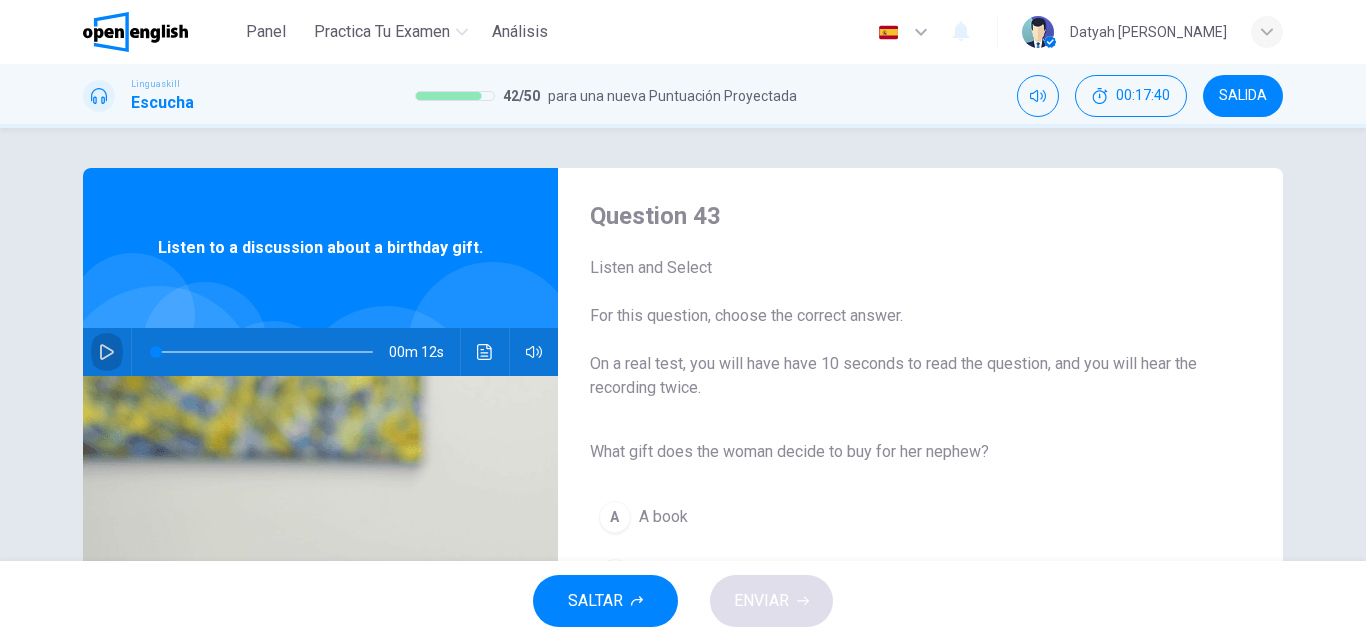 click at bounding box center (107, 352) 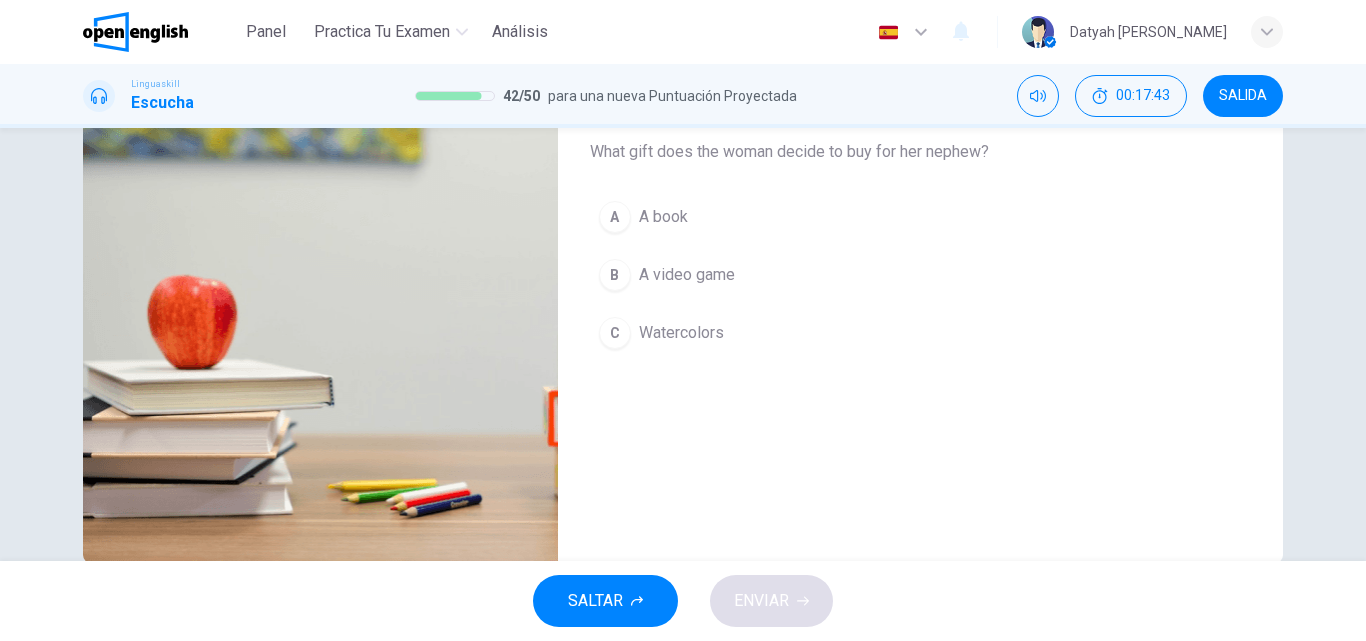 scroll, scrollTop: 200, scrollLeft: 0, axis: vertical 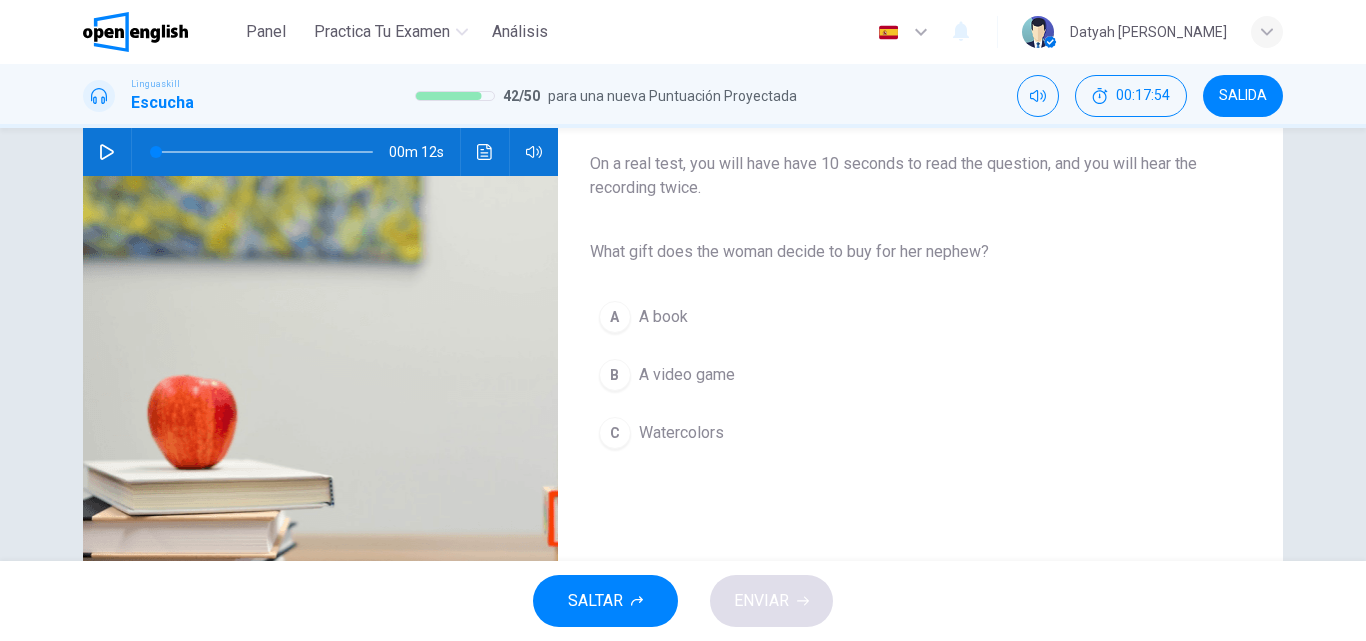 click at bounding box center (107, 152) 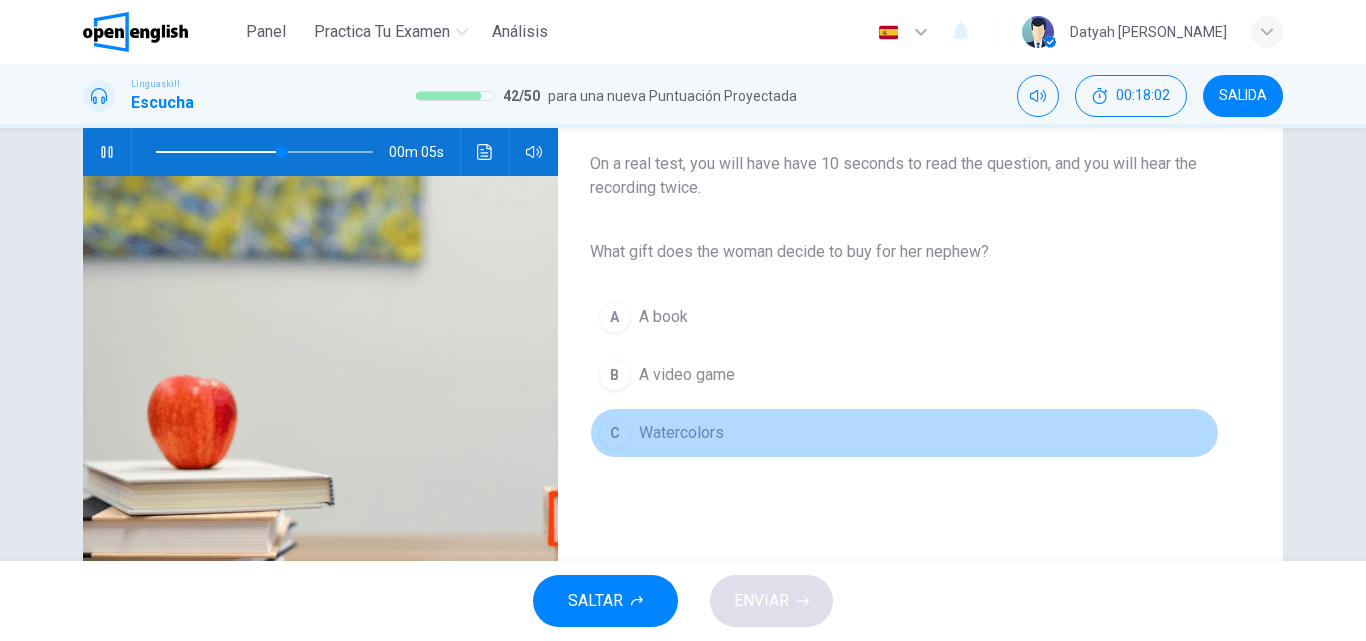 click on "C" at bounding box center (615, 433) 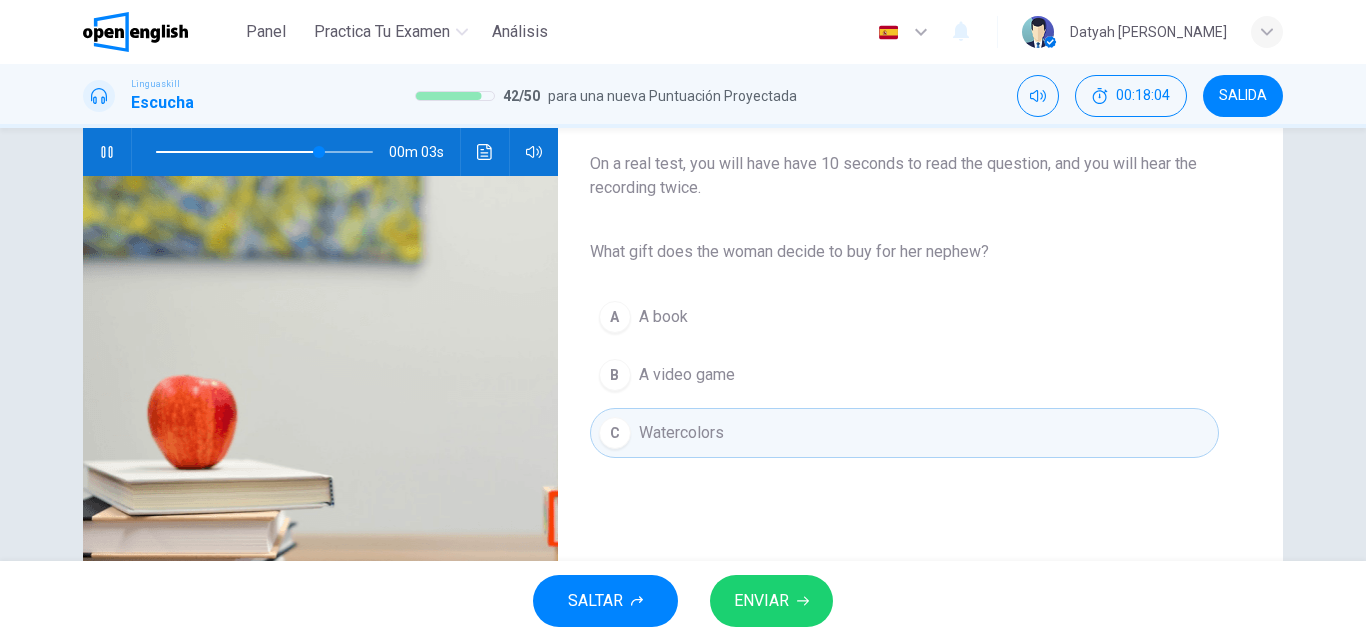 click on "ENVIAR" at bounding box center (761, 601) 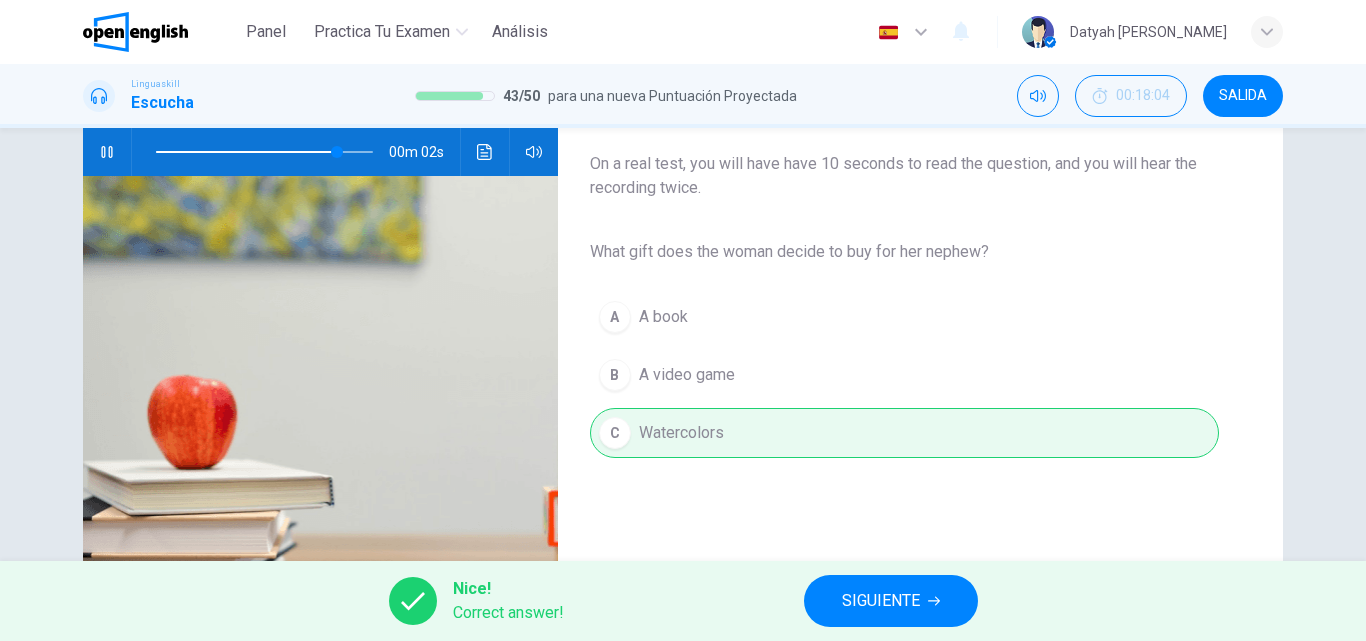 type on "**" 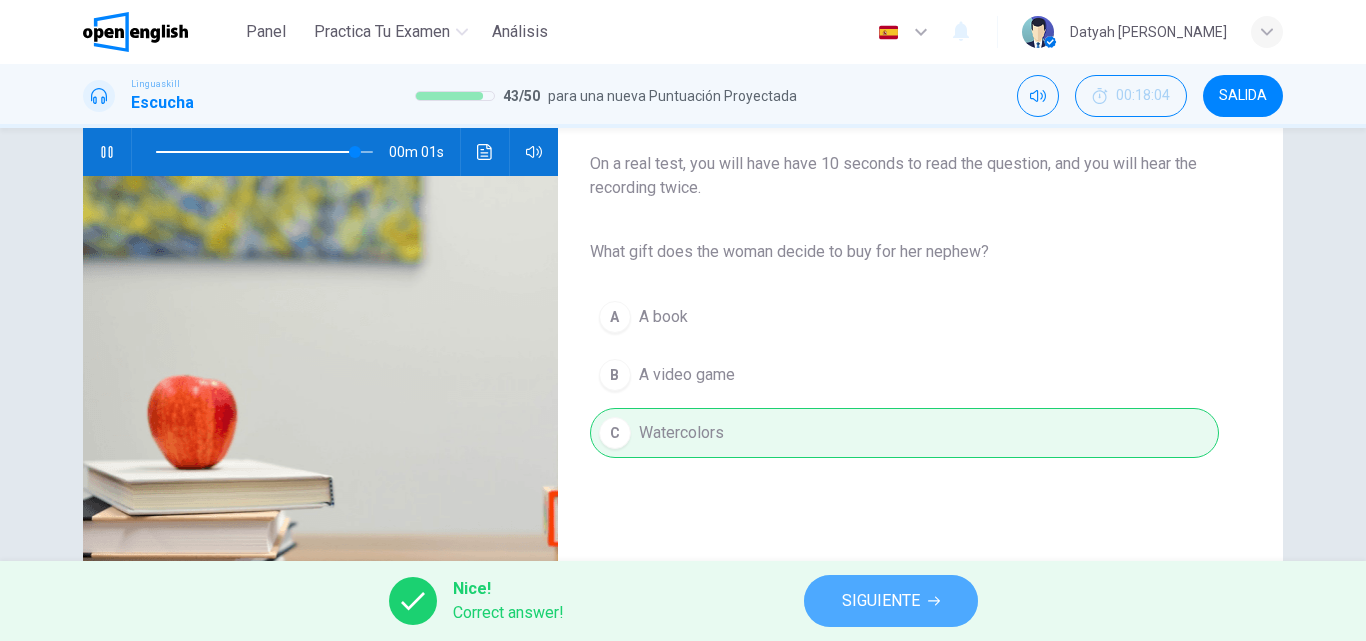 click on "SIGUIENTE" at bounding box center (881, 601) 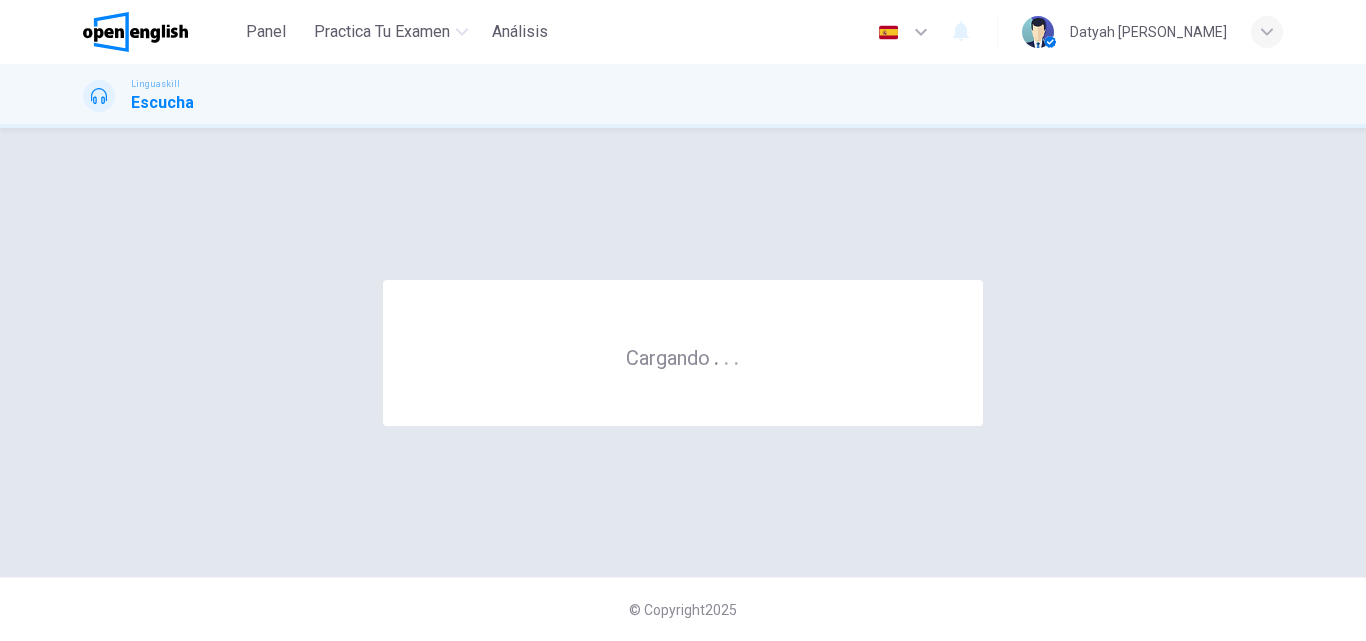 scroll, scrollTop: 0, scrollLeft: 0, axis: both 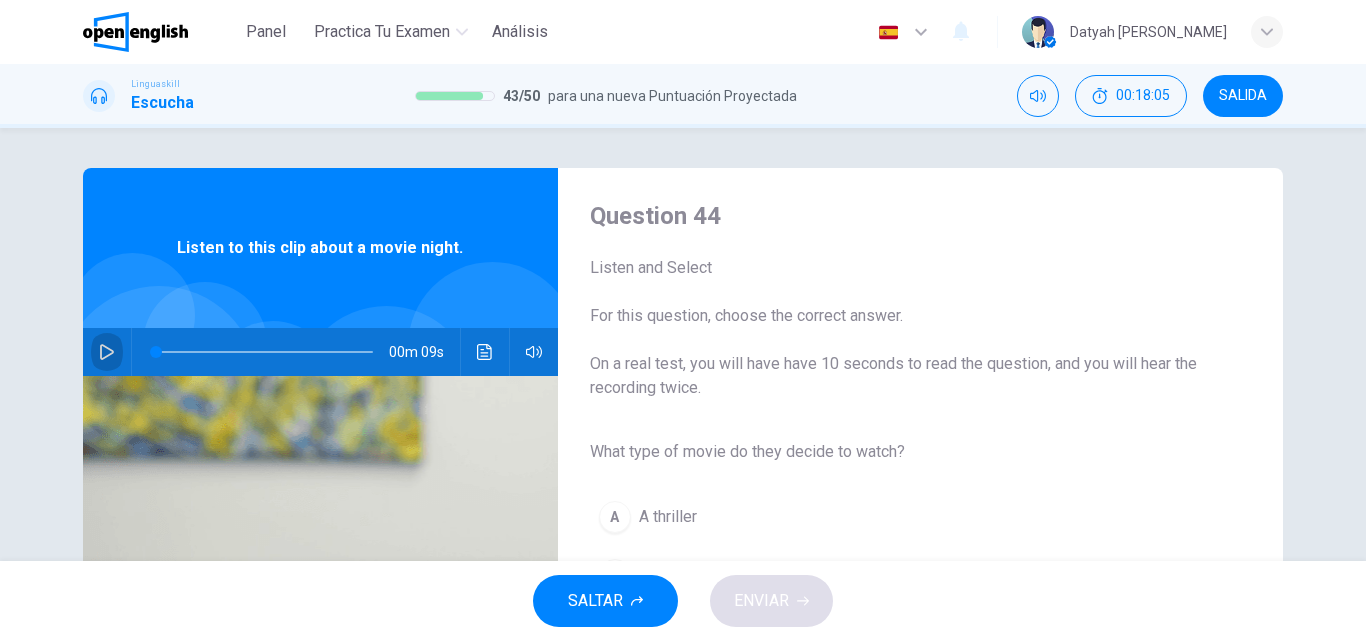 click 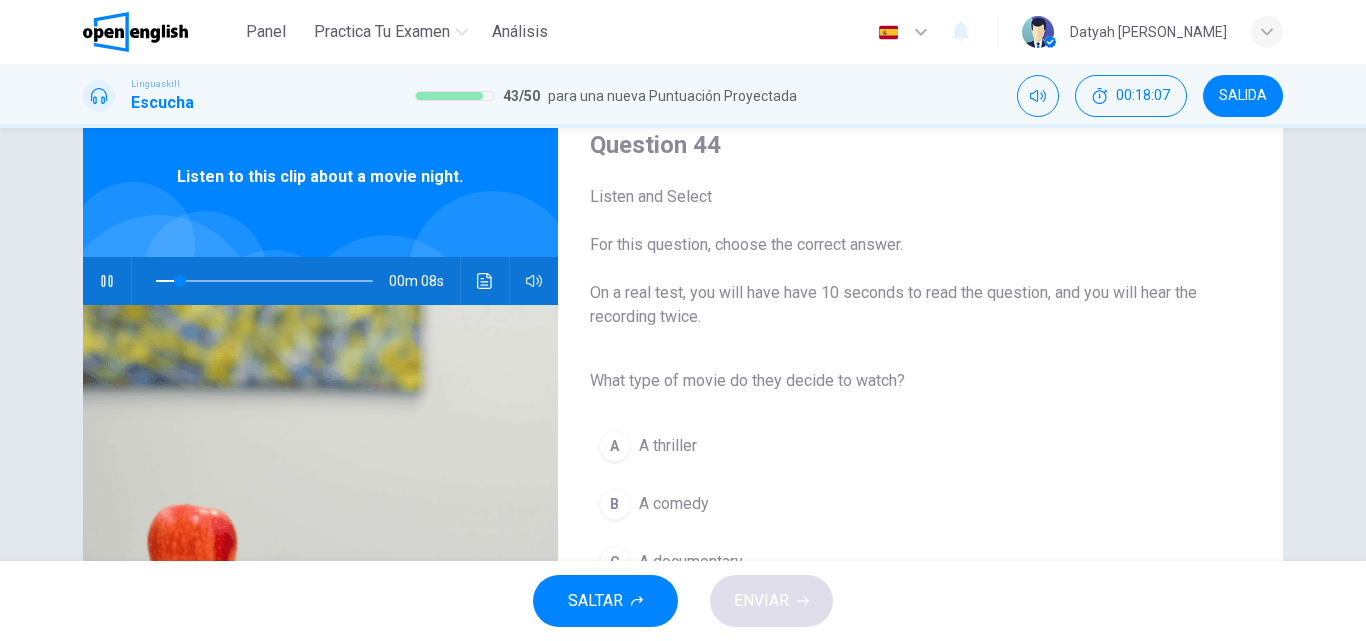 scroll, scrollTop: 200, scrollLeft: 0, axis: vertical 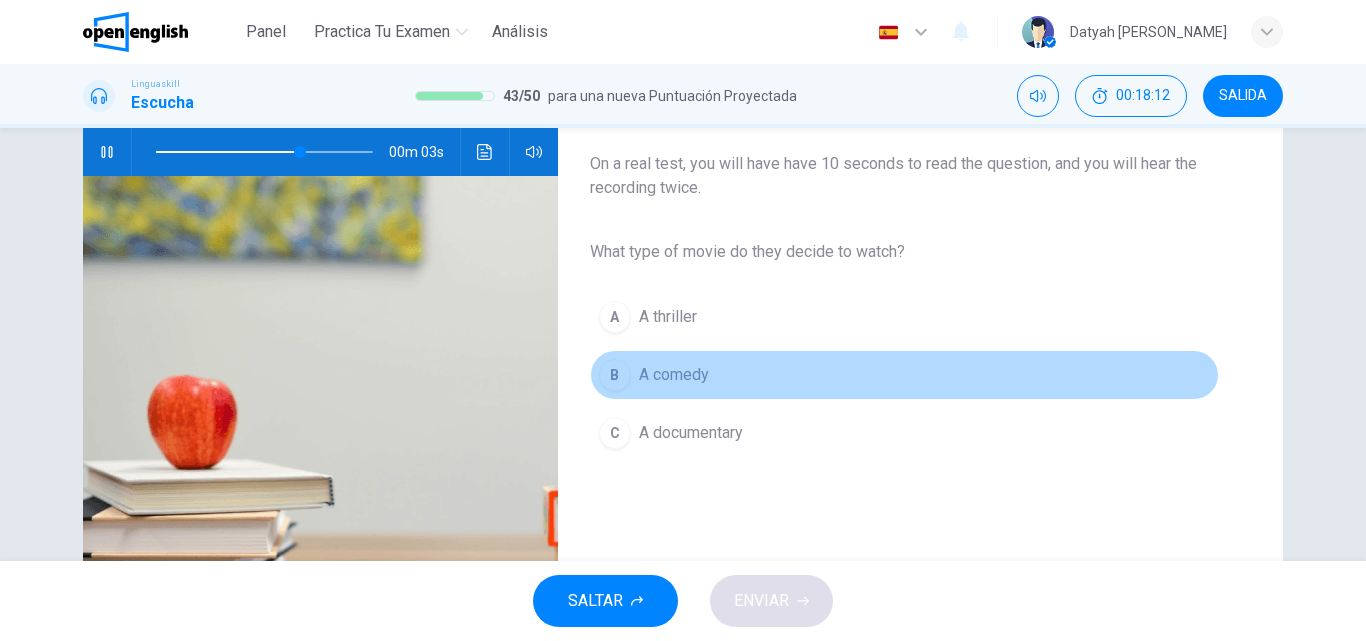 click on "B" at bounding box center (615, 375) 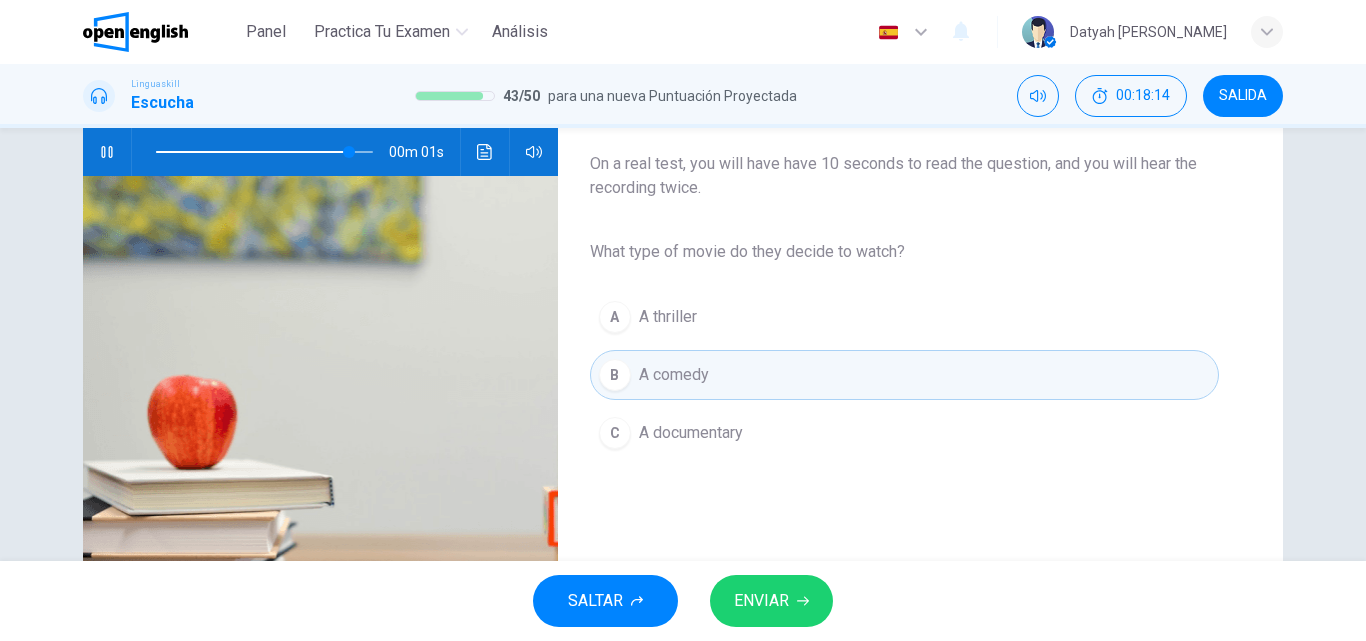 type on "*" 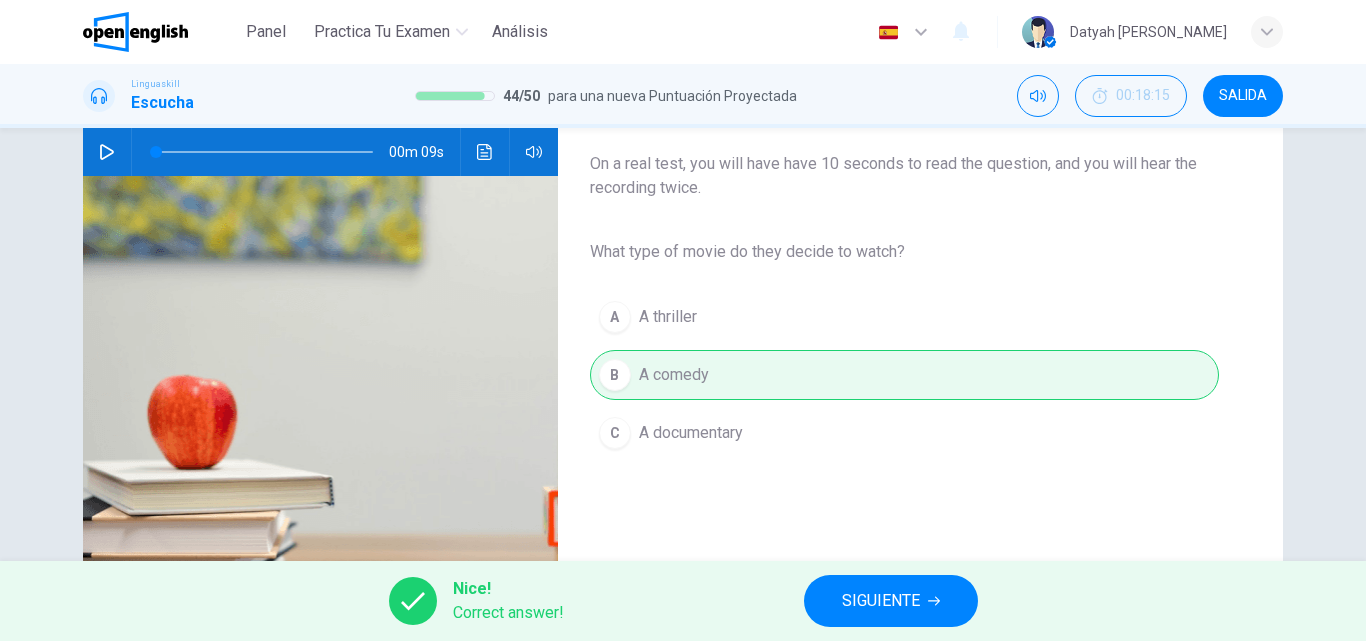 click on "SIGUIENTE" at bounding box center (881, 601) 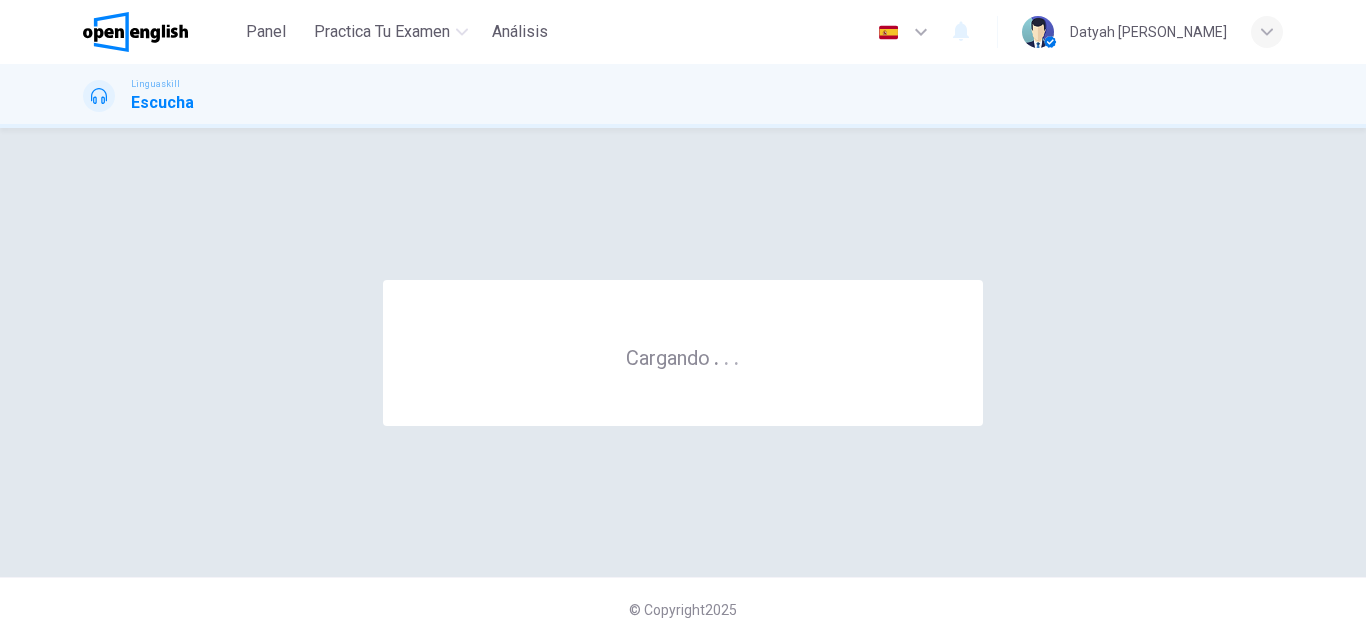 scroll, scrollTop: 0, scrollLeft: 0, axis: both 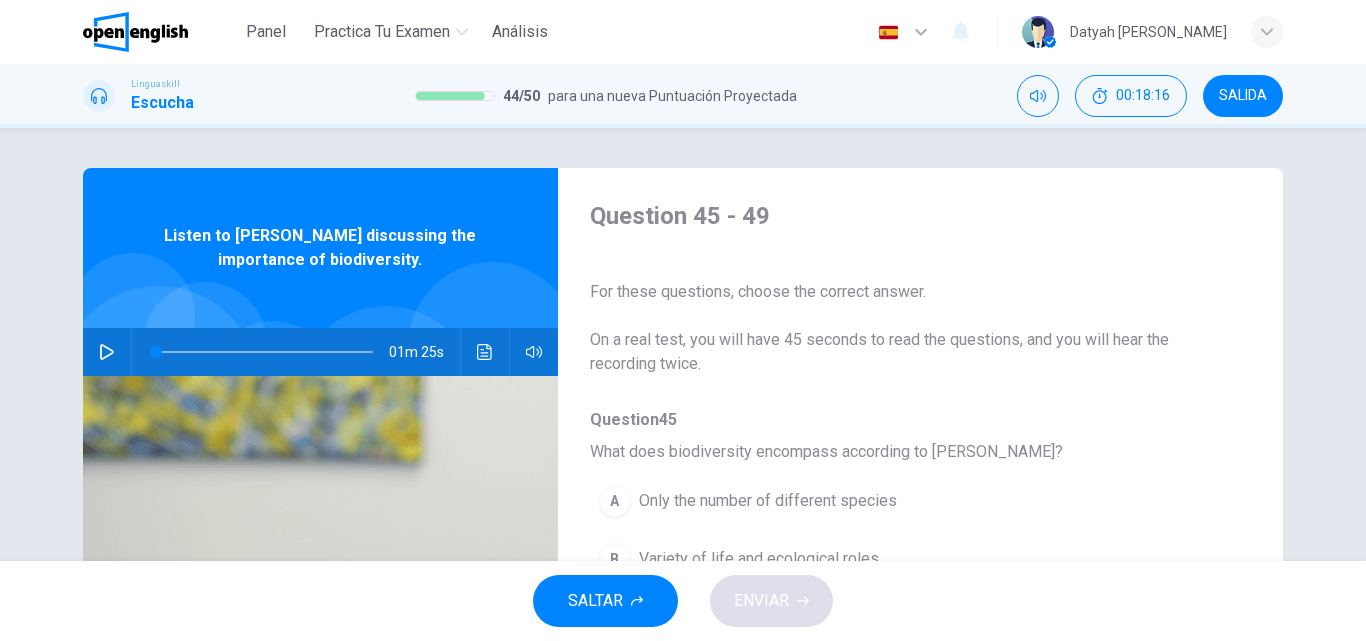 click 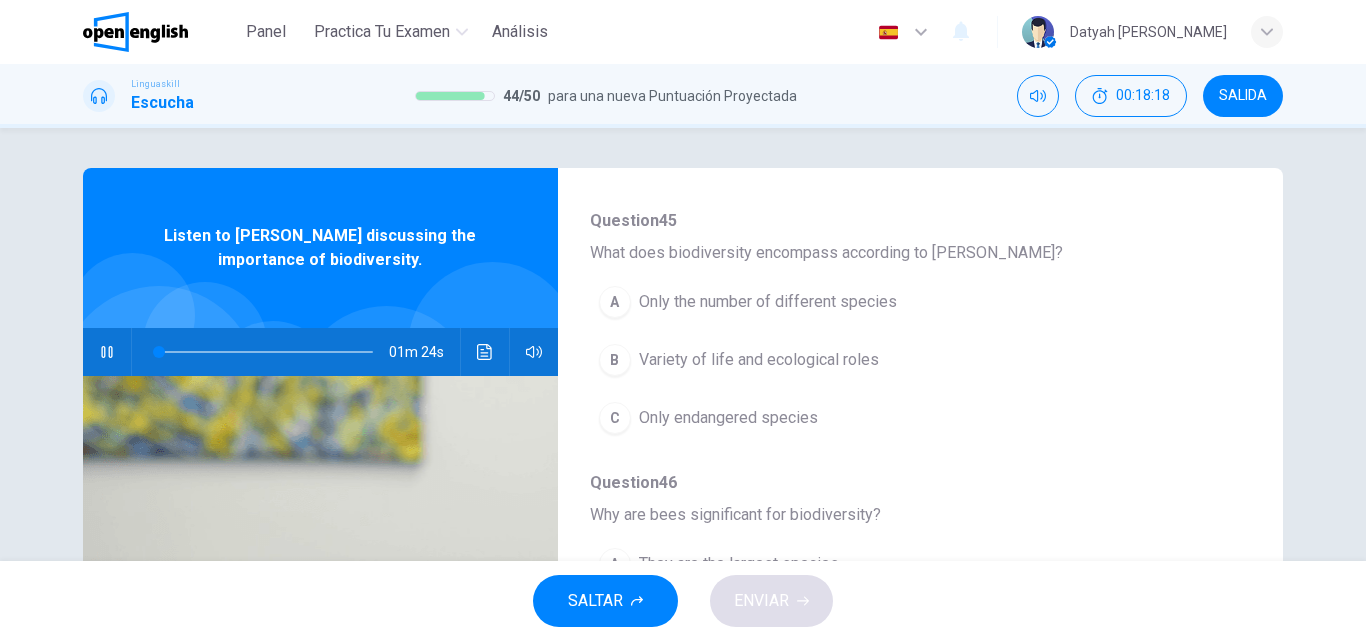 scroll, scrollTop: 200, scrollLeft: 0, axis: vertical 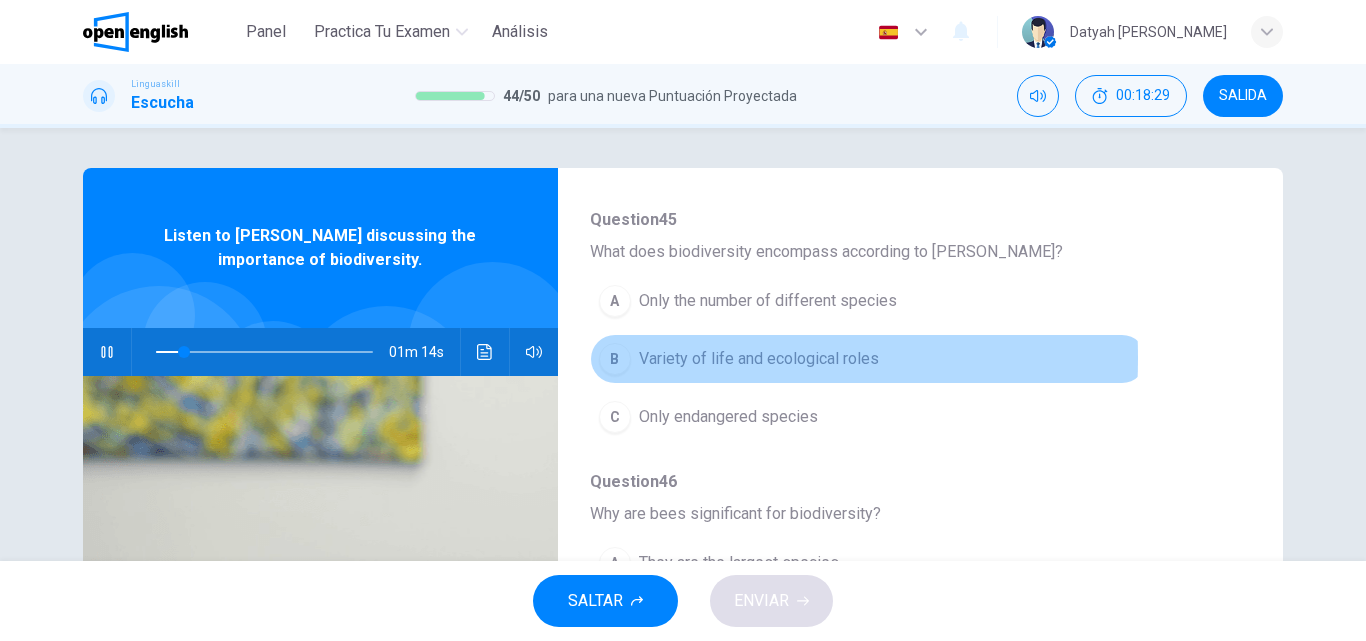 click on "B" at bounding box center [615, 359] 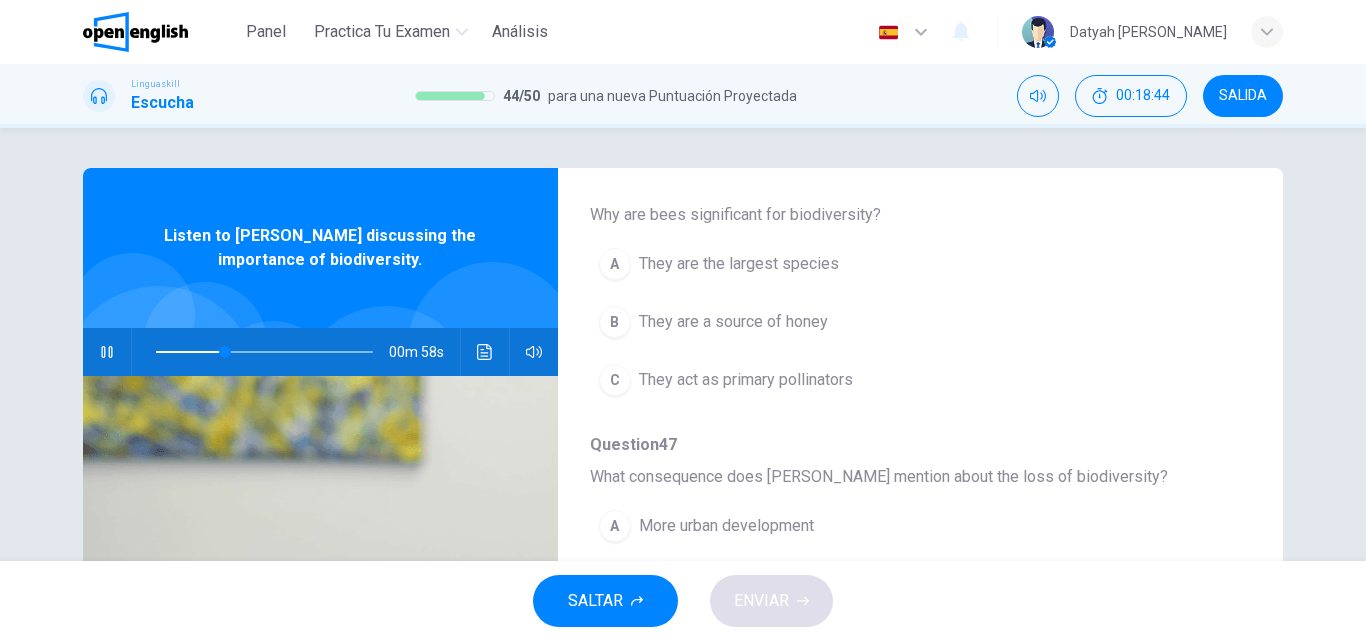 scroll, scrollTop: 500, scrollLeft: 0, axis: vertical 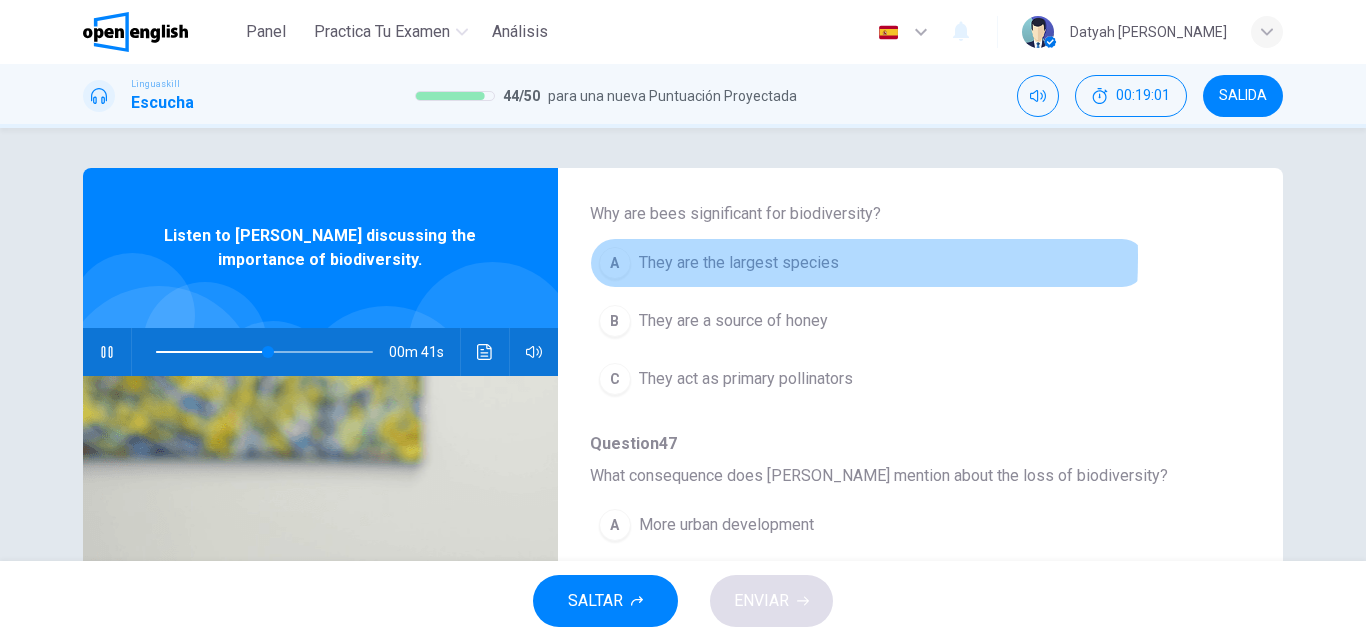 click on "A" at bounding box center [615, 263] 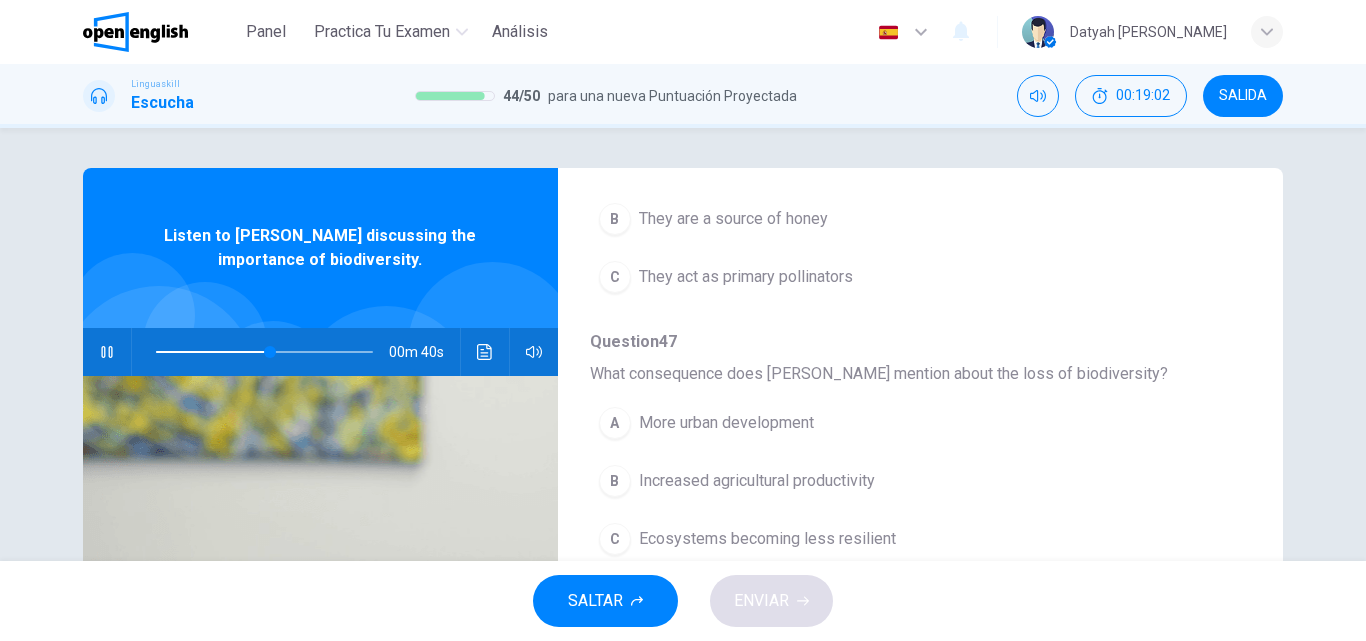 scroll, scrollTop: 700, scrollLeft: 0, axis: vertical 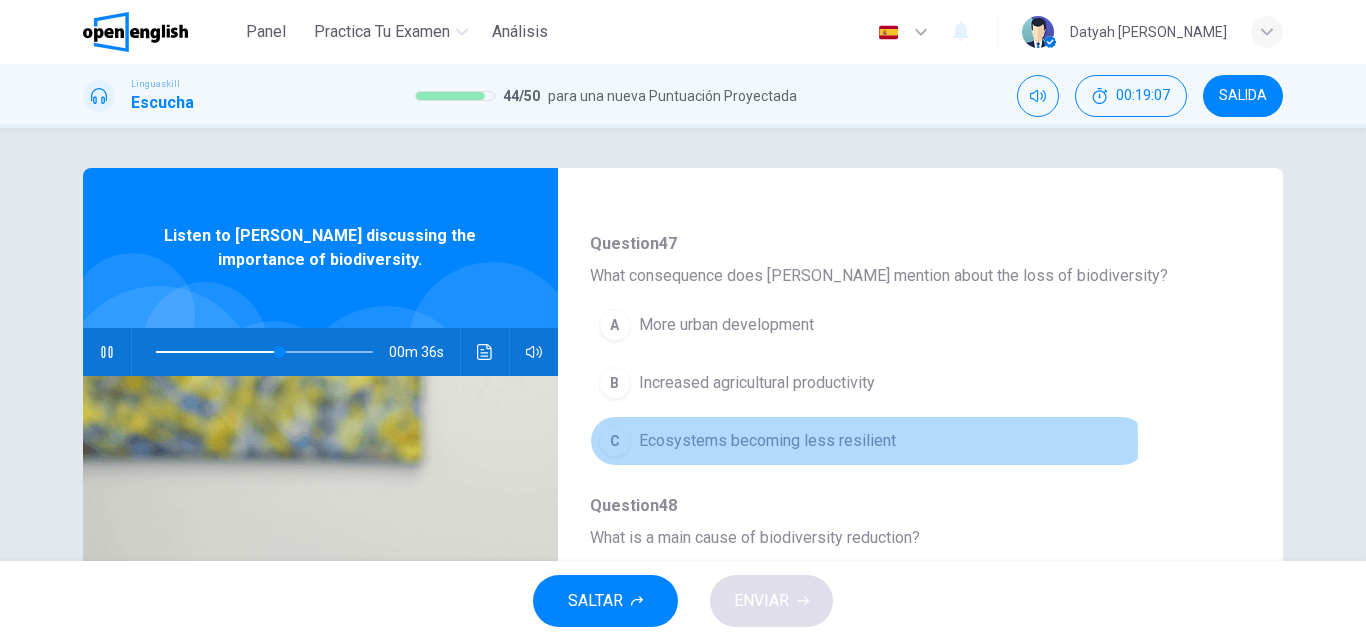 click on "C" at bounding box center [615, 441] 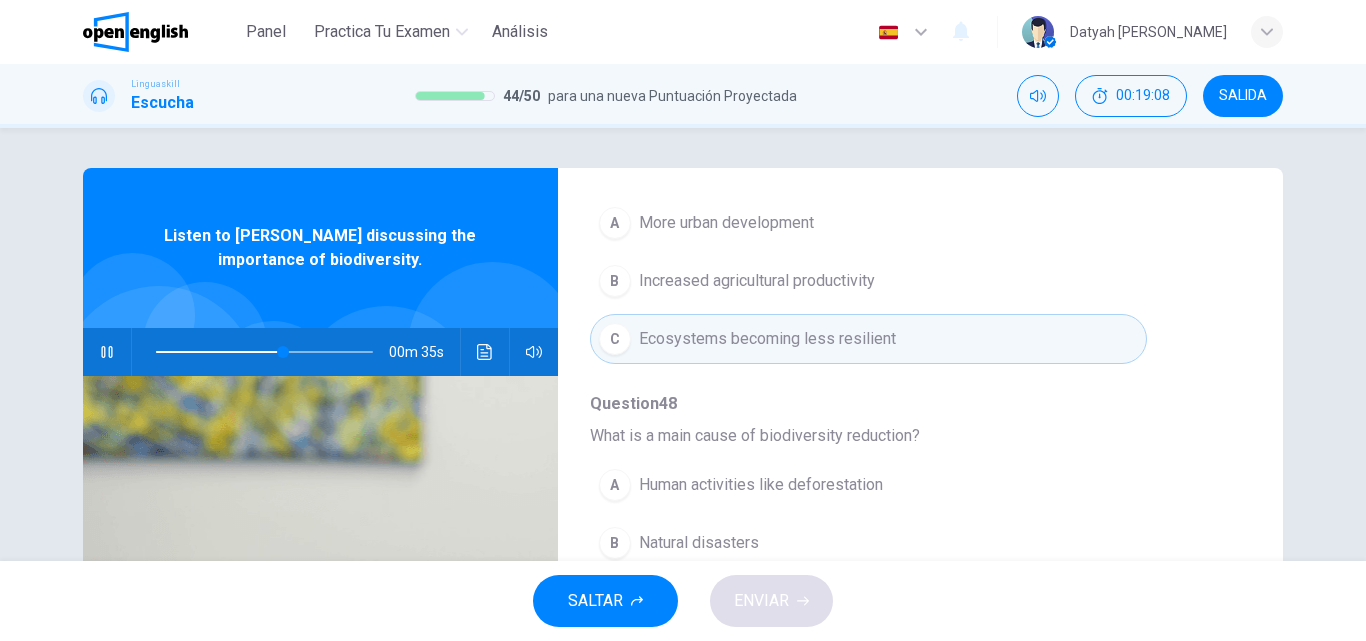 scroll, scrollTop: 863, scrollLeft: 0, axis: vertical 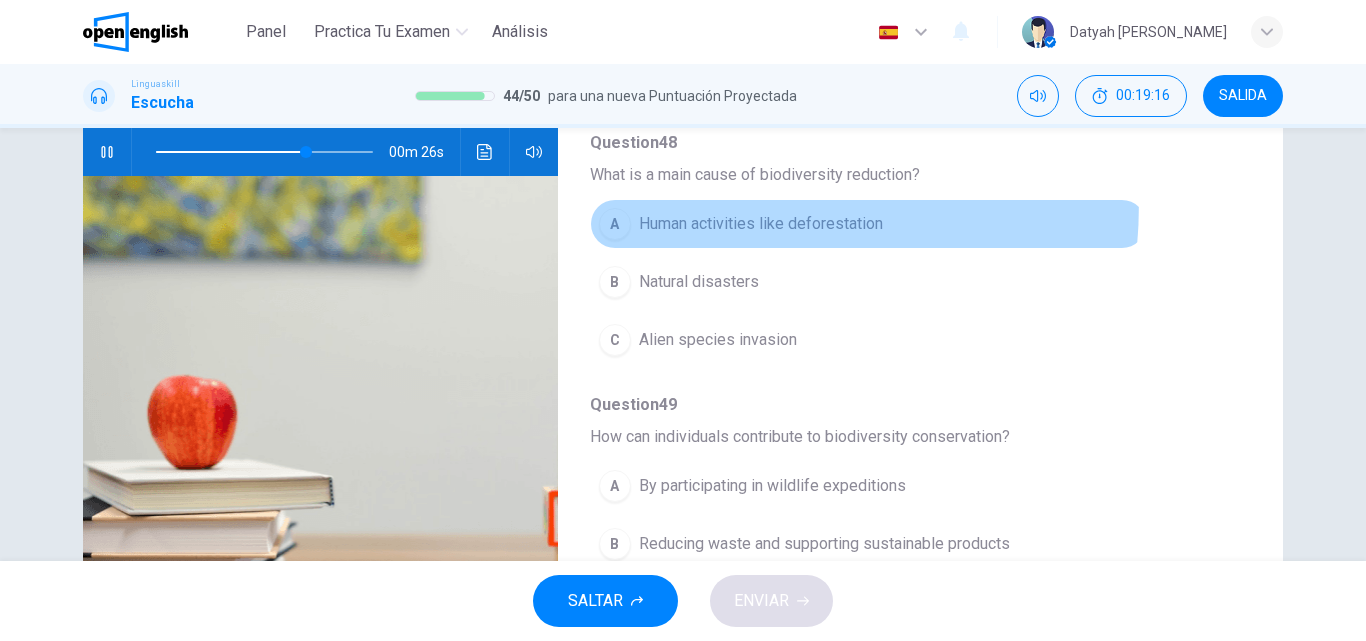click on "A Human activities like deforestation" at bounding box center (868, 224) 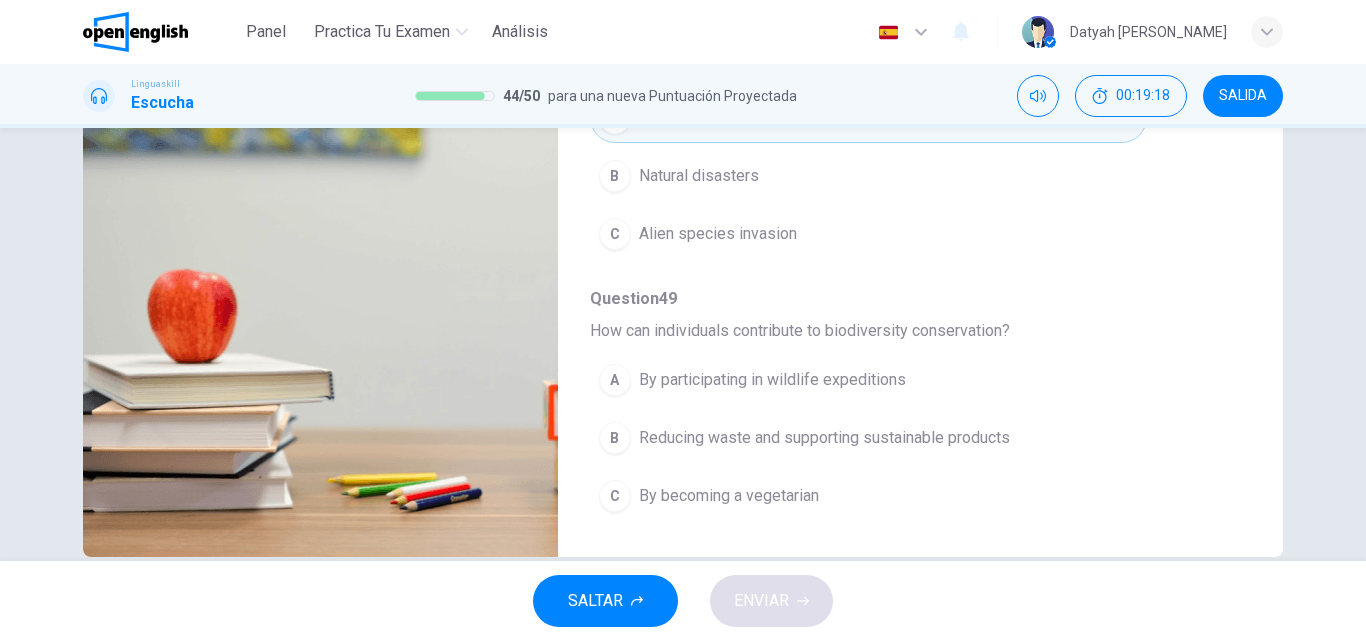 scroll, scrollTop: 342, scrollLeft: 0, axis: vertical 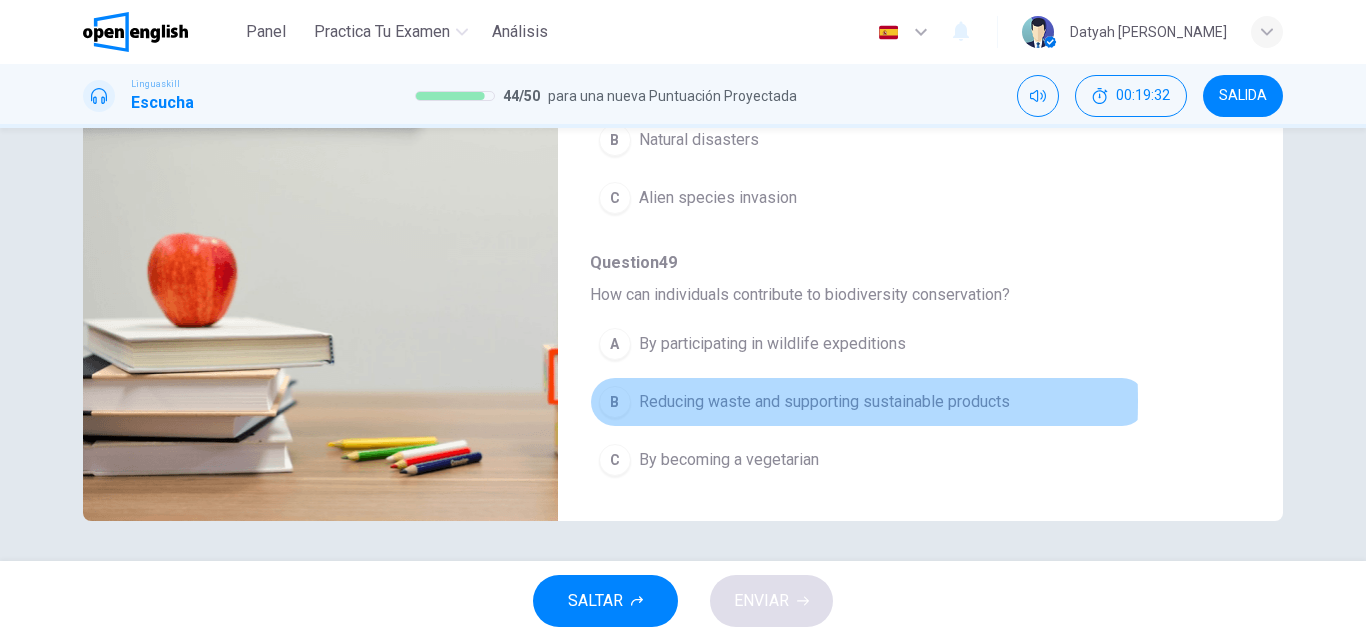 click on "B" at bounding box center (615, 402) 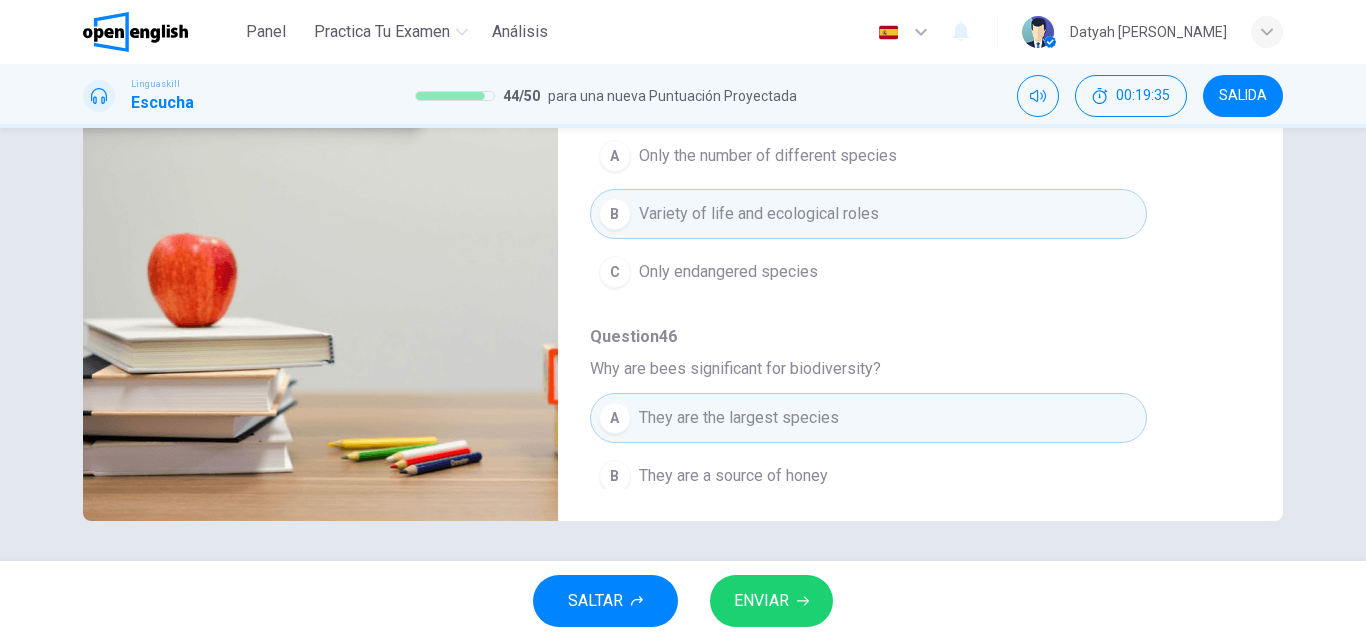 scroll, scrollTop: 0, scrollLeft: 0, axis: both 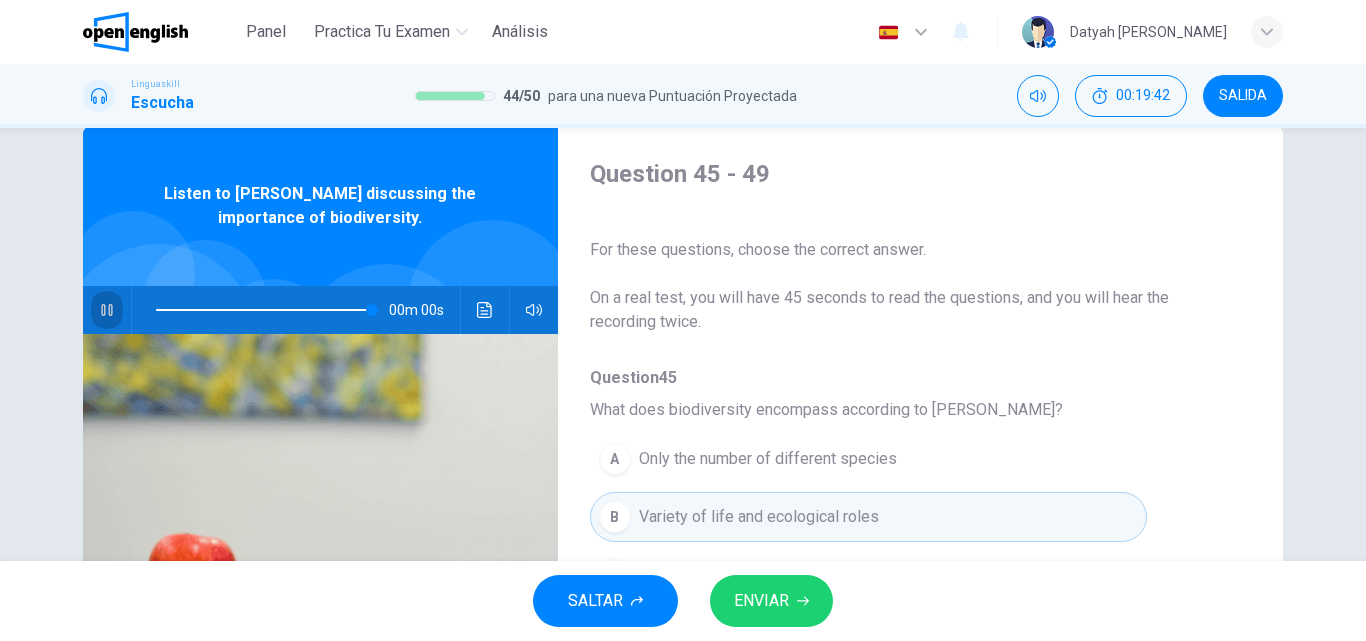 click 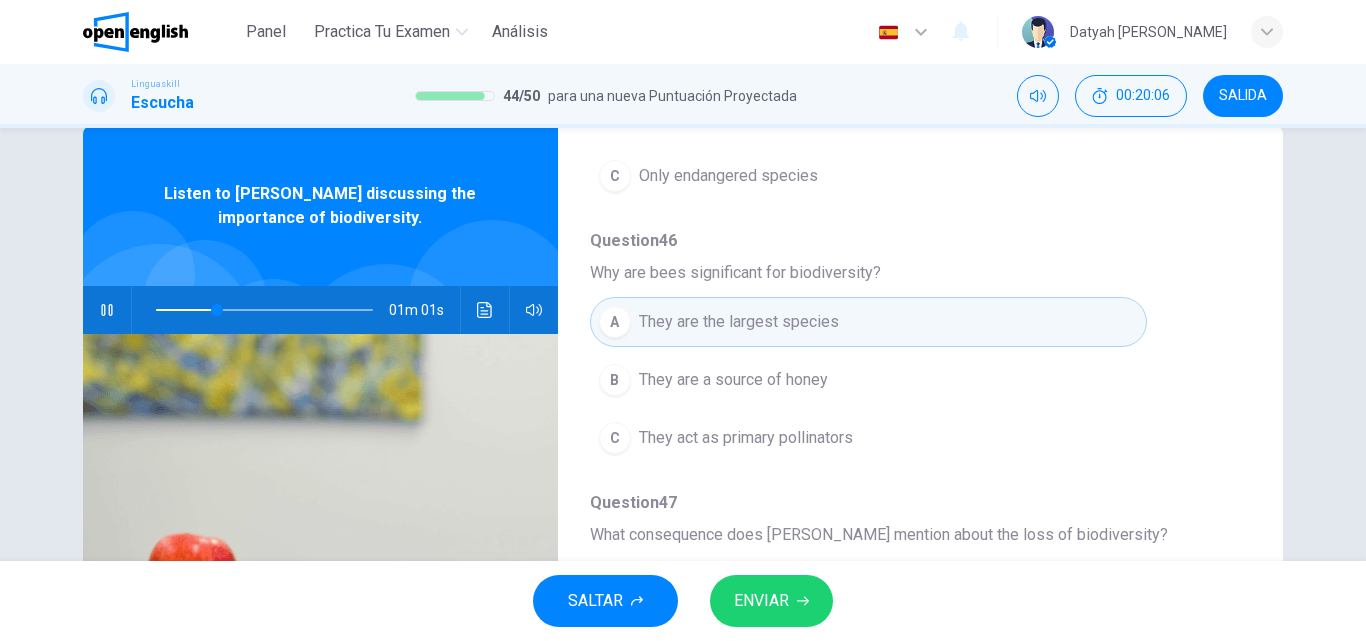 scroll, scrollTop: 400, scrollLeft: 0, axis: vertical 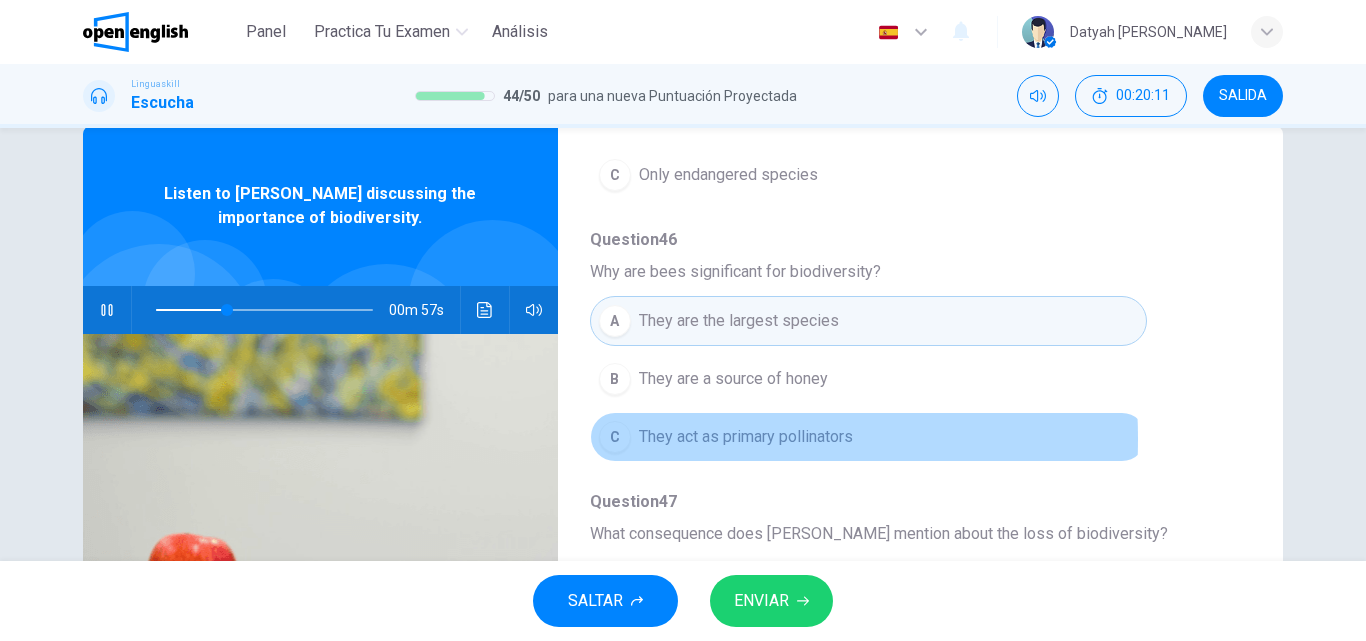 click on "C" at bounding box center (615, 437) 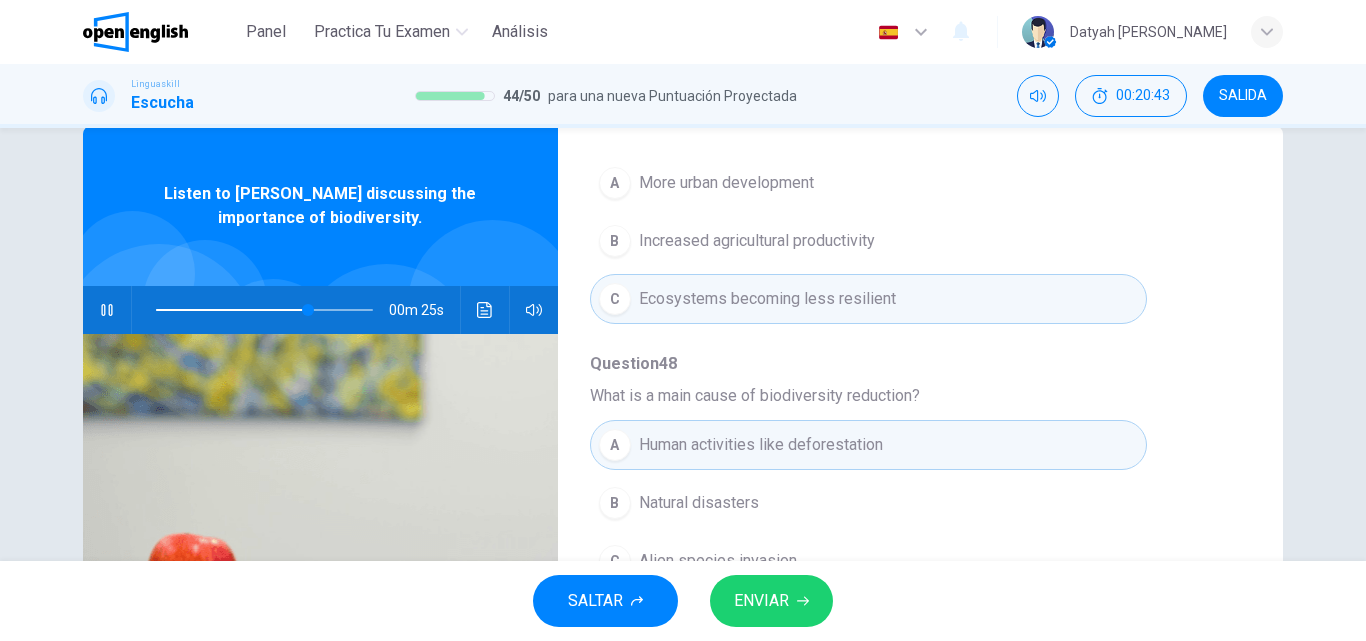 scroll, scrollTop: 863, scrollLeft: 0, axis: vertical 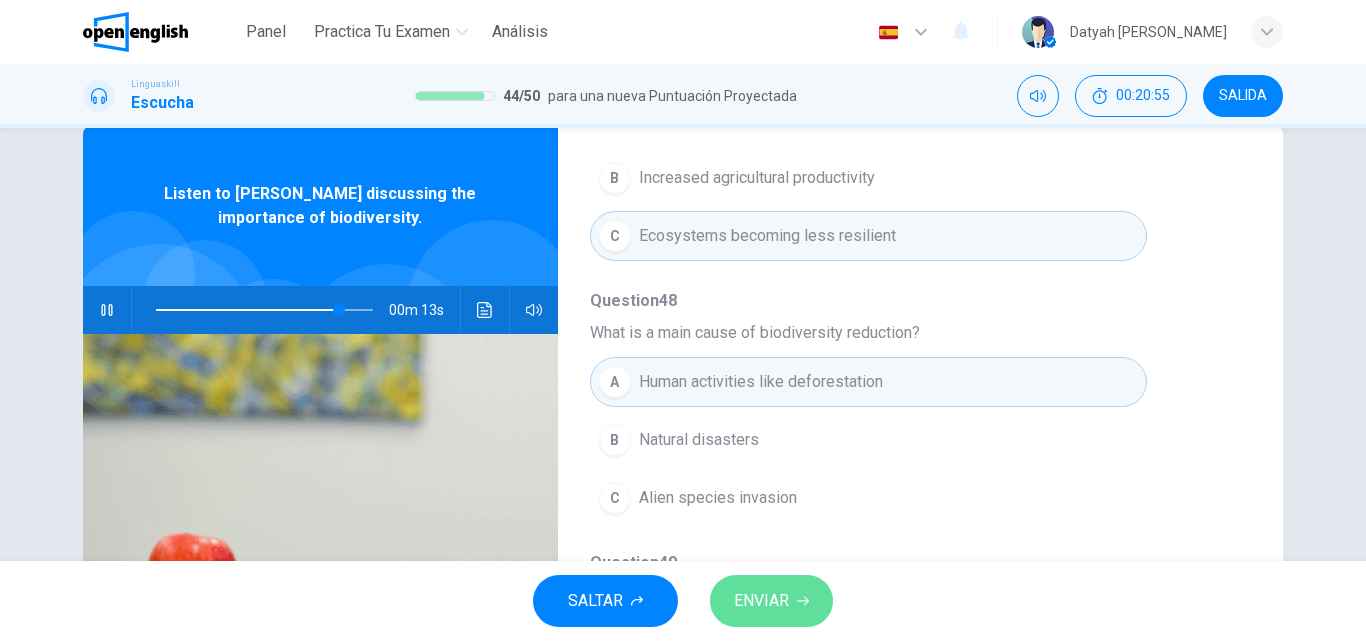 click on "ENVIAR" at bounding box center [771, 601] 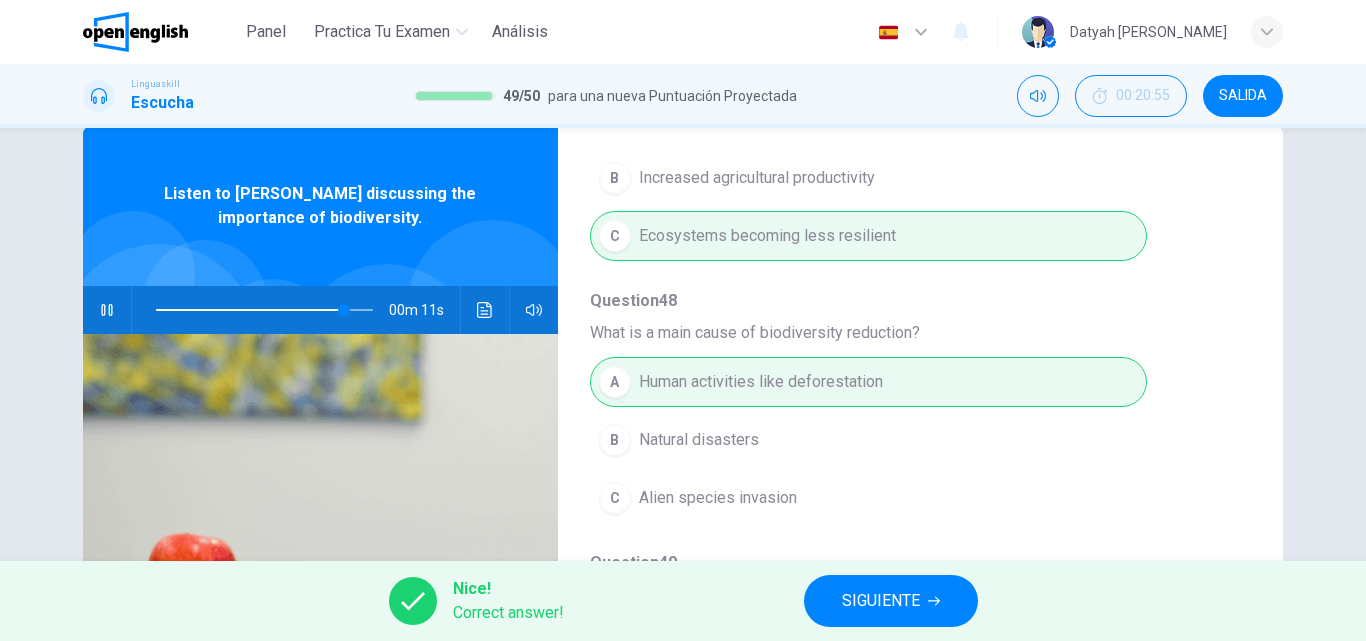 type on "**" 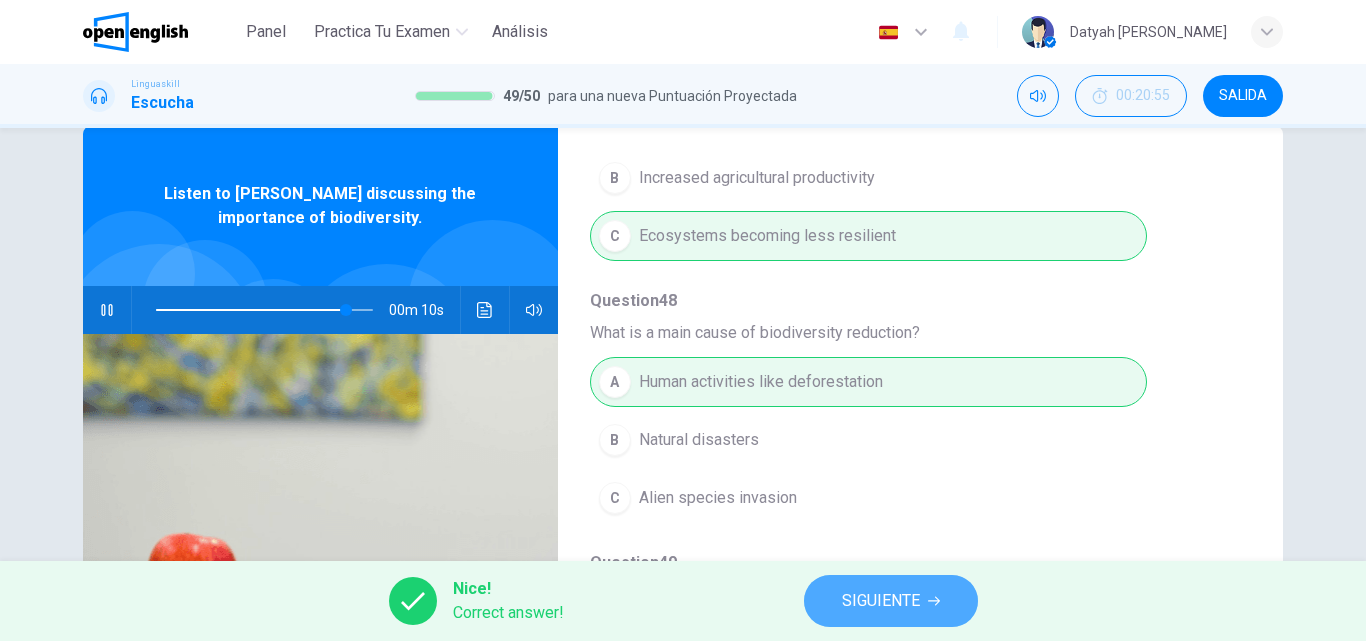 click on "SIGUIENTE" at bounding box center (891, 601) 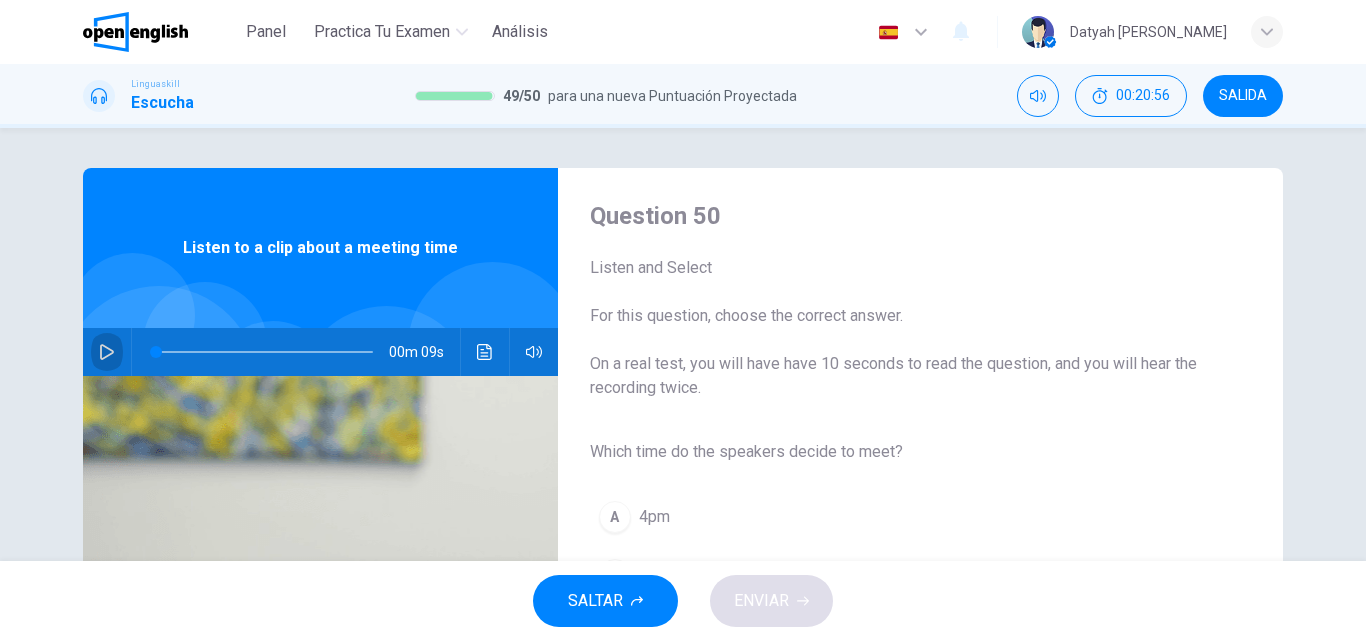 click 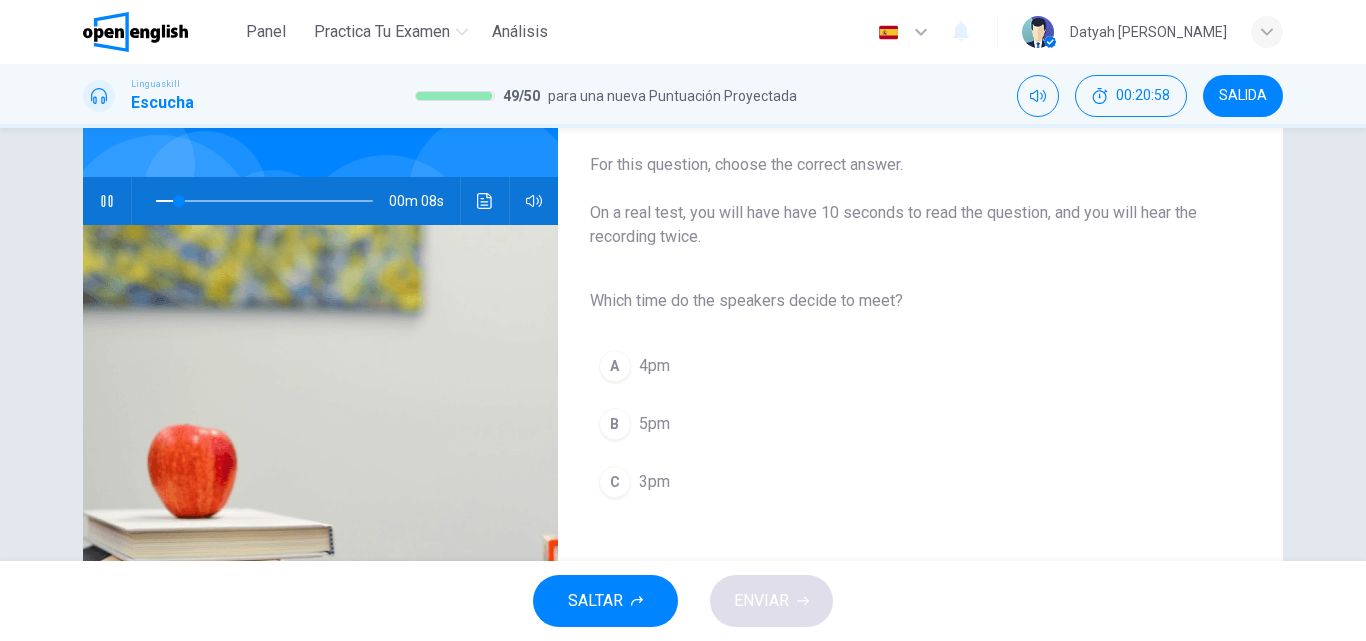 scroll, scrollTop: 200, scrollLeft: 0, axis: vertical 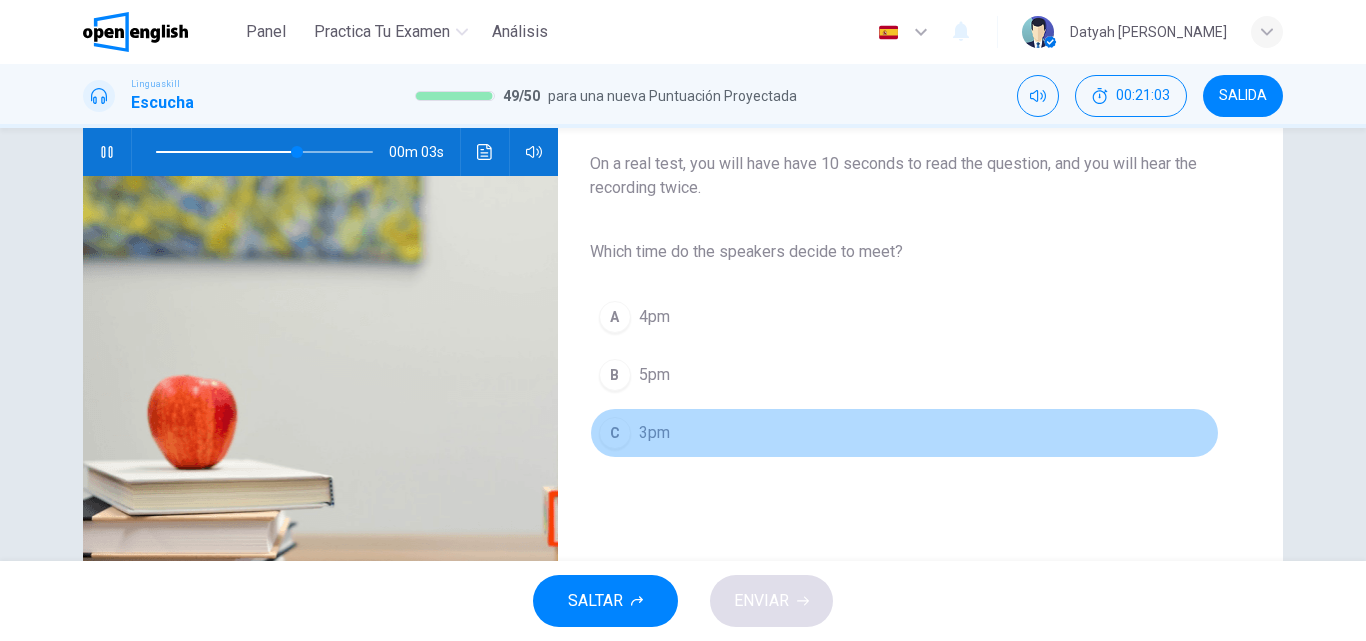 click on "C" at bounding box center (615, 433) 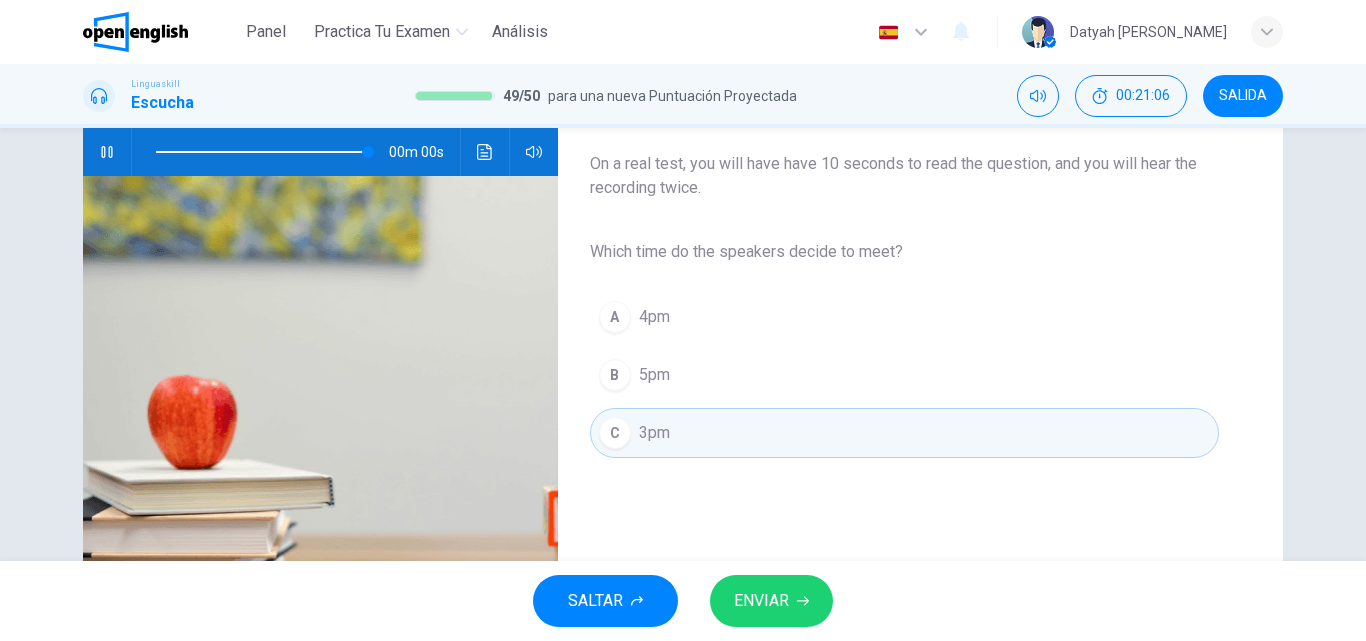 type on "*" 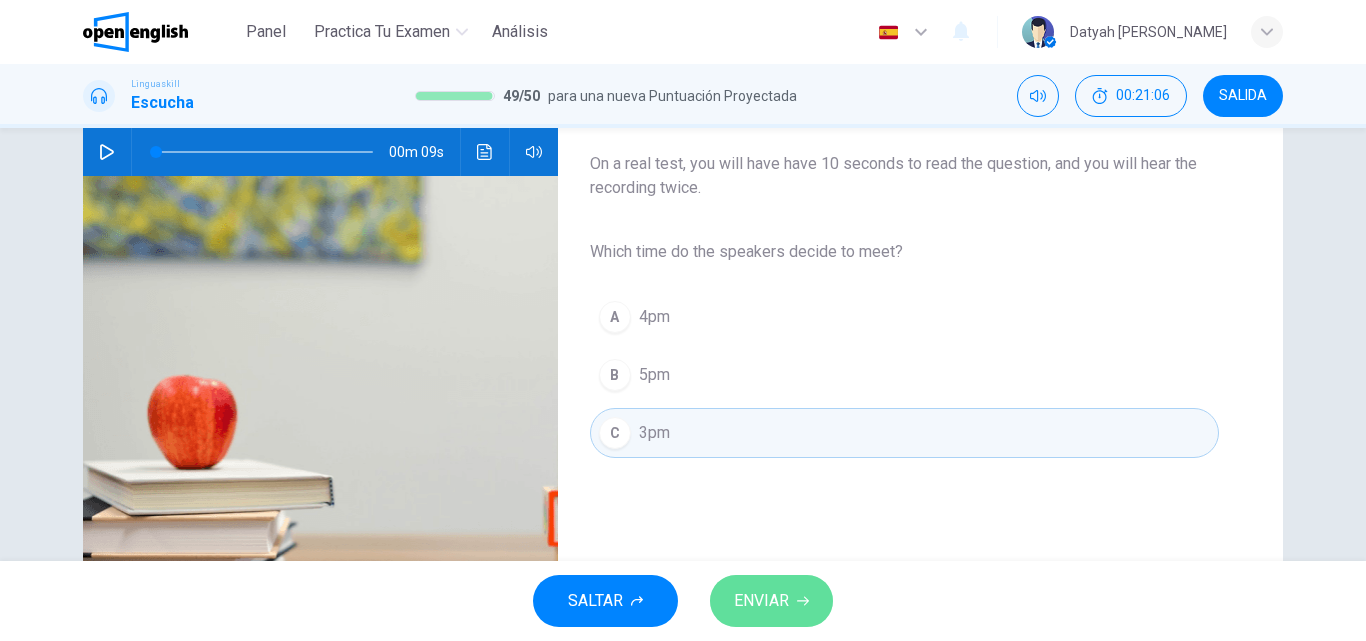click on "ENVIAR" at bounding box center [771, 601] 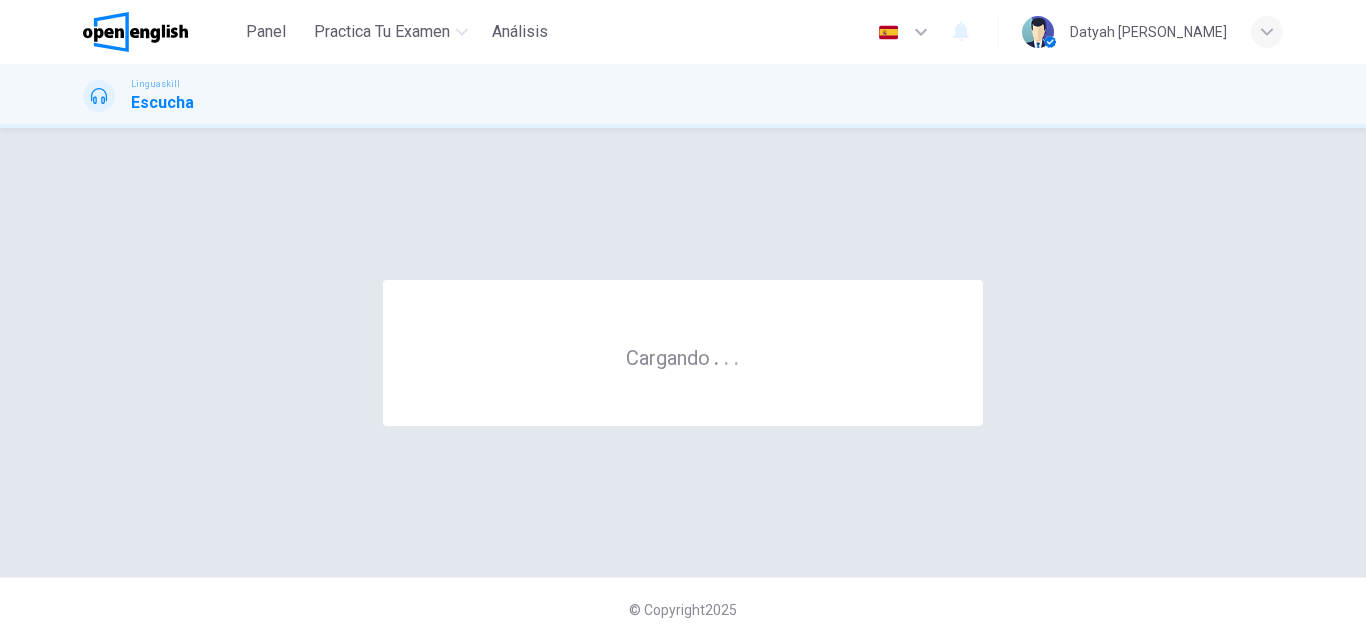 scroll, scrollTop: 0, scrollLeft: 0, axis: both 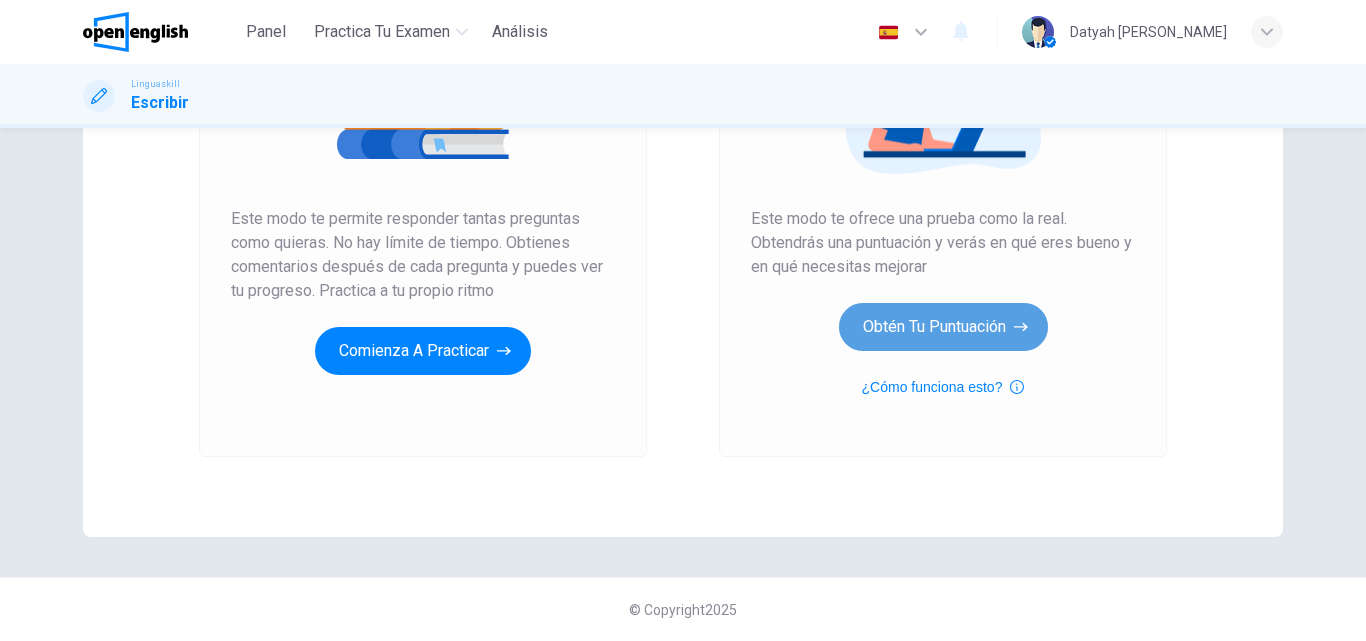 click on "Obtén tu puntuación" at bounding box center (943, 327) 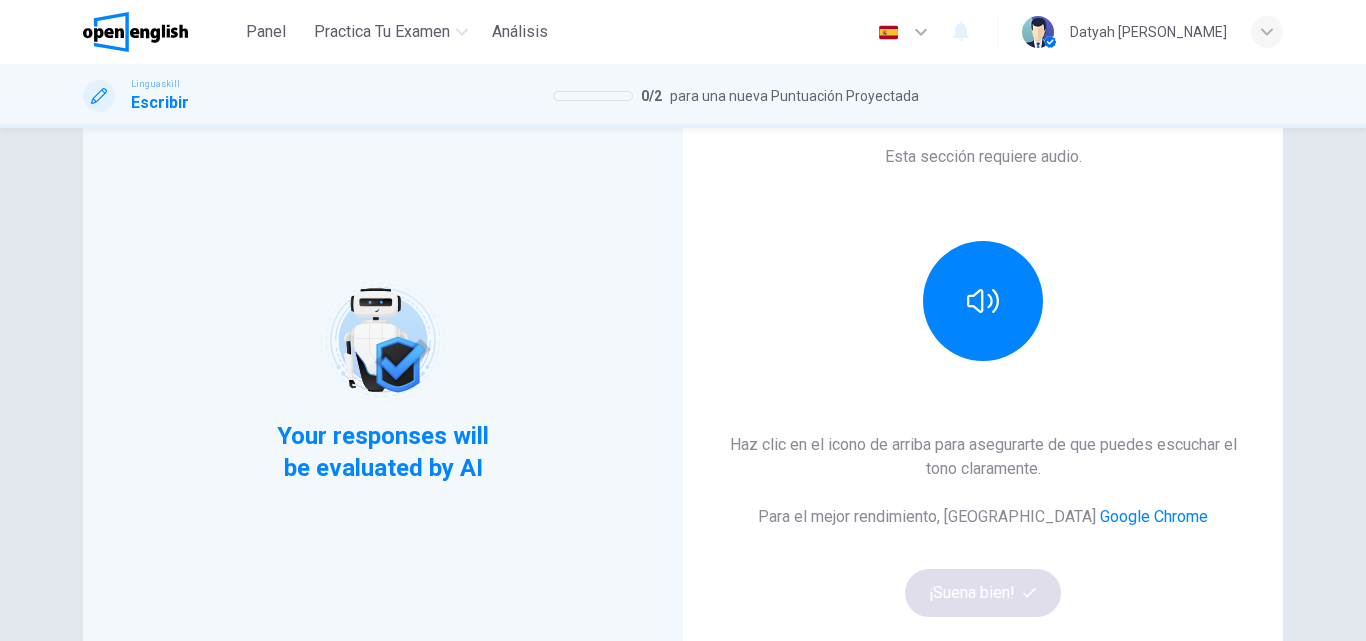 scroll, scrollTop: 100, scrollLeft: 0, axis: vertical 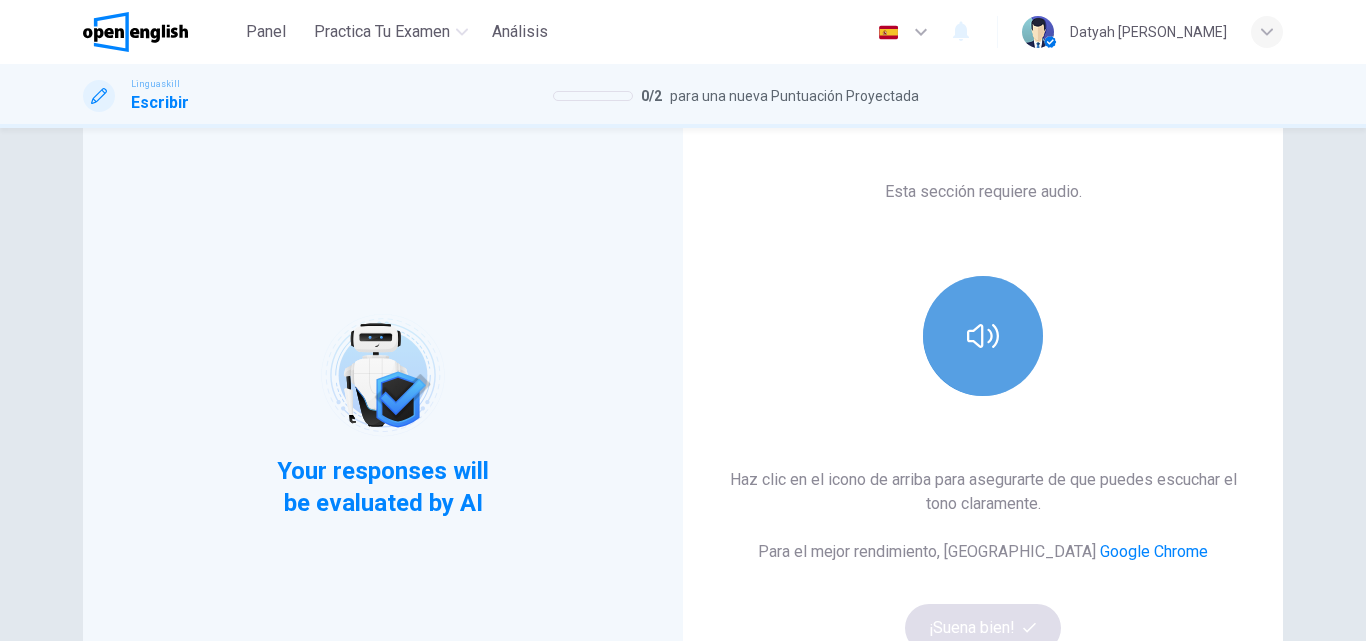 click 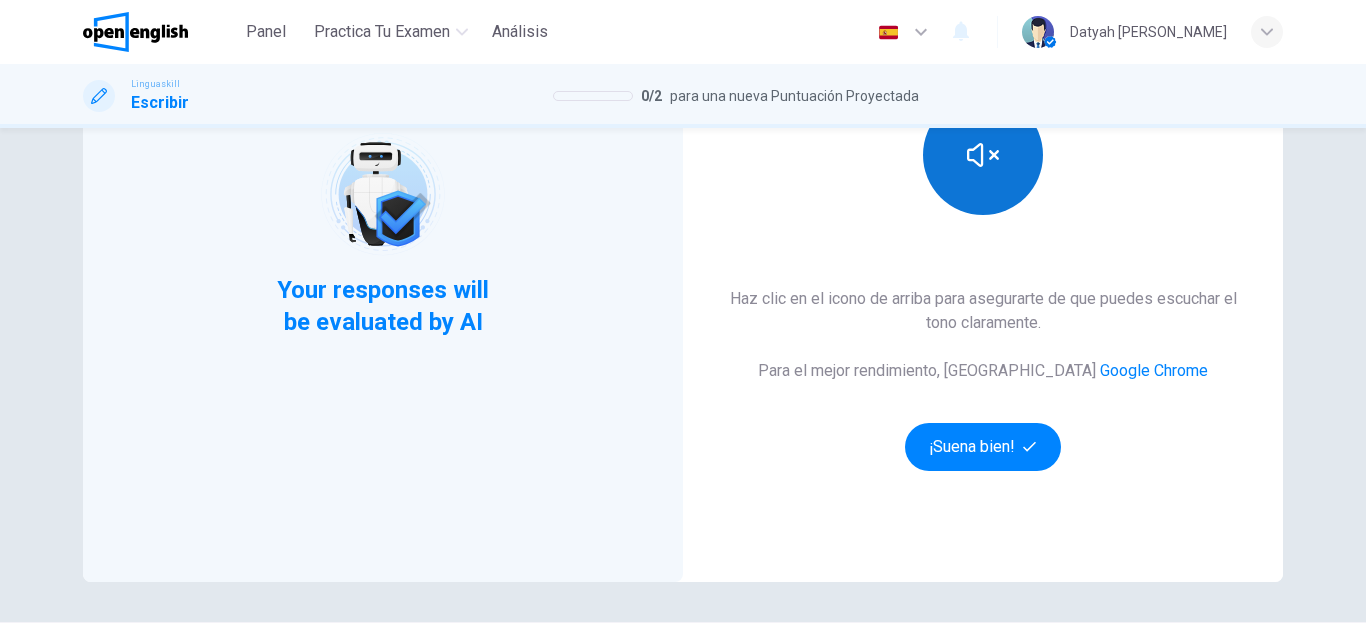 scroll, scrollTop: 326, scrollLeft: 0, axis: vertical 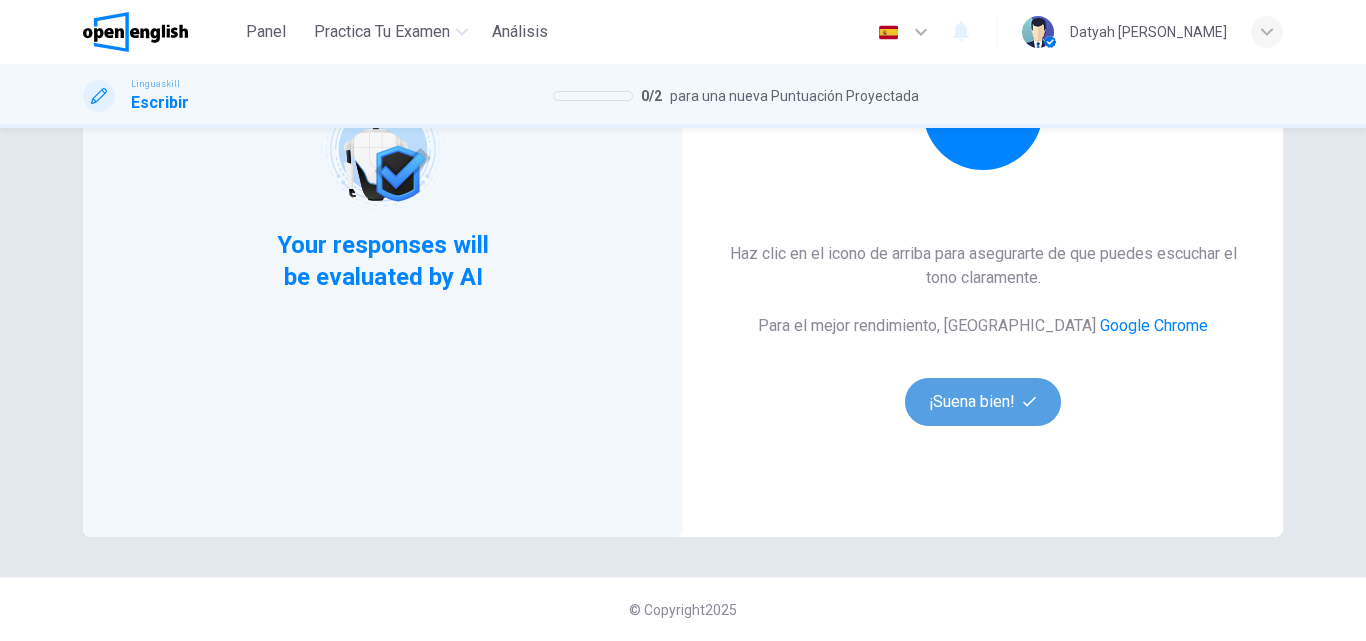 click on "¡Suena bien!" at bounding box center (983, 402) 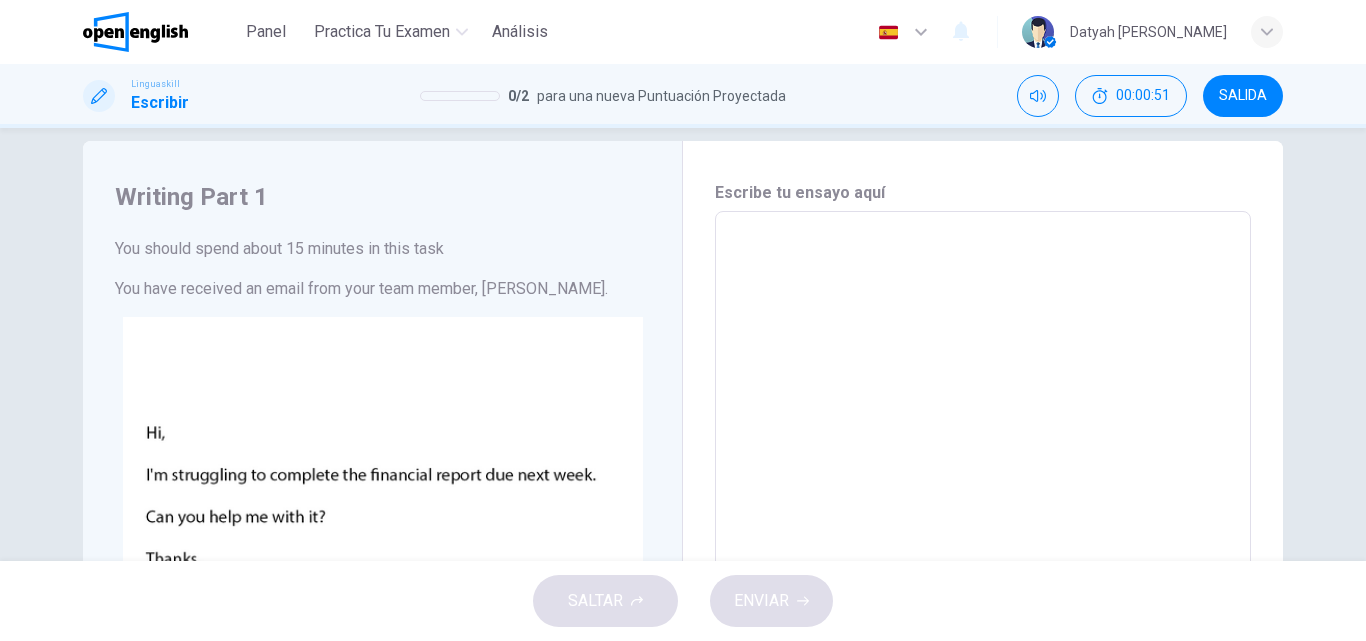 scroll, scrollTop: 26, scrollLeft: 0, axis: vertical 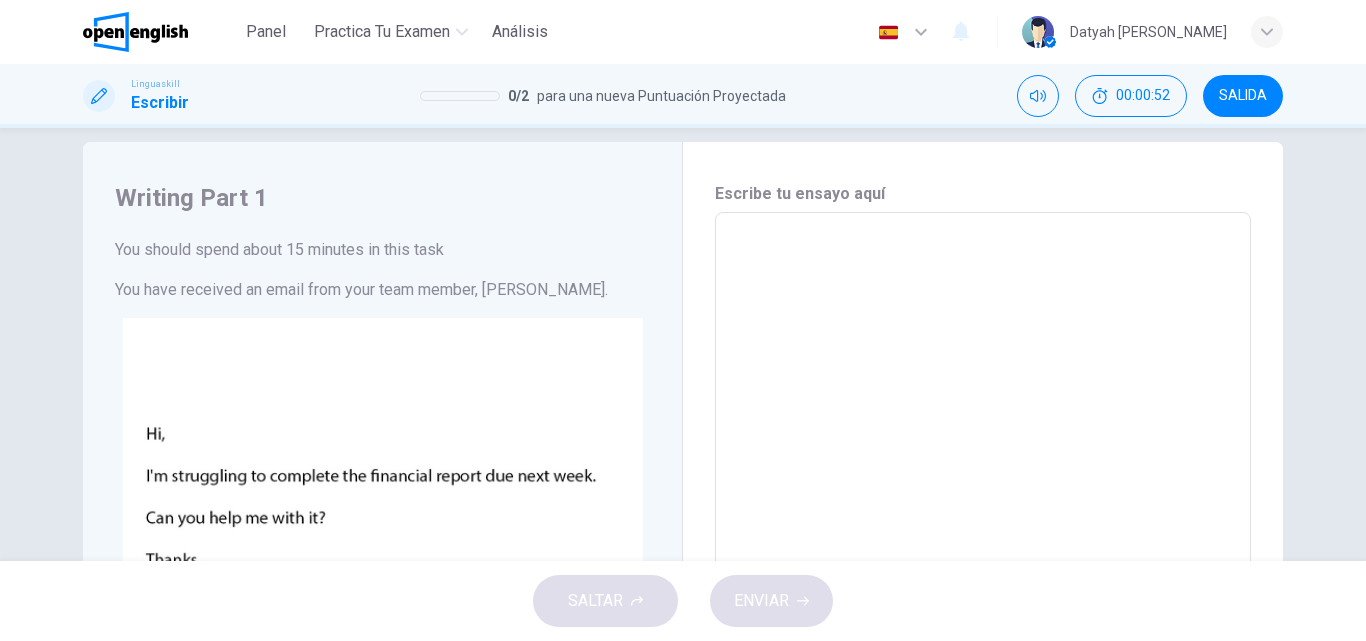 click at bounding box center [983, 585] 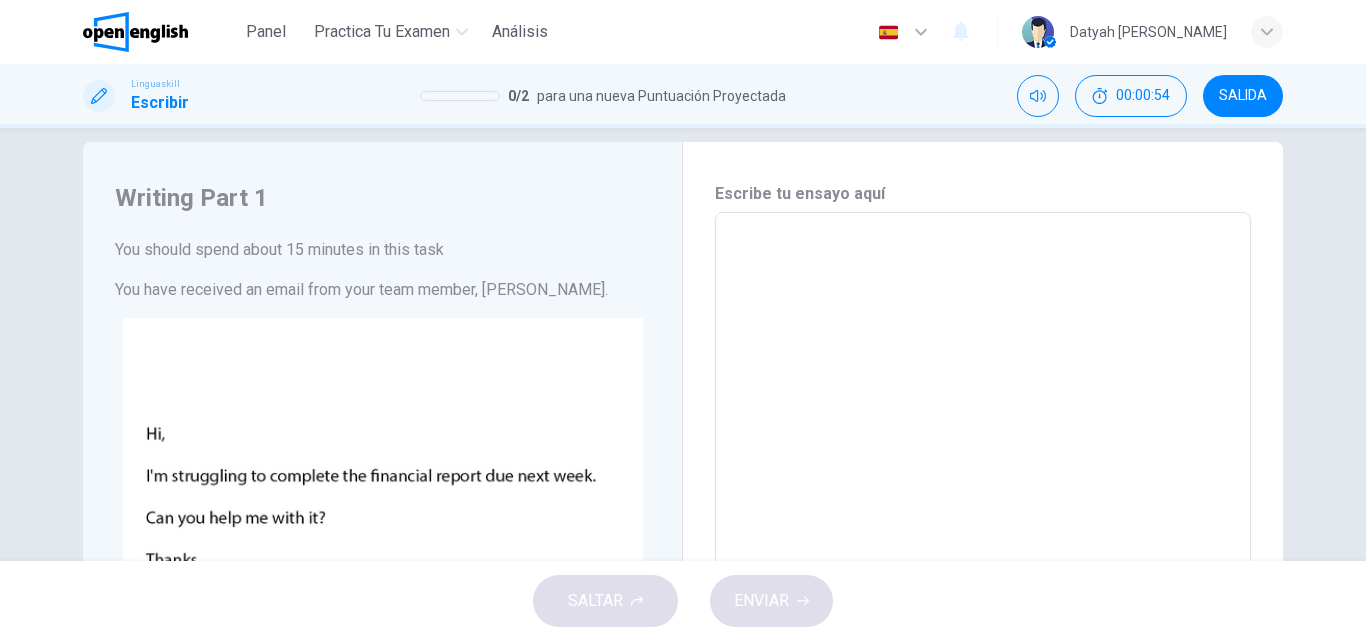 type on "*" 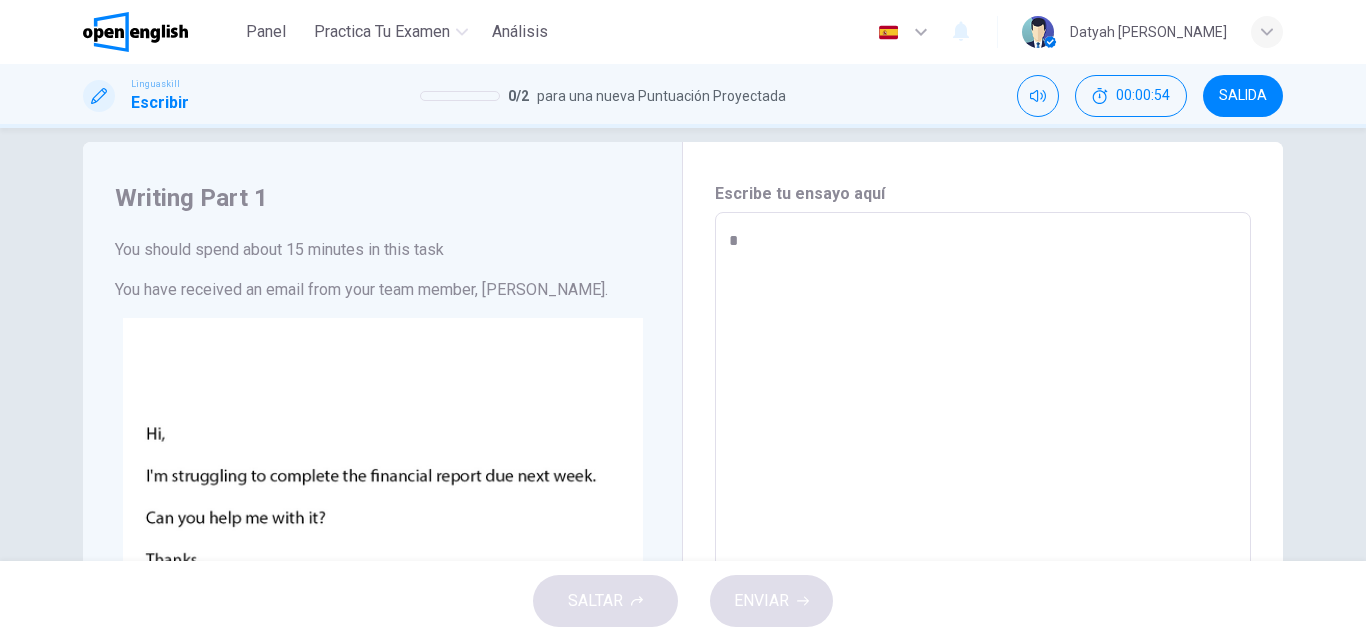 type on "*" 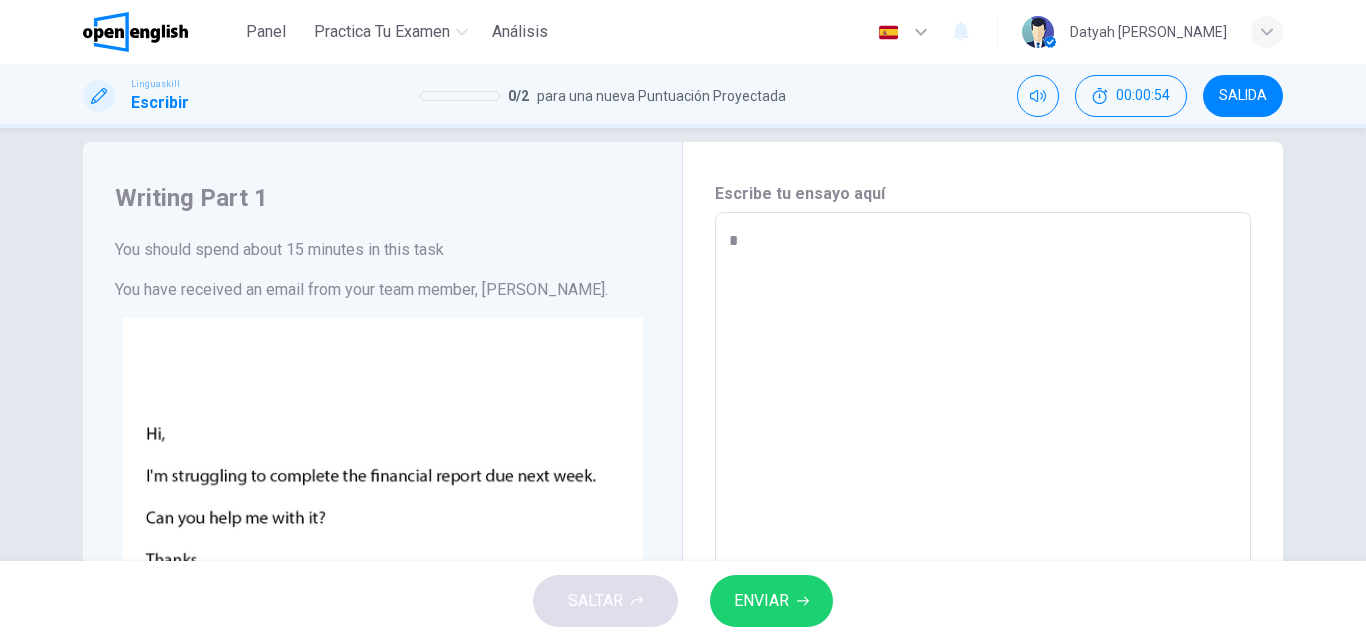 type on "**" 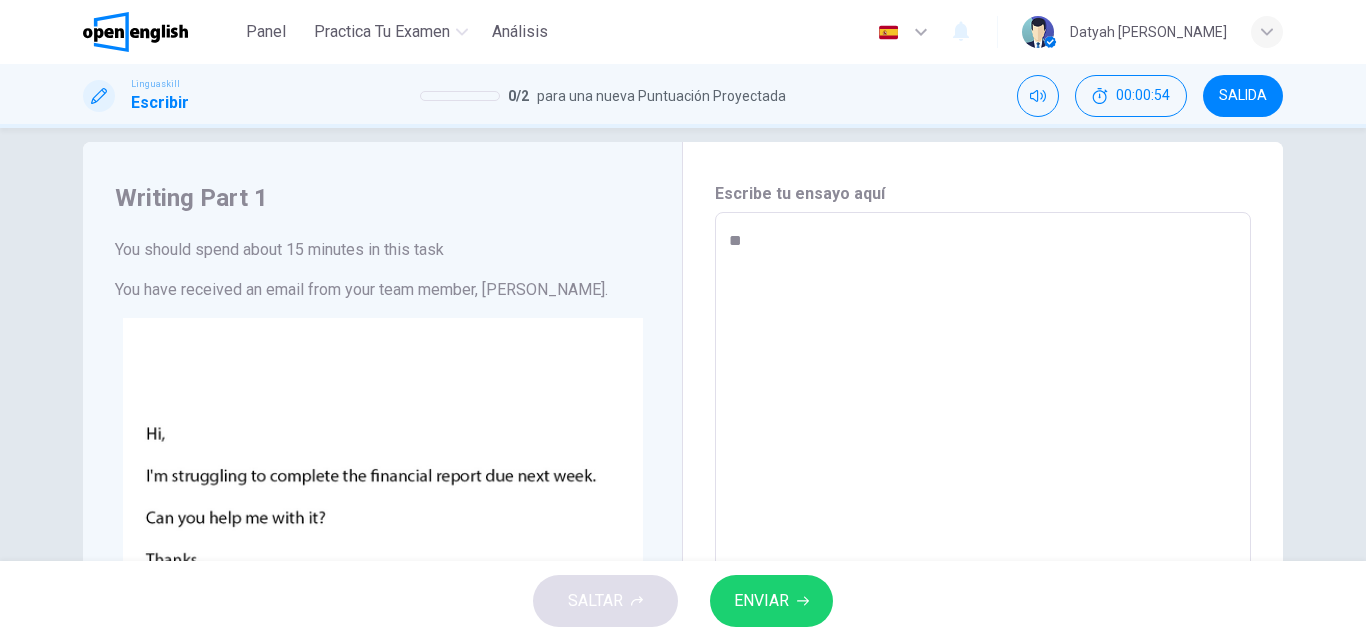 type on "*" 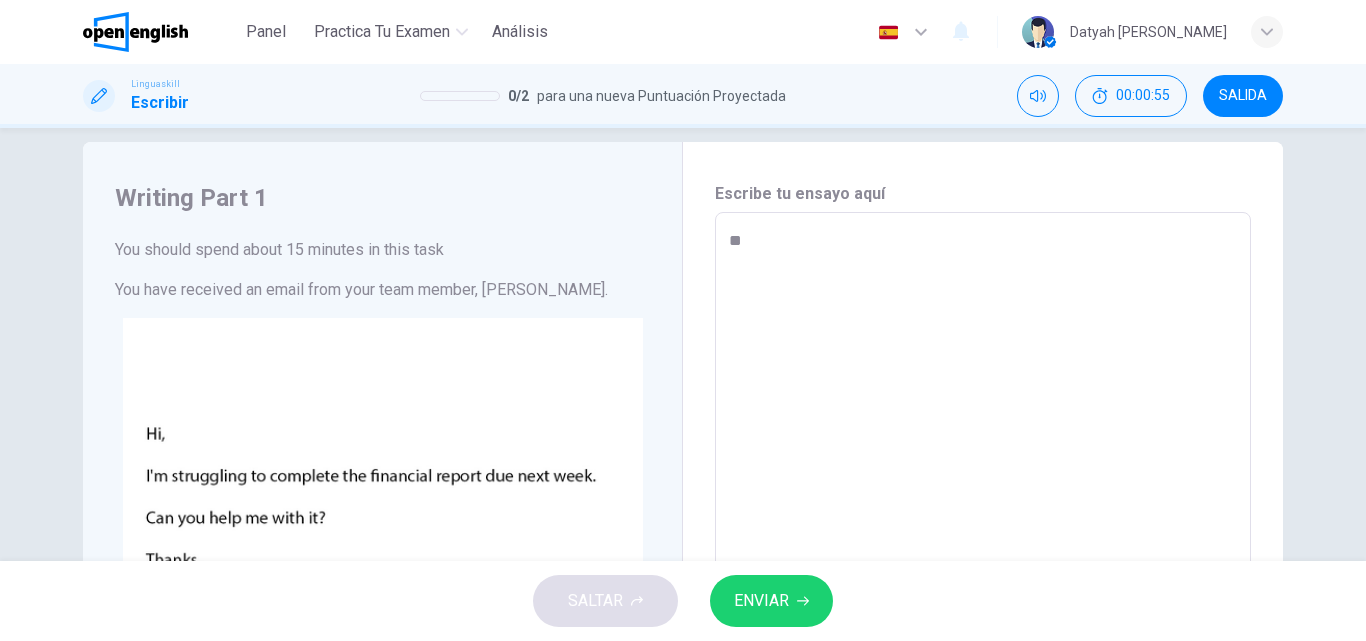 type on "**" 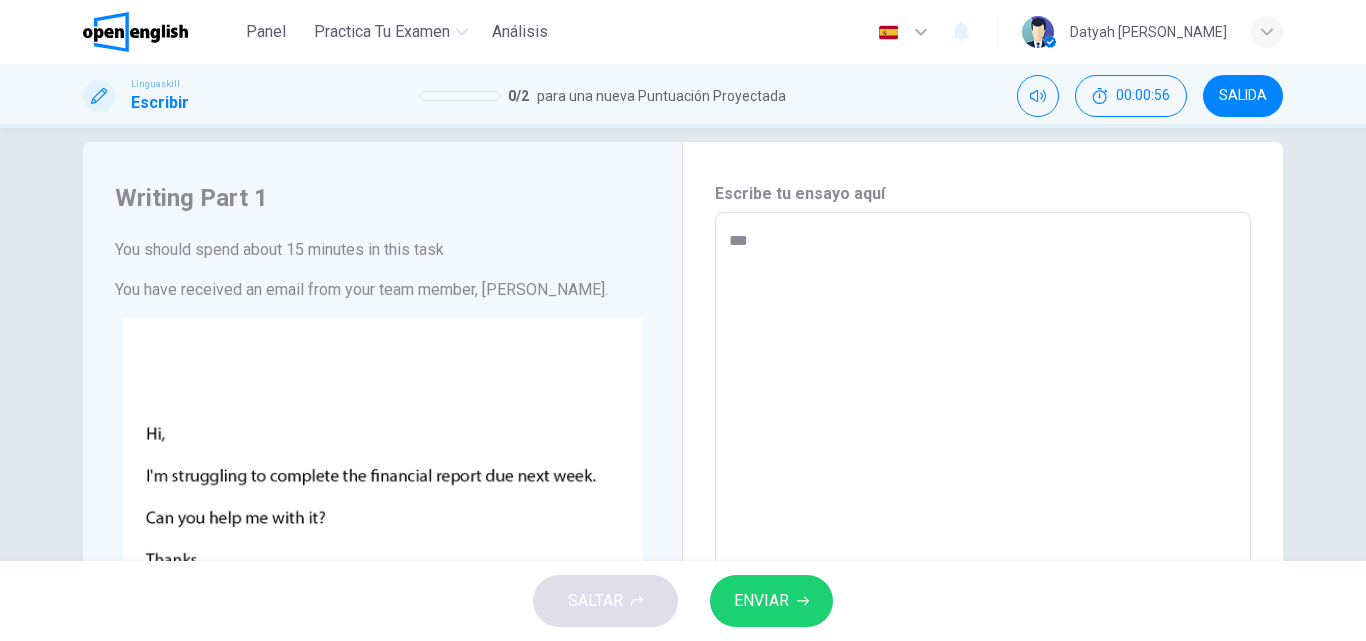 type on "****" 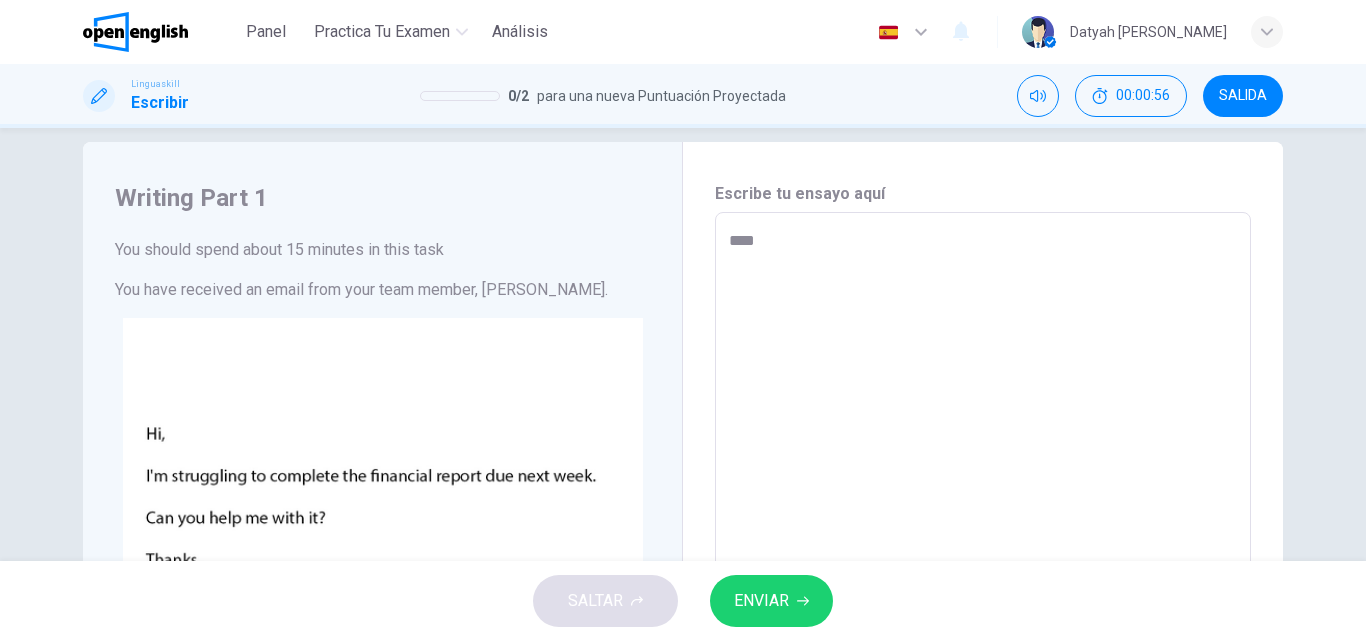 type on "*" 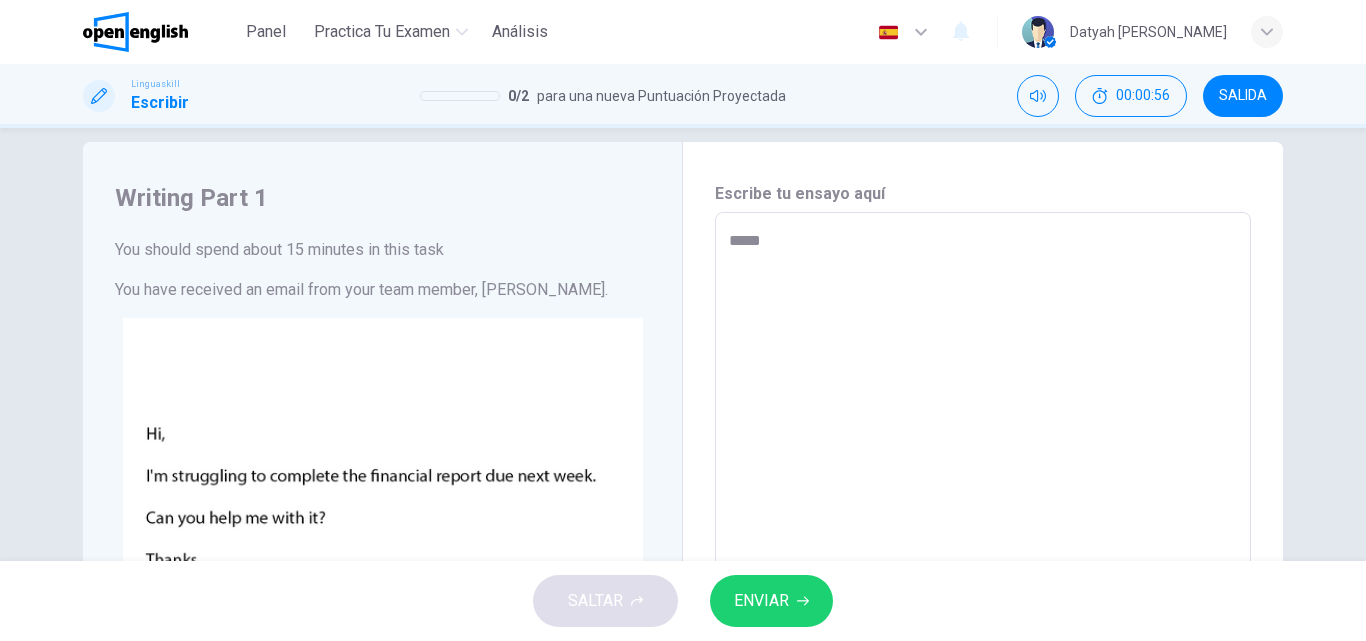 type on "******" 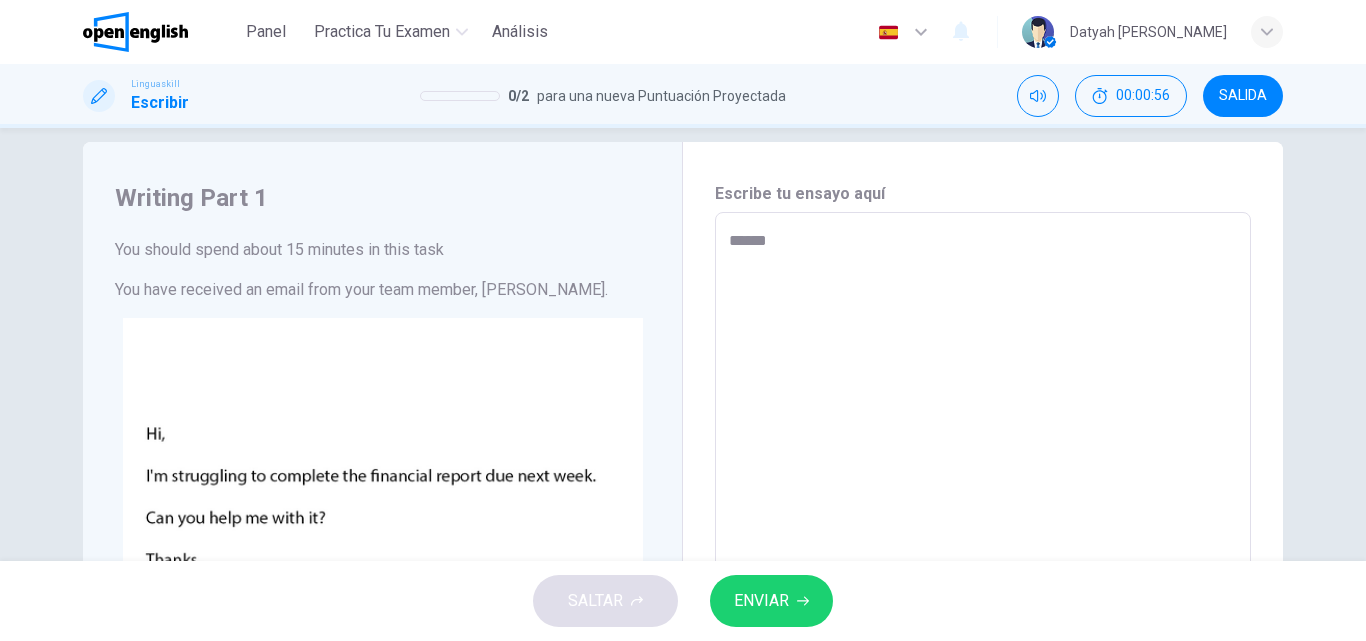 type on "*" 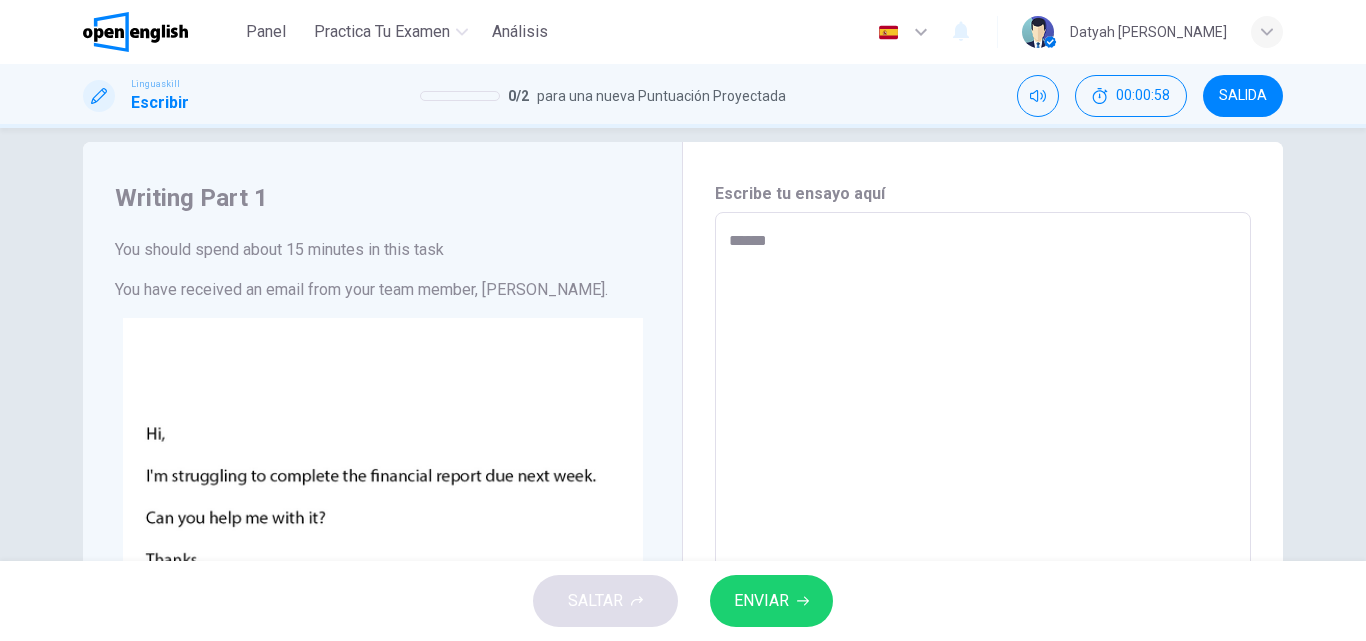 type on "*****" 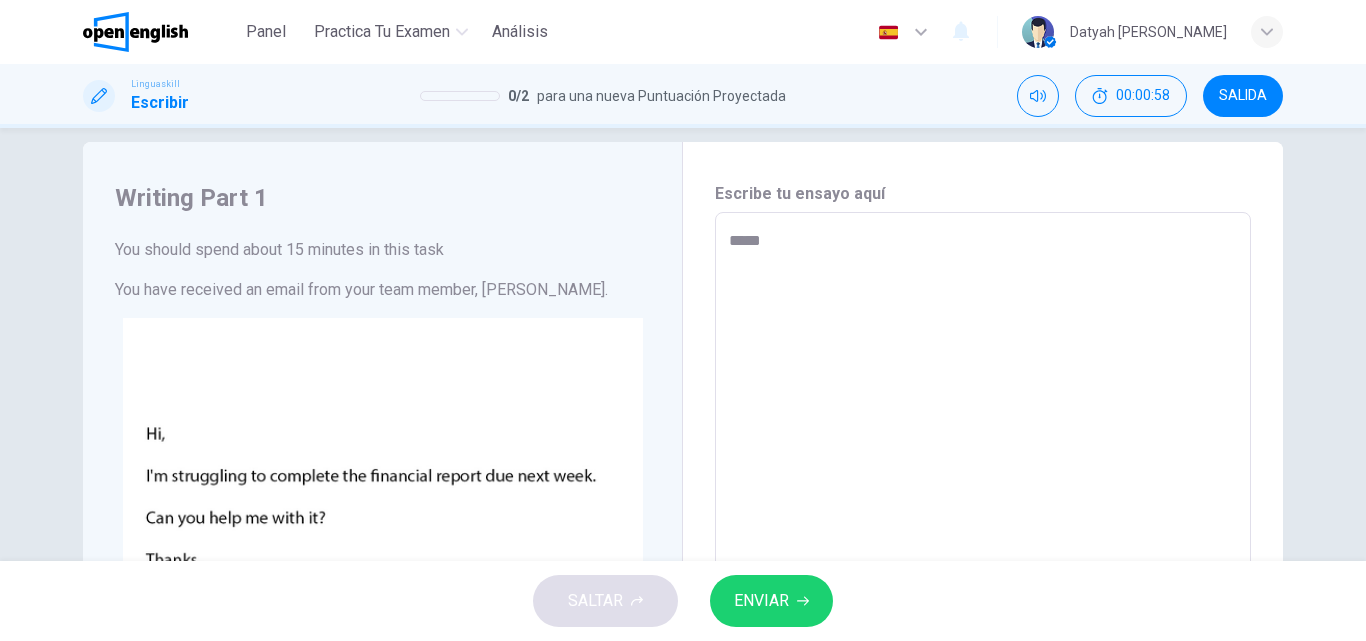 type on "*" 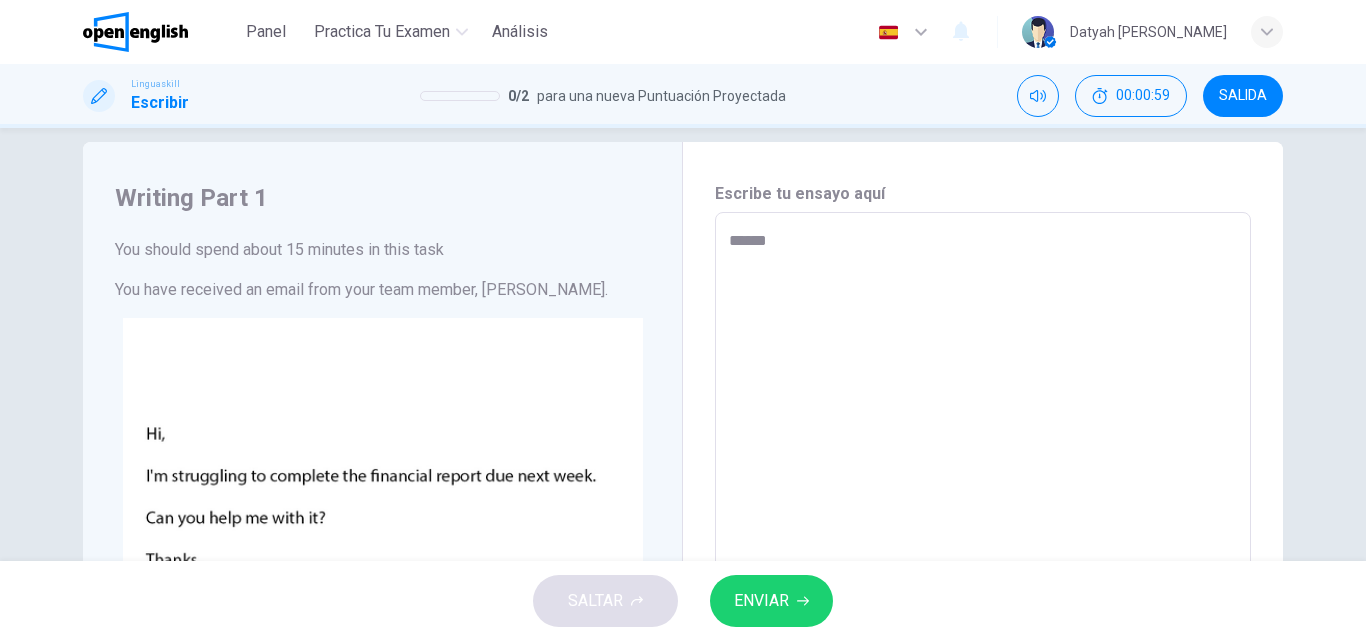 type on "*" 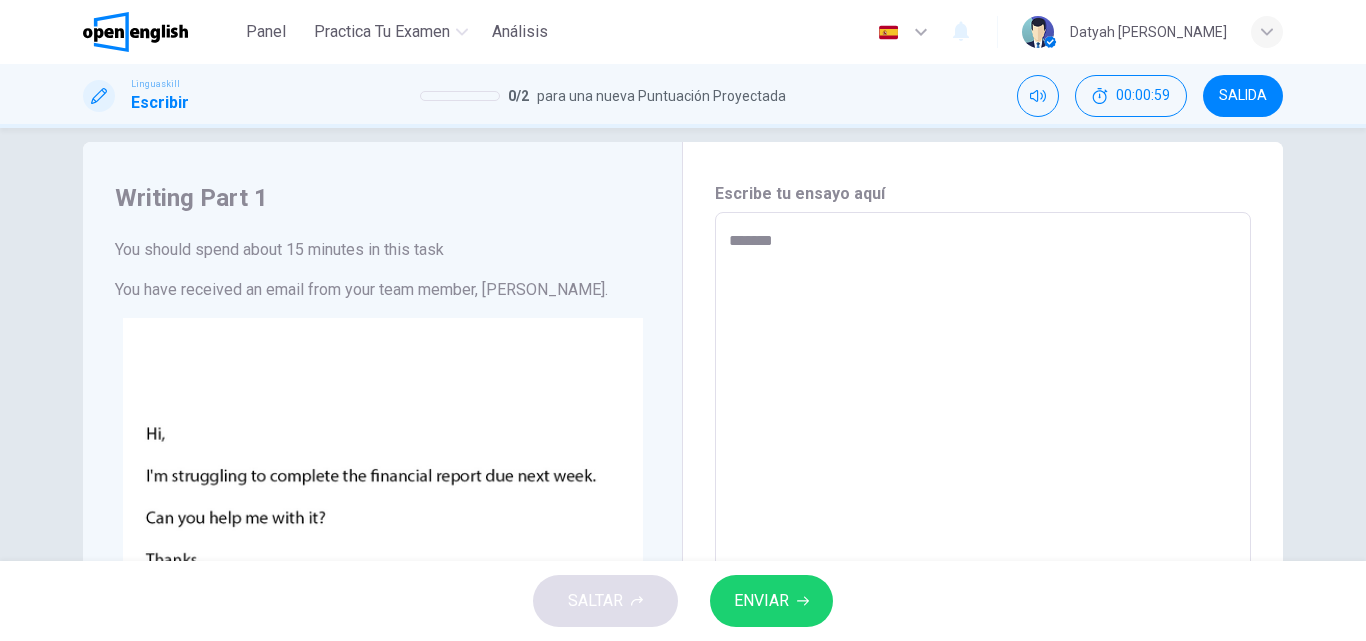 type on "*" 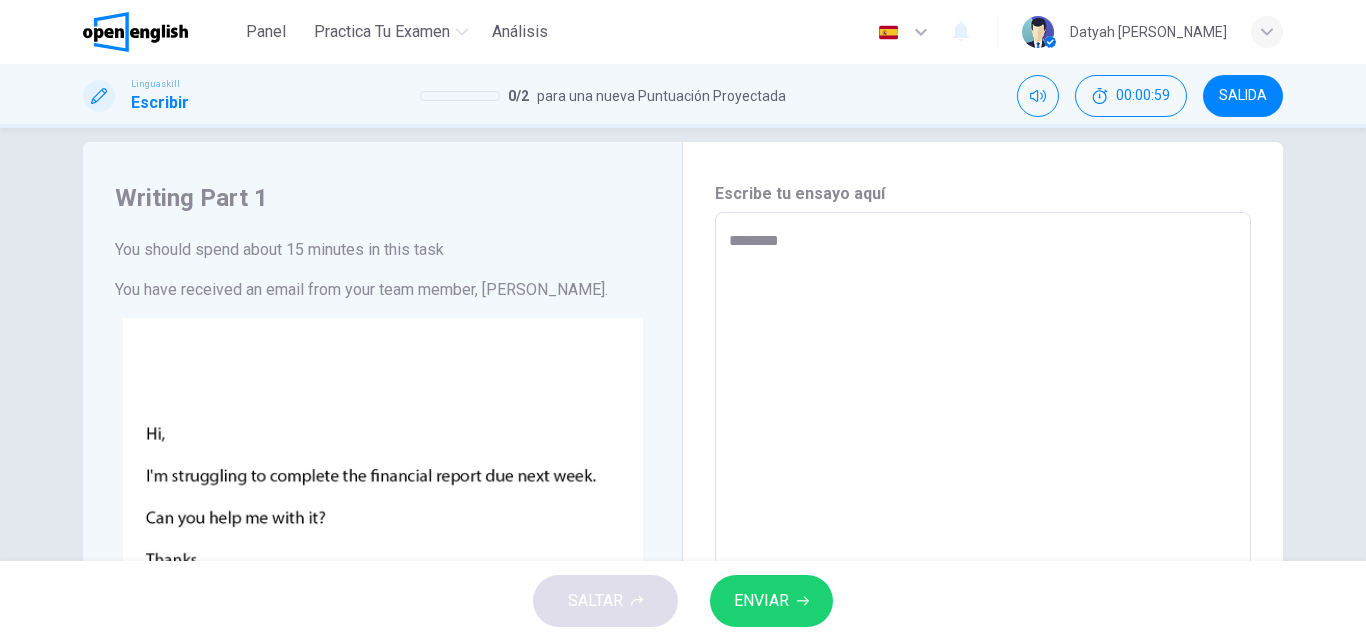 type on "*" 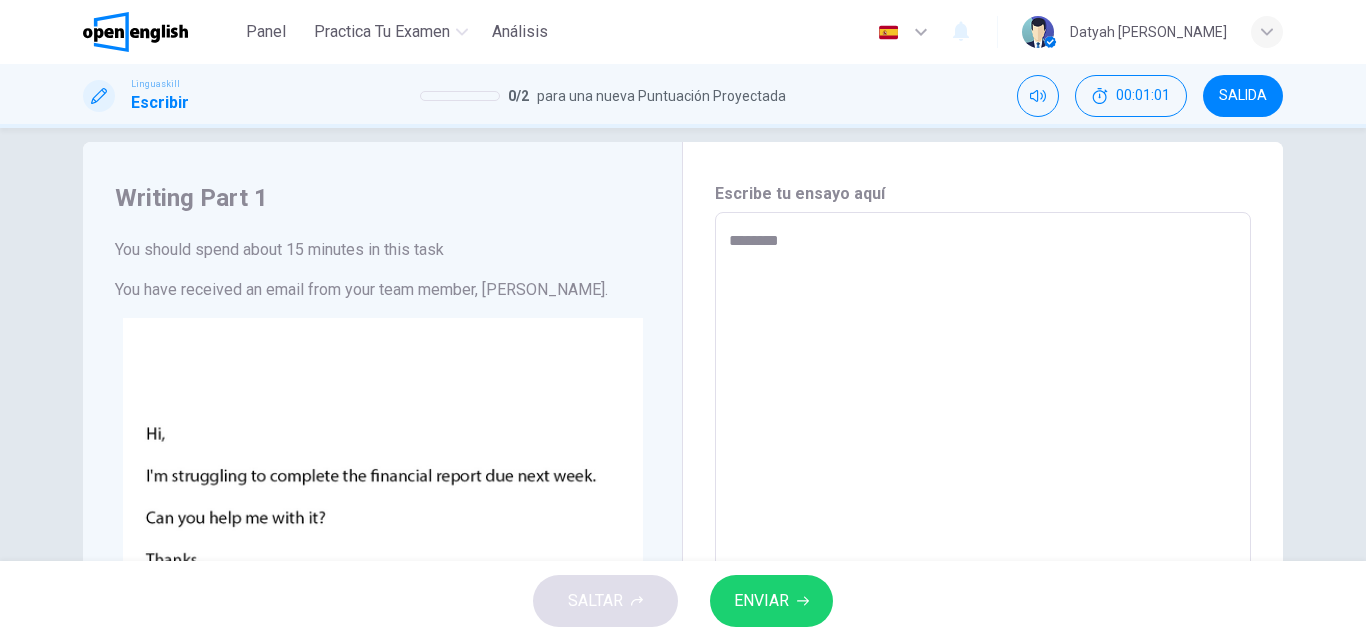 type on "*******" 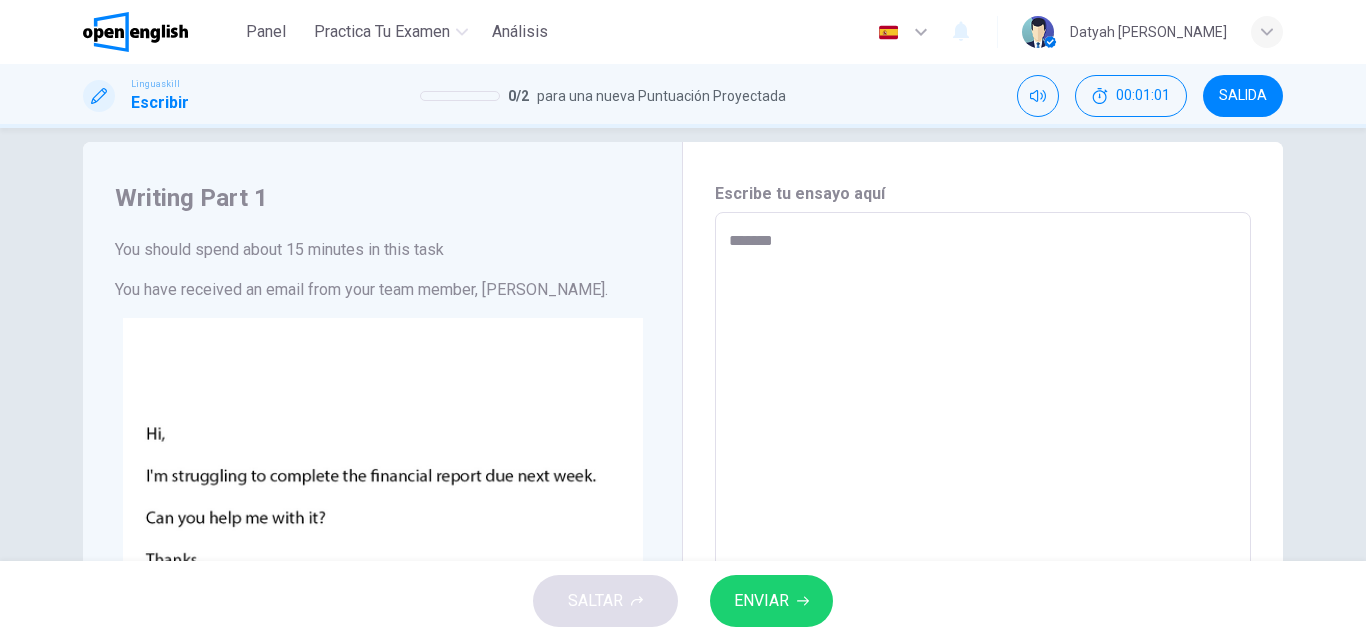 type on "******" 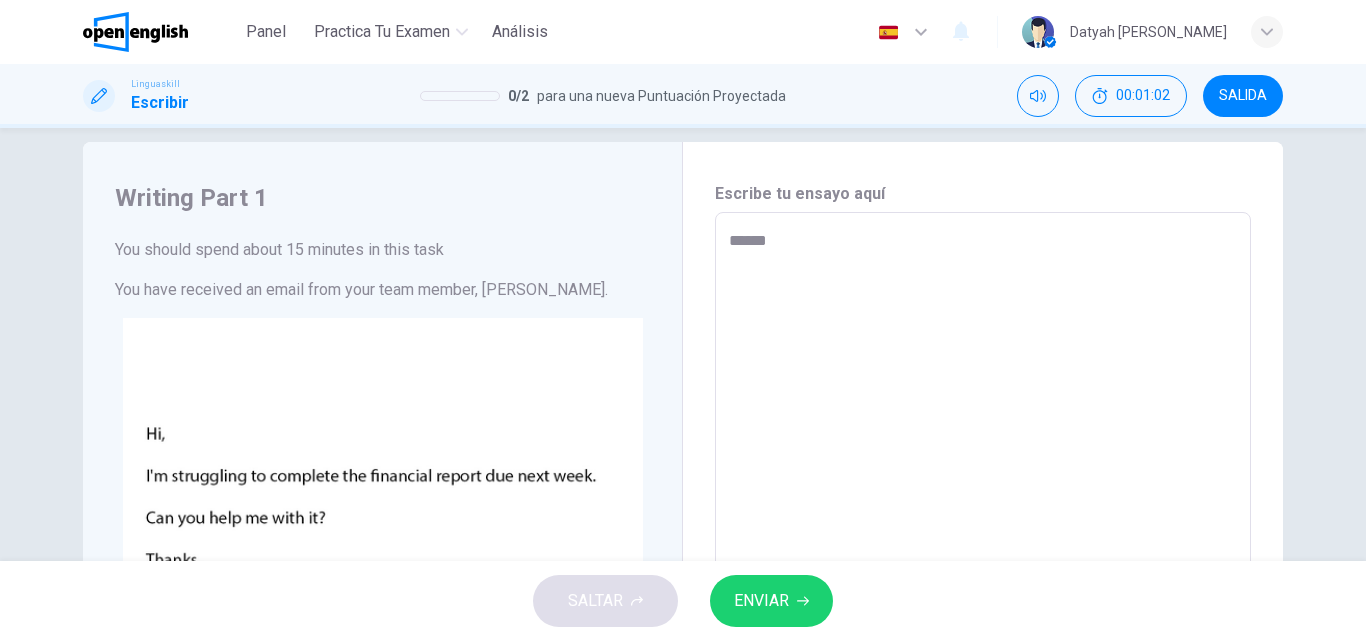 type on "*******" 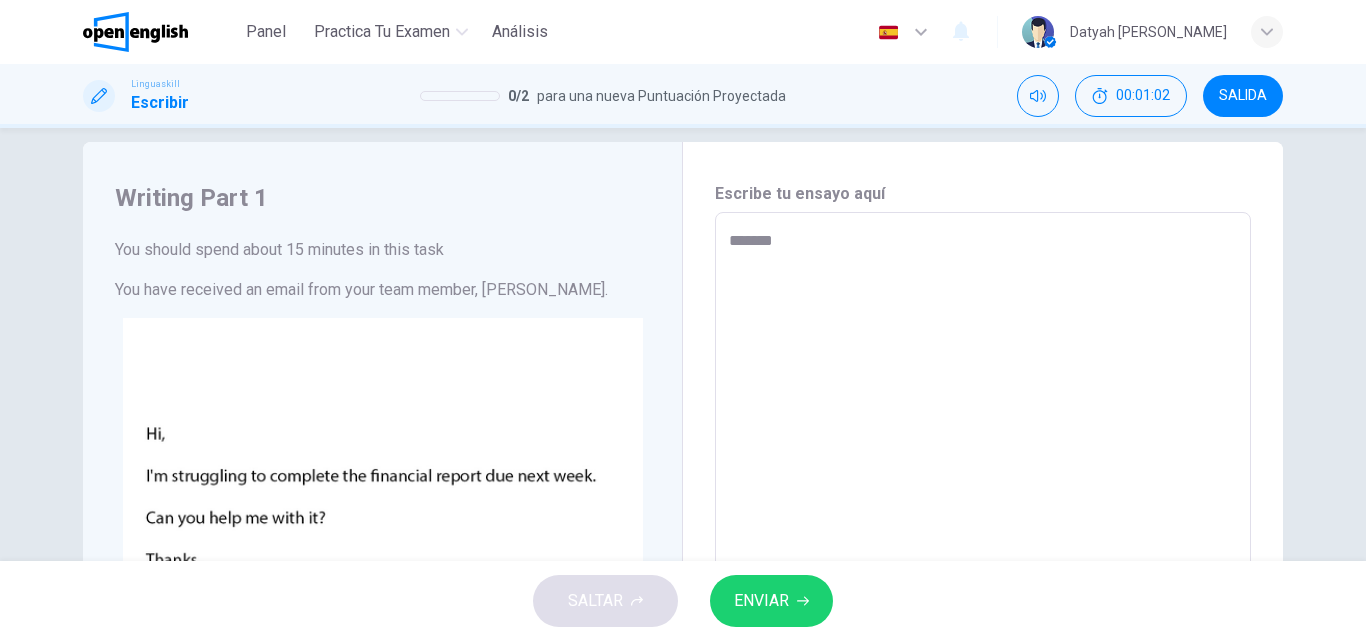 type on "*" 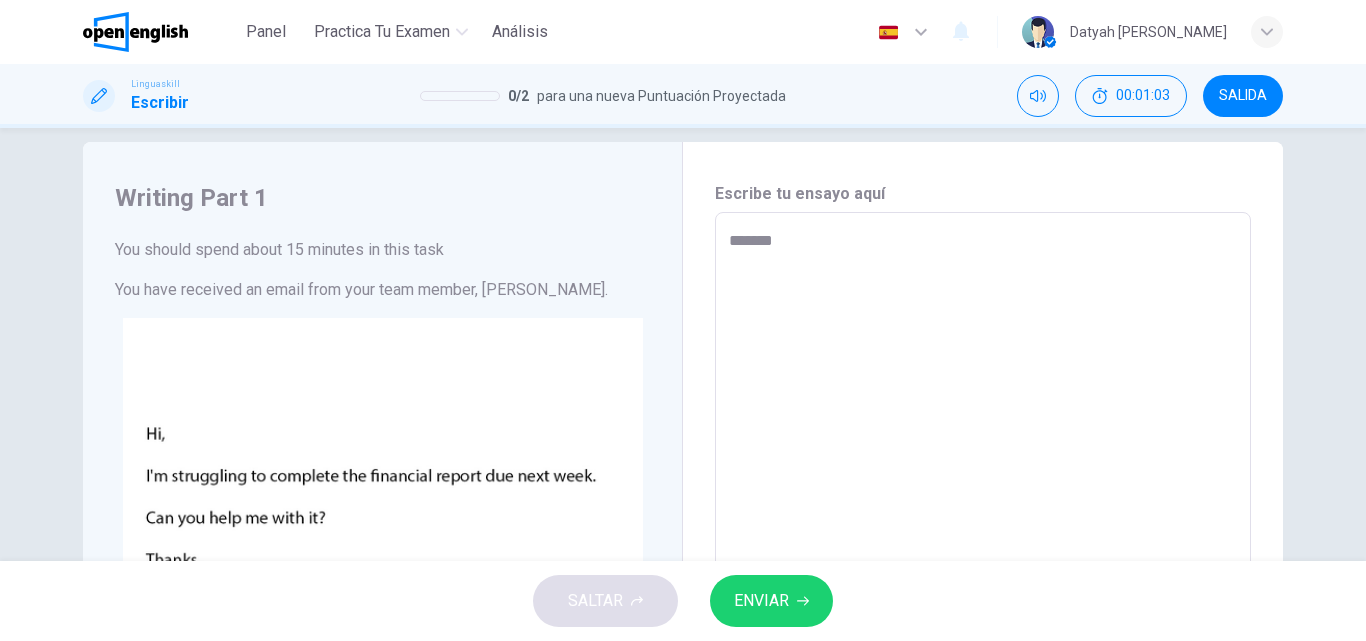 type on "********" 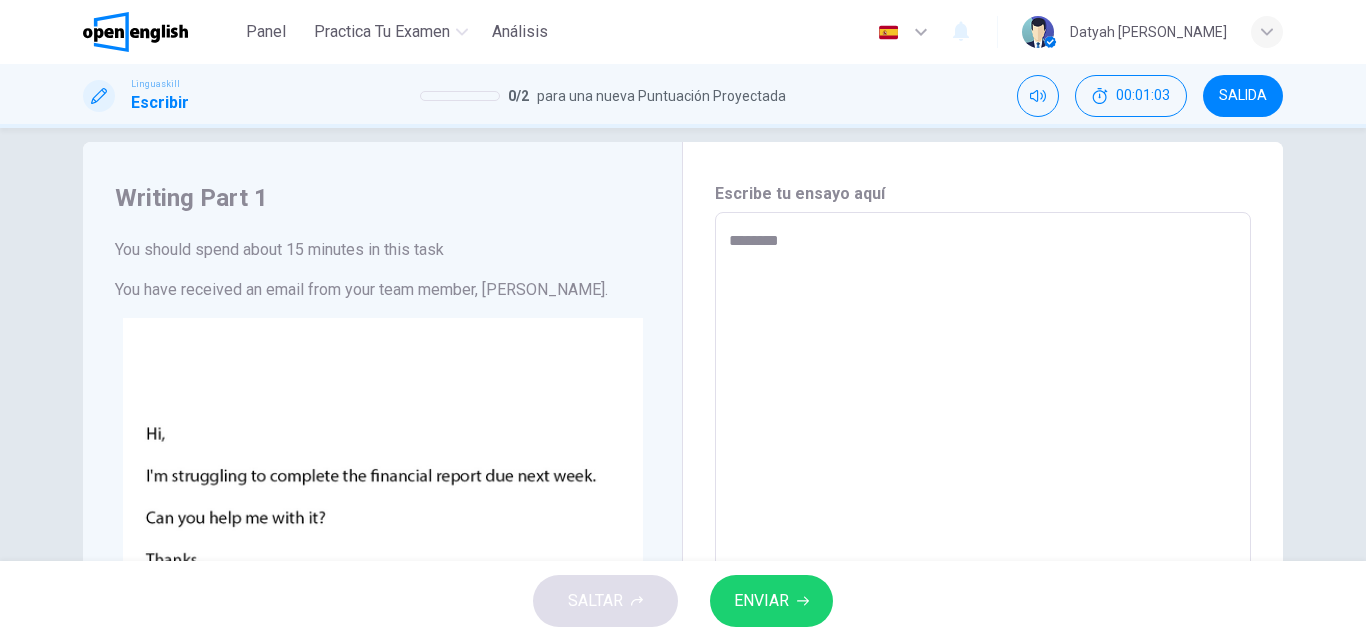 type on "*" 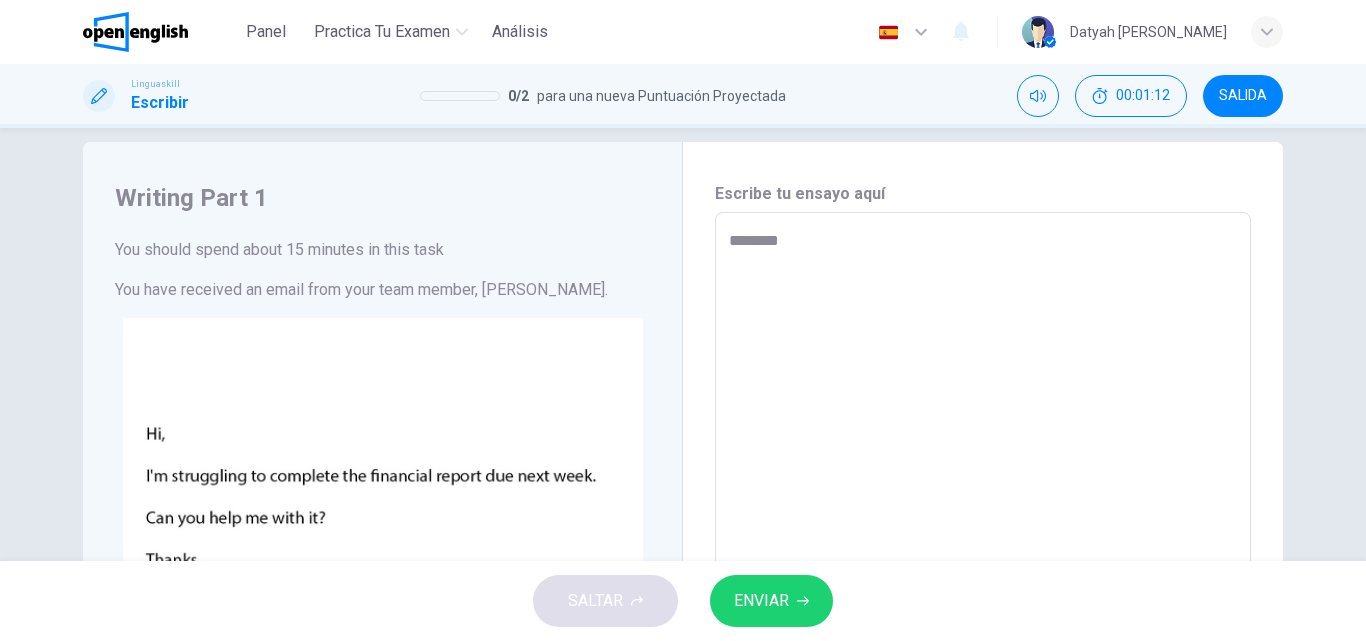scroll, scrollTop: 126, scrollLeft: 0, axis: vertical 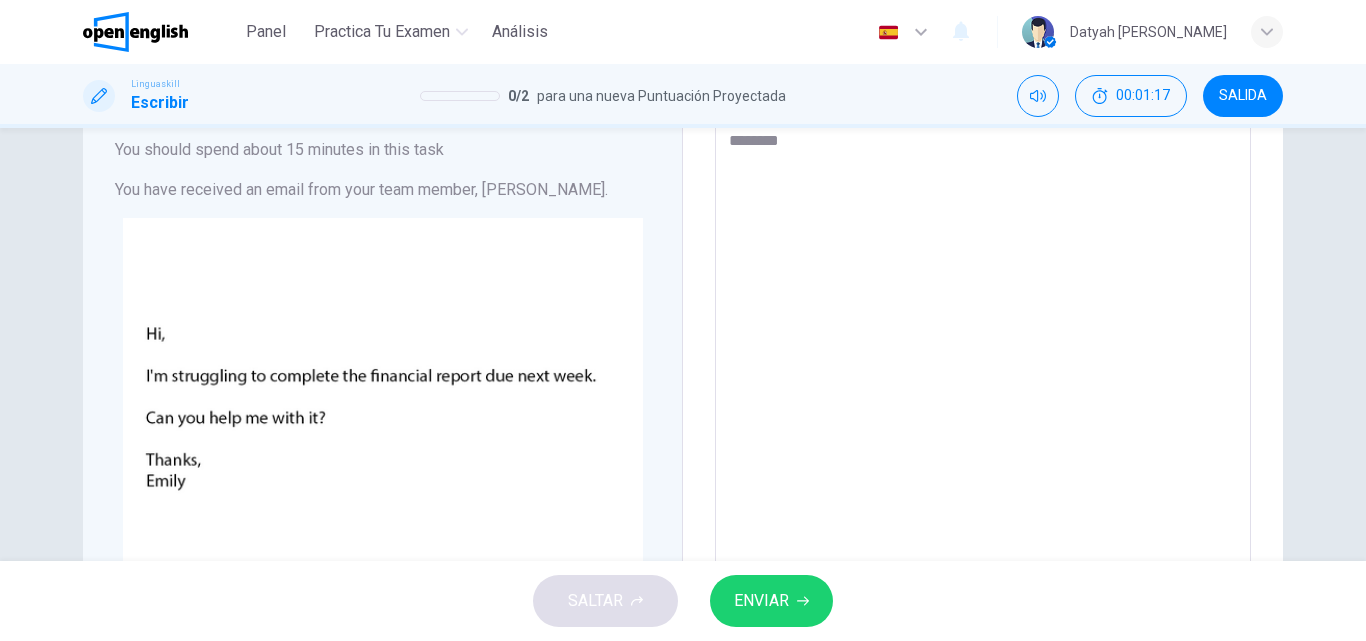 type on "*********" 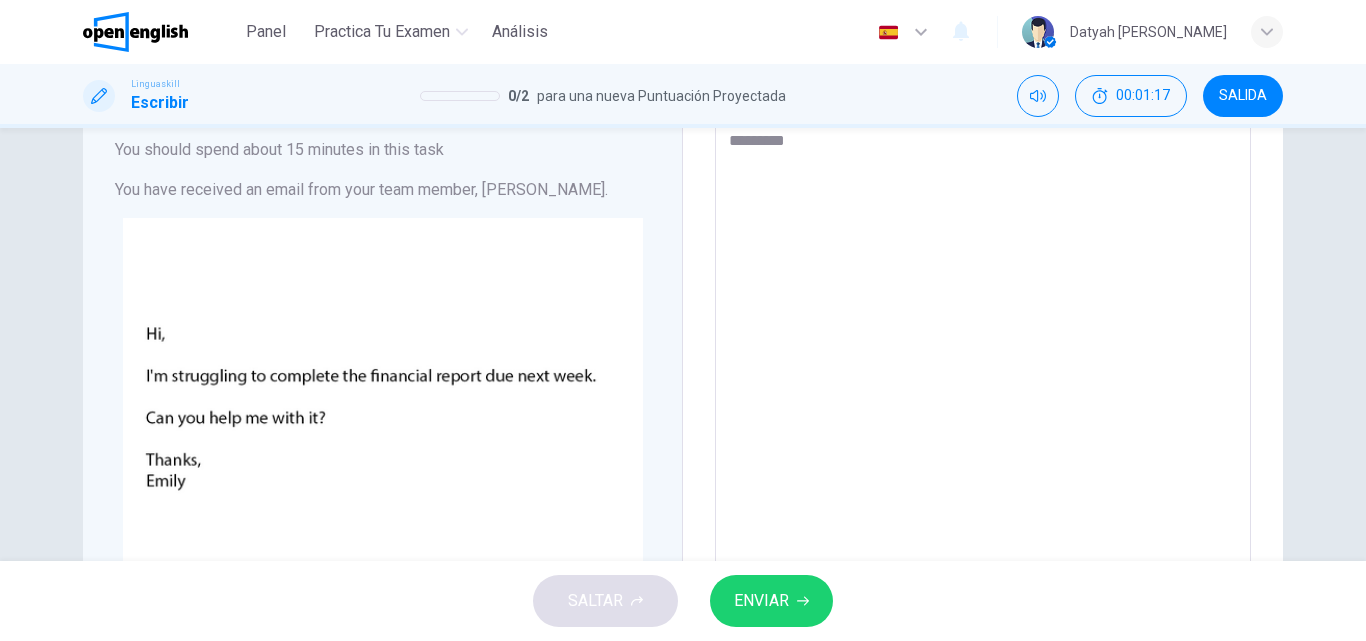 type on "*" 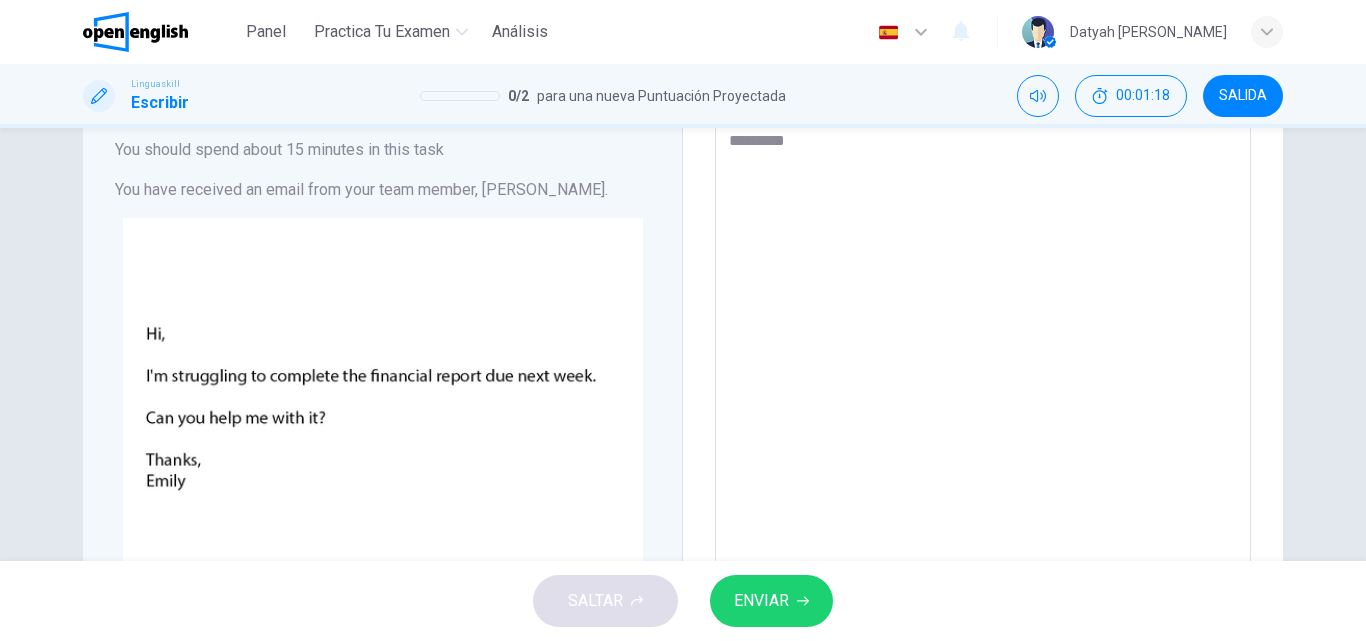 type on "*********" 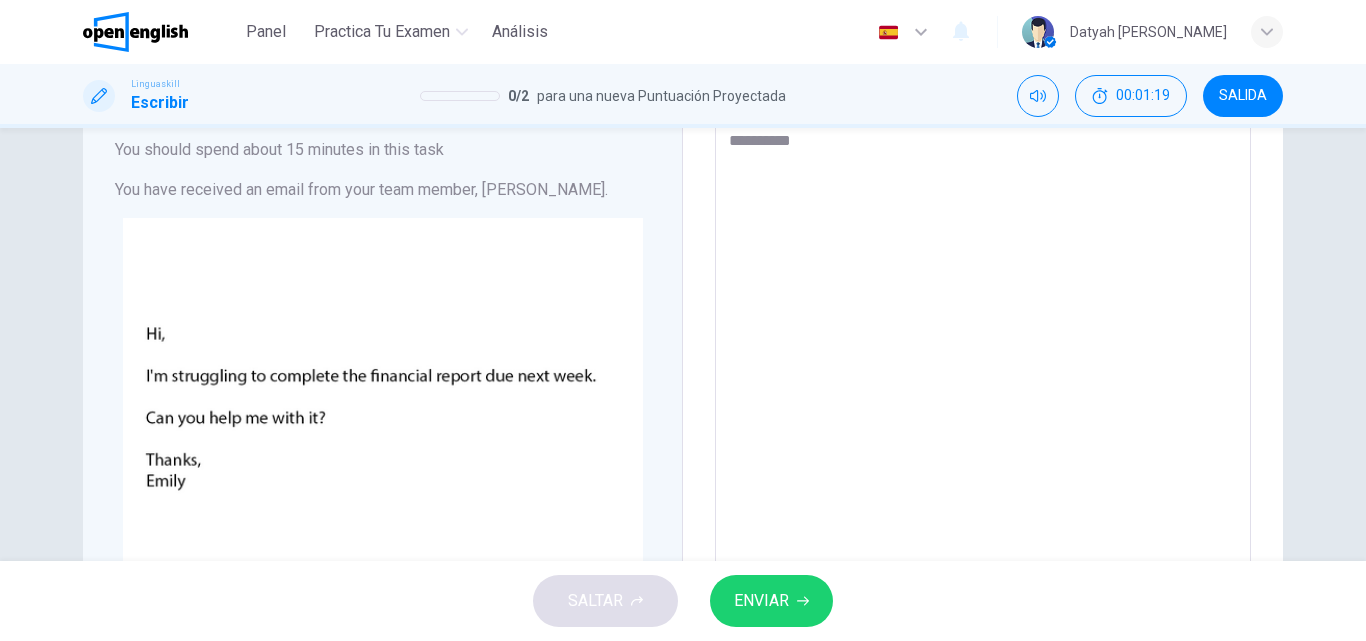 type on "*********" 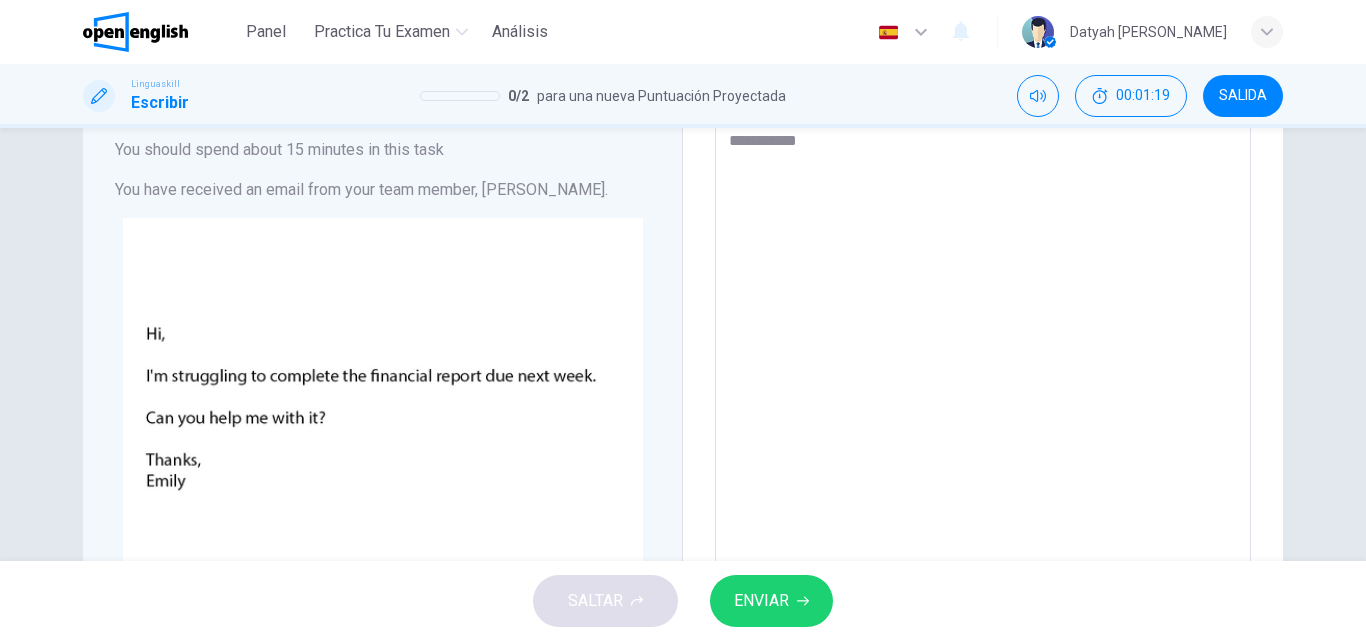 type on "*" 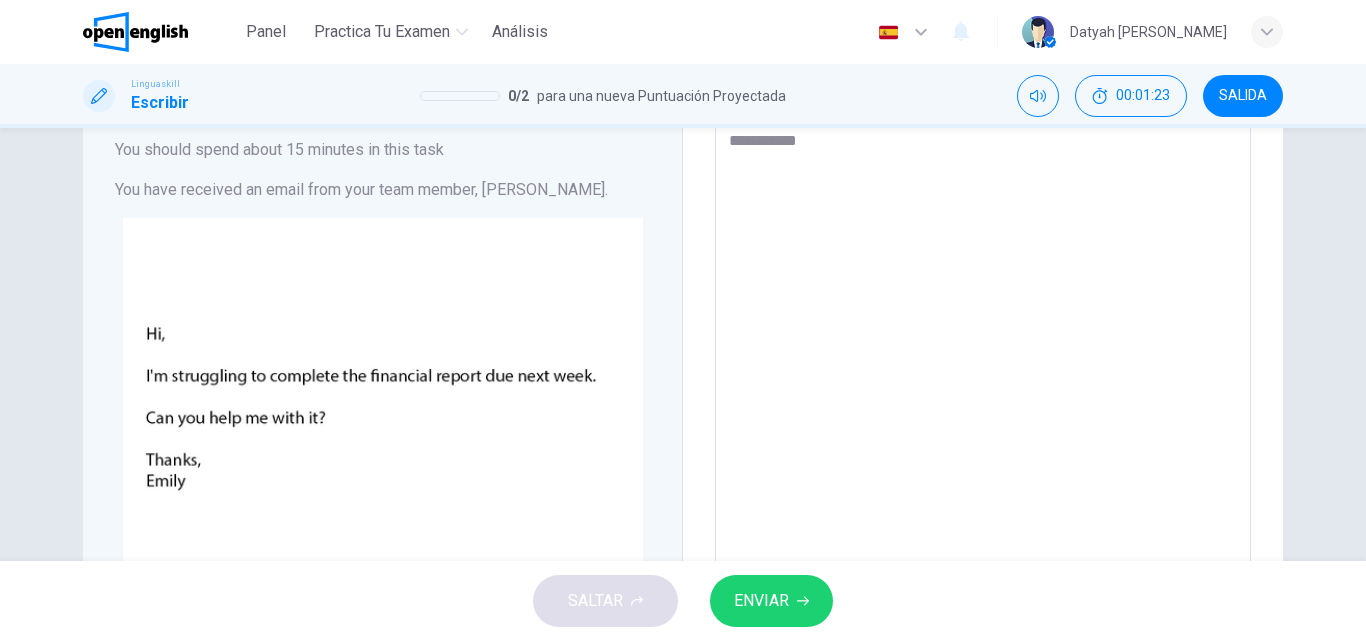 type on "*********
*" 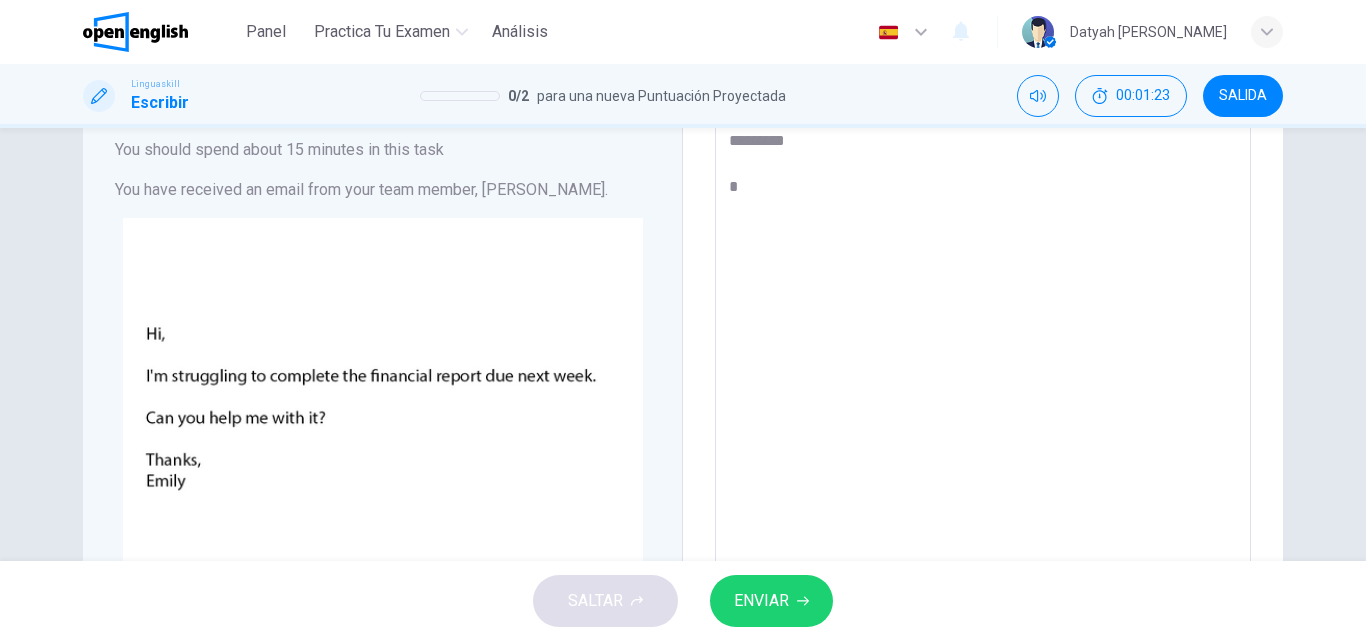 type on "*" 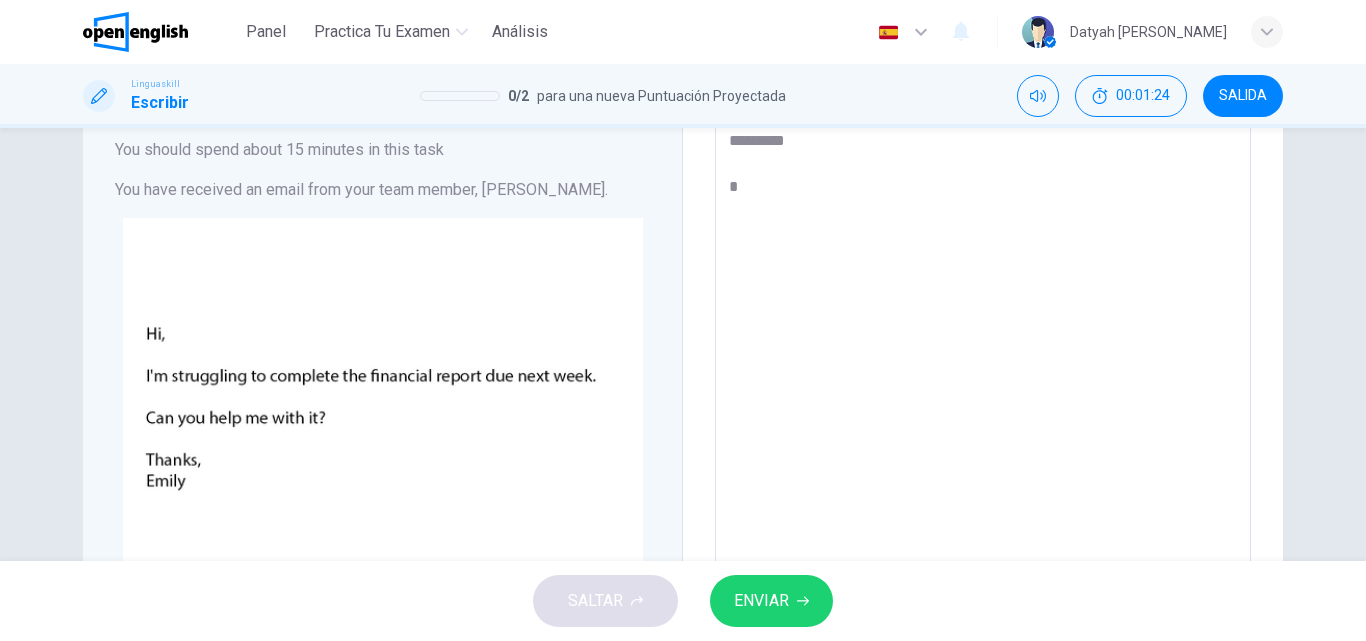 type on "*********
*" 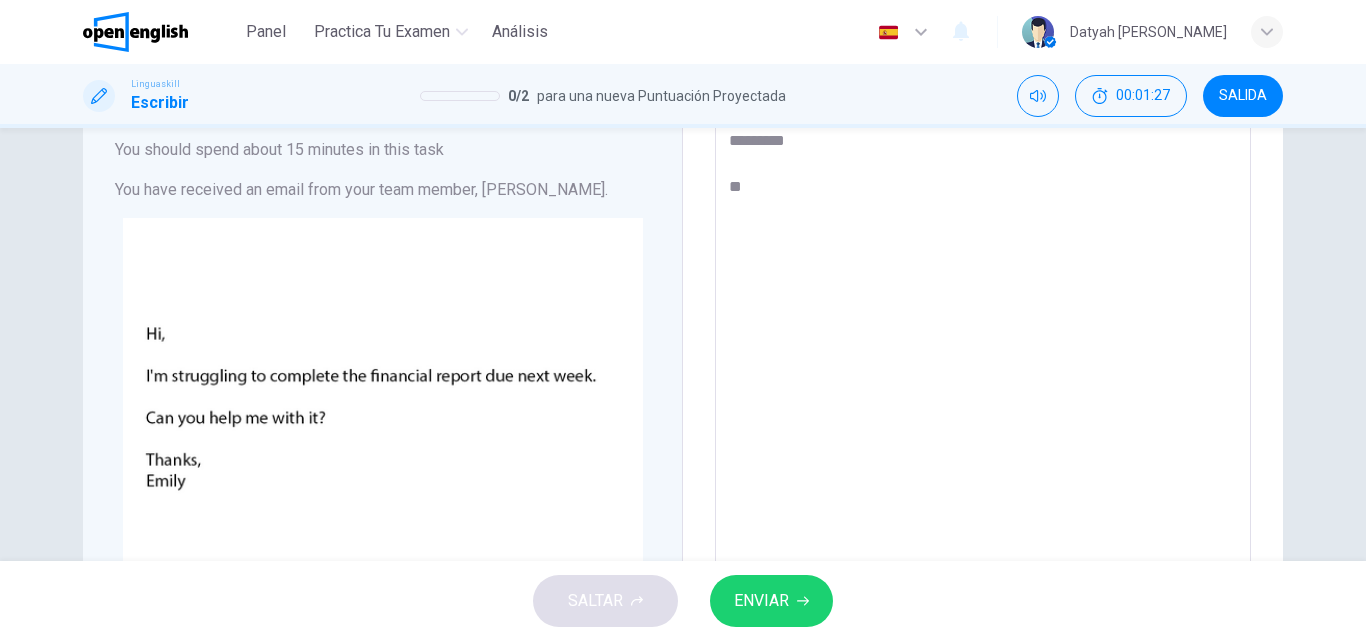 type on "*********
*" 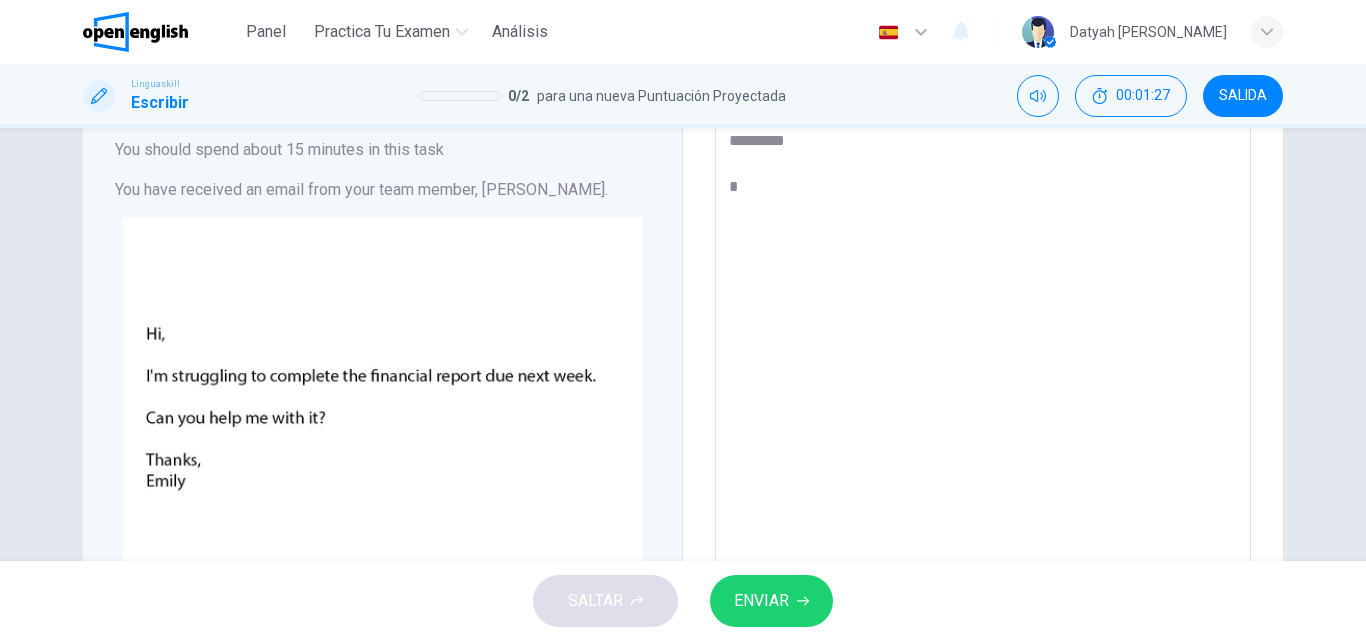 type on "*" 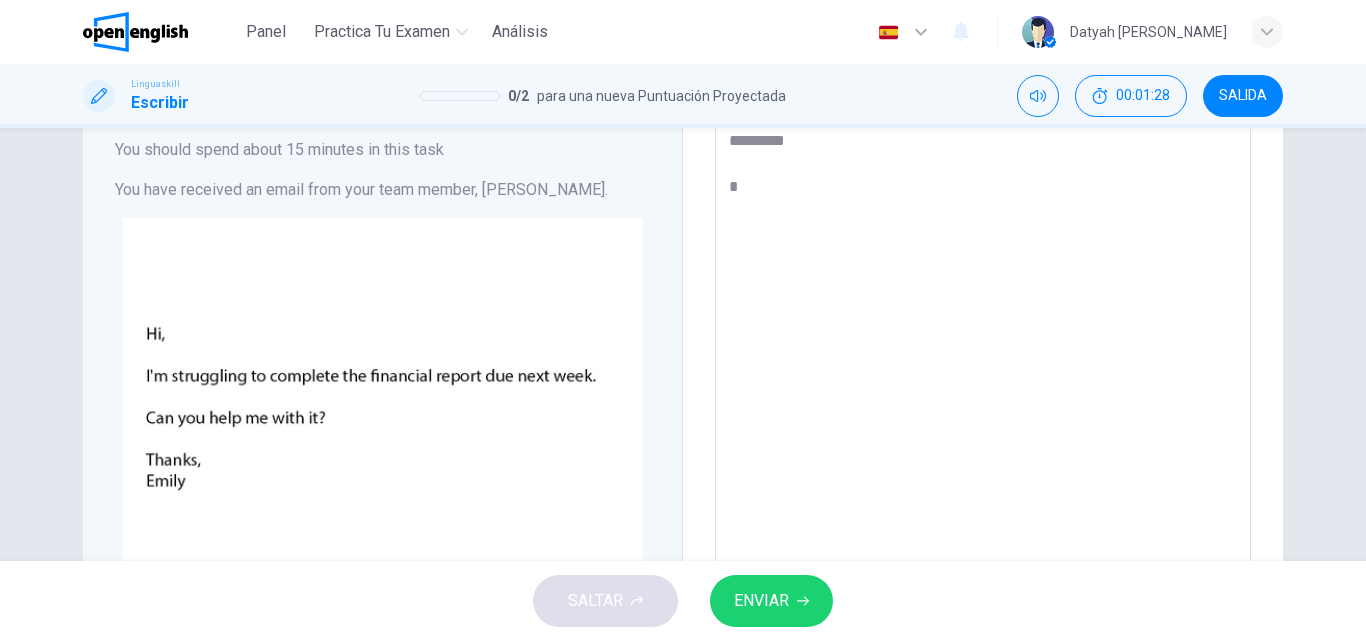 type on "*********
***" 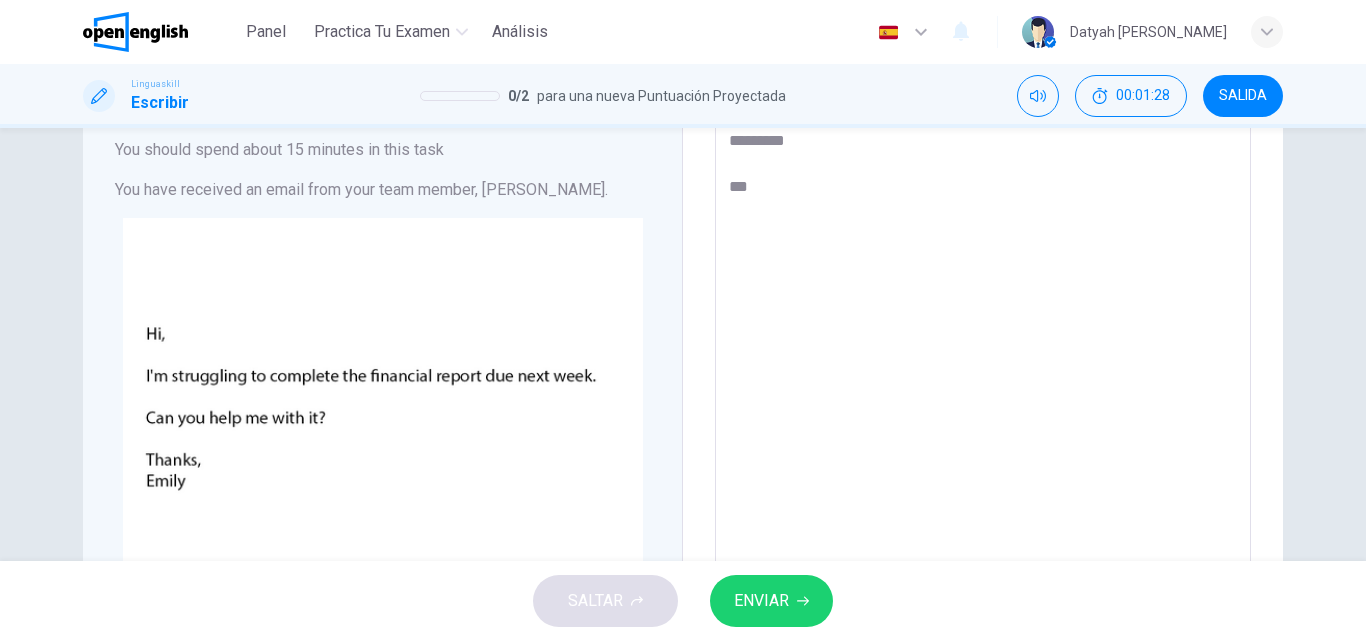 type on "*" 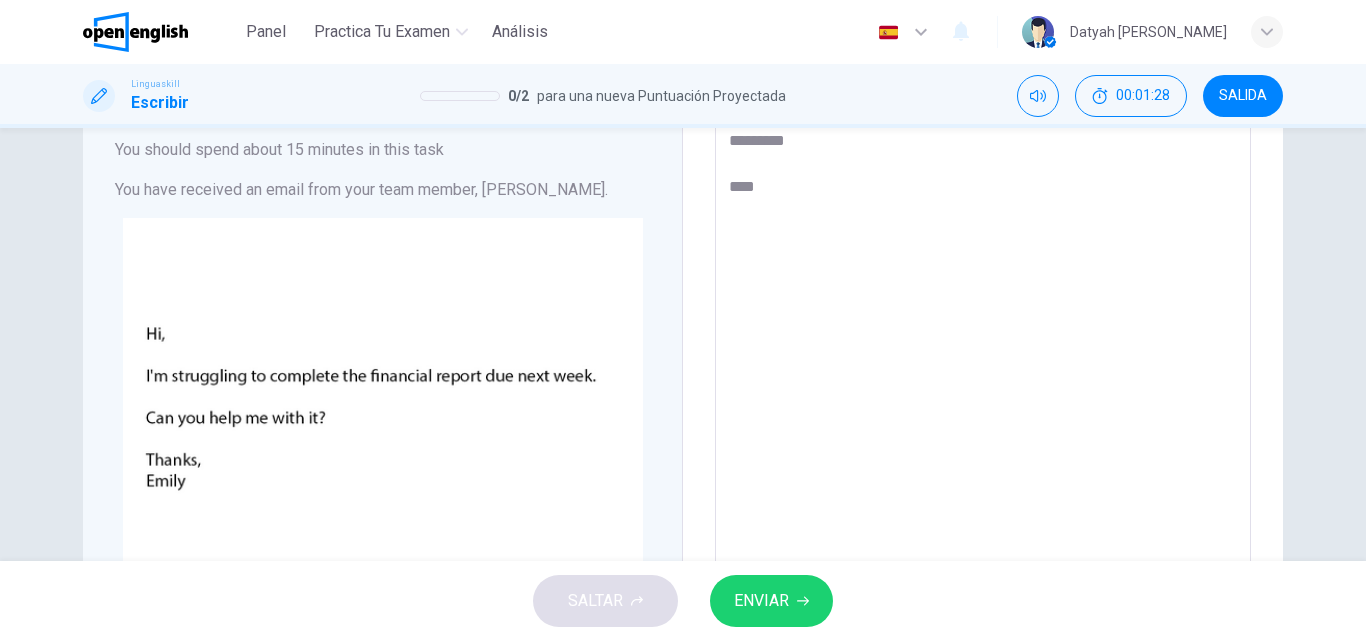 type on "*" 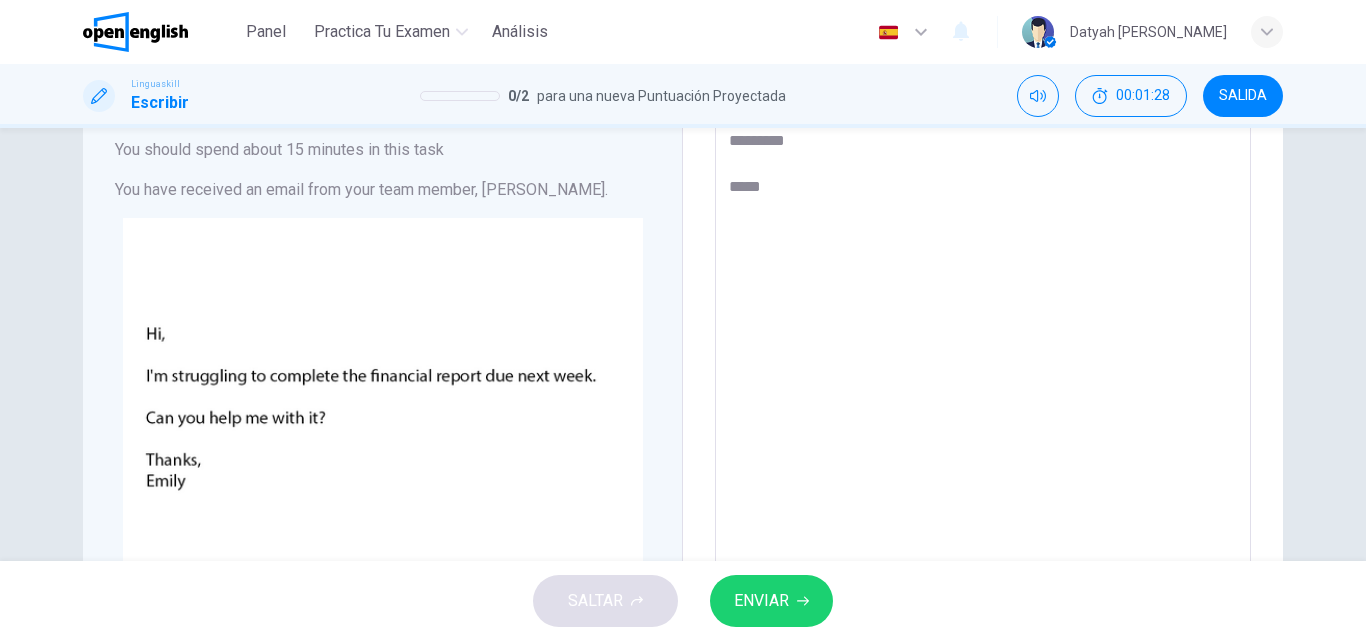 type on "*" 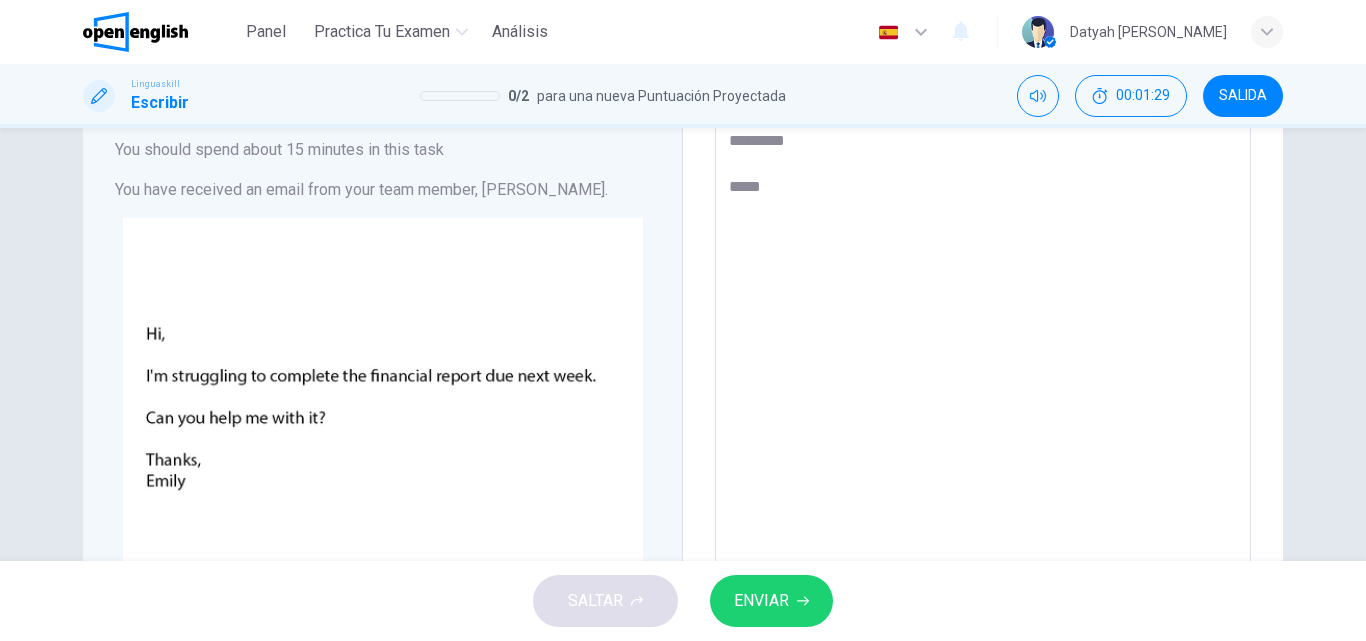 type on "*********
******" 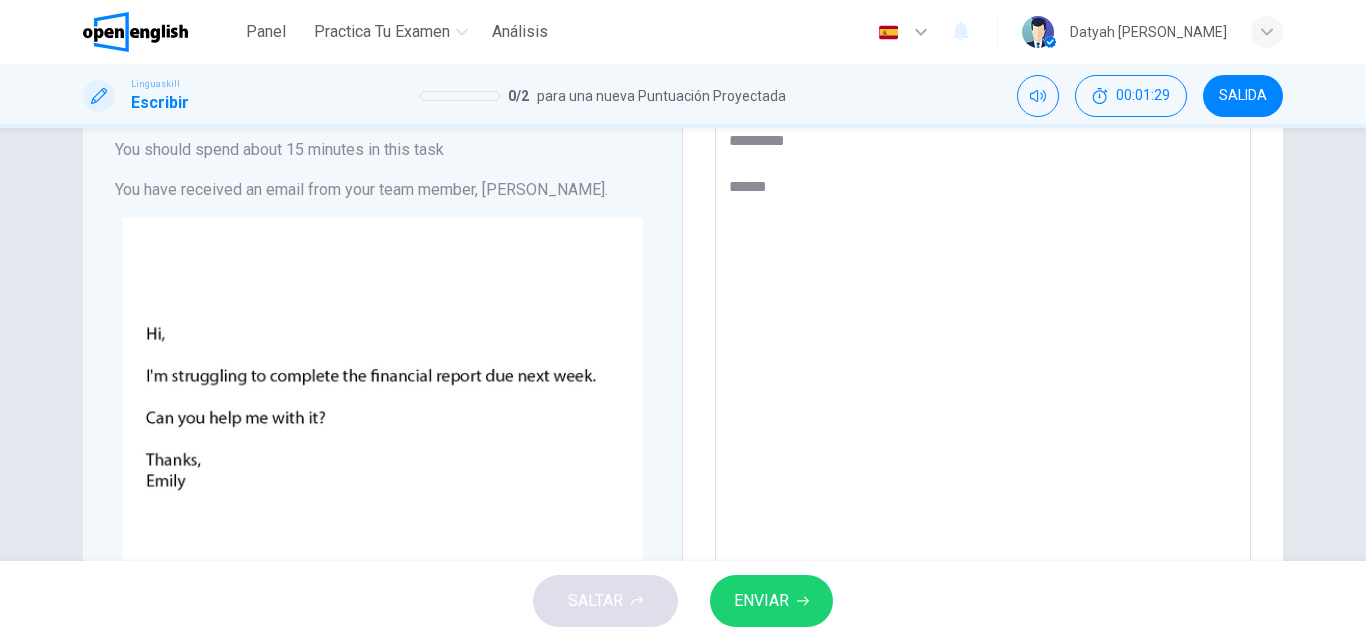 type on "*" 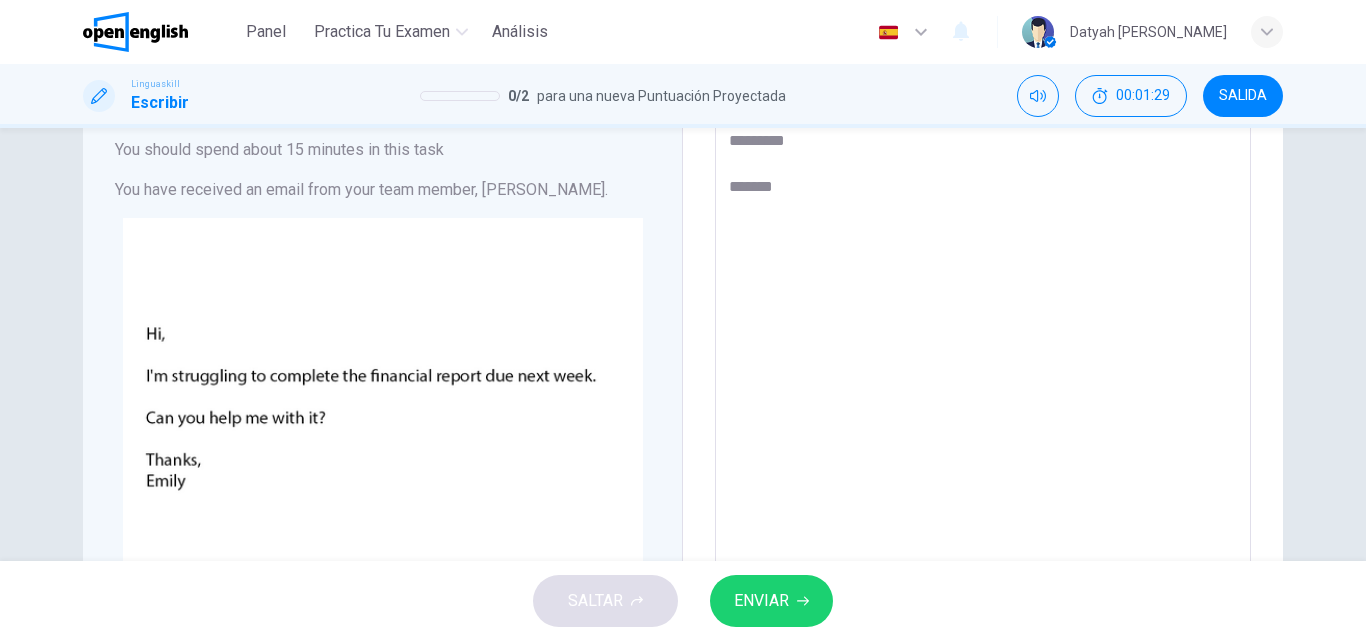 type on "*" 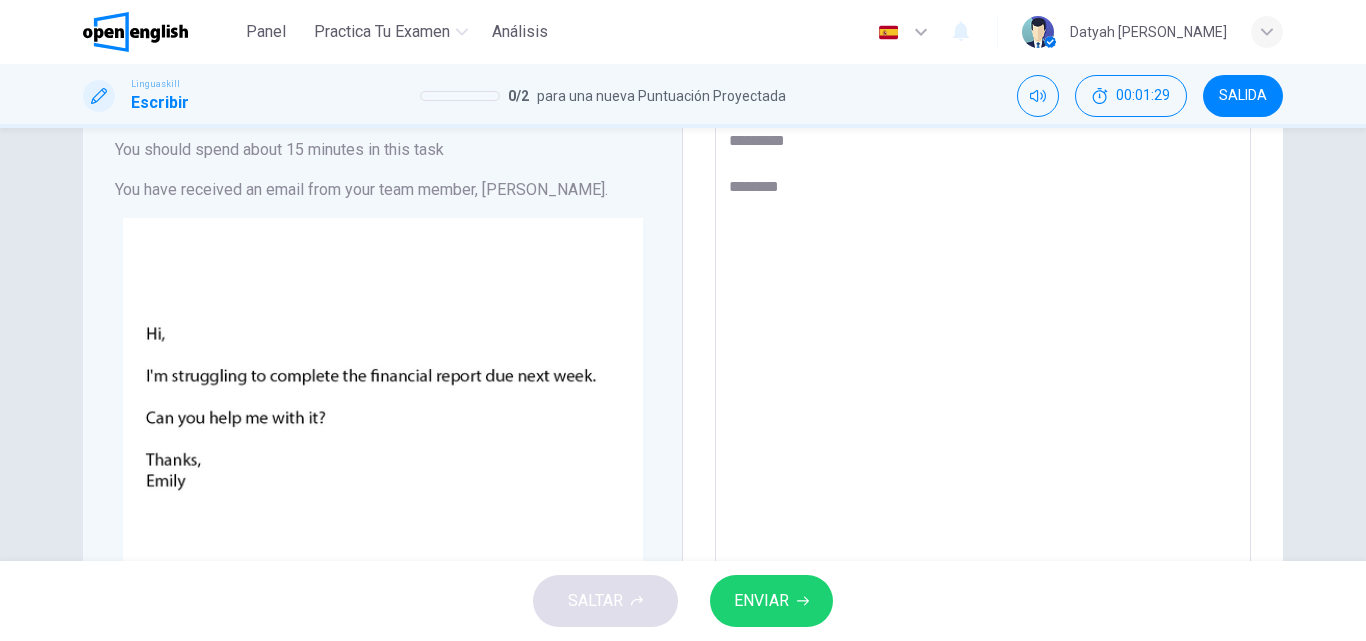 type on "*" 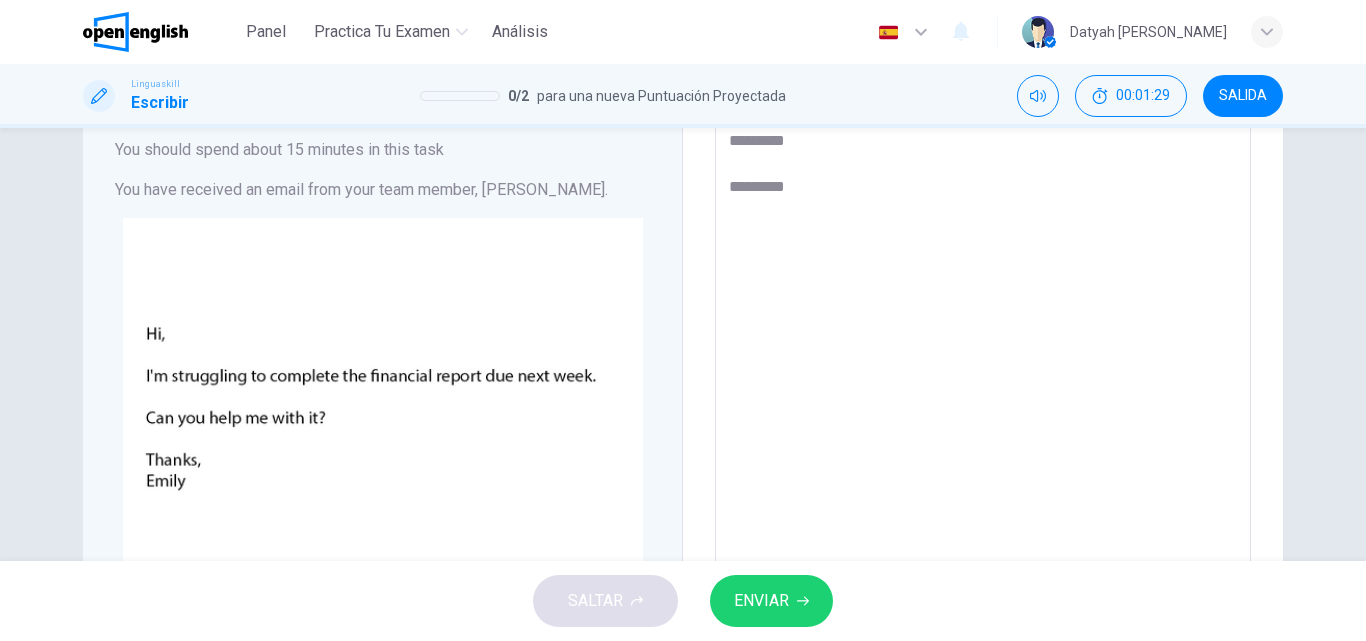 type on "*" 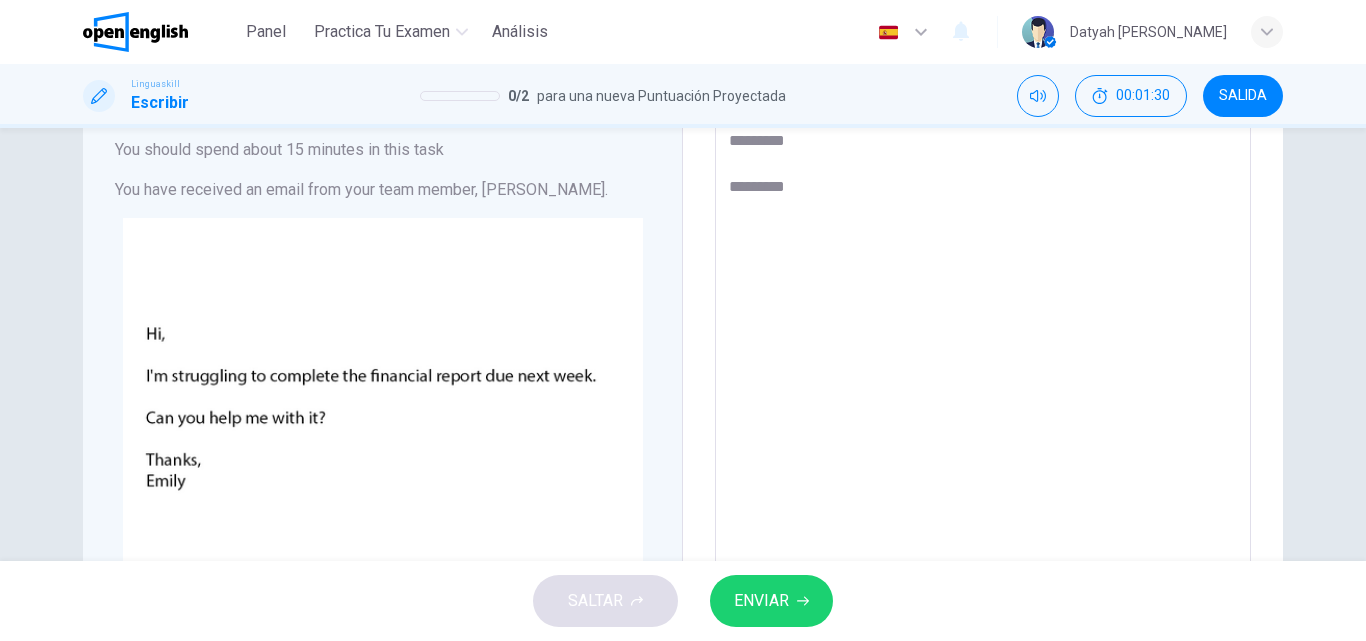 type on "**********" 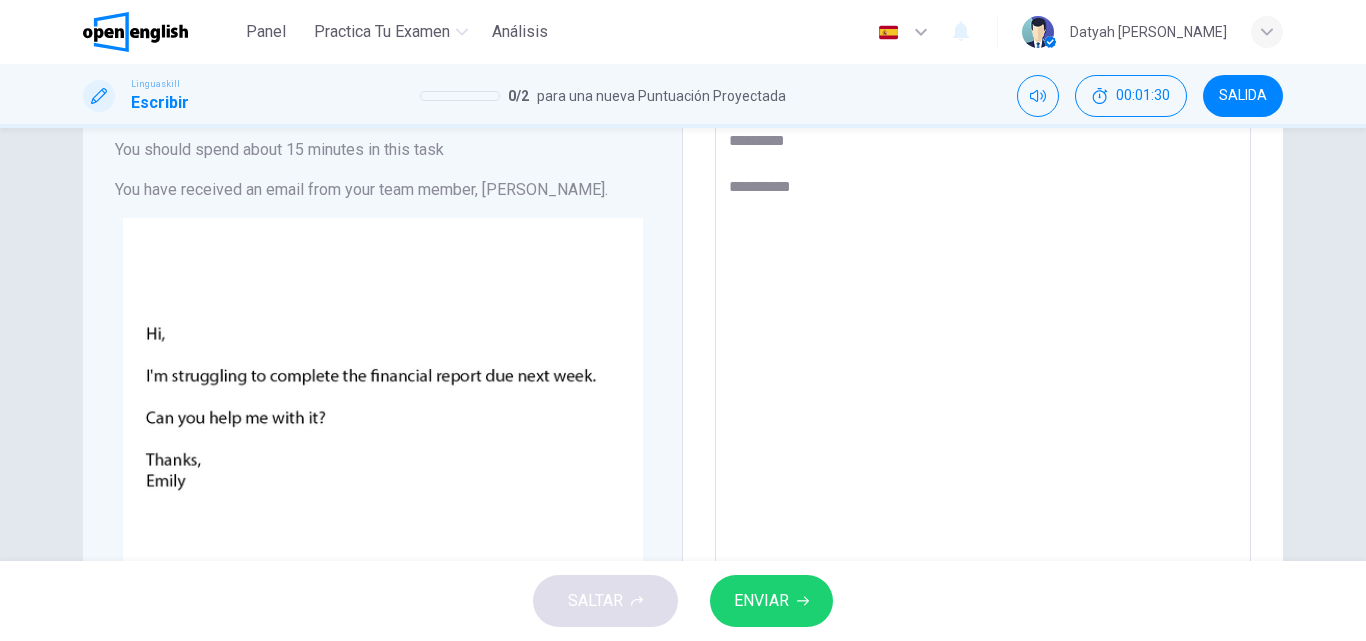 type on "*" 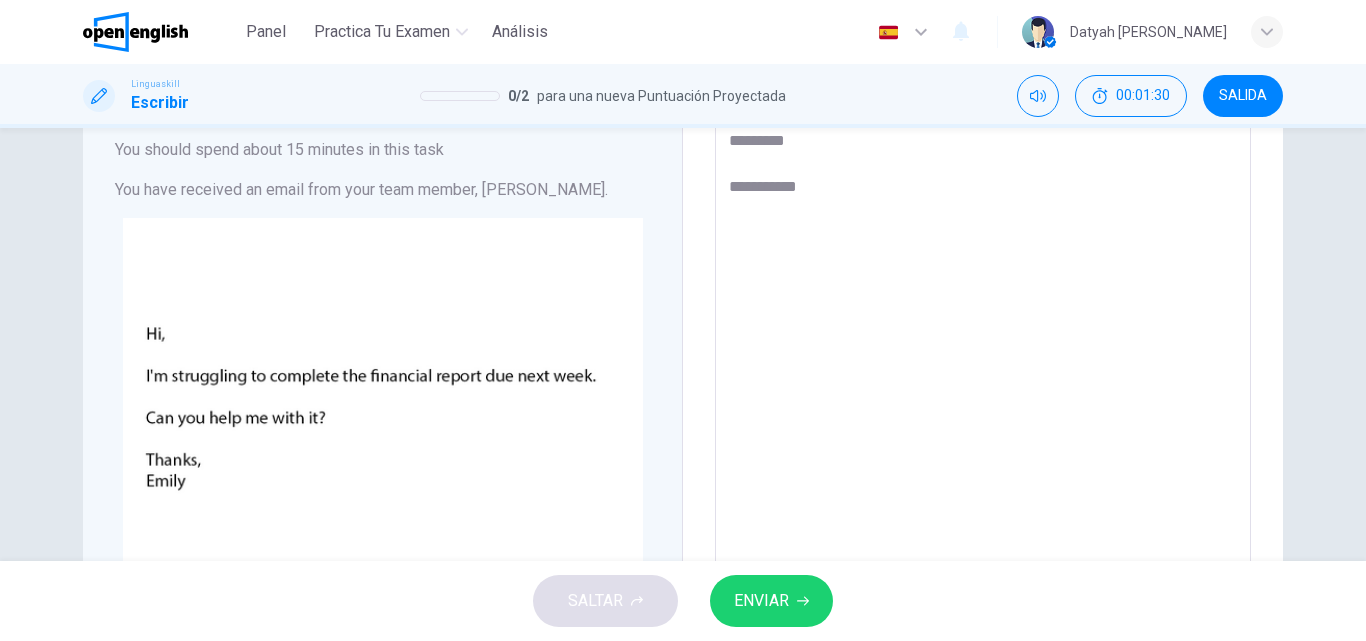 type on "*" 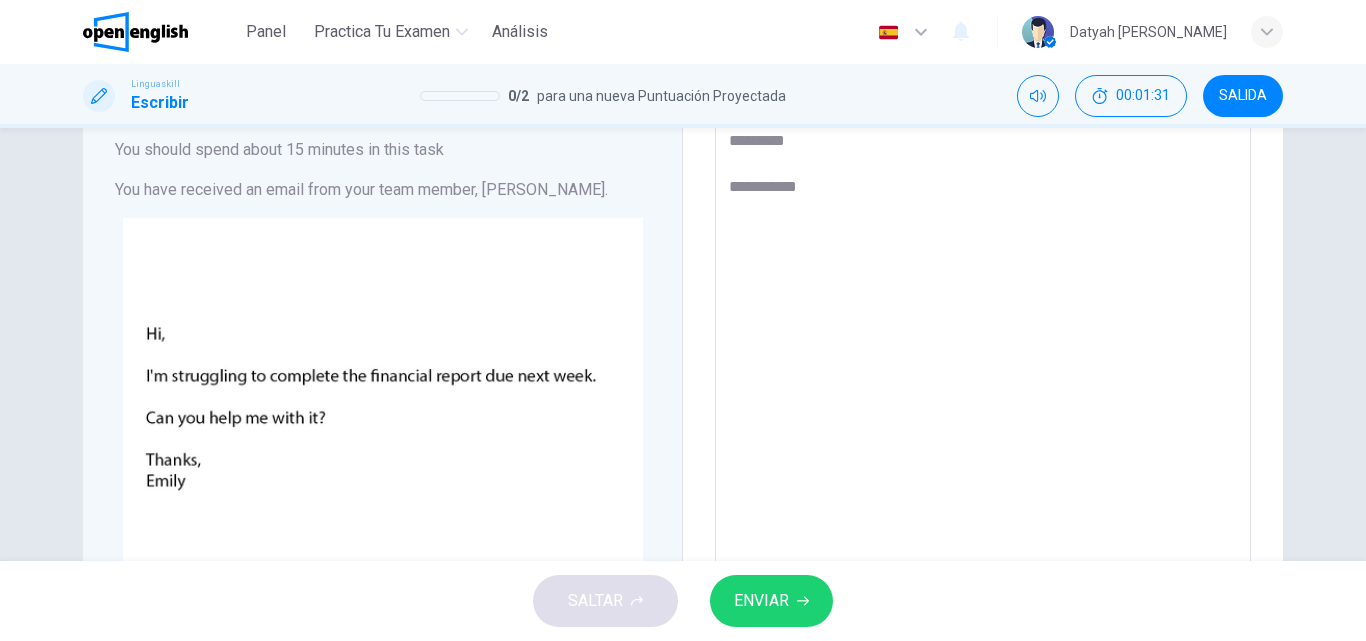 type on "**********" 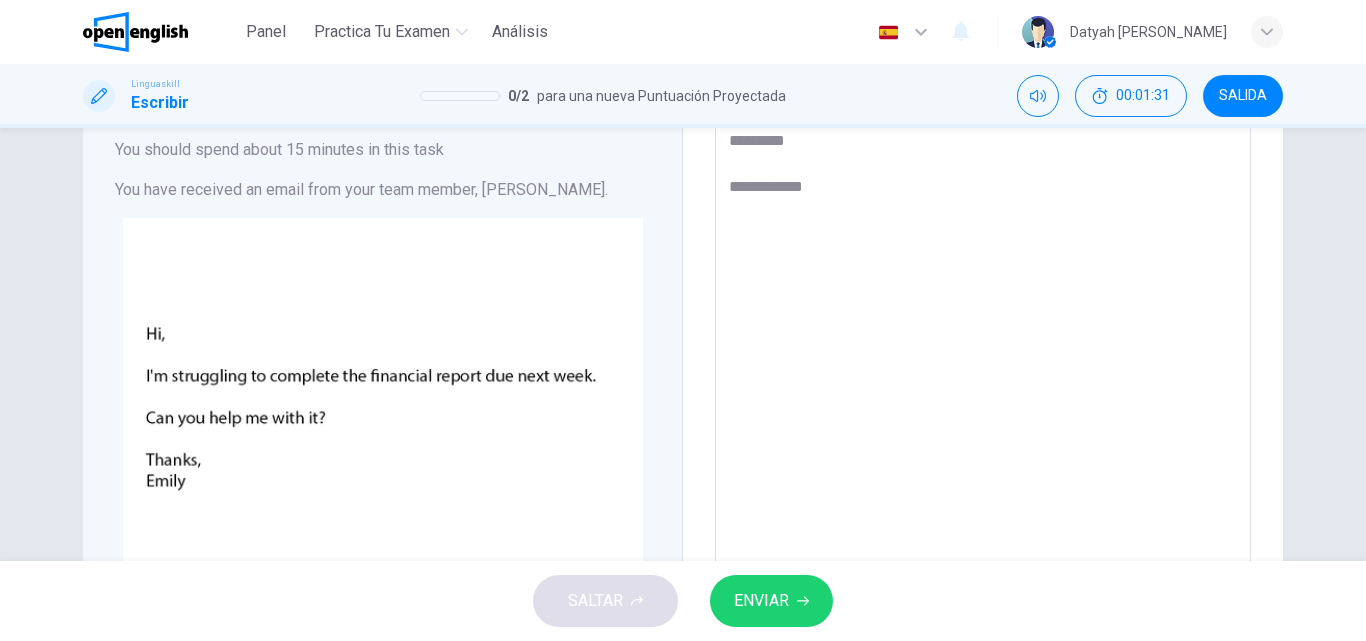 type on "*" 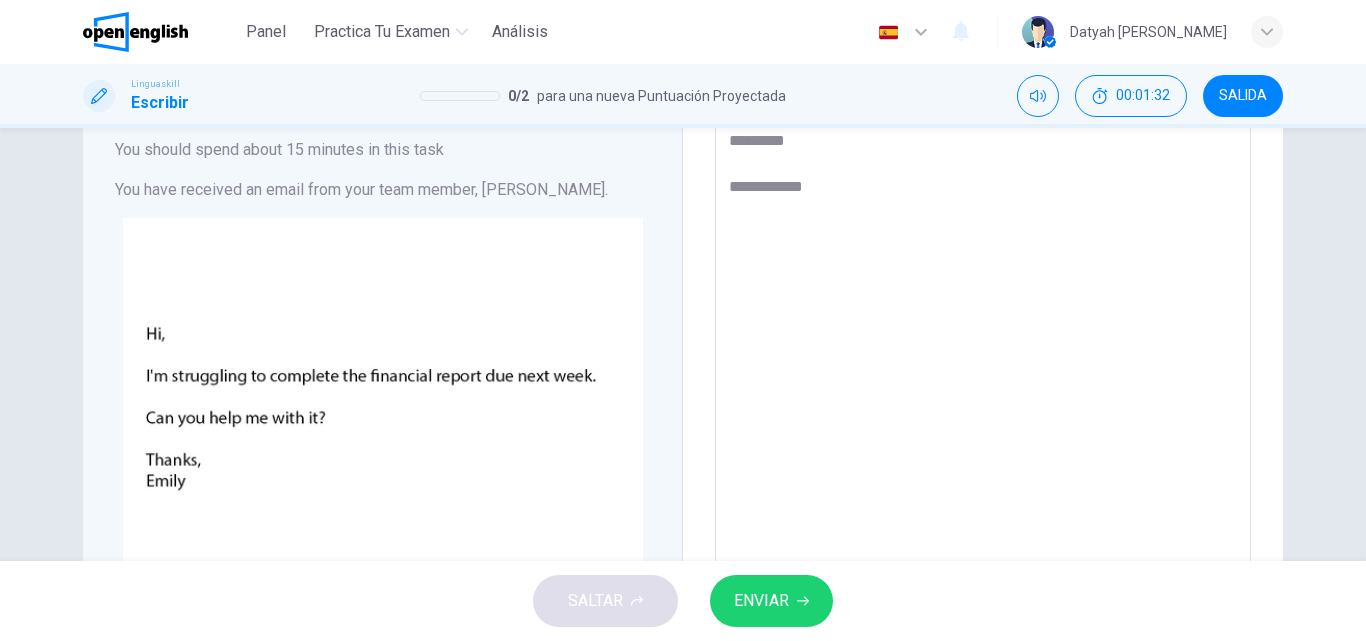 type on "**********" 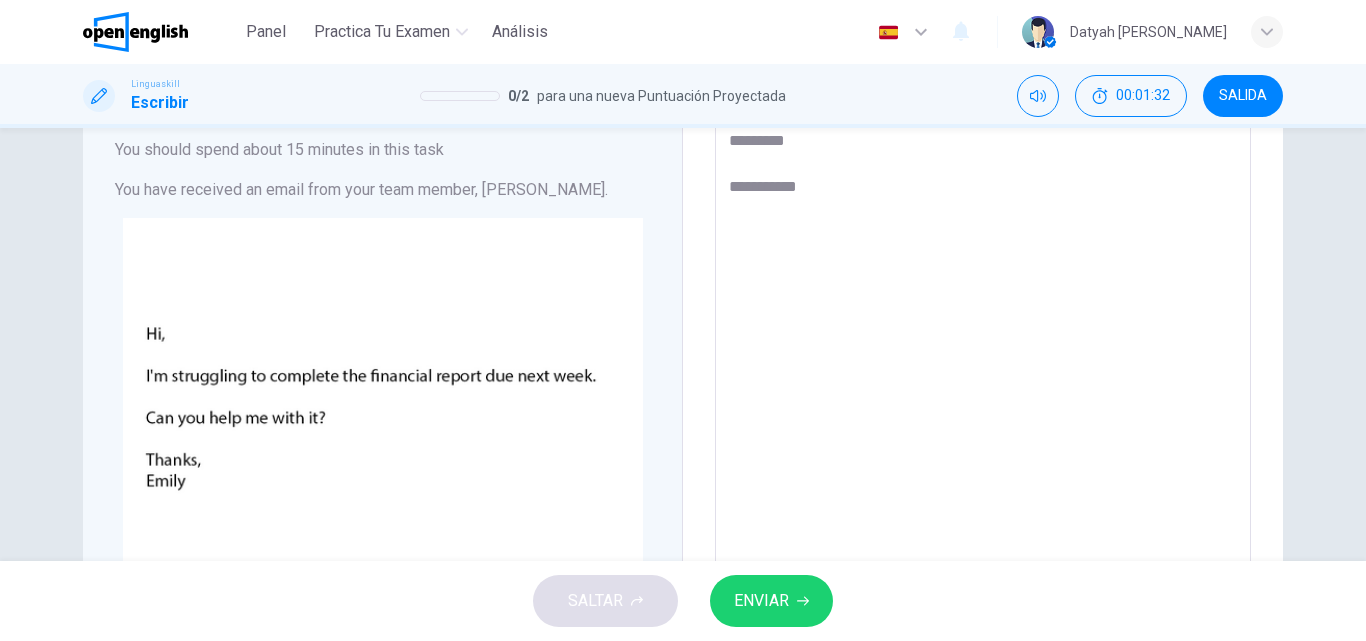 type on "*" 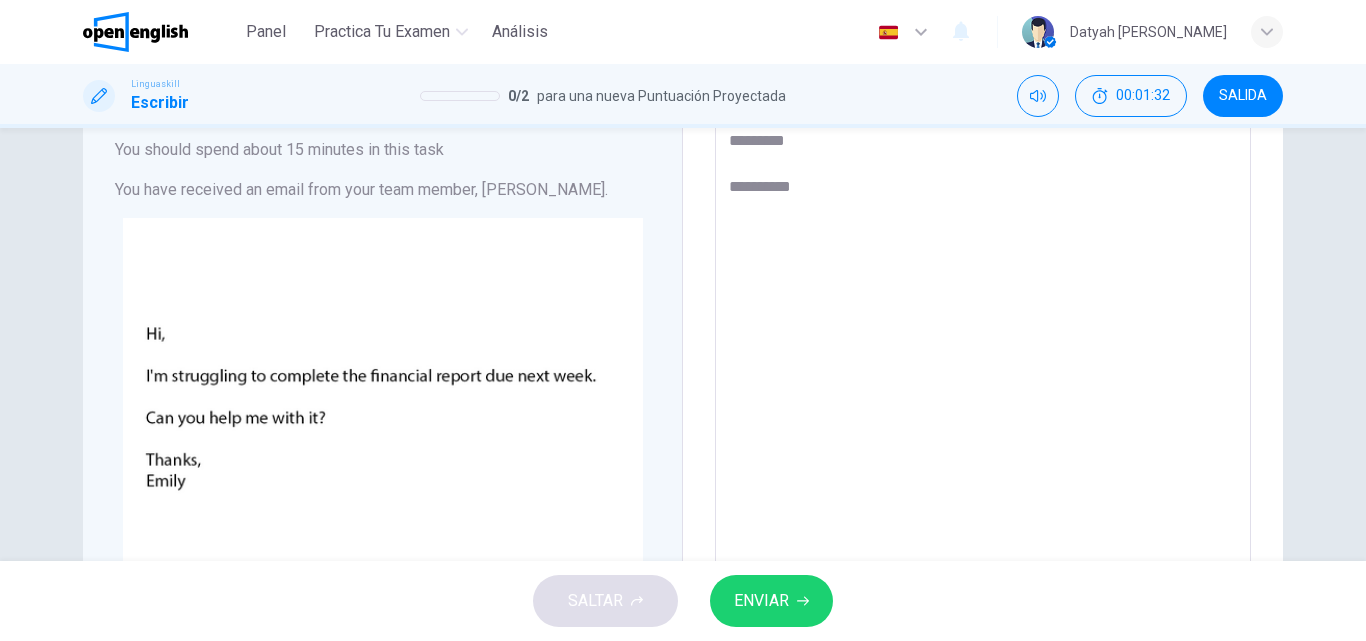 type on "*" 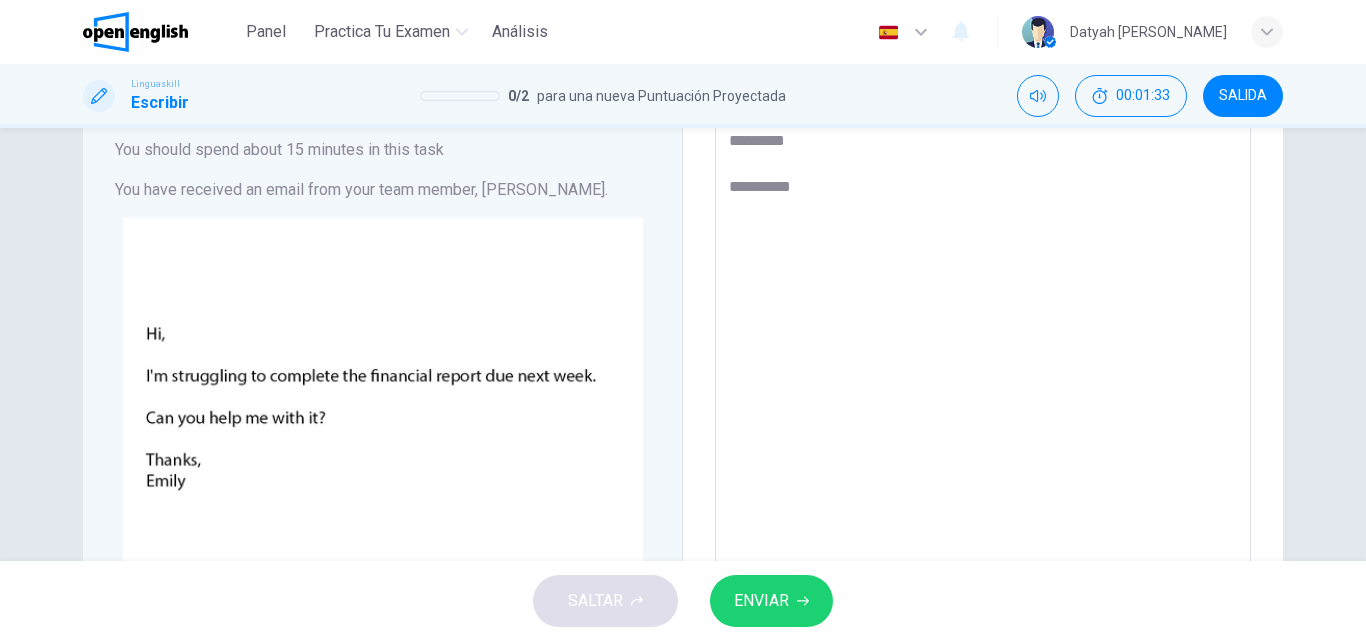 type on "**********" 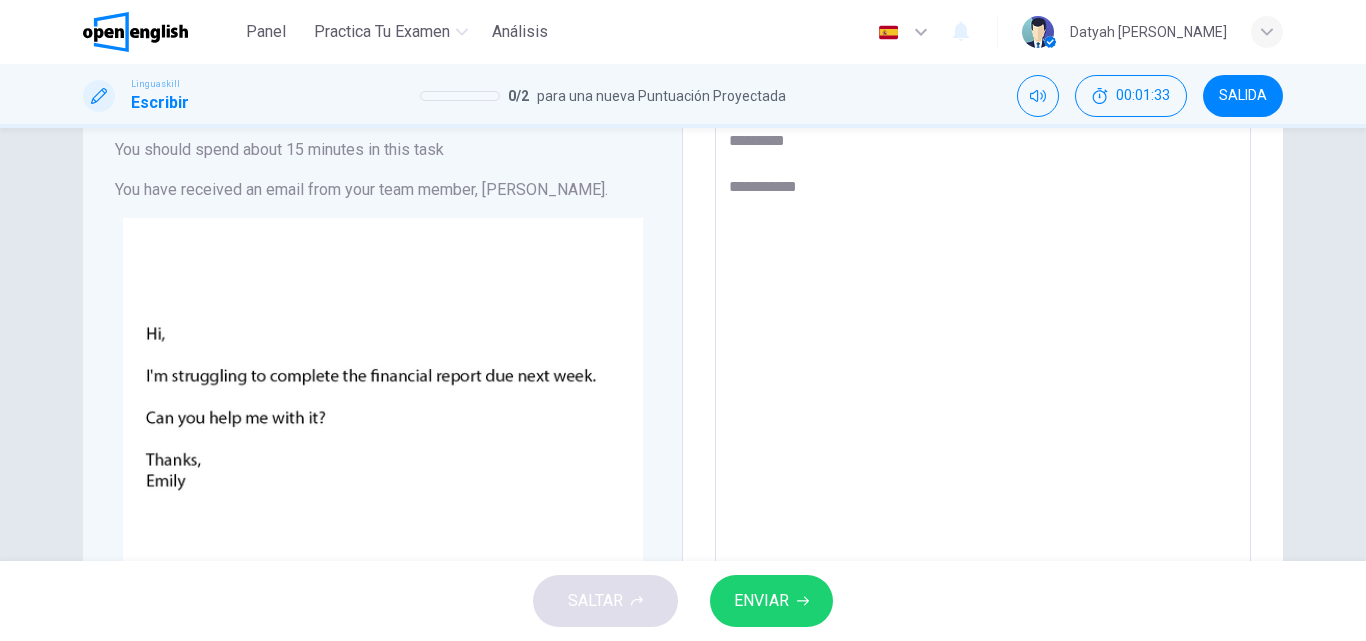 type on "*" 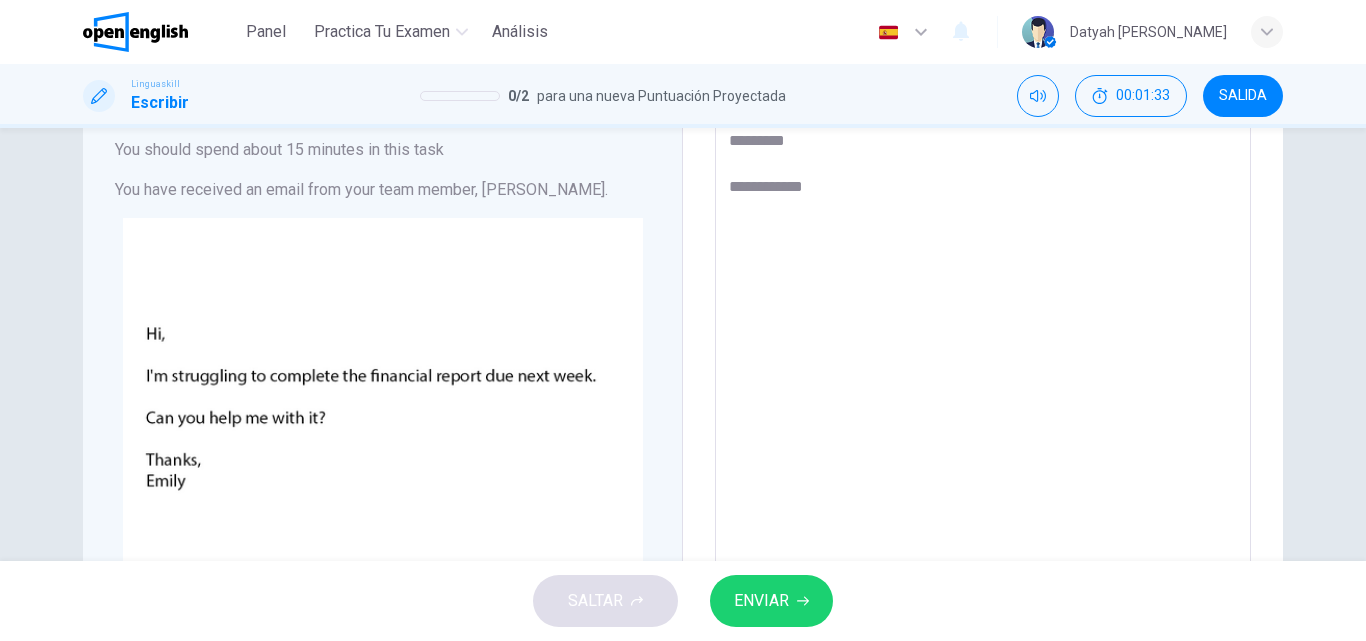 type on "**********" 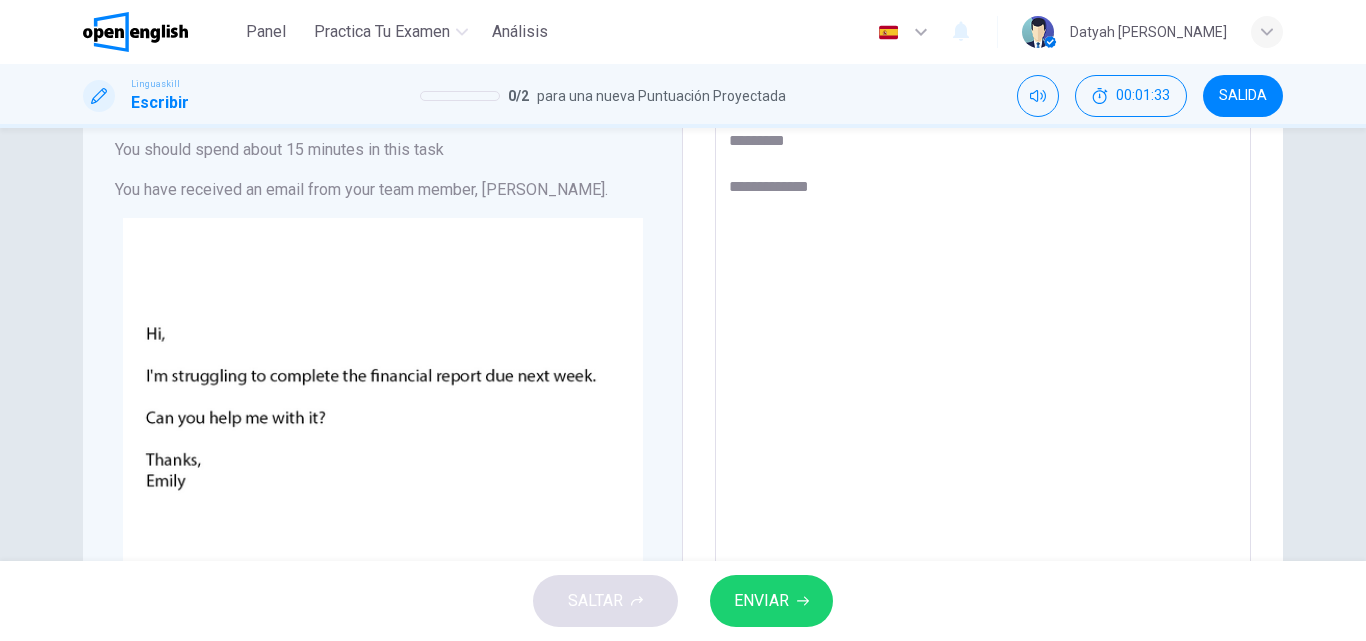 type on "*" 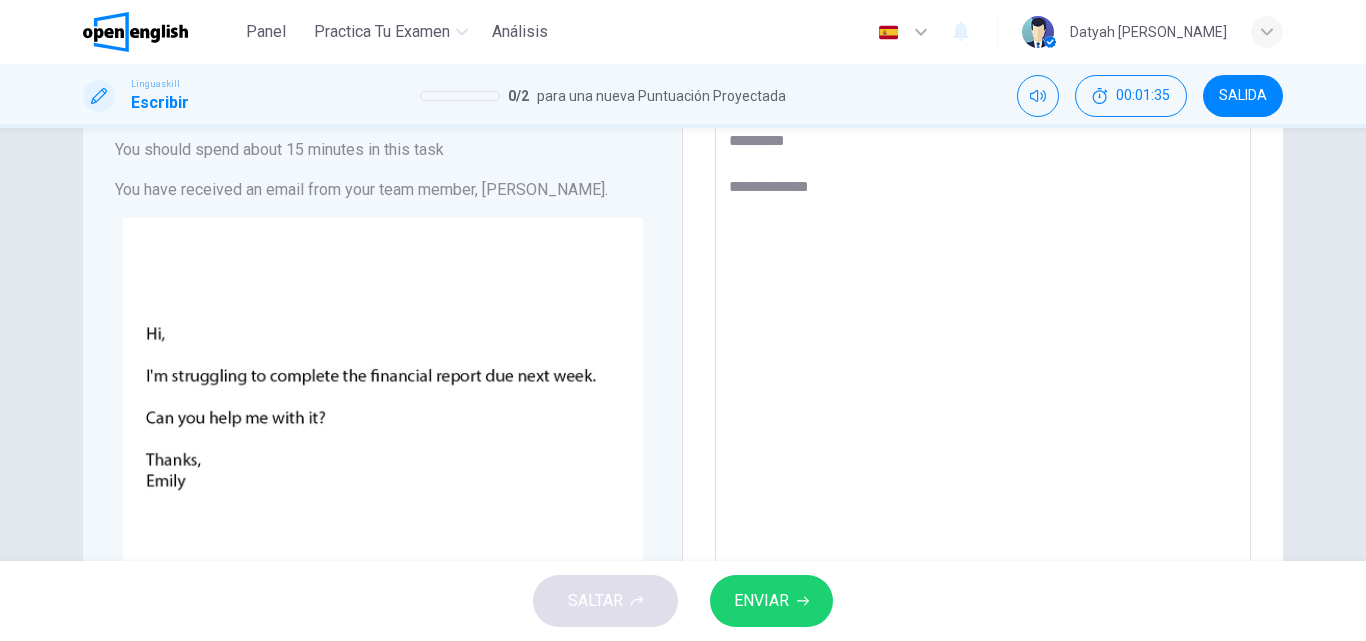 type on "**********" 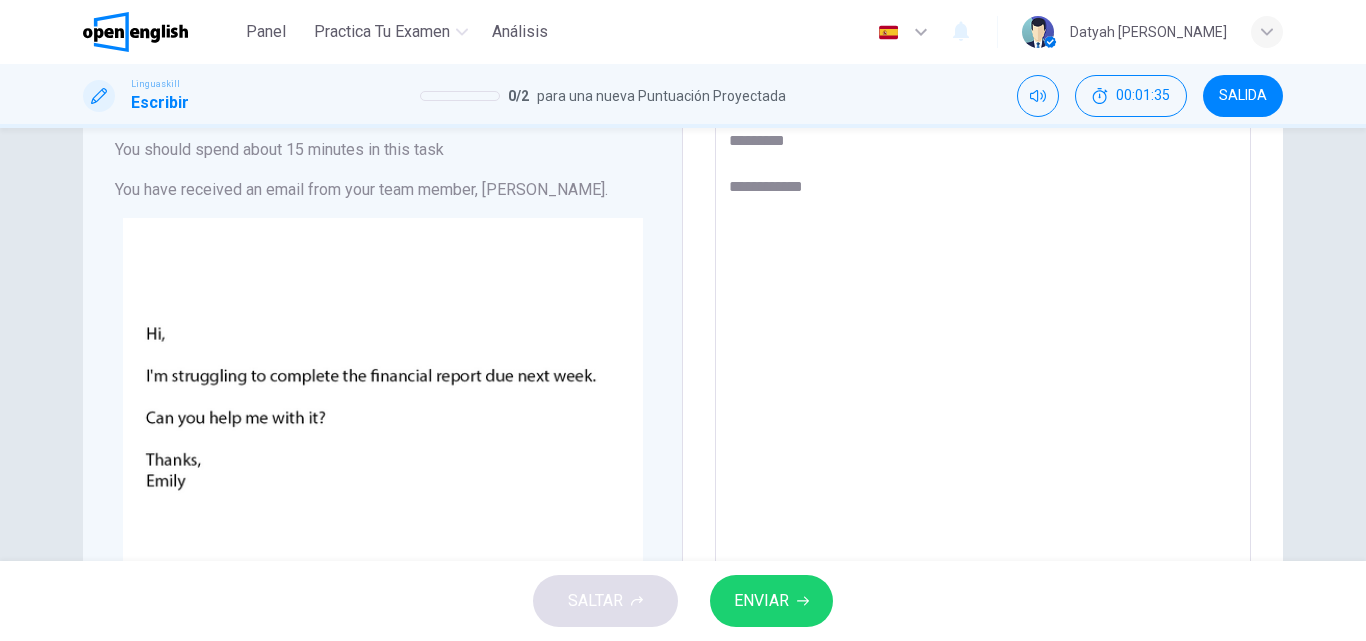type on "*" 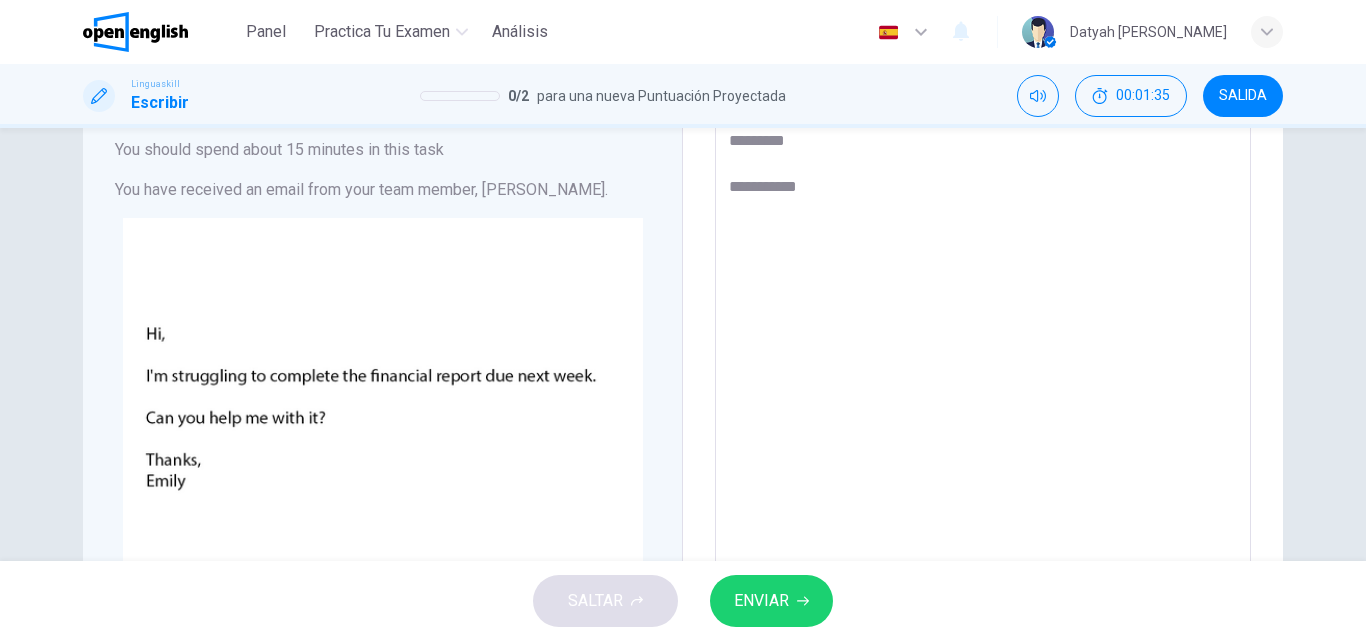 type on "*" 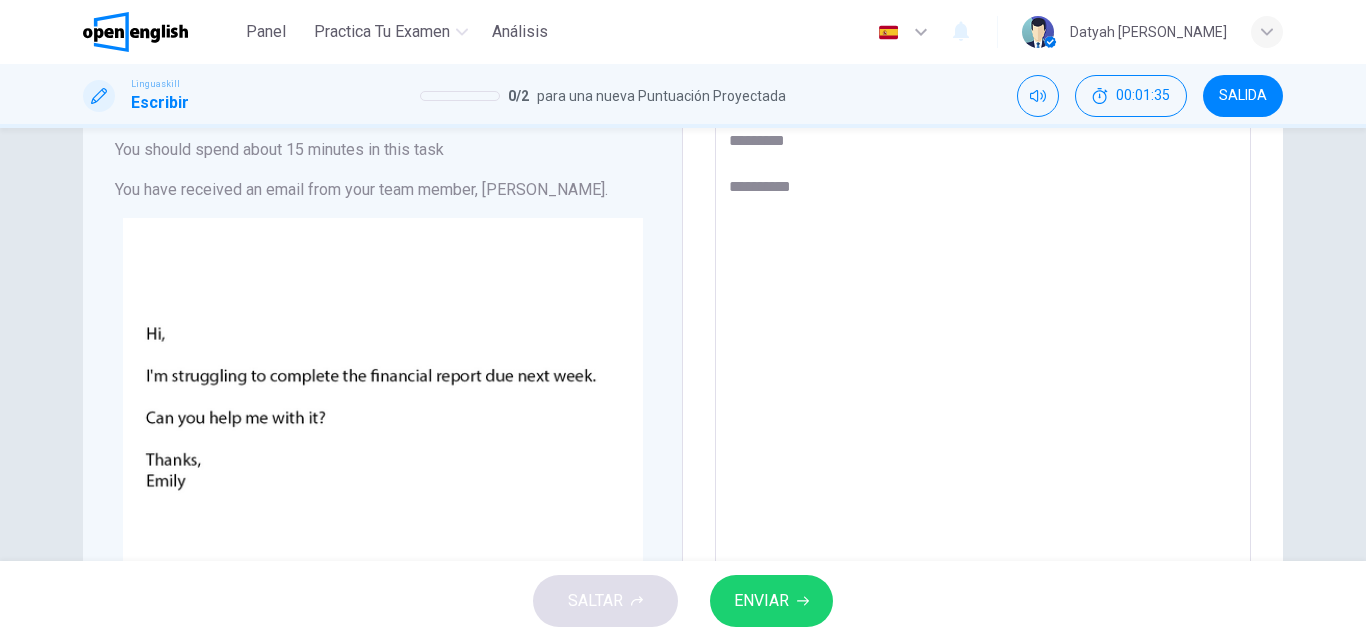type on "*" 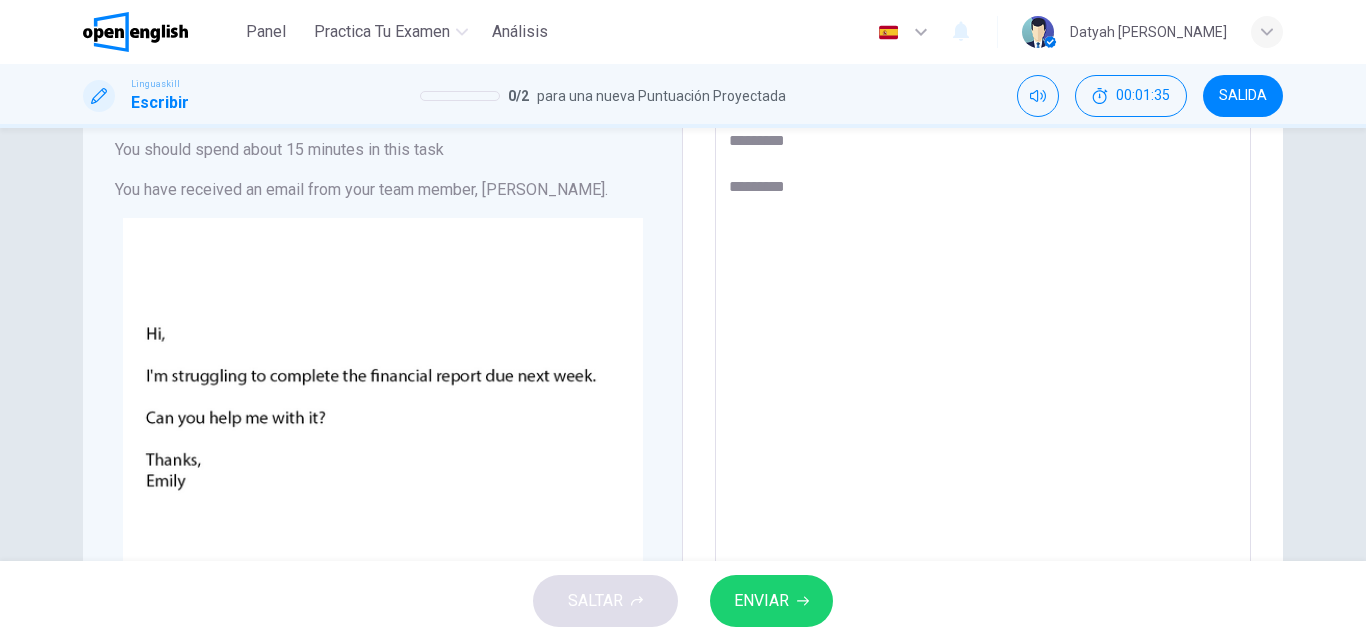type on "*" 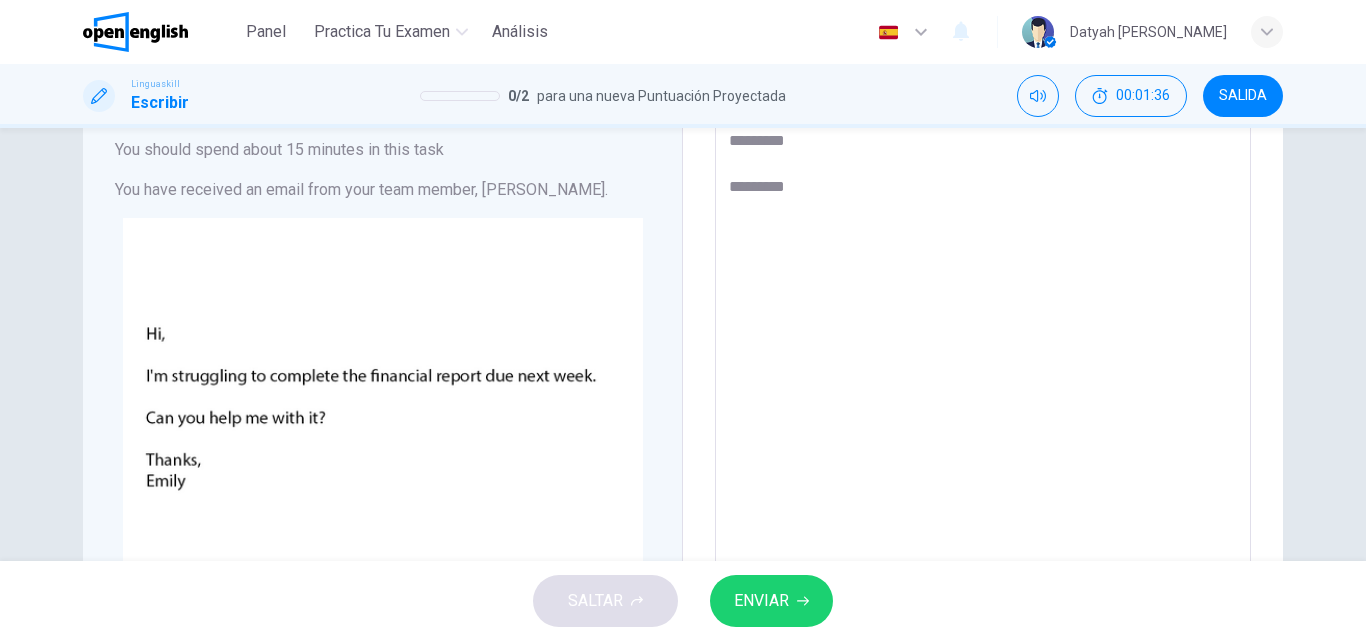type on "**********" 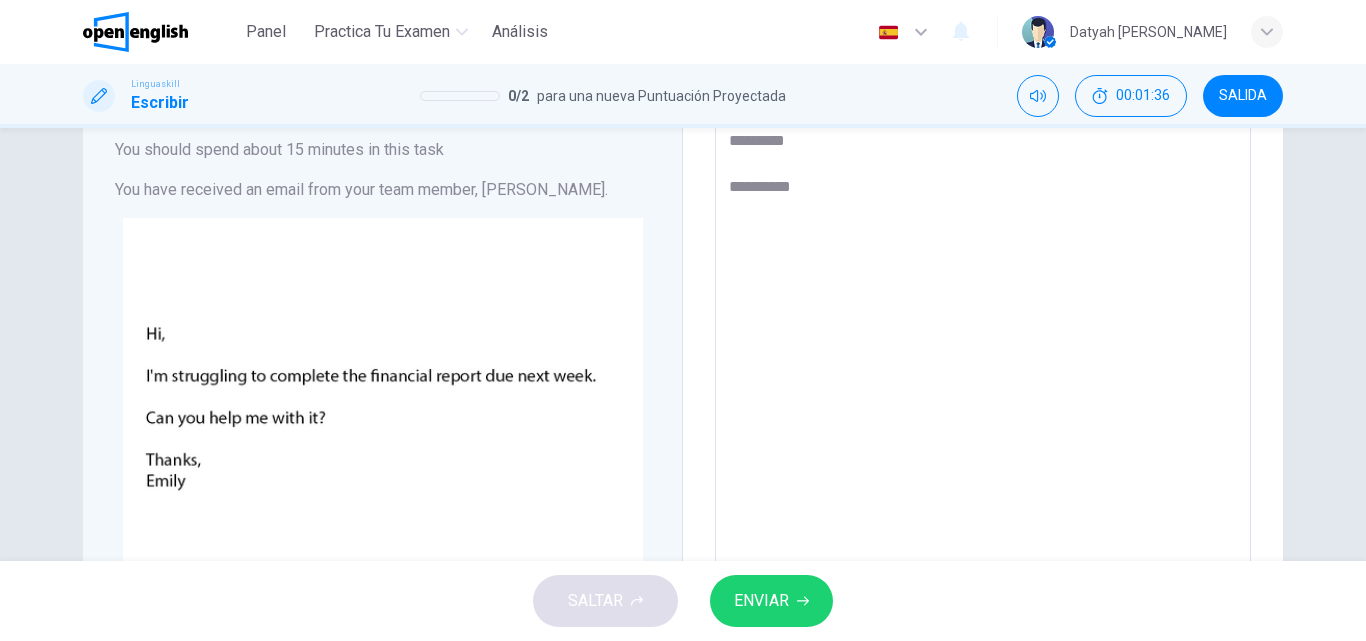 type on "*" 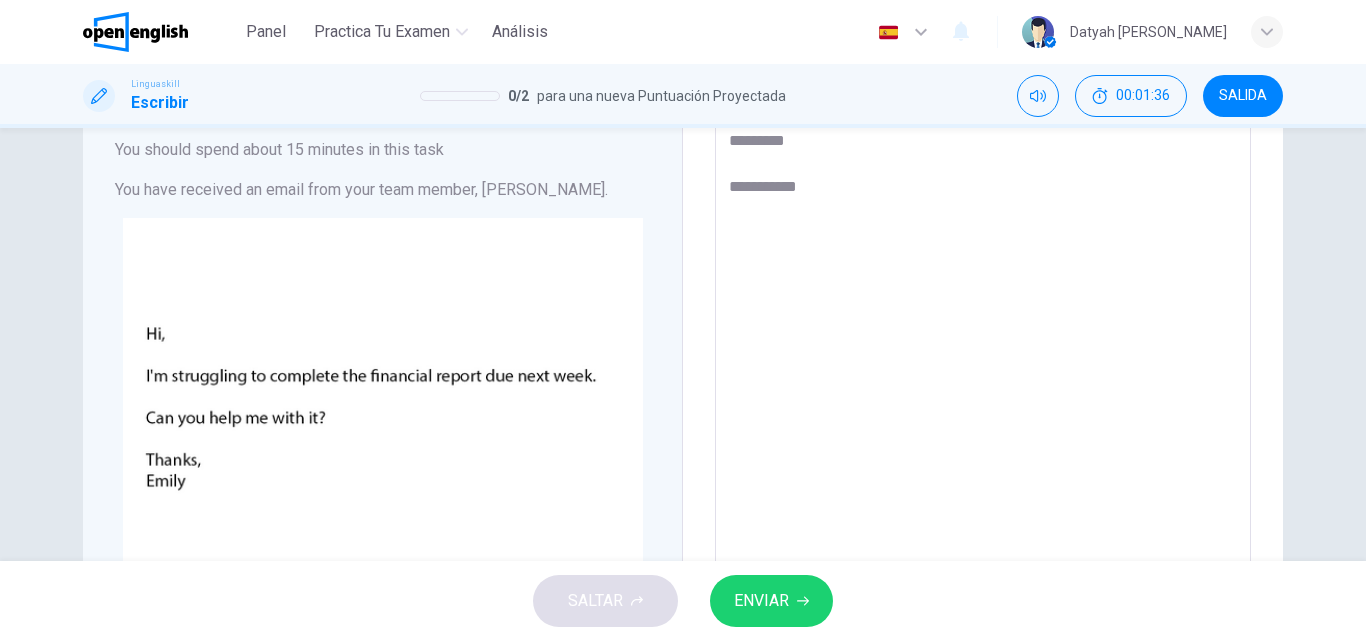 type on "*" 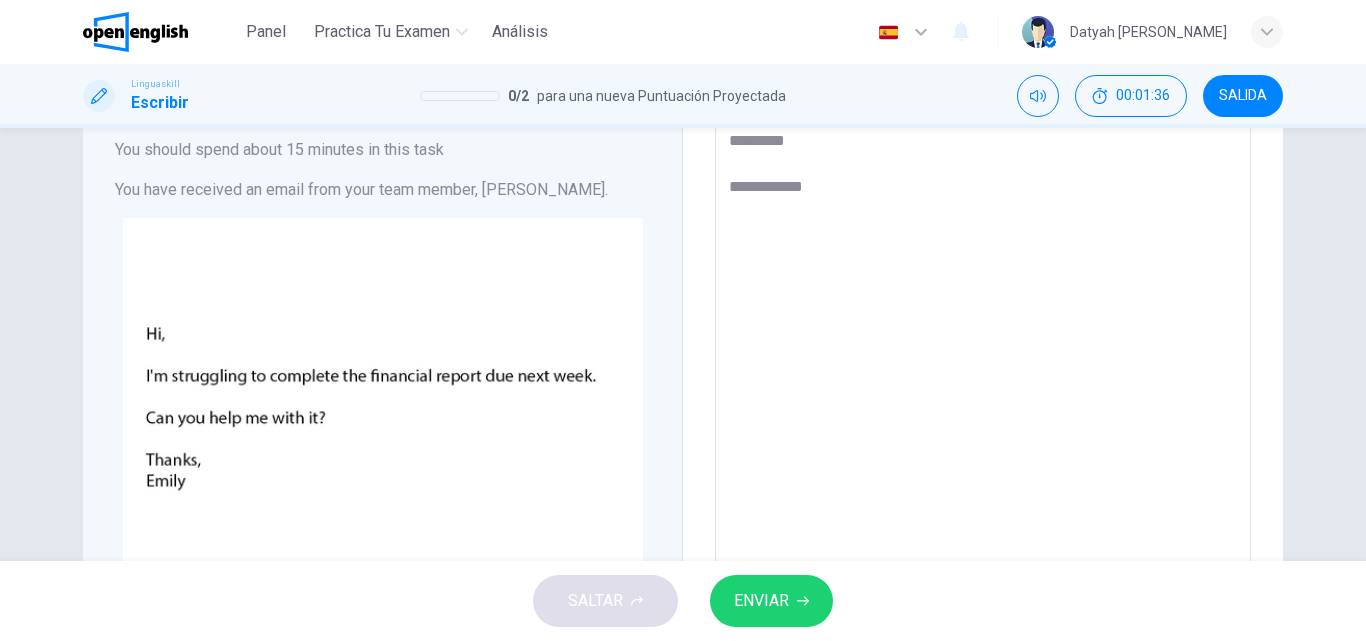 type on "*" 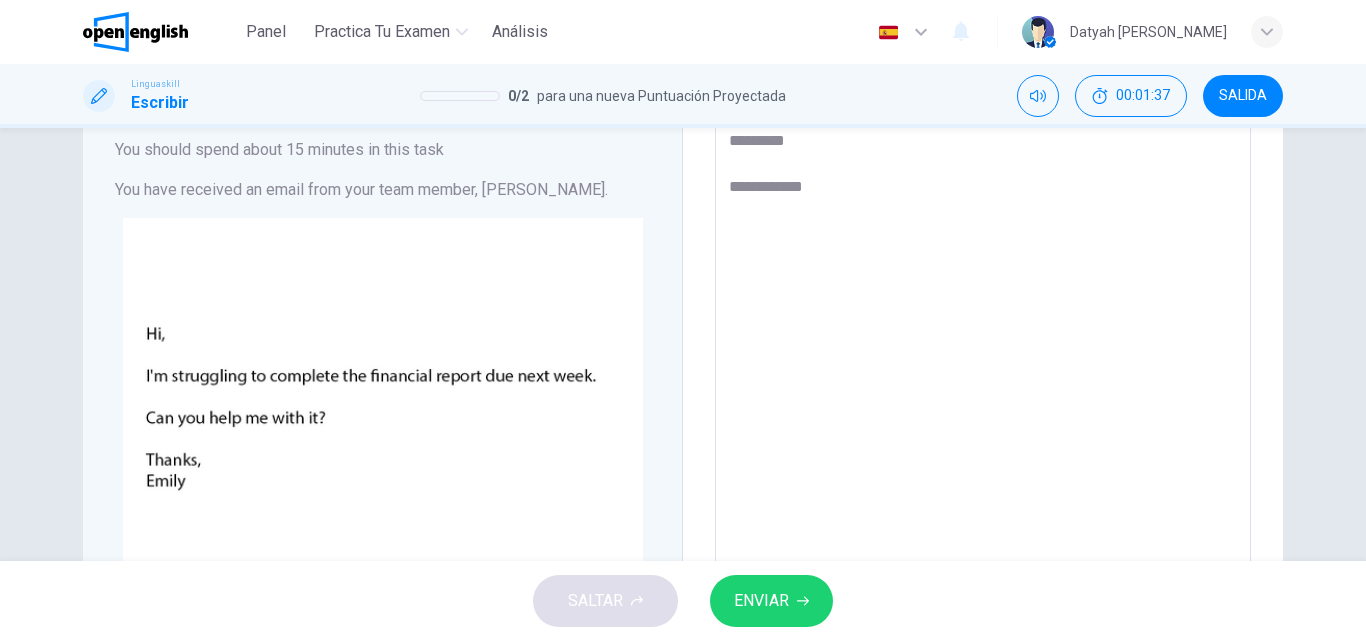 type on "**********" 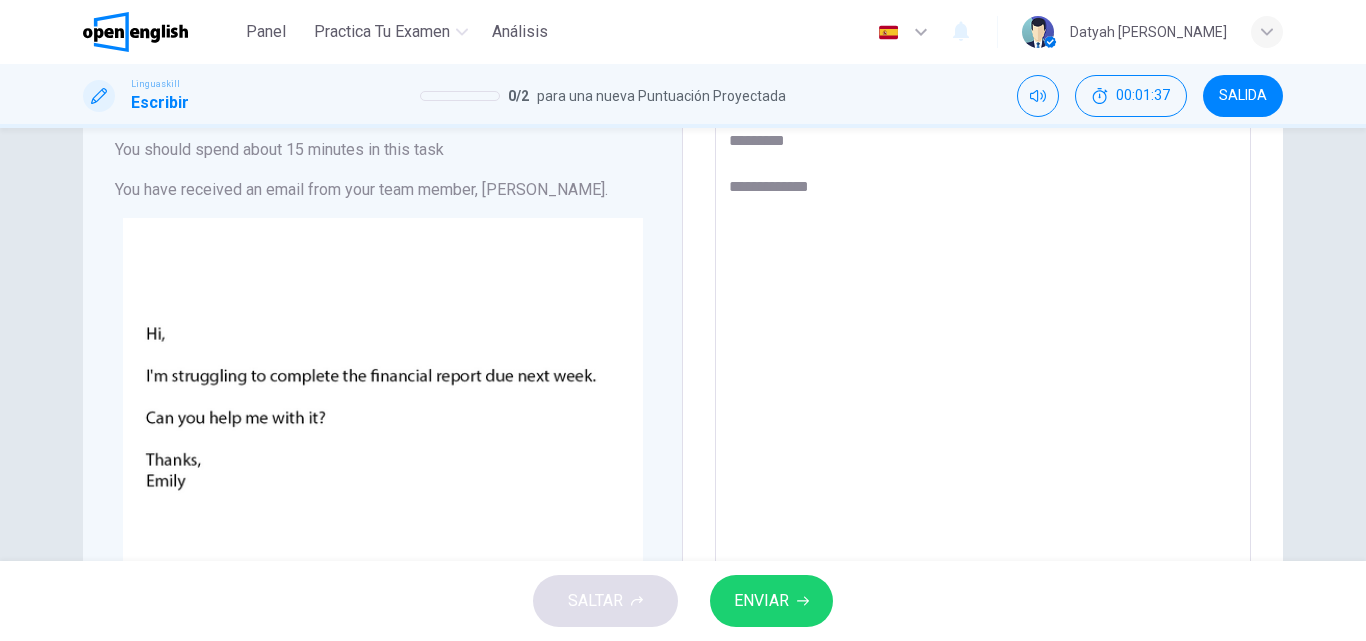 type on "*" 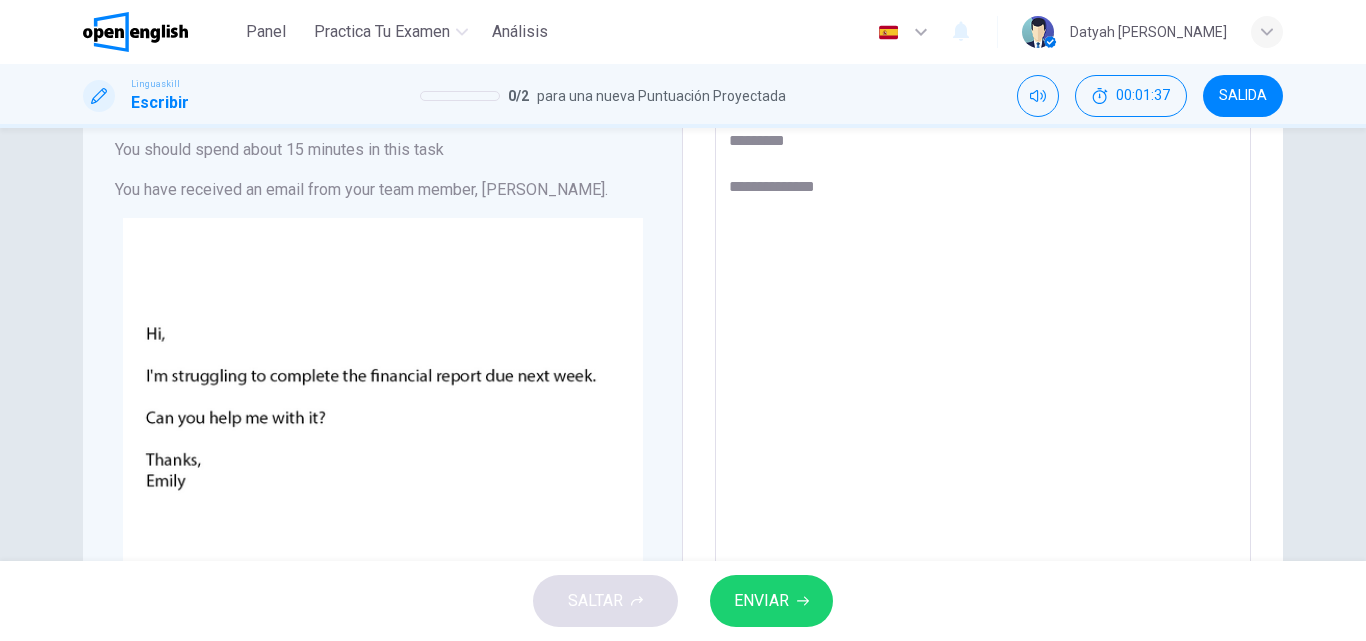 type on "*" 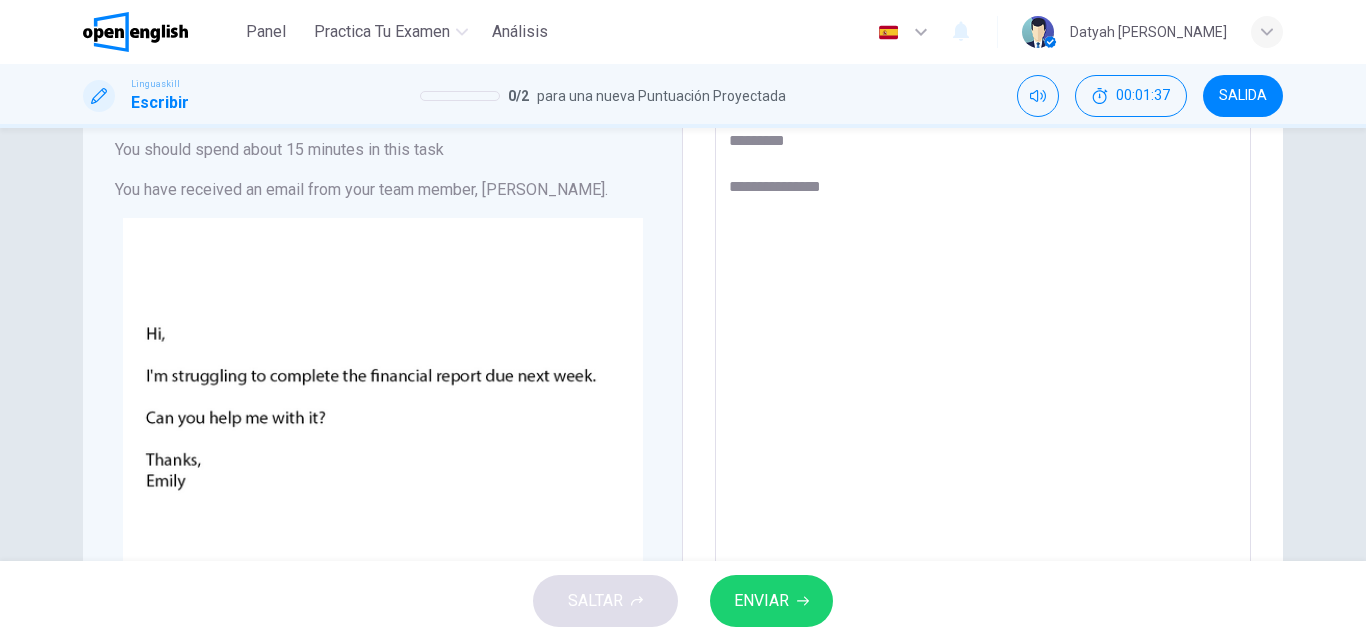 type on "*" 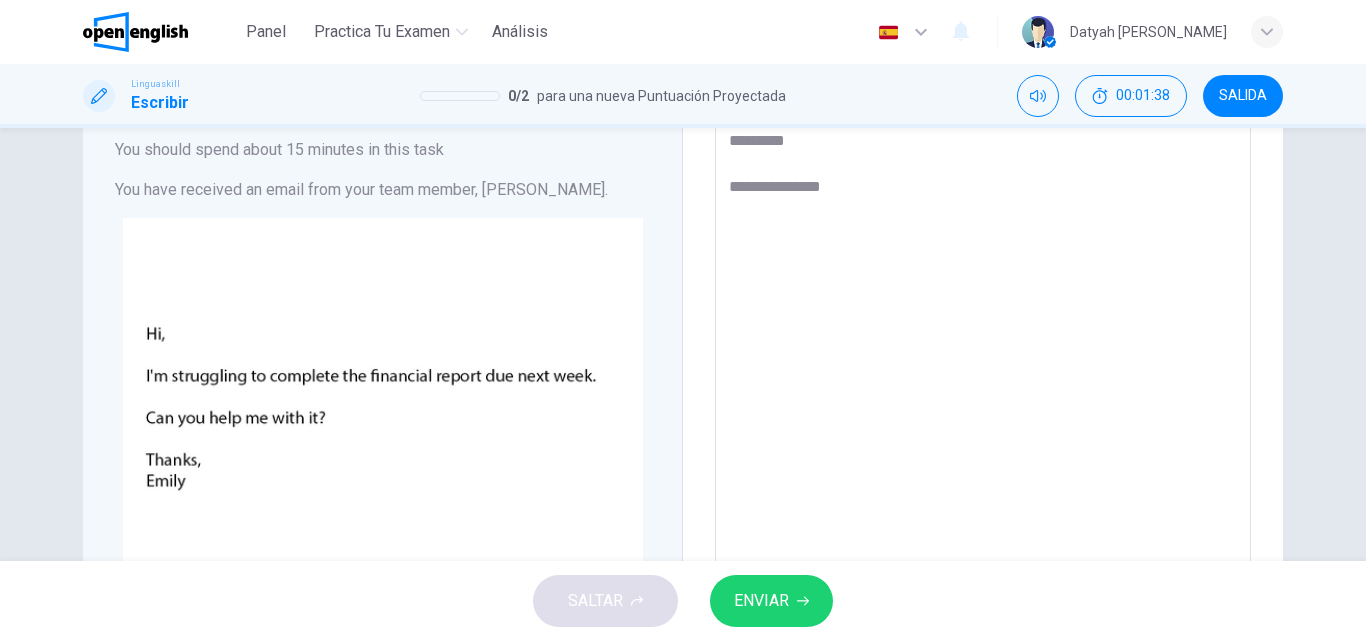 type on "**********" 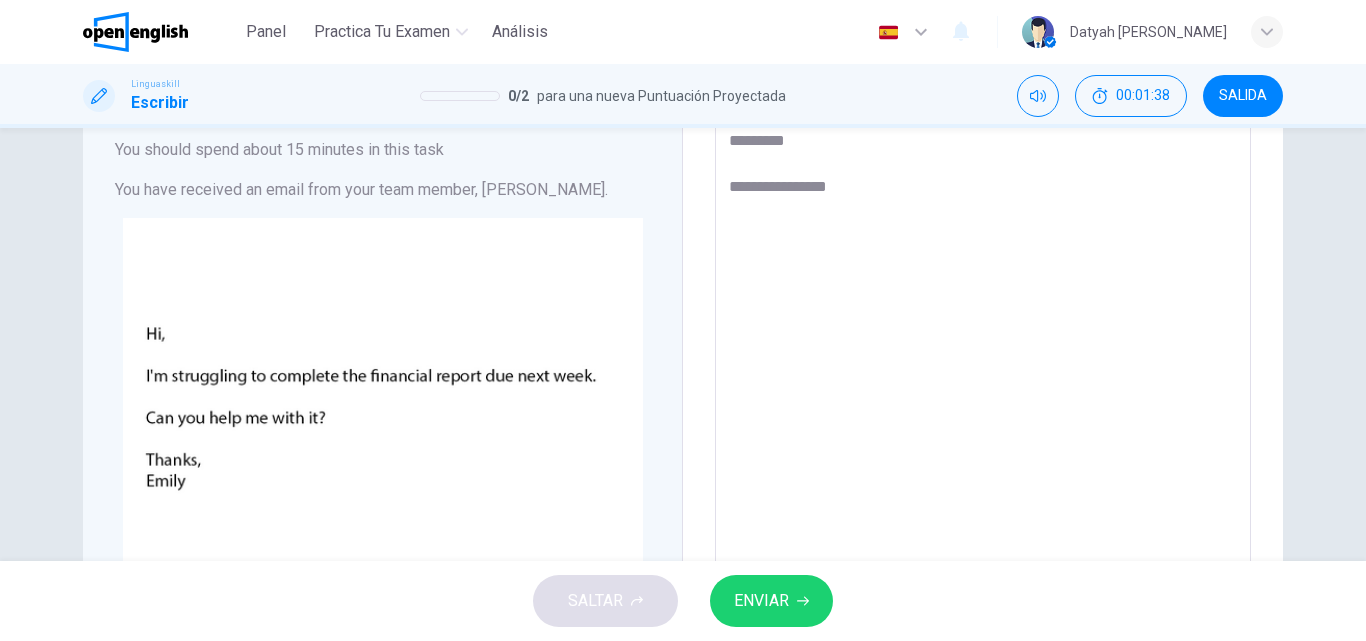 type on "*" 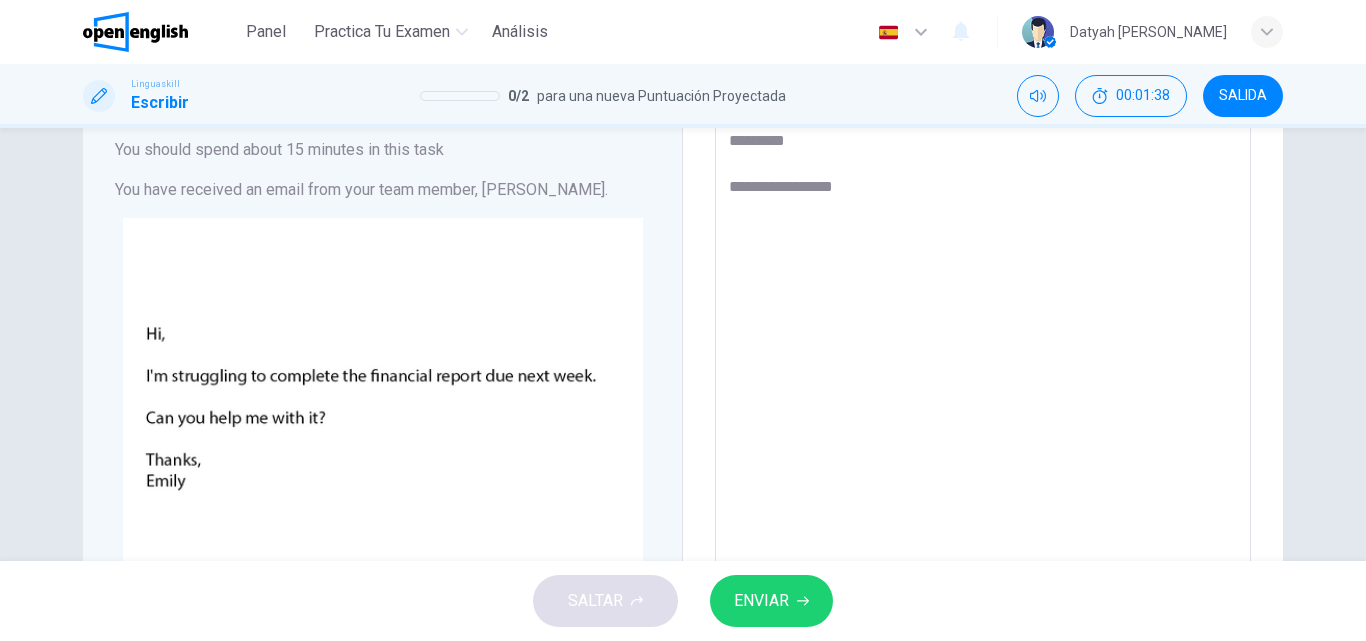 type on "*" 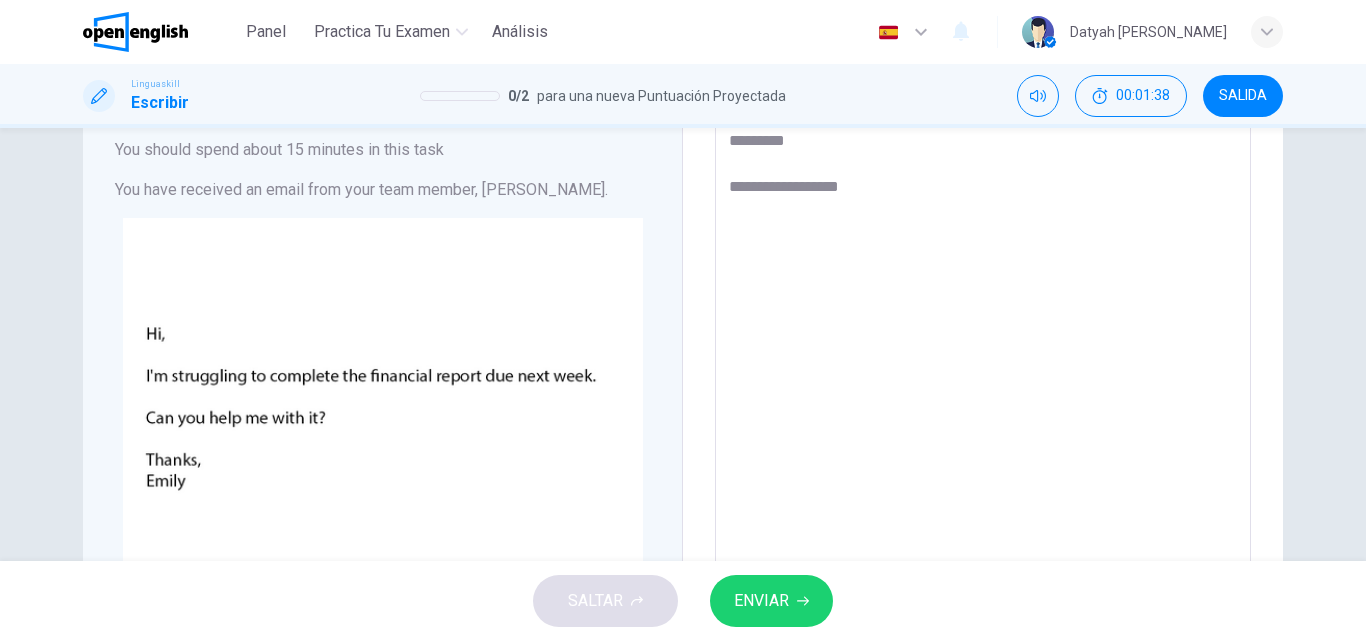 type on "**********" 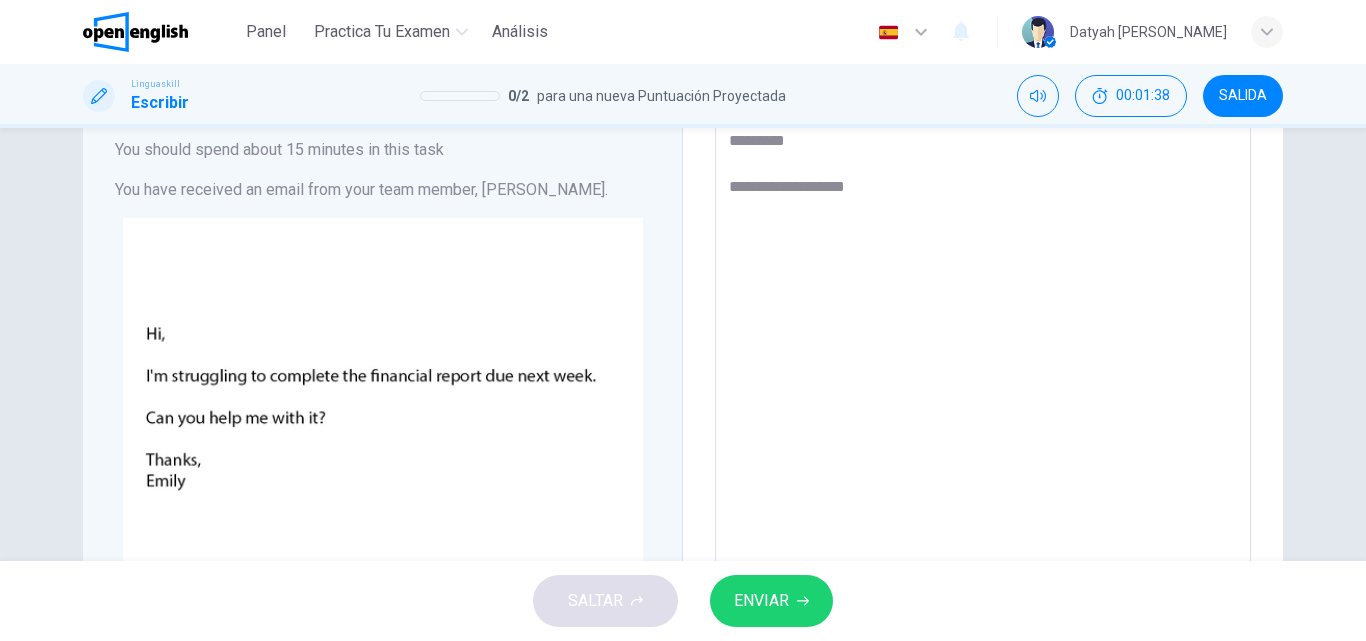 type on "*" 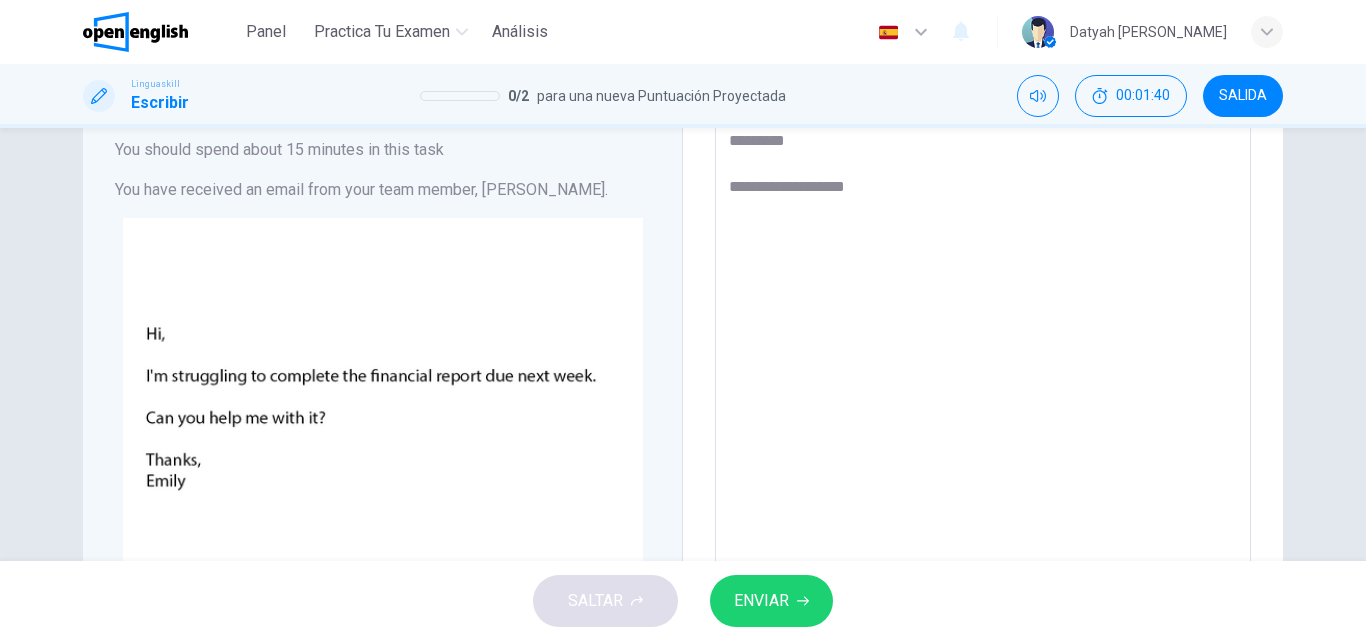 type on "**********" 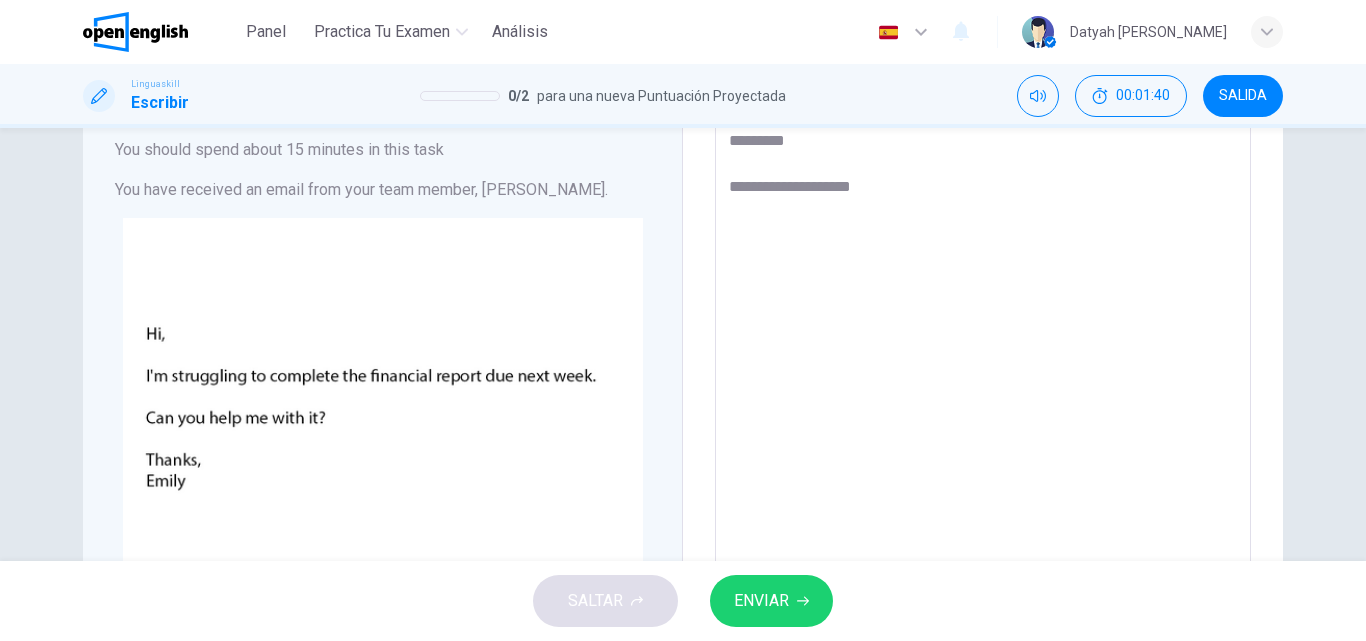 type on "*" 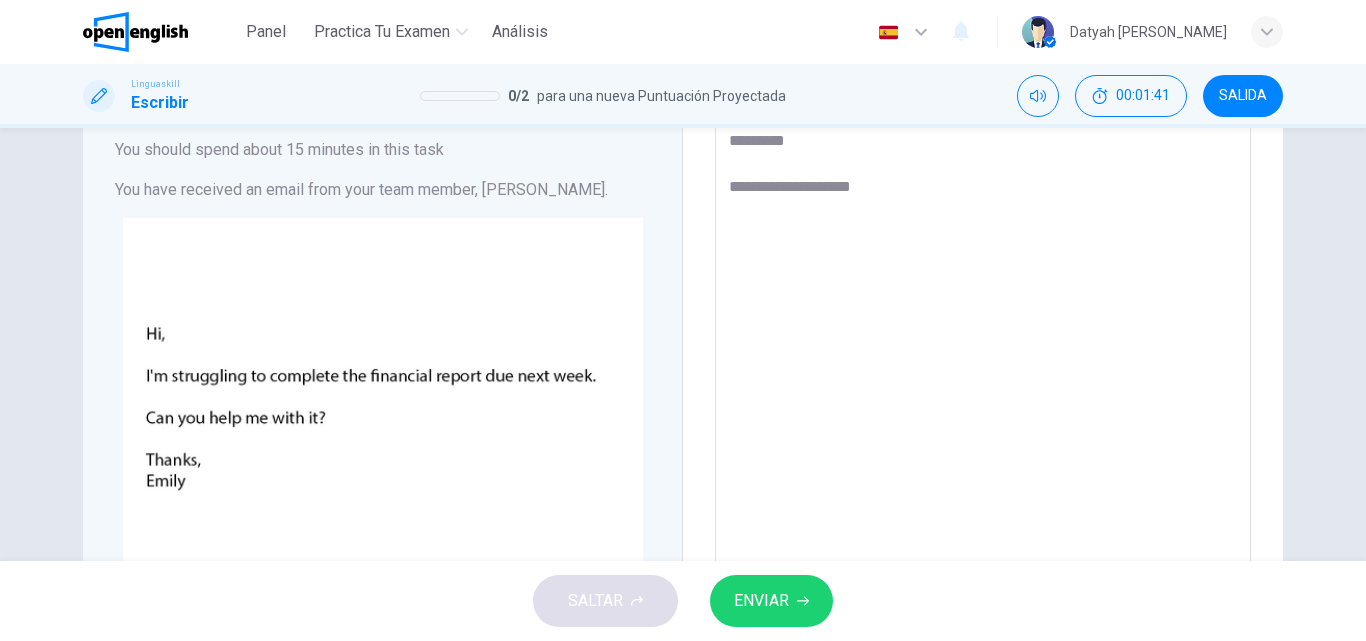 type on "**********" 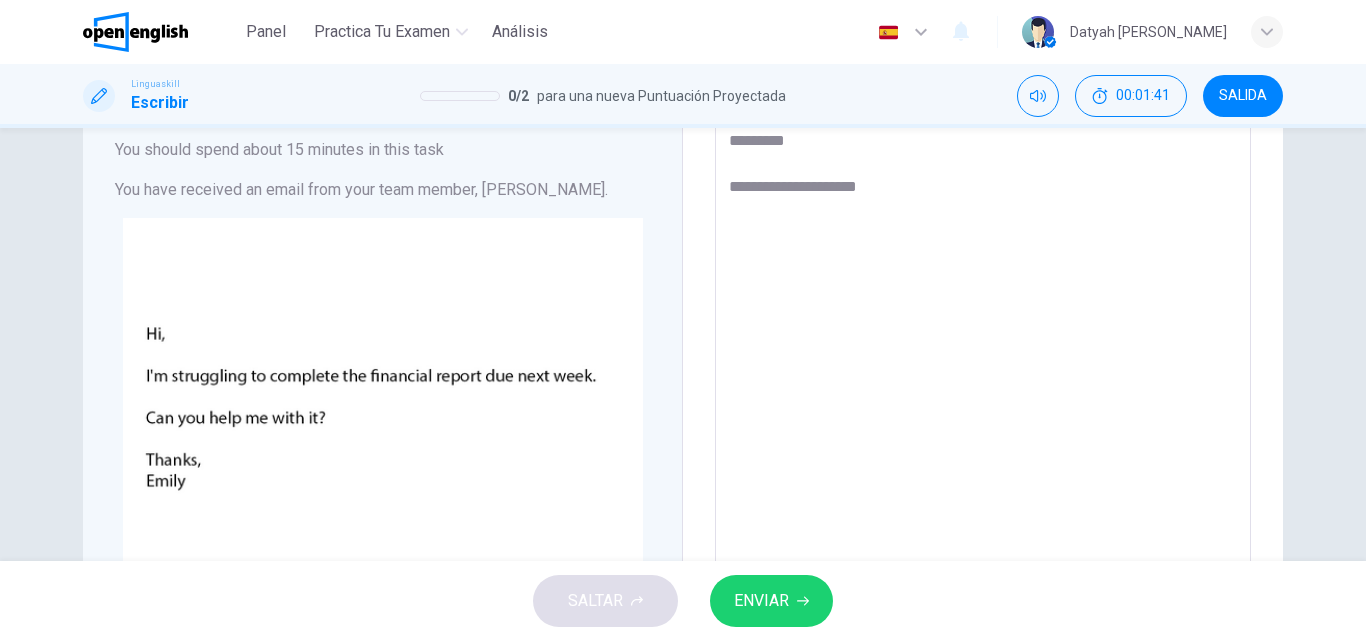type on "*" 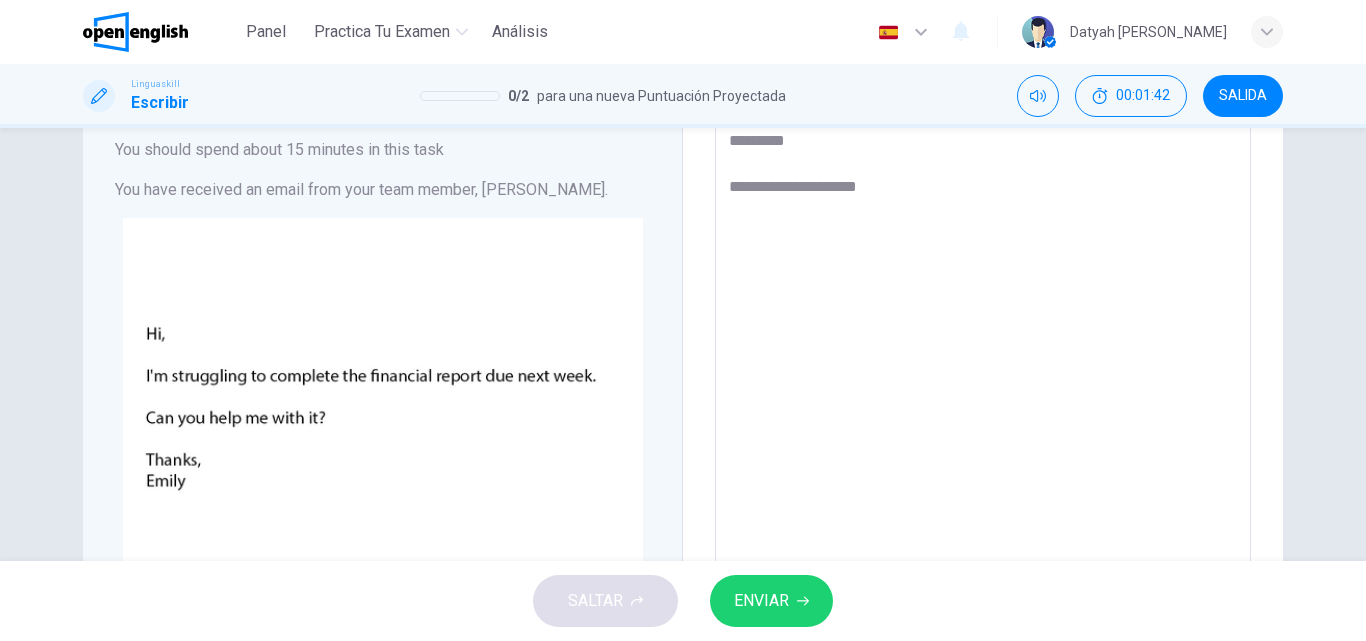 type on "**********" 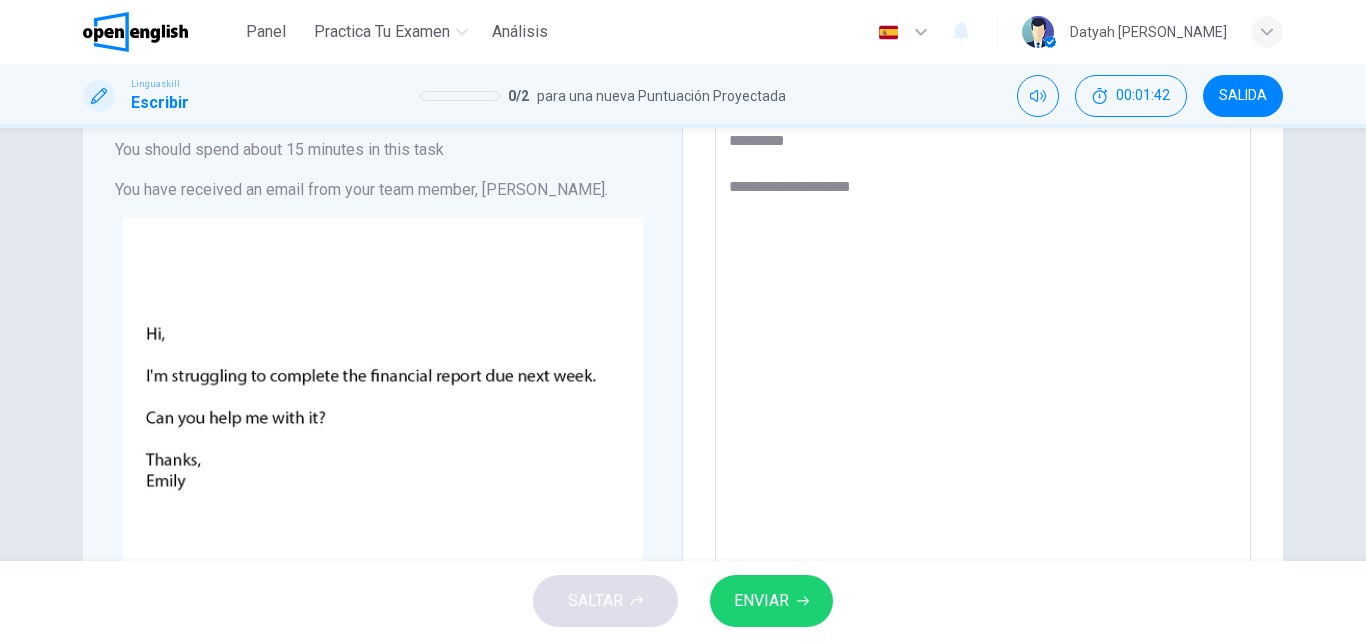 type on "*" 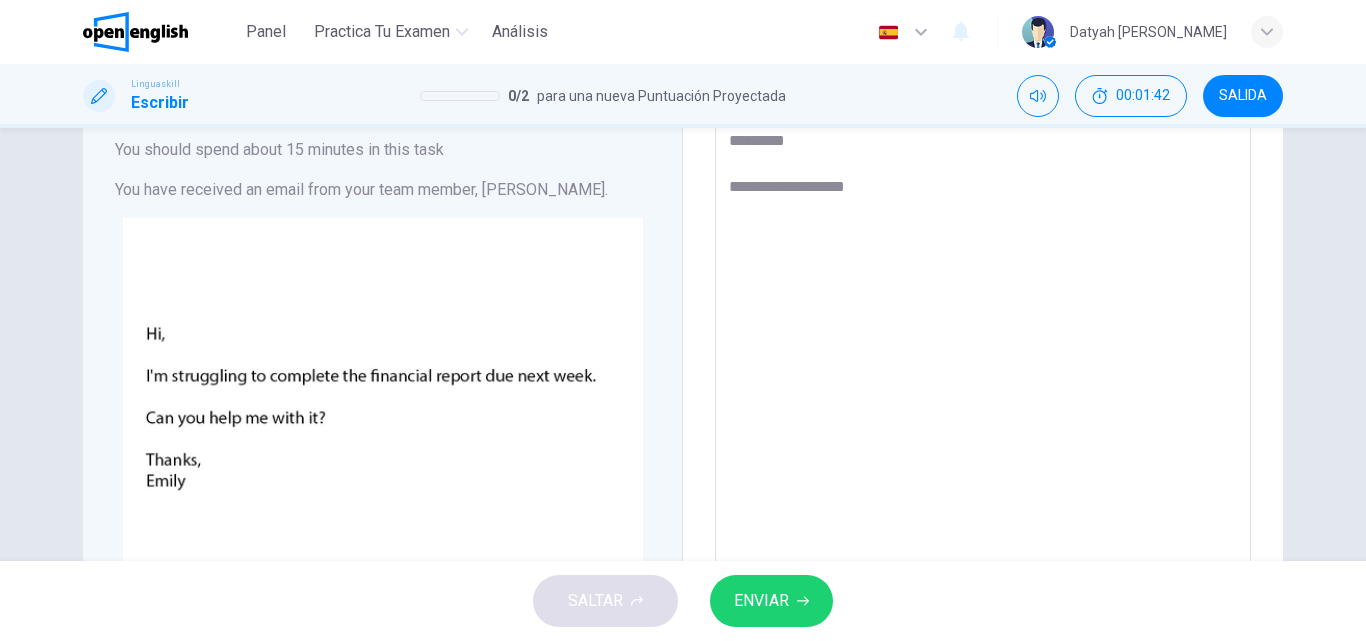 type on "*" 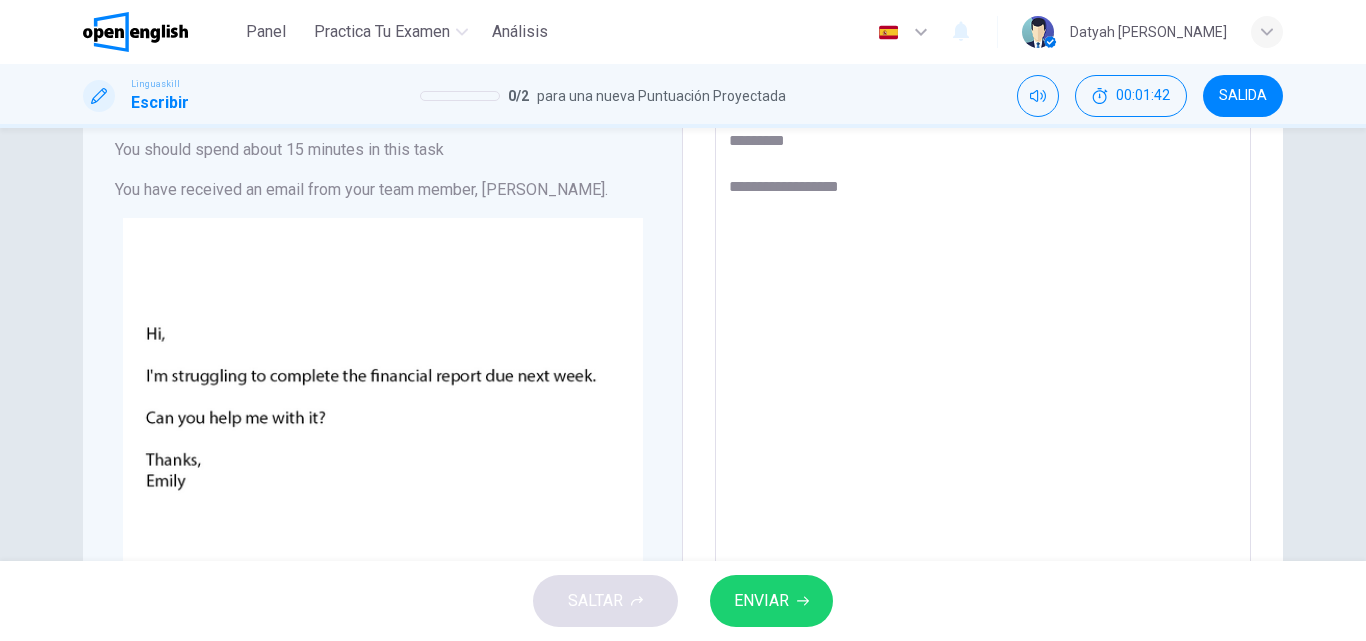 type on "*" 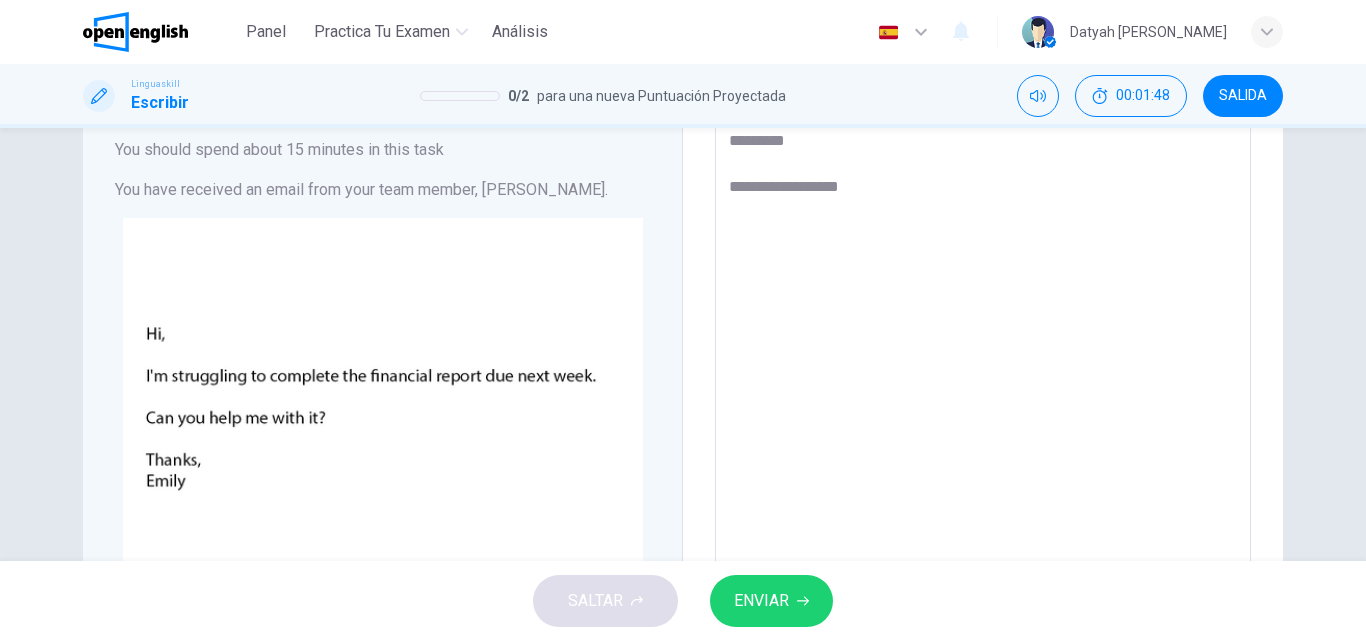 type on "**********" 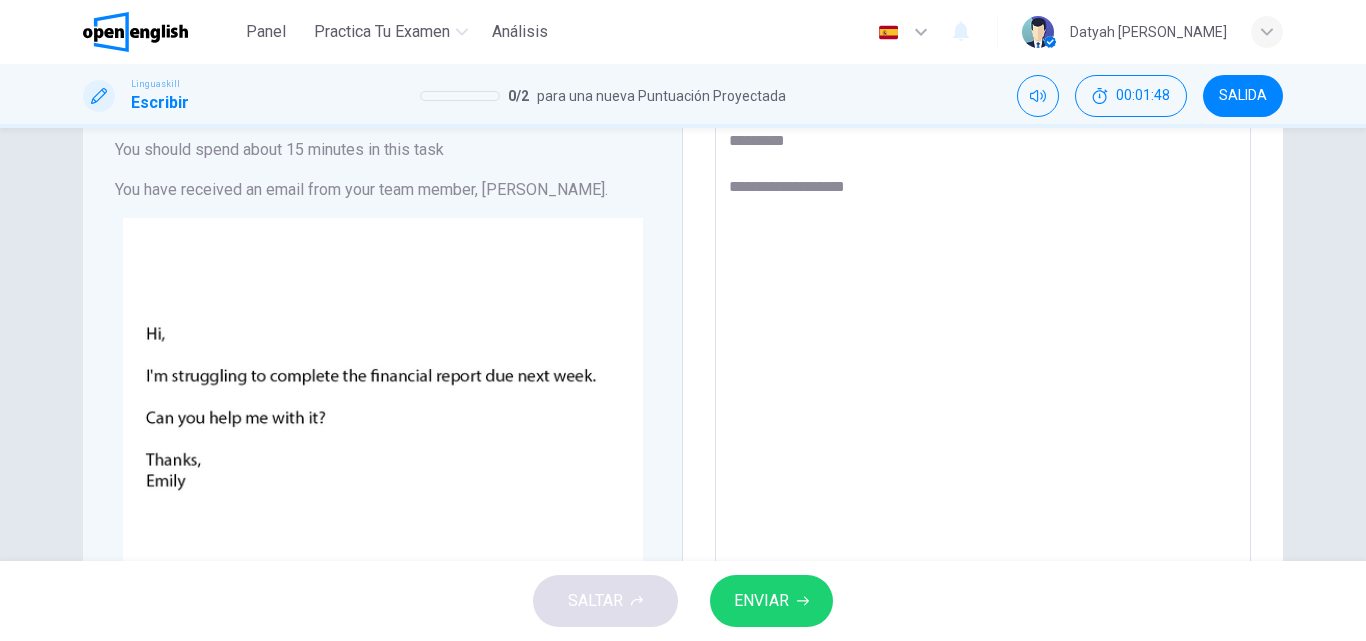 type on "*" 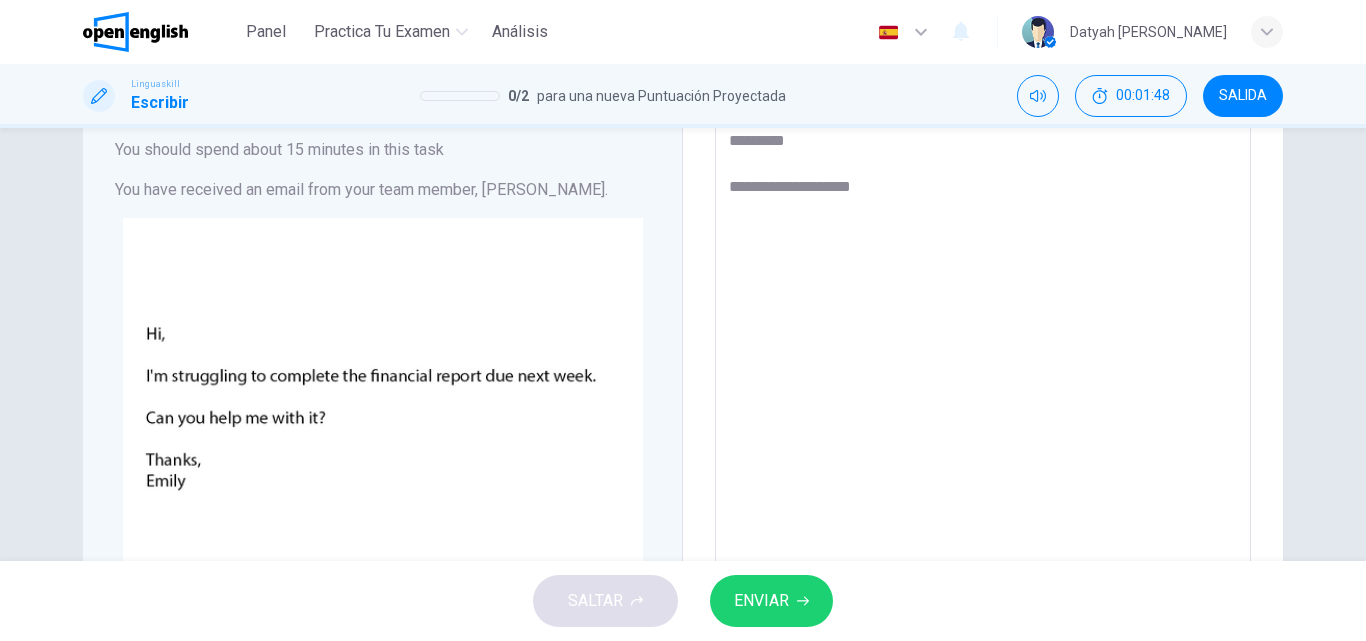 type on "*" 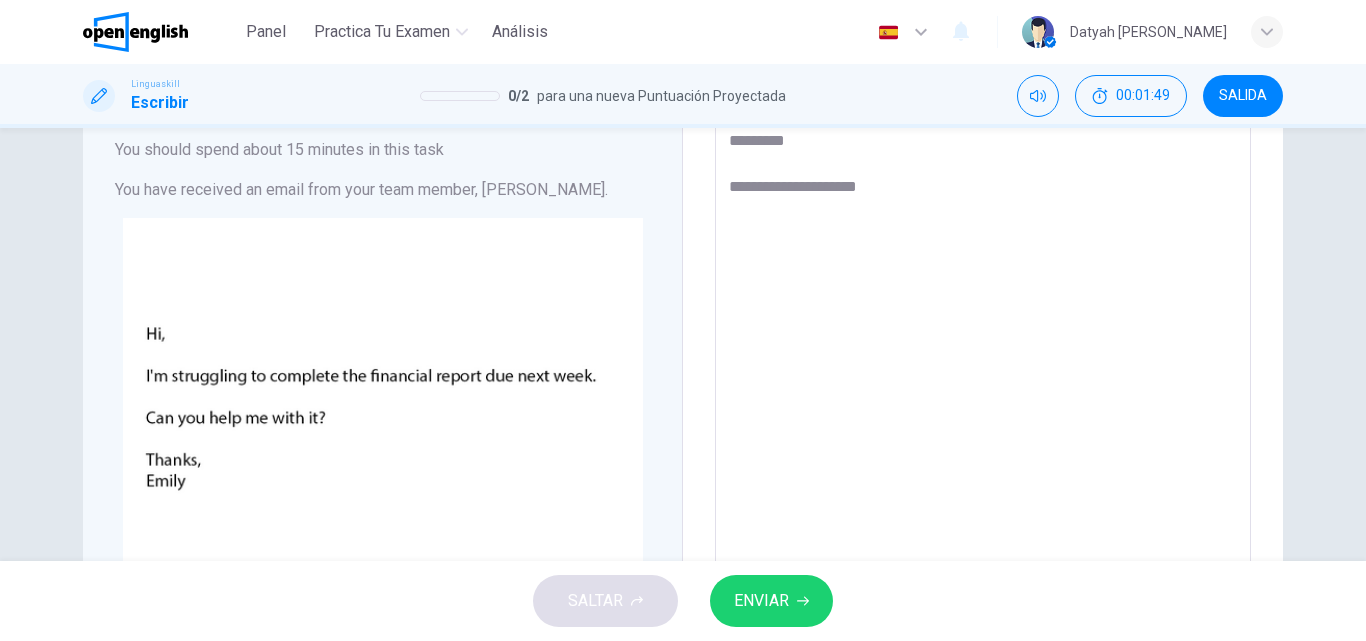 type on "*" 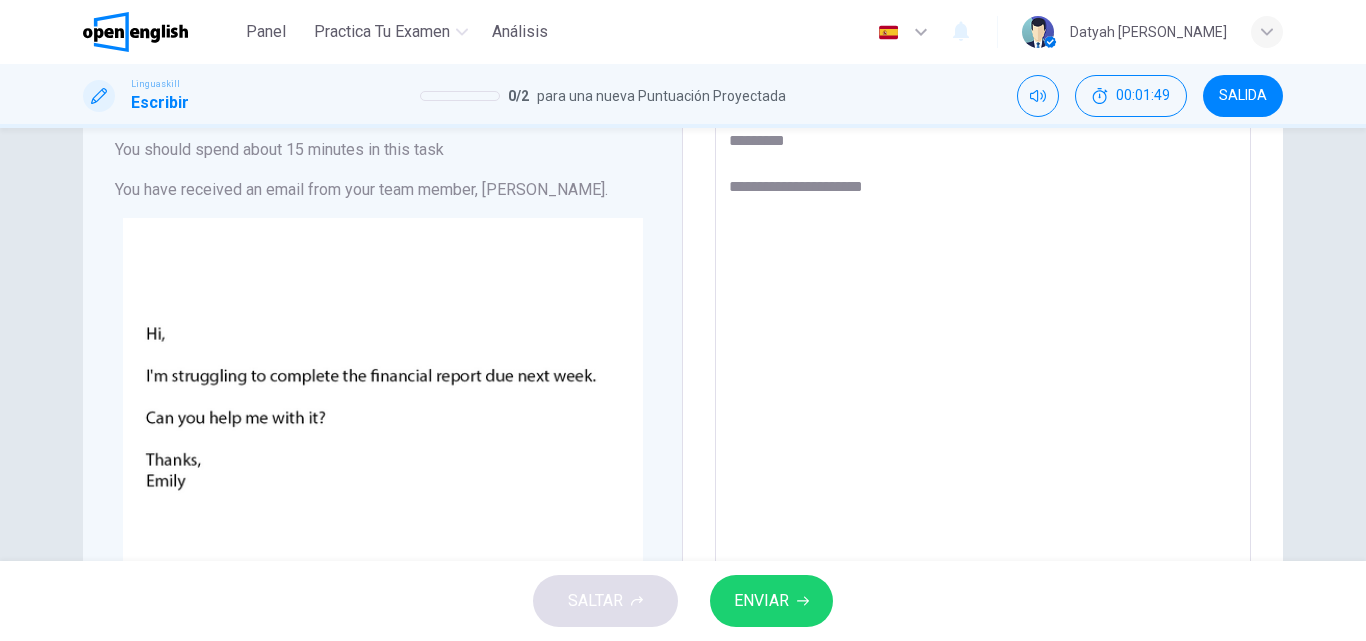 type on "*" 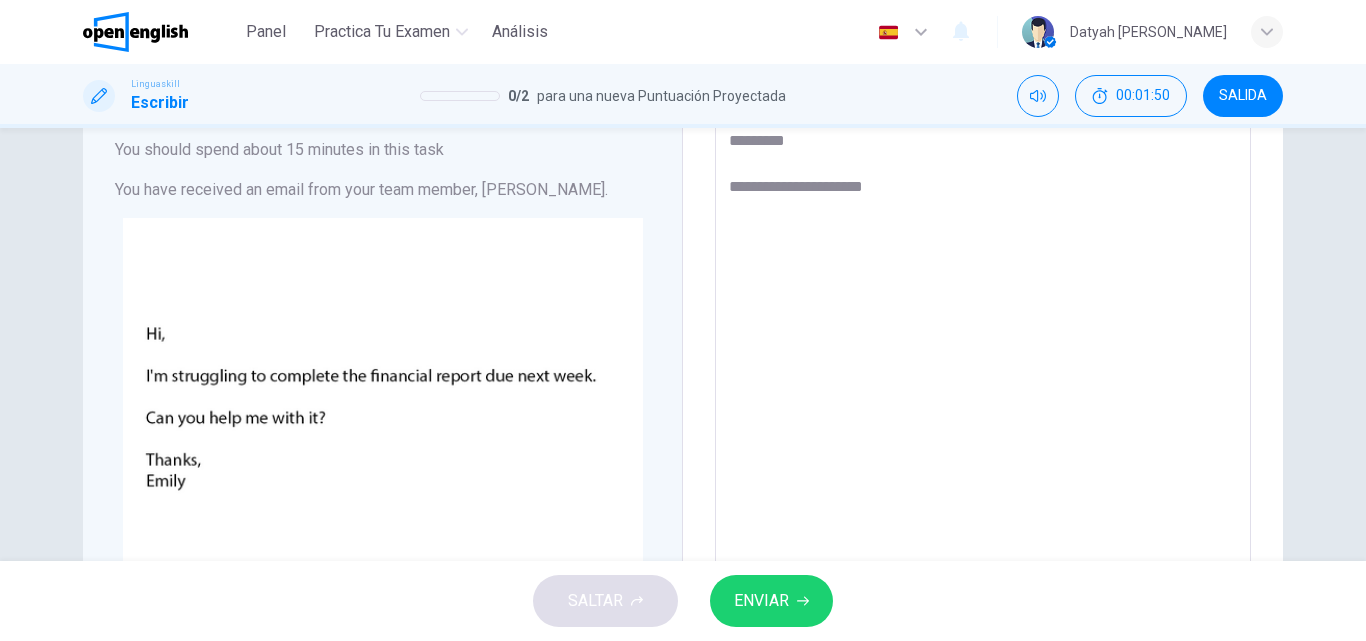 type on "**********" 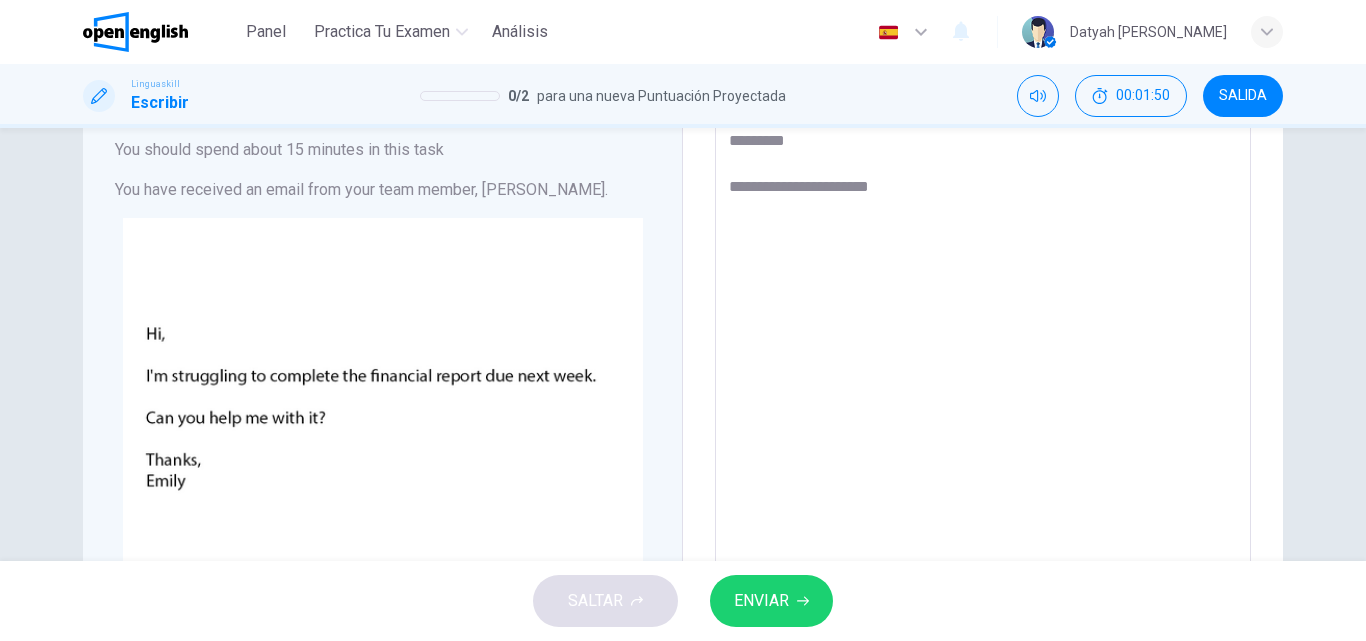 type on "*" 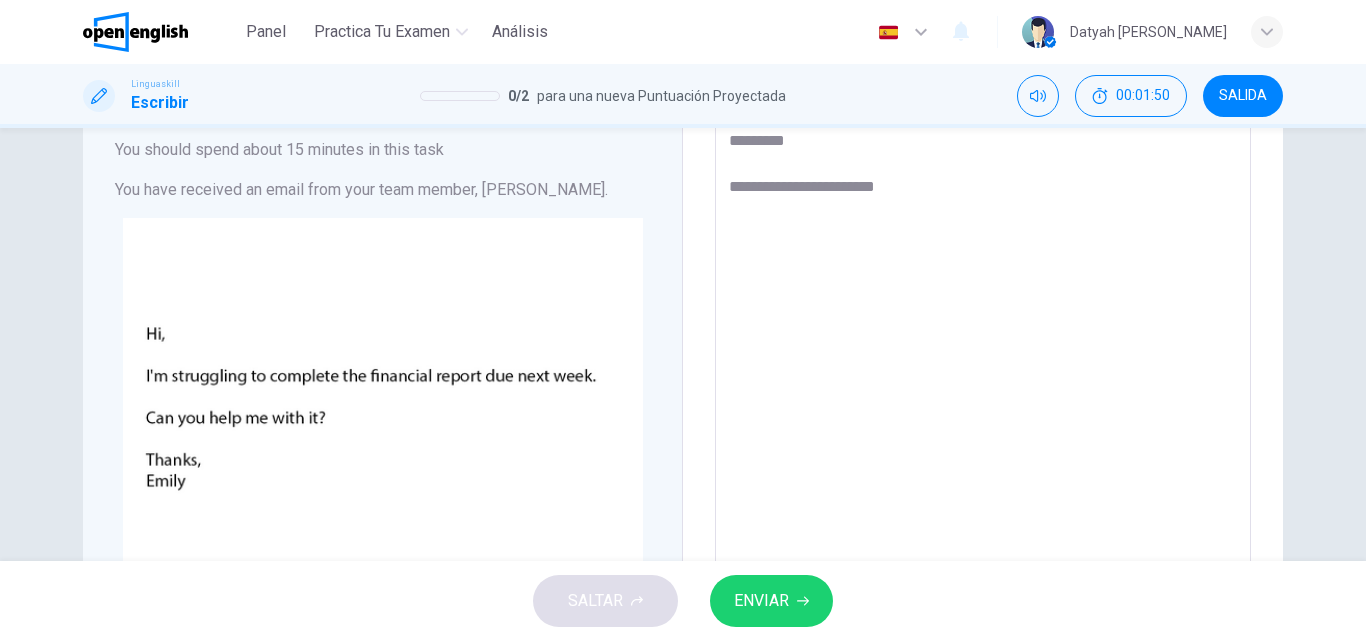 type on "*" 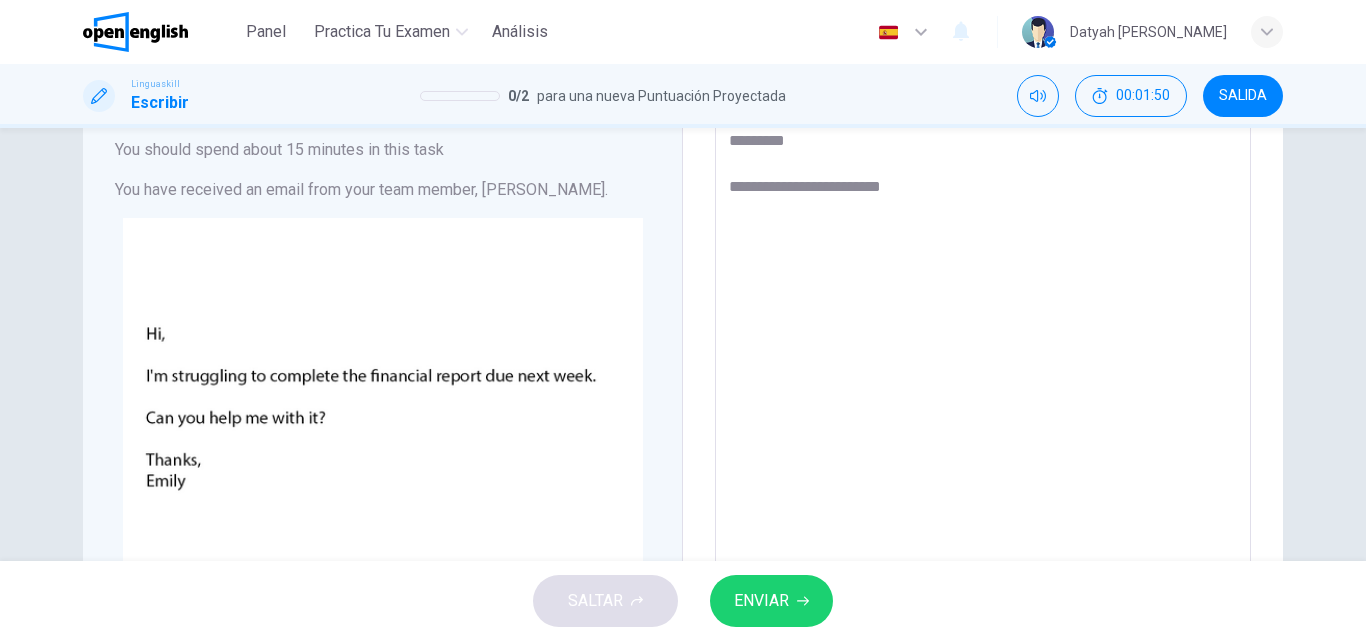 type on "*" 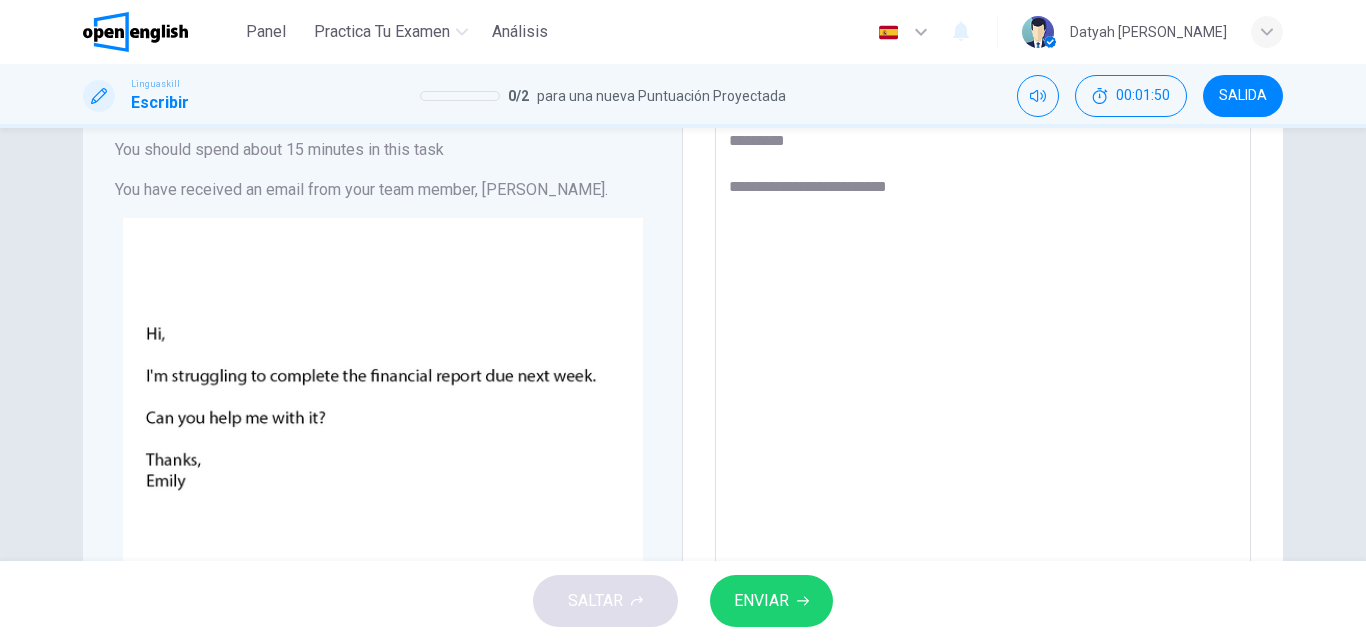 type on "*" 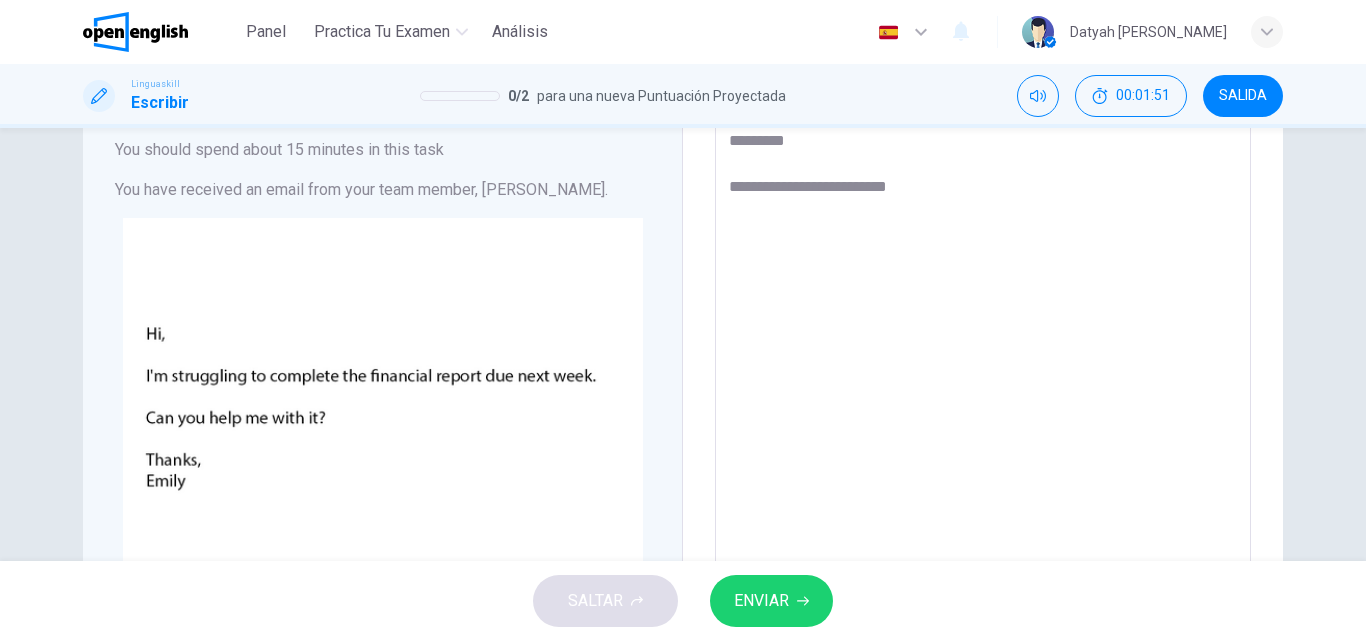 type on "**********" 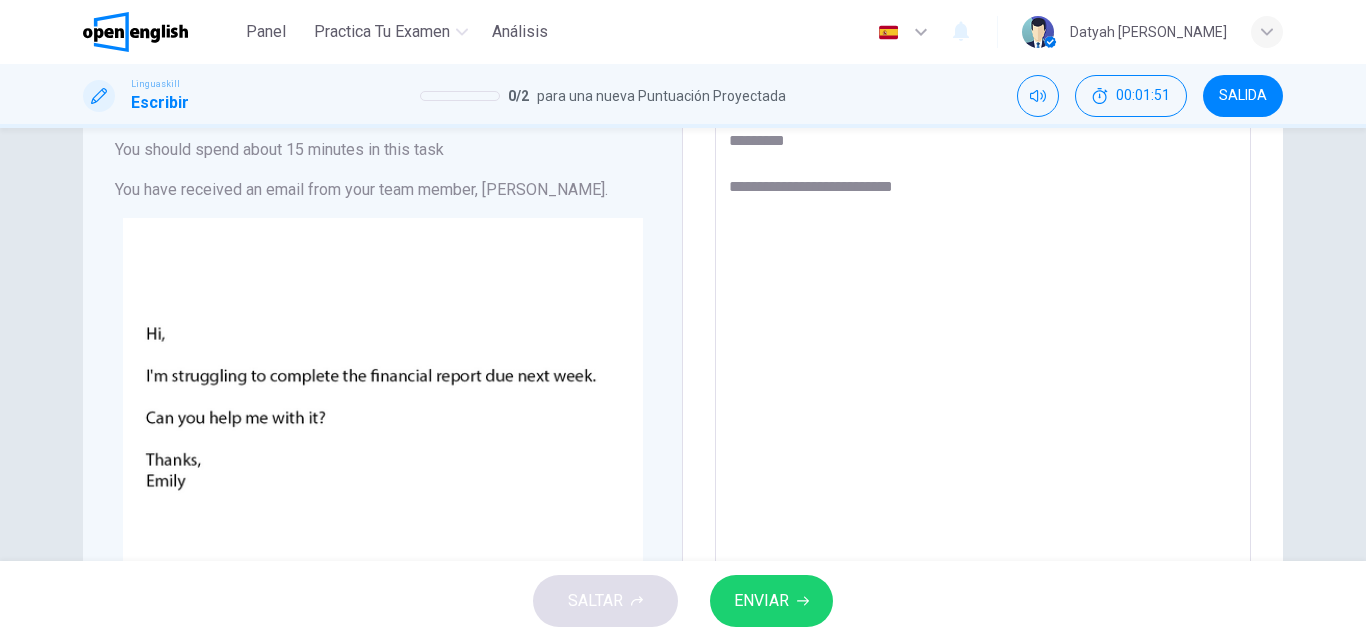 type on "*" 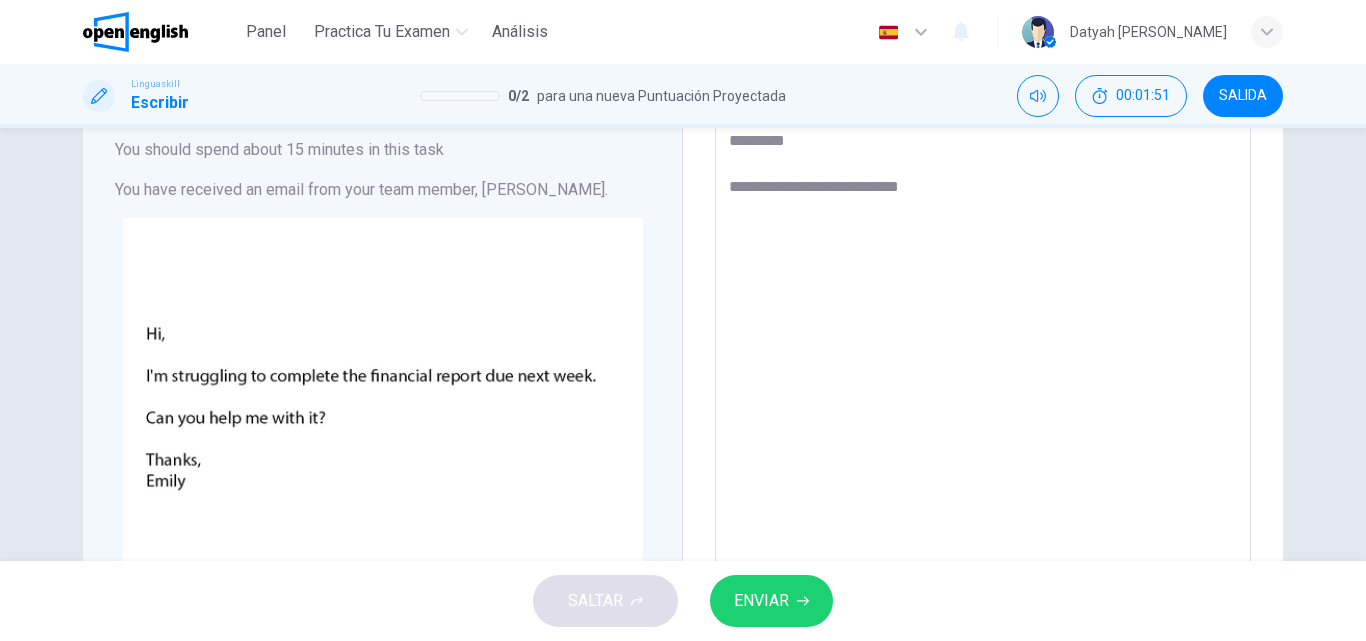 type on "*" 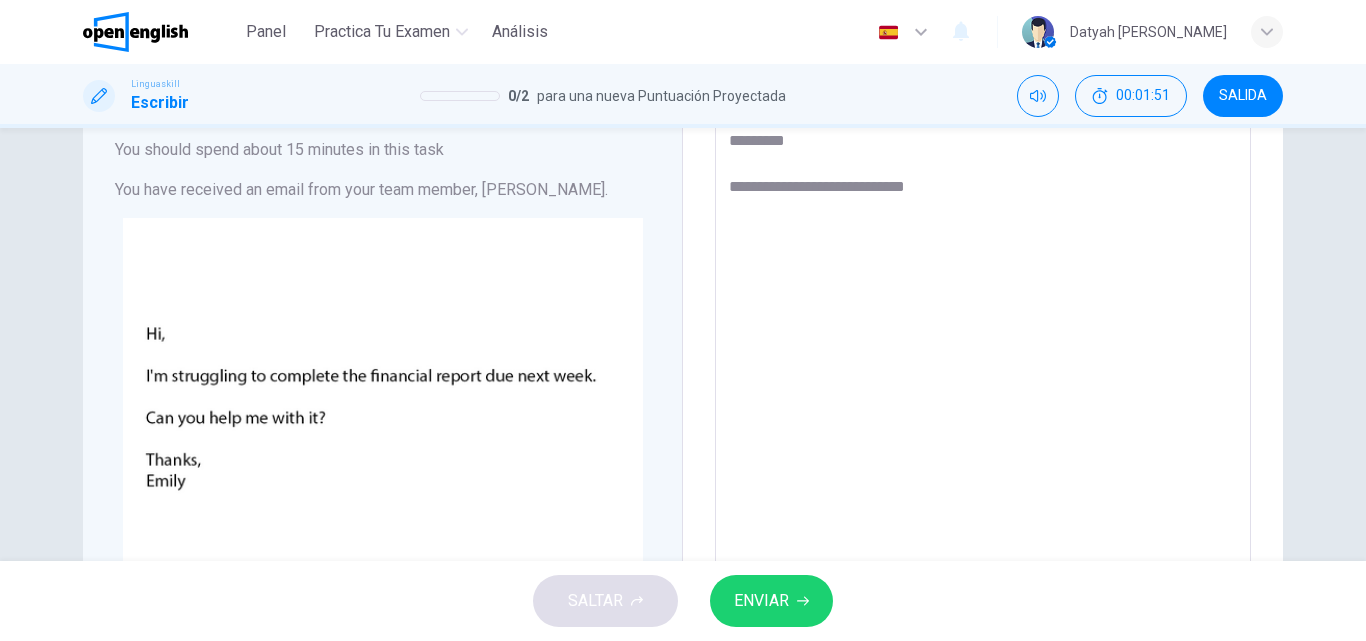 type on "*" 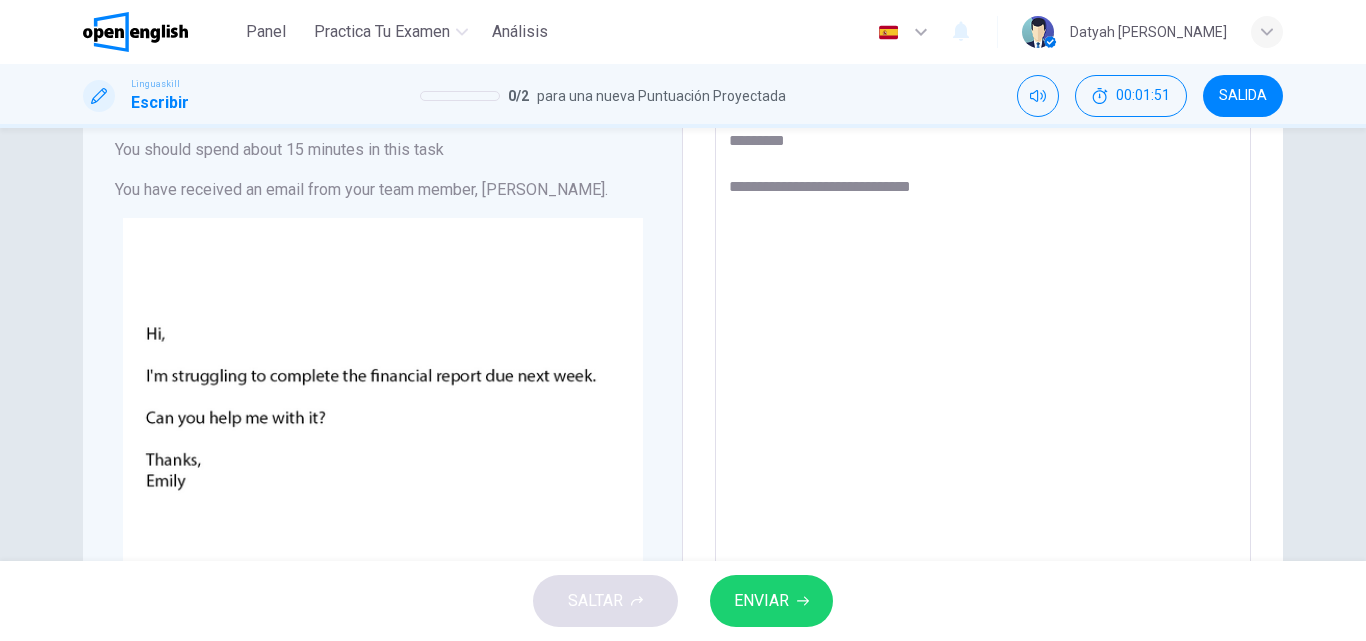 type on "*" 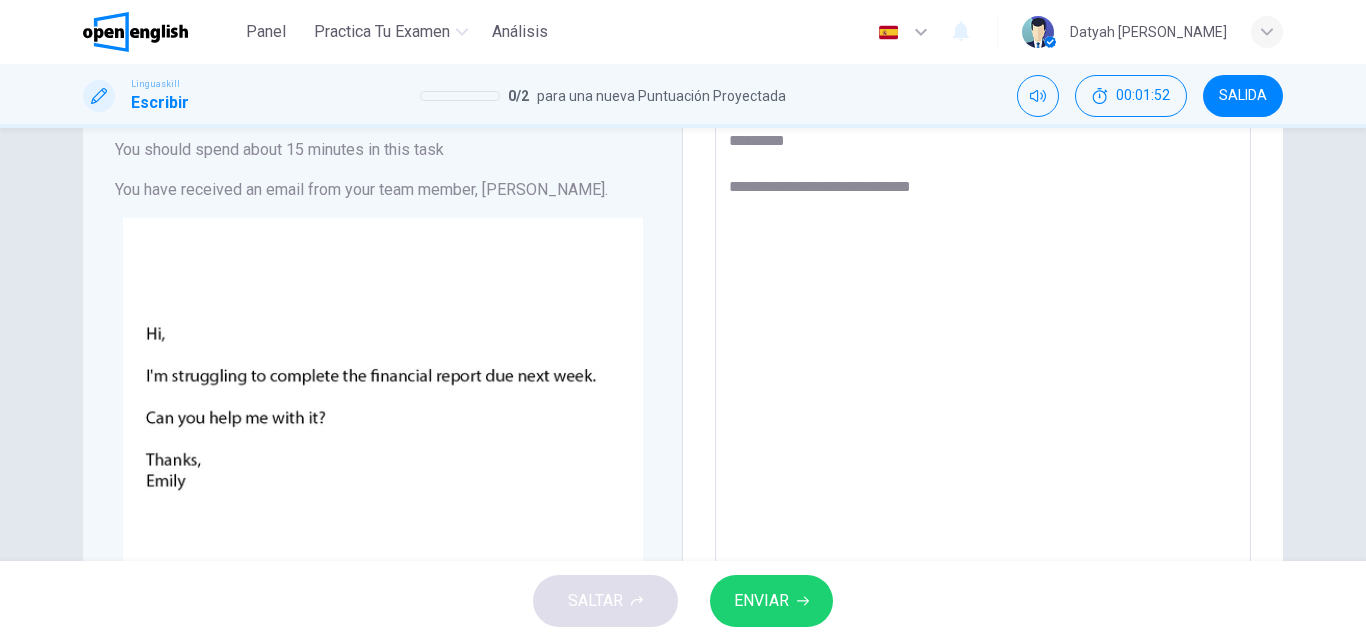 type on "**********" 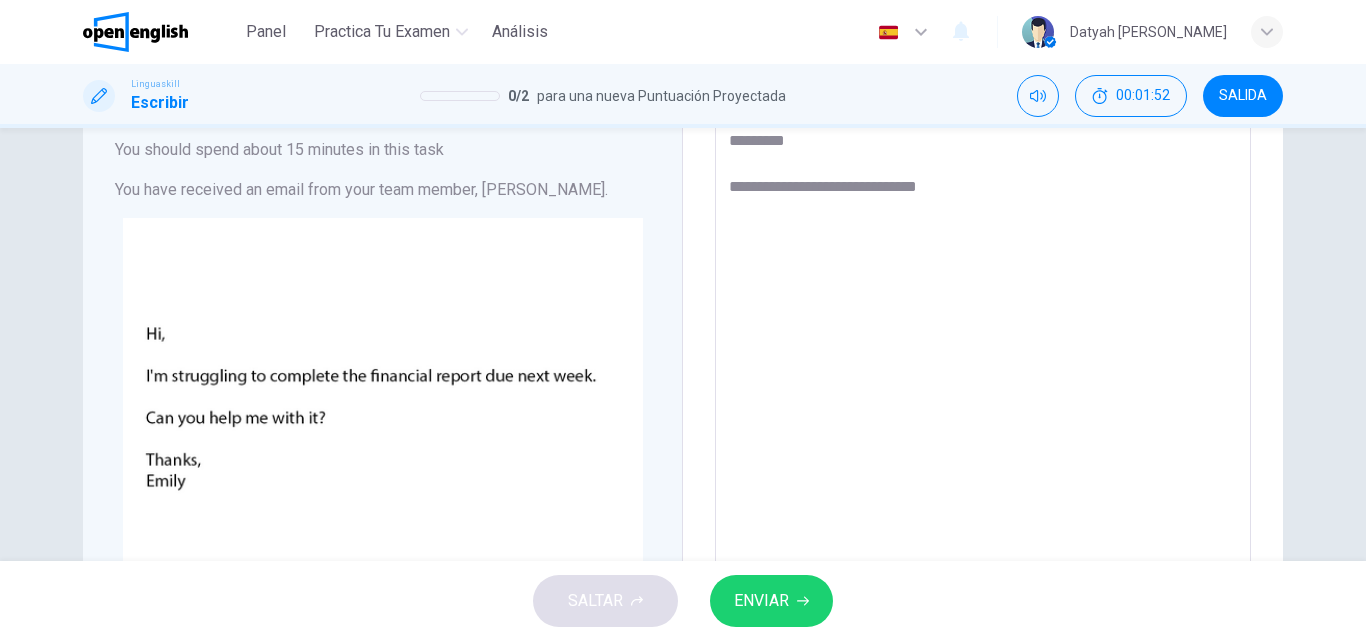 type on "*" 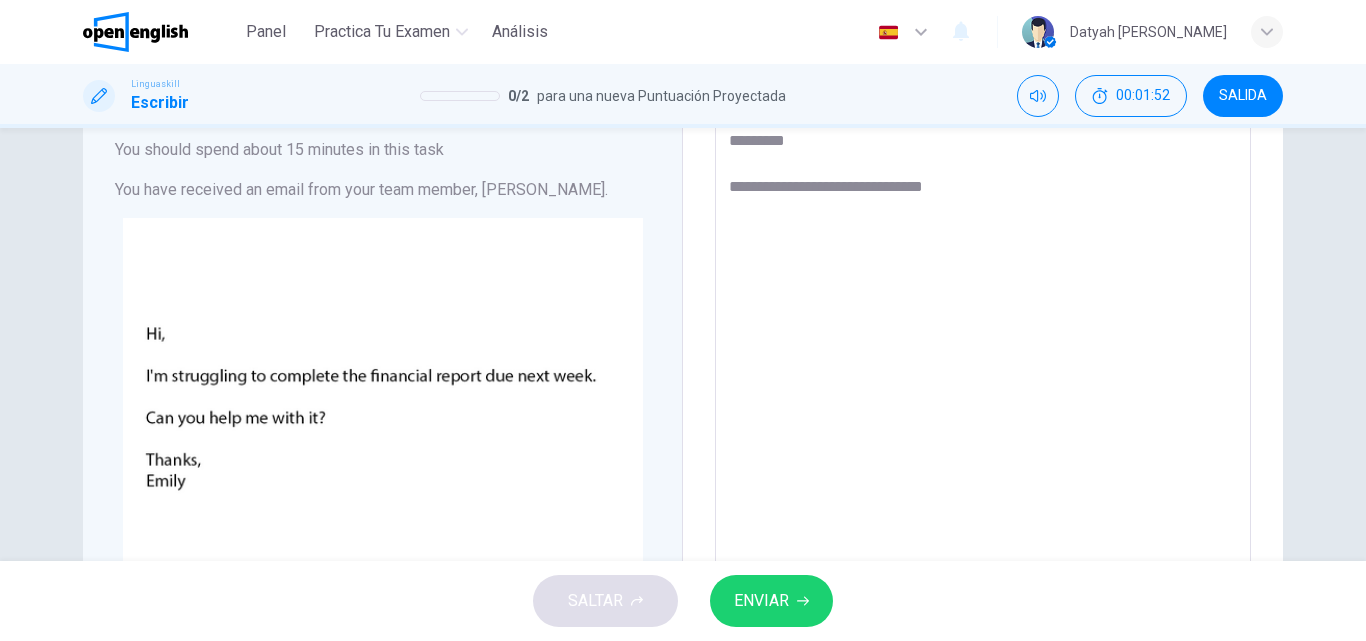 type on "*" 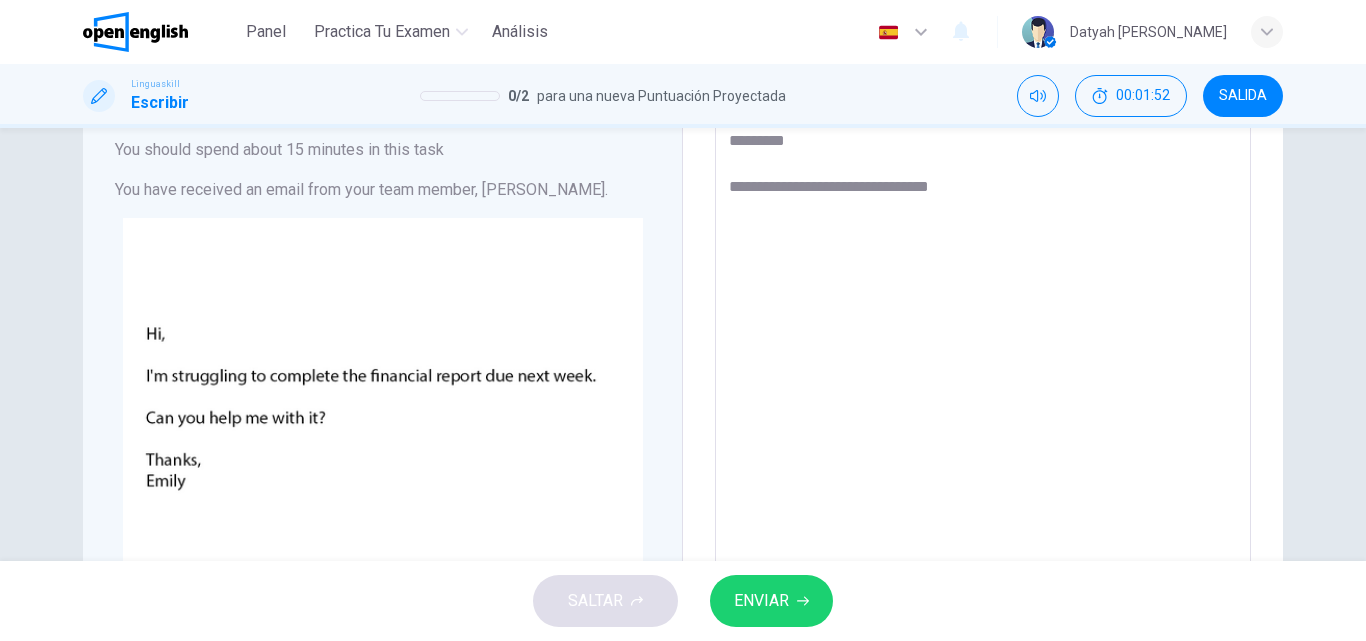 type on "*" 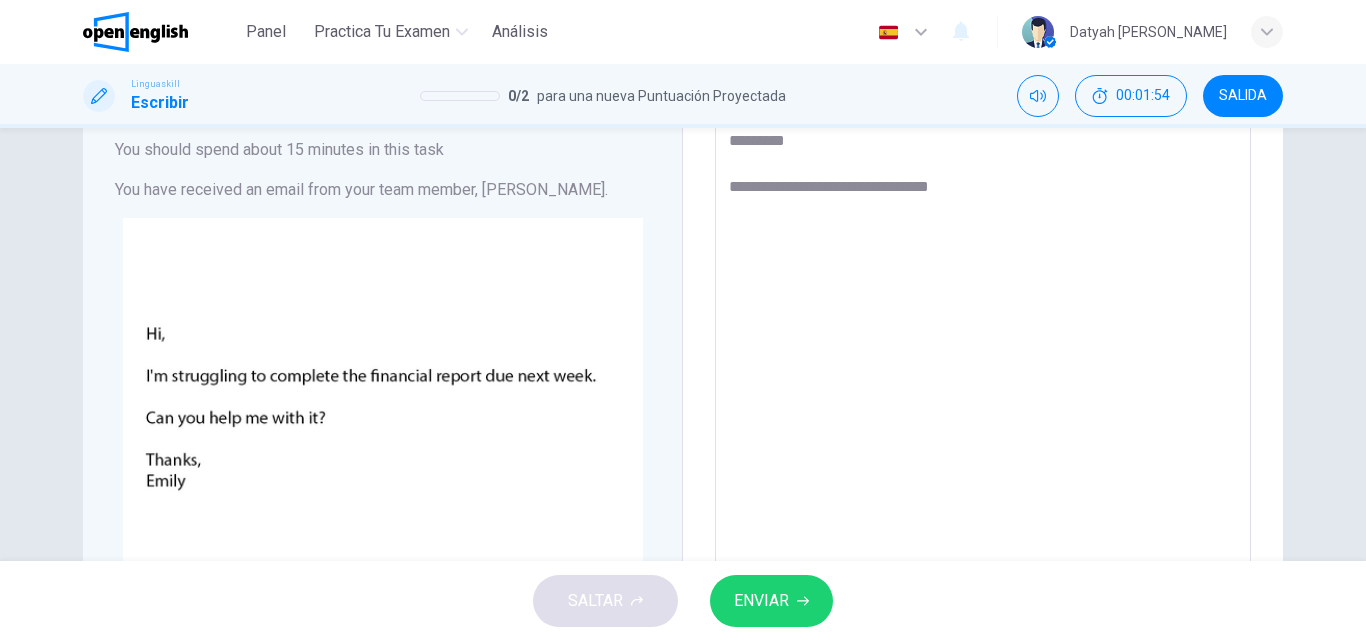 type on "**********" 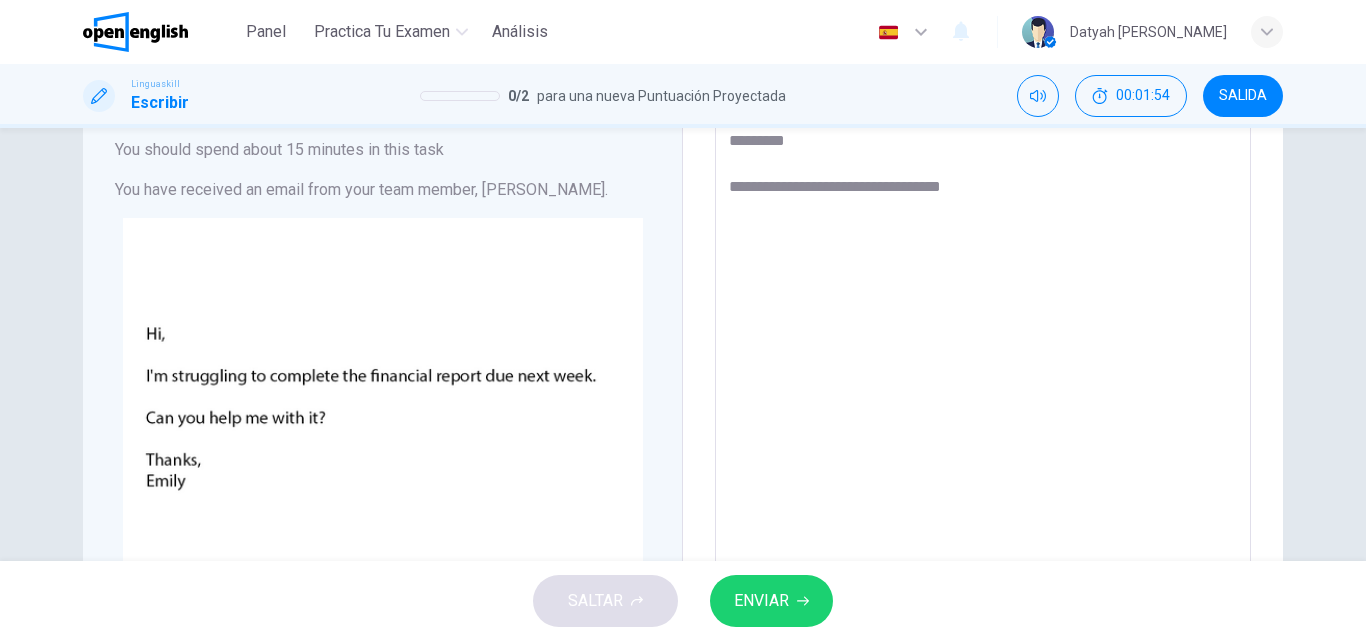 type on "*" 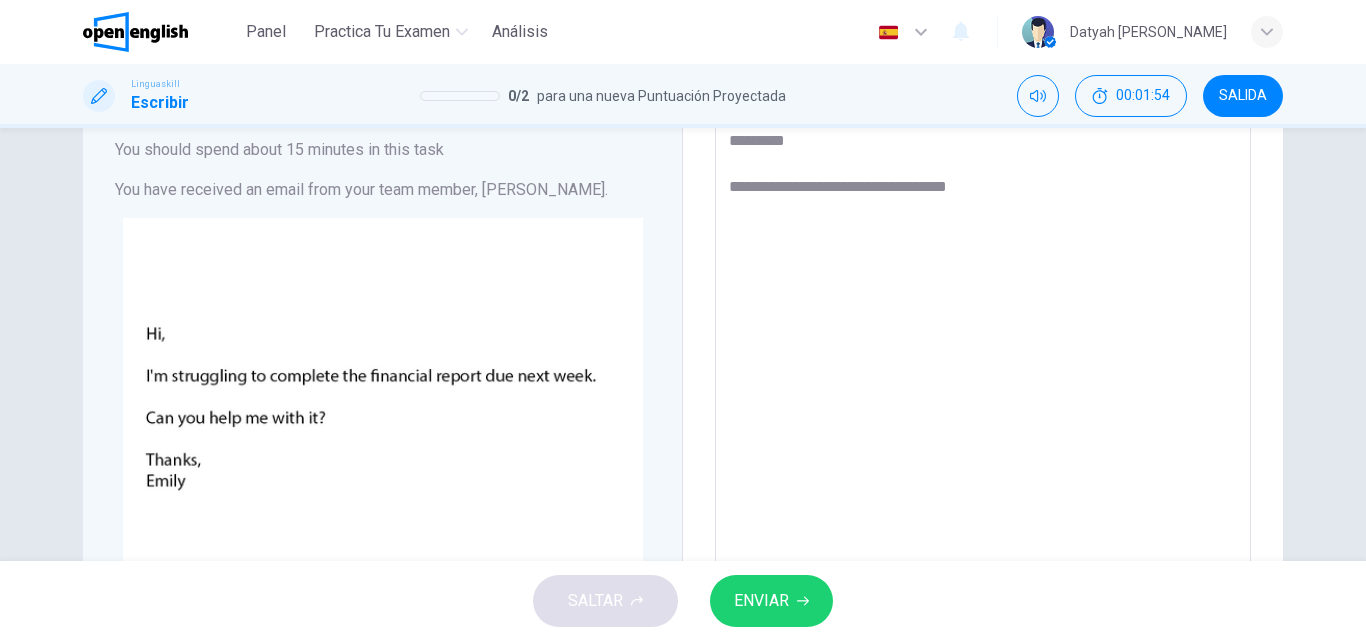 type on "*" 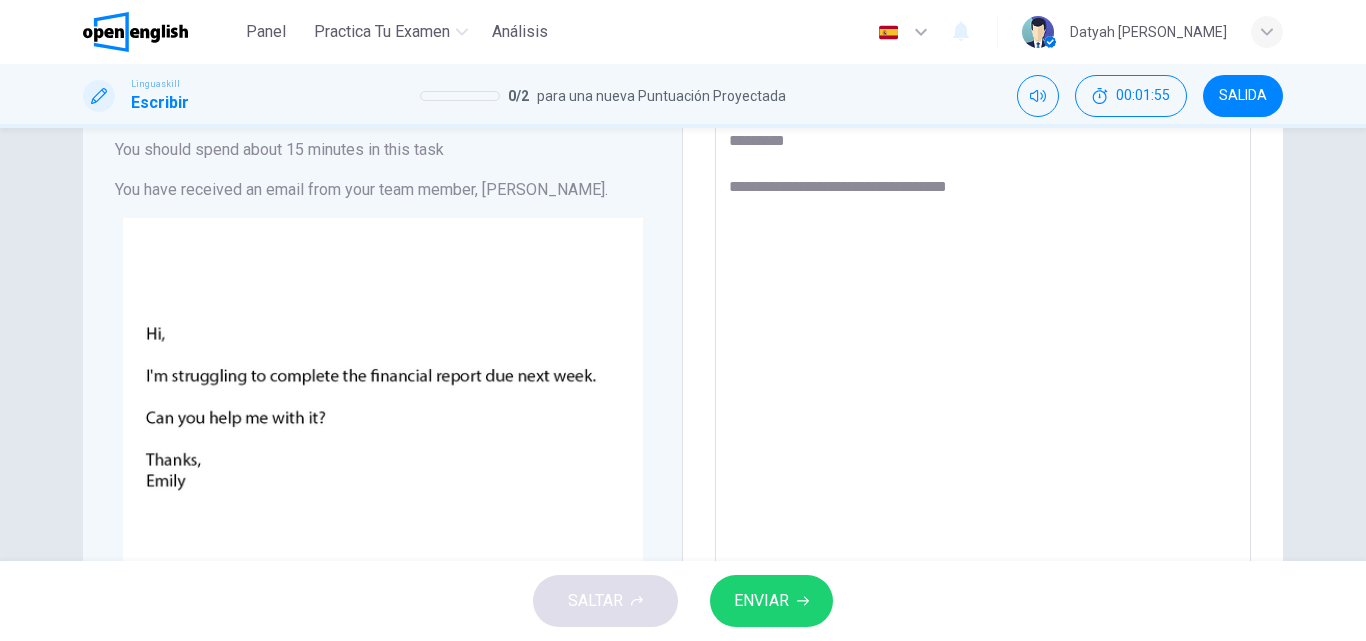 type on "**********" 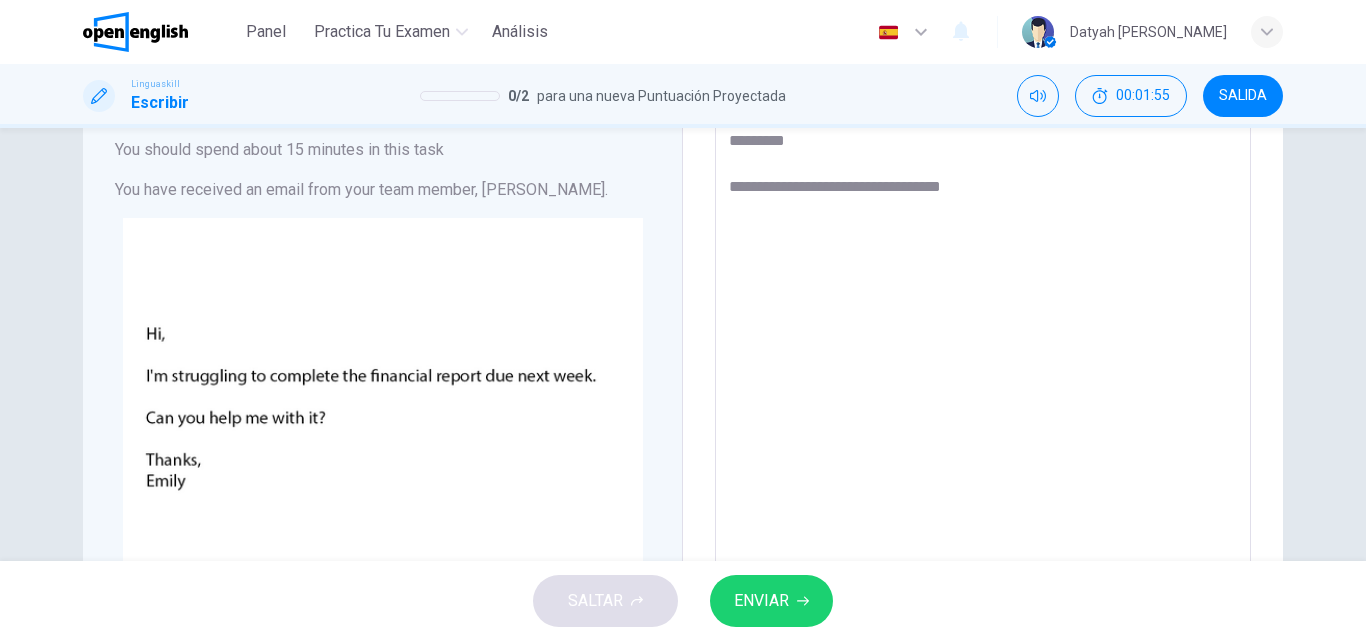 type on "*" 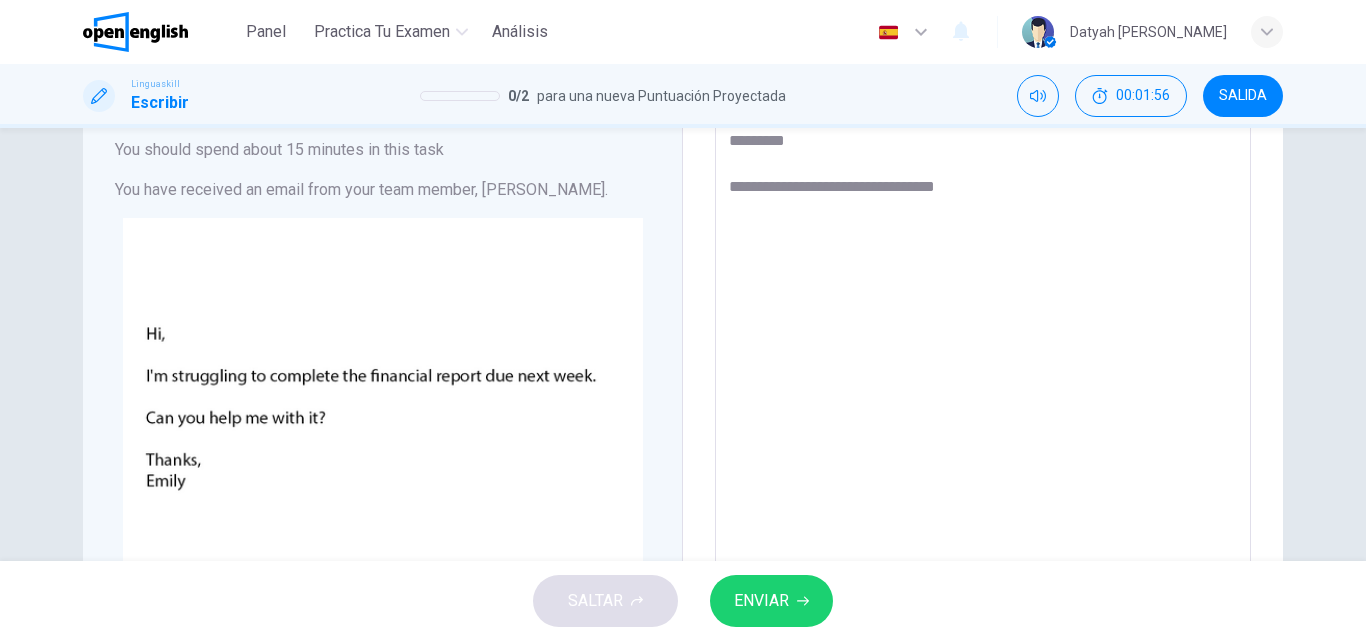 type on "**********" 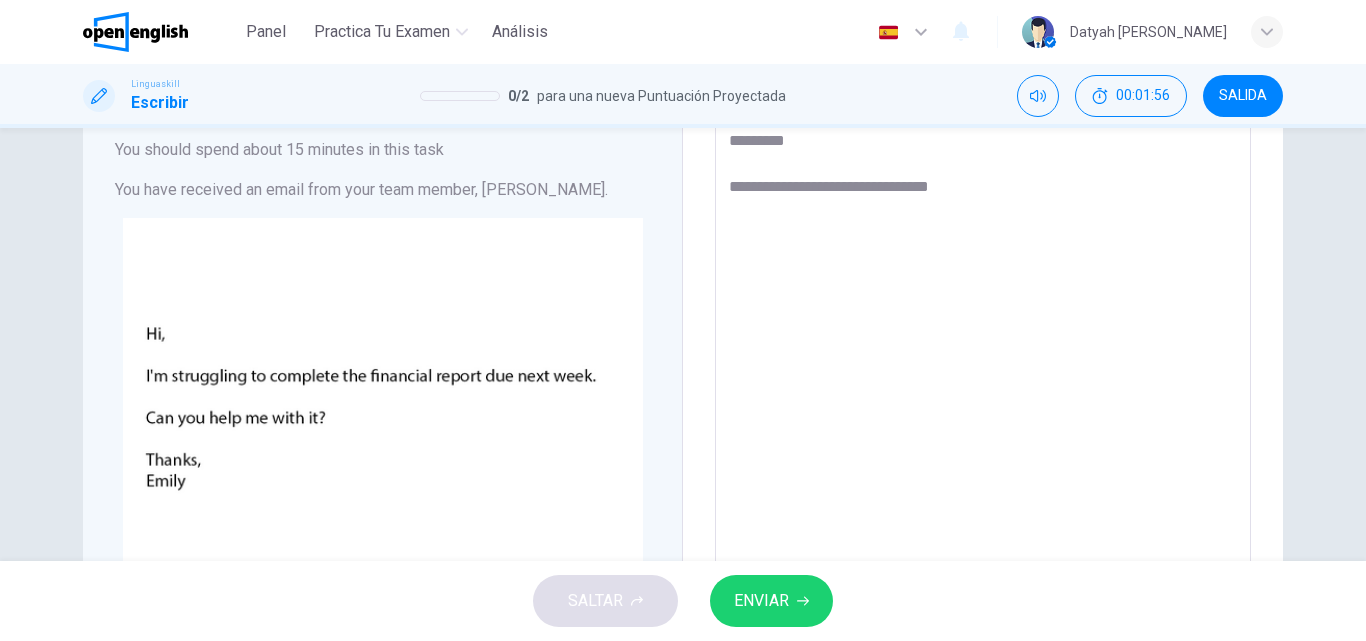 type on "*" 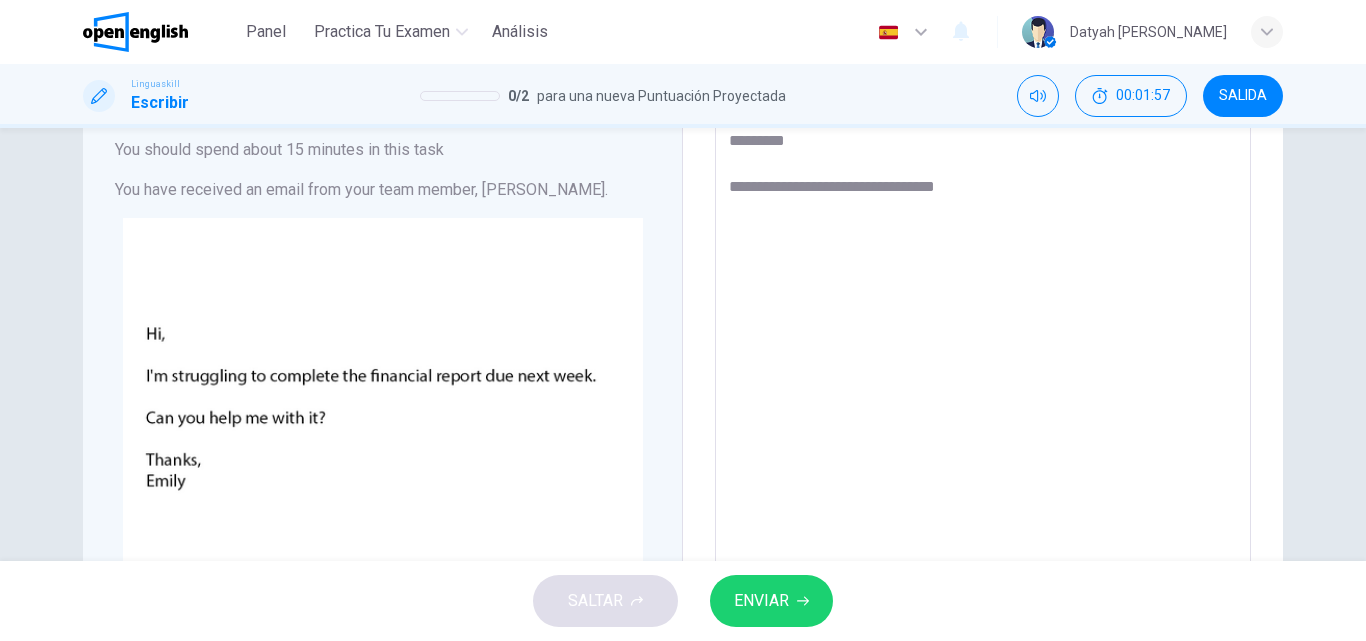 type on "**********" 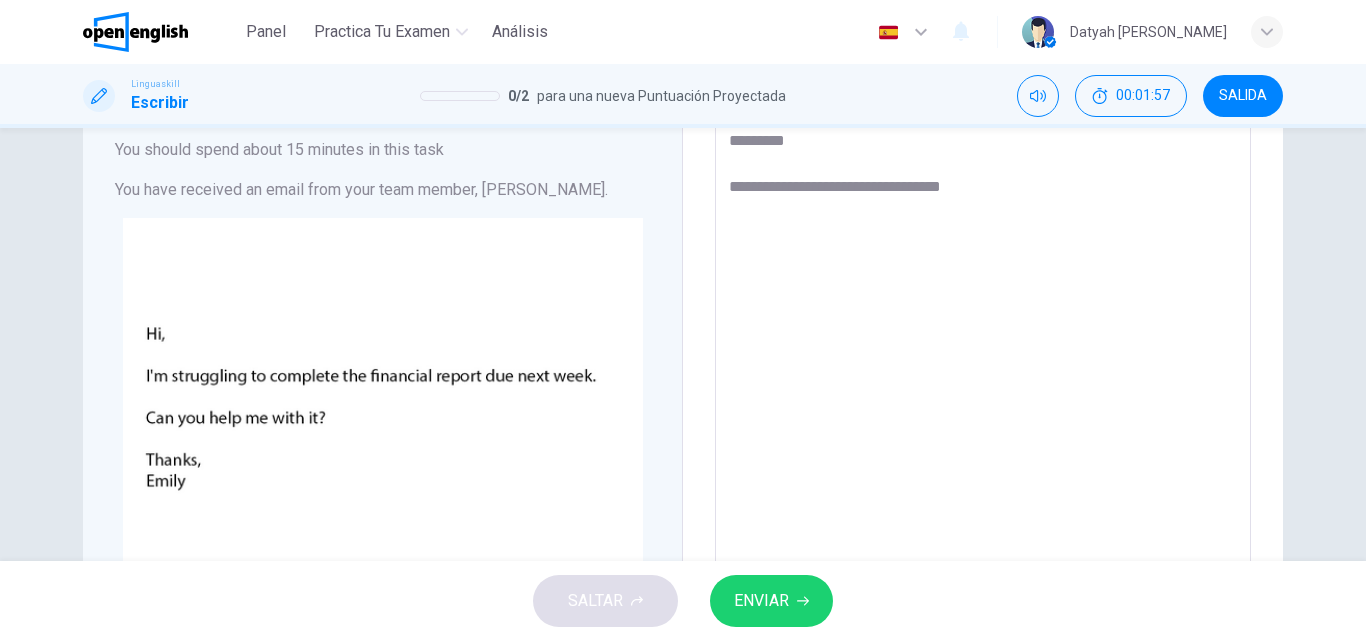 type on "*" 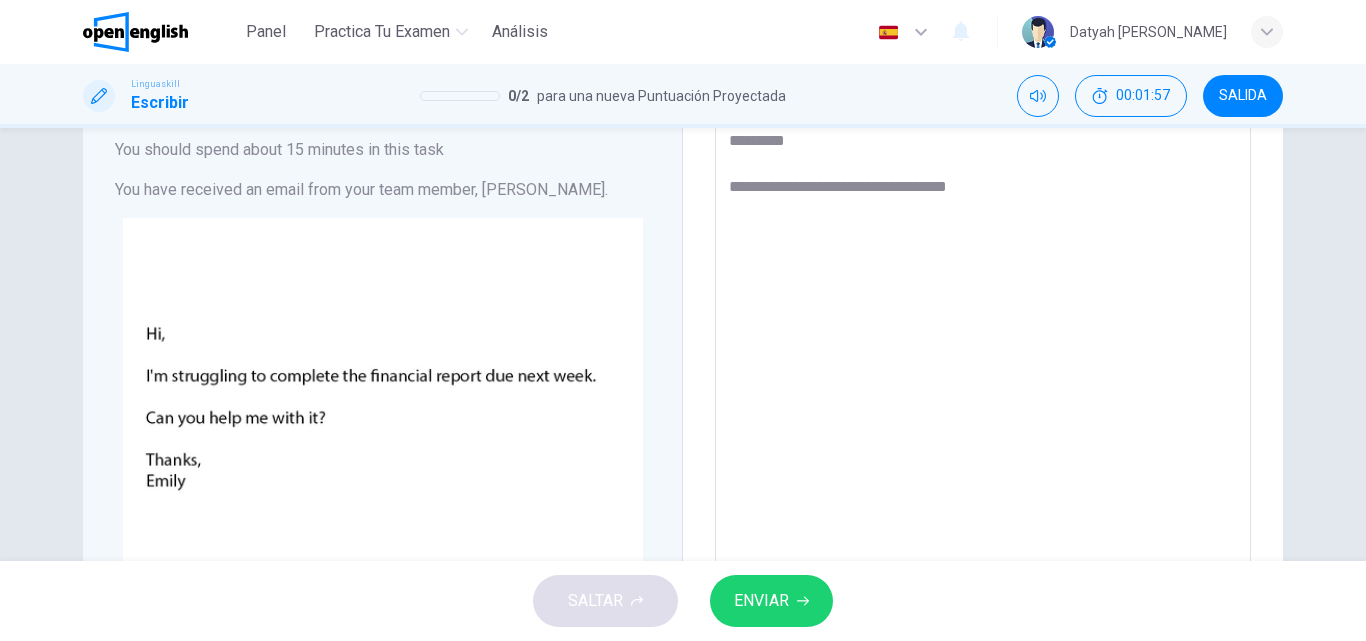type on "*" 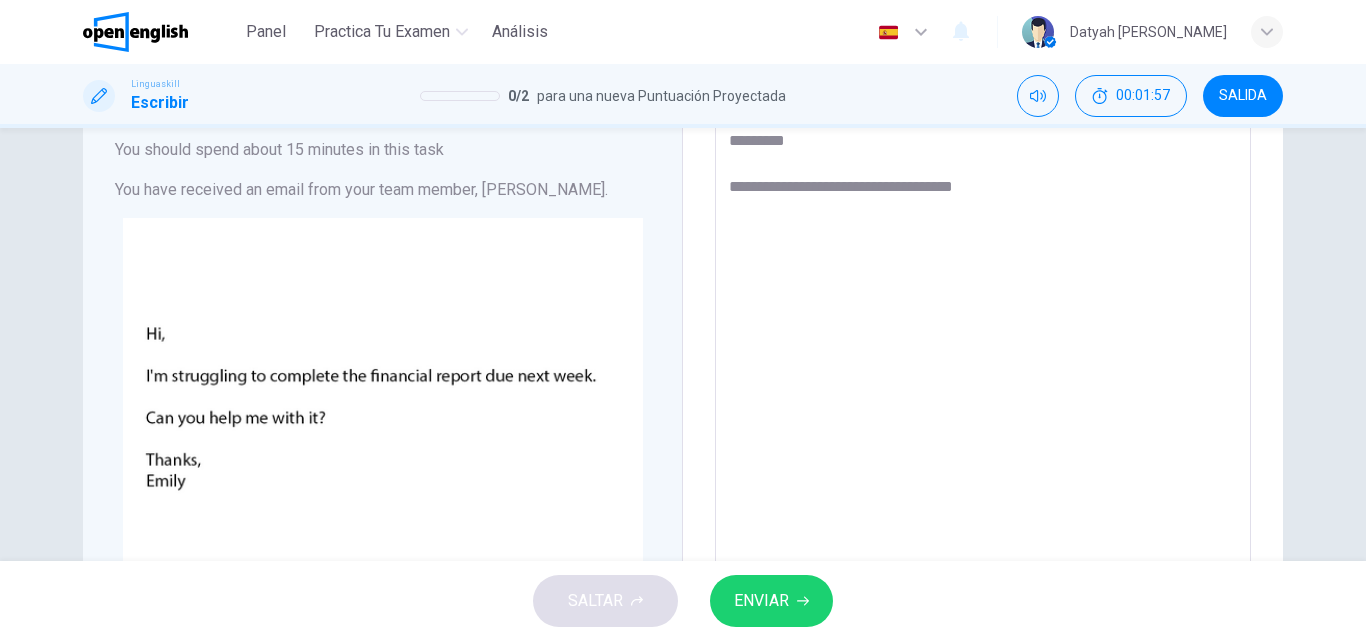 type on "*" 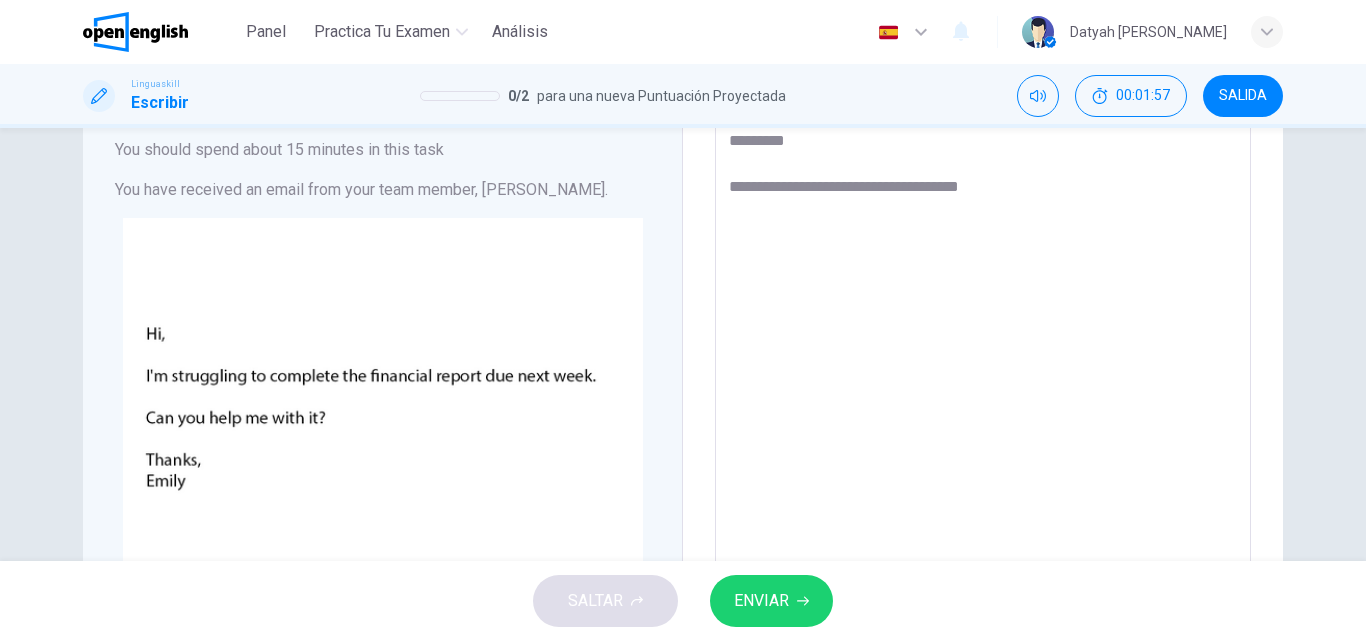 type on "*" 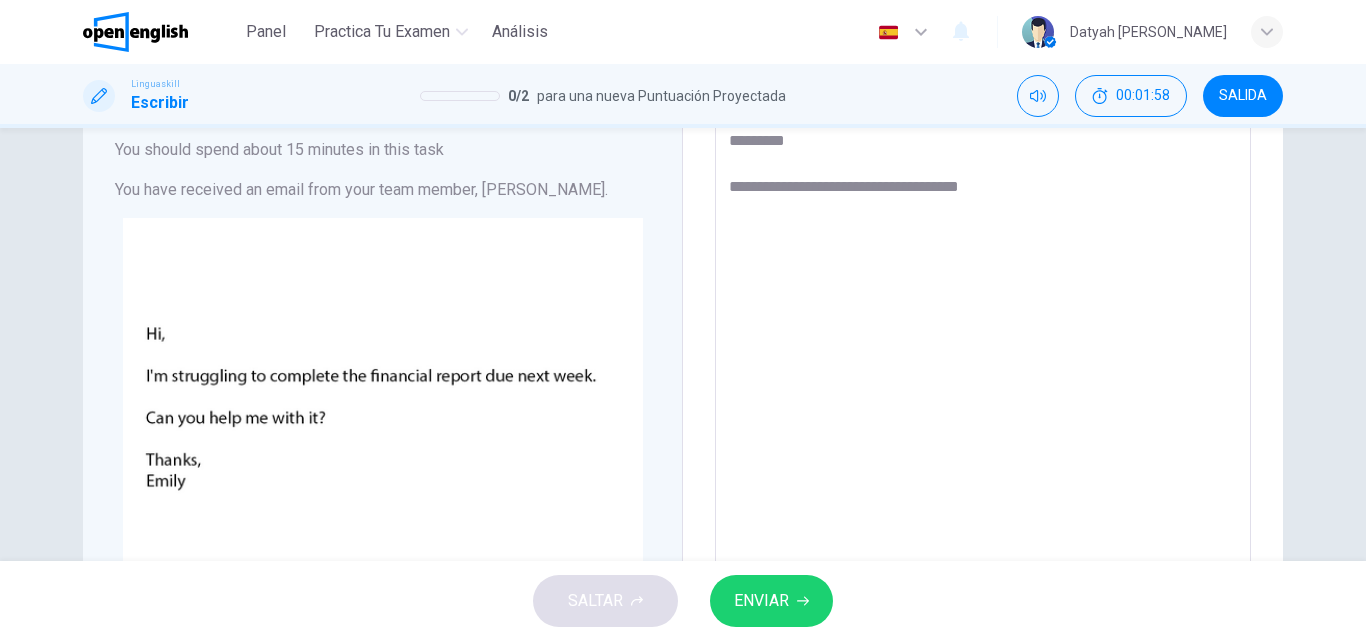 type on "**********" 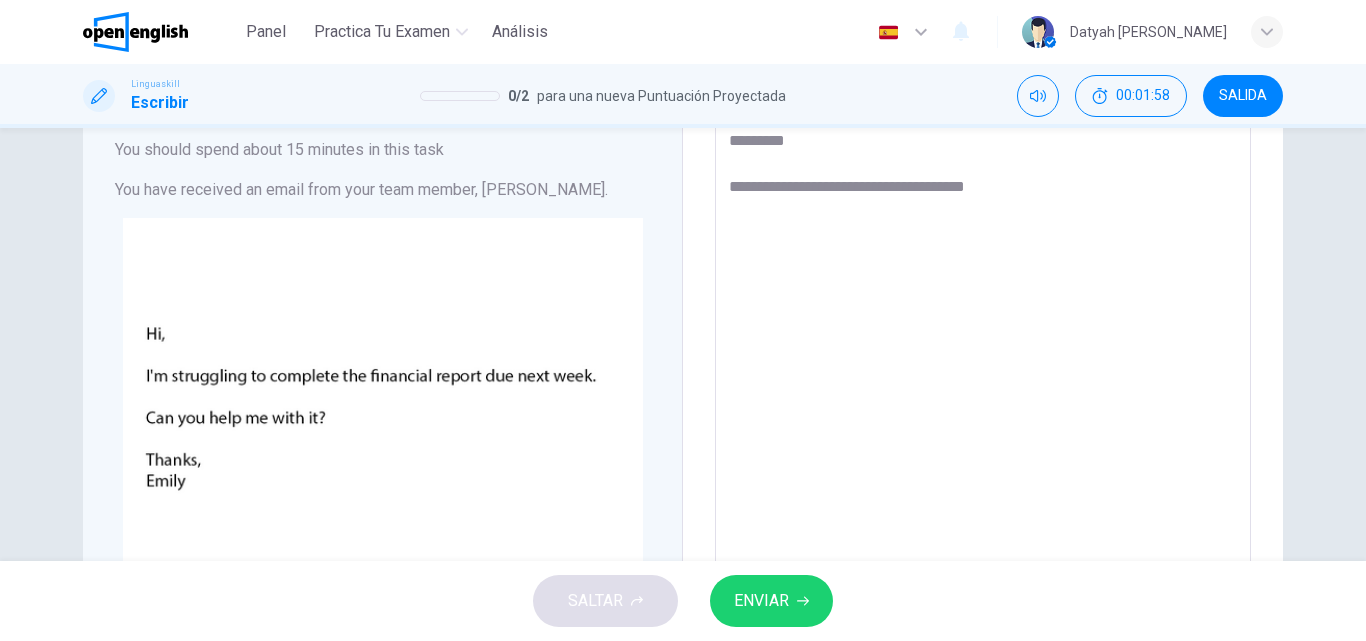 type on "*" 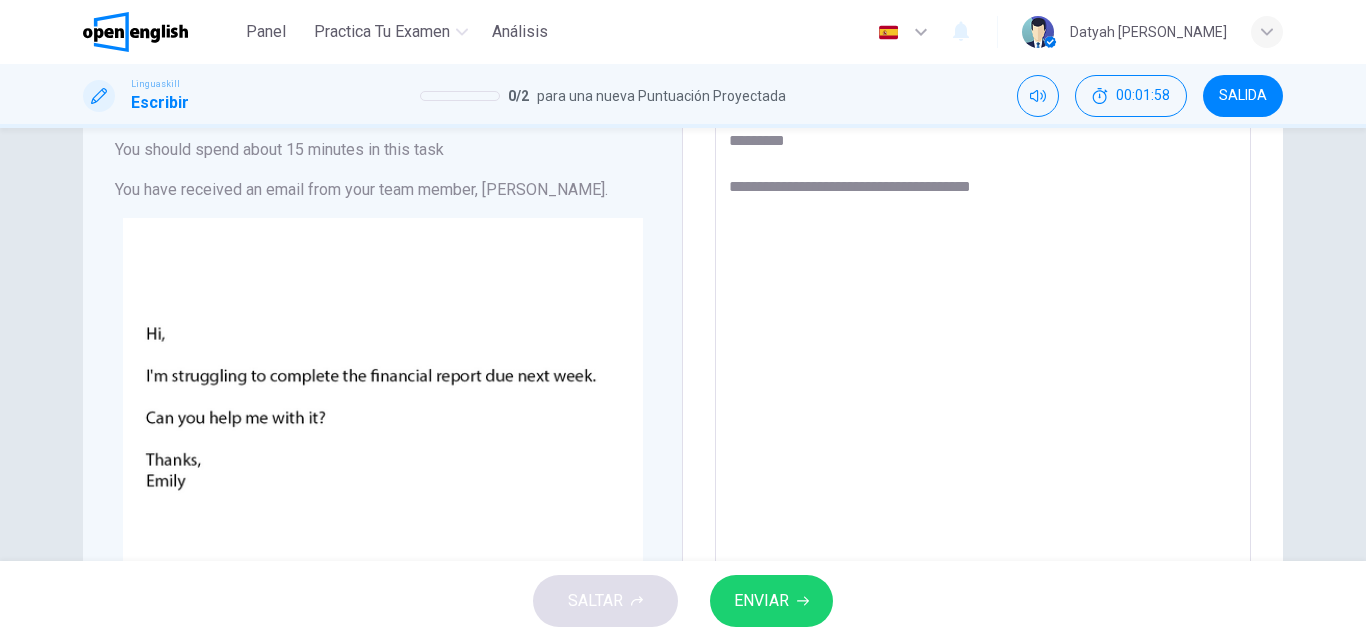 type on "*" 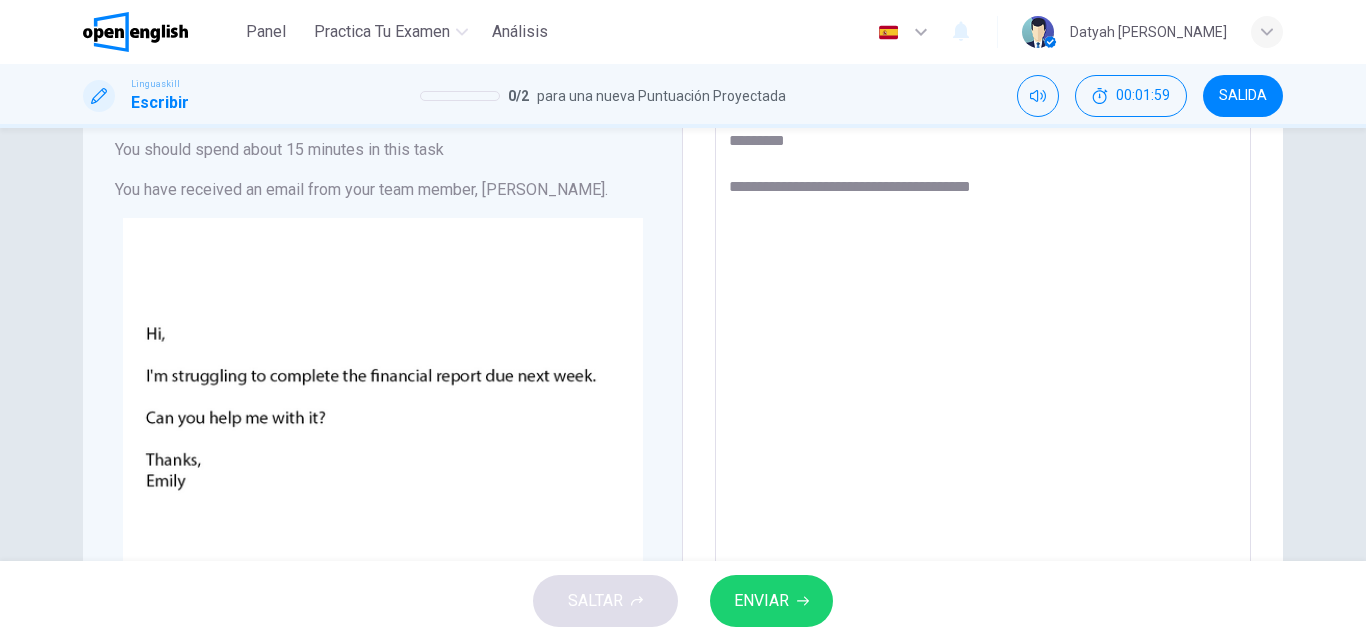 type on "**********" 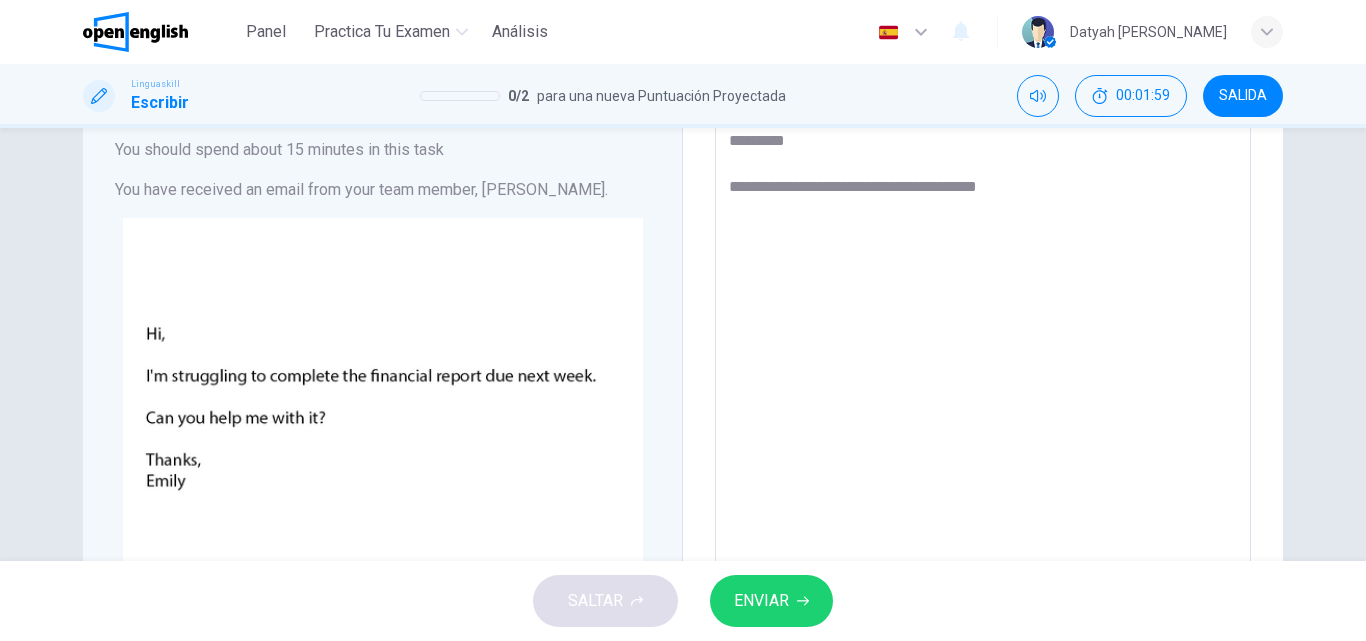 type on "*" 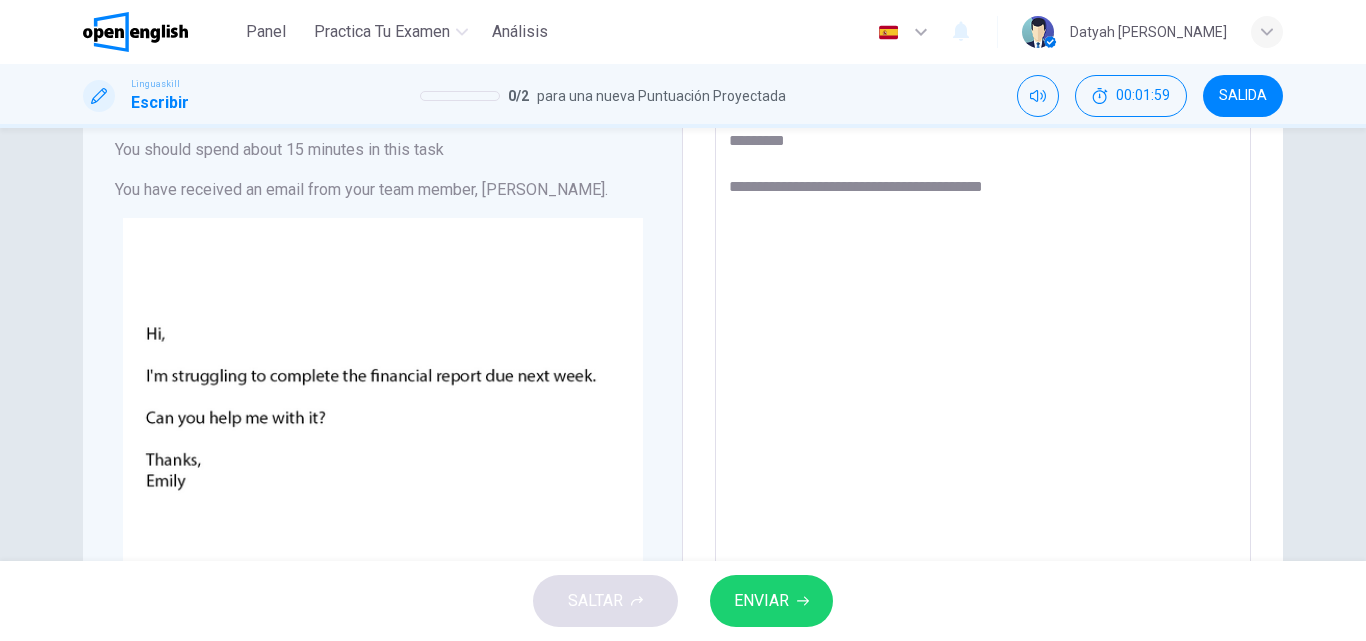type on "*" 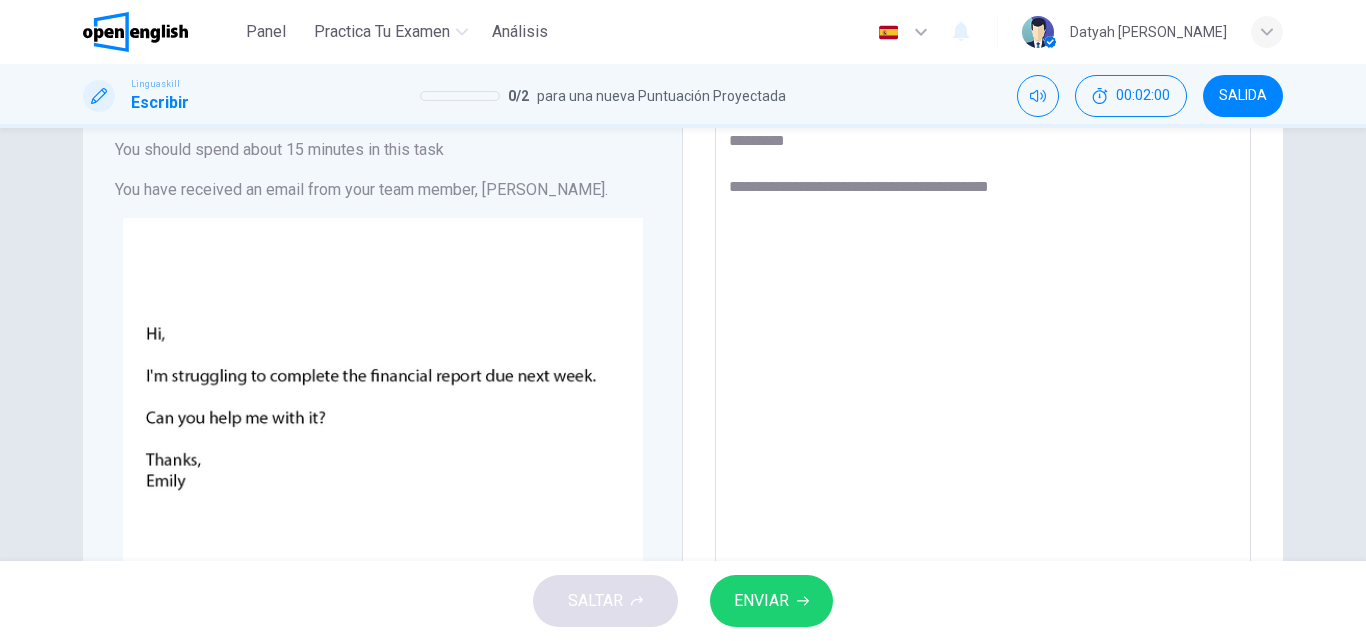 type on "**********" 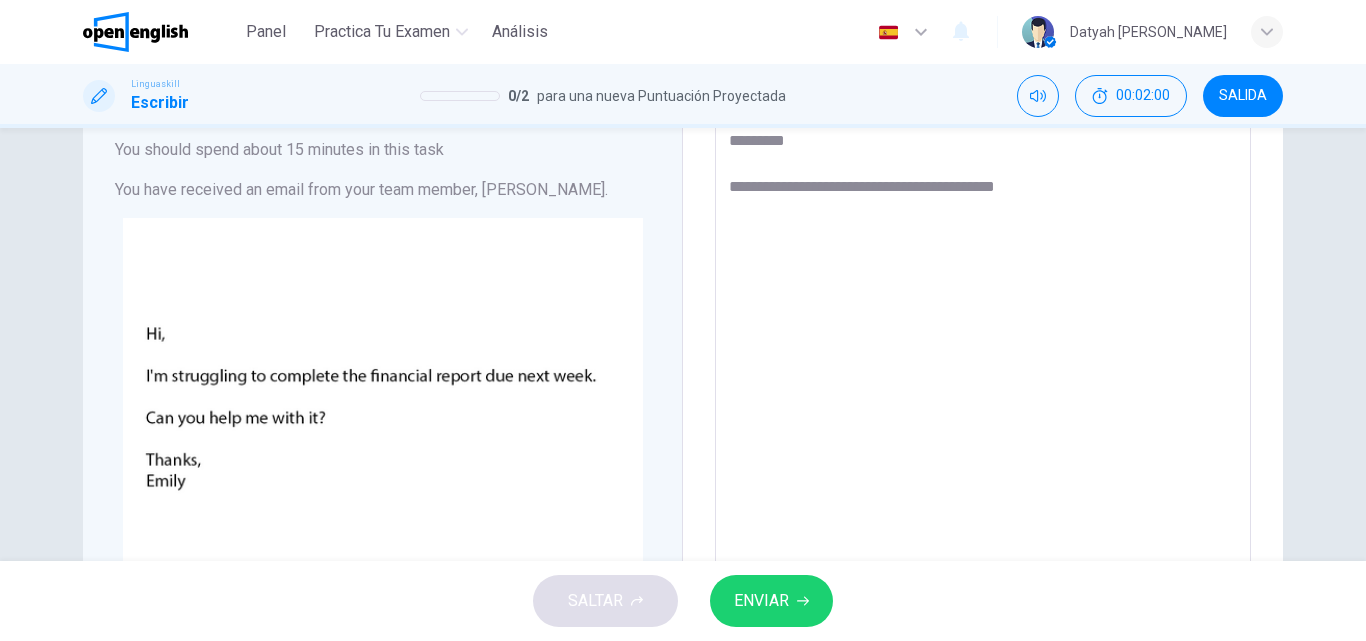 type on "*" 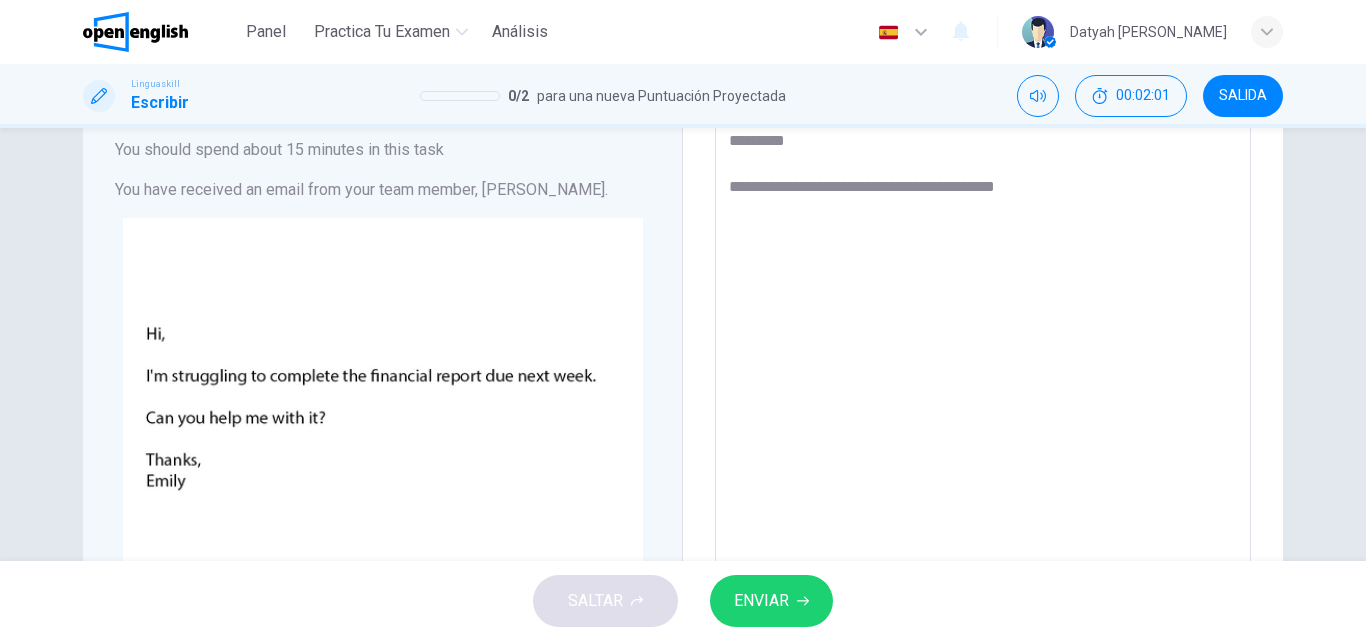 type on "**********" 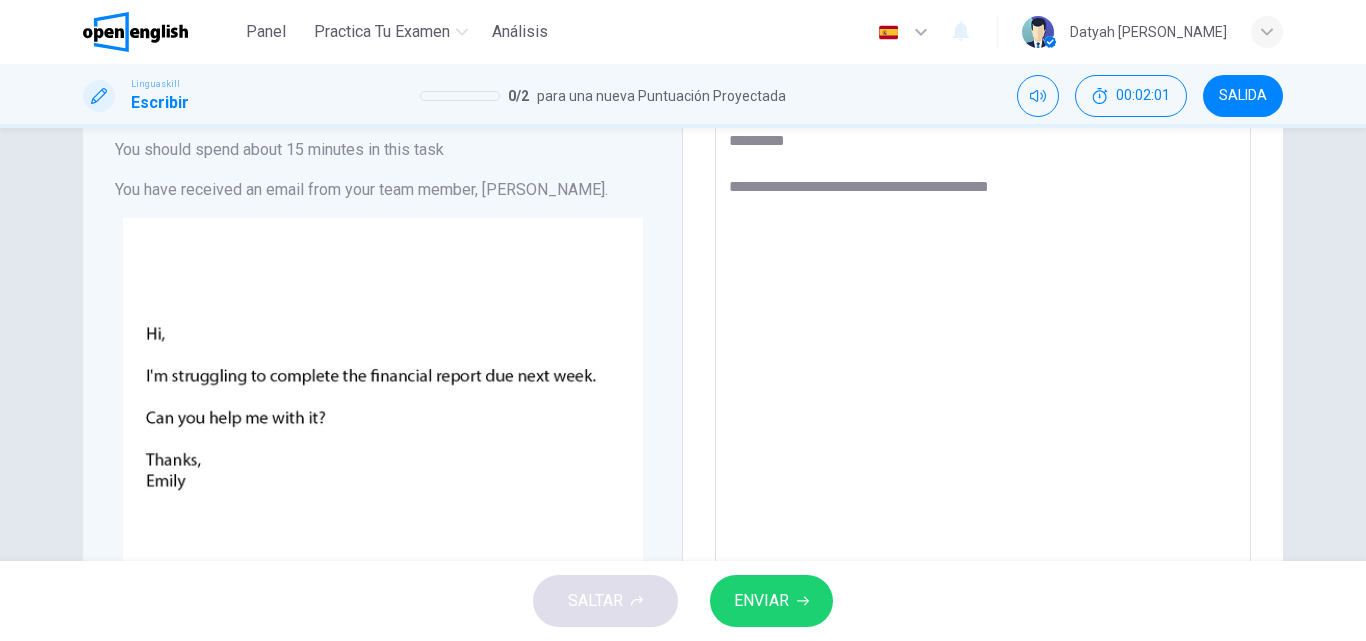 type on "*" 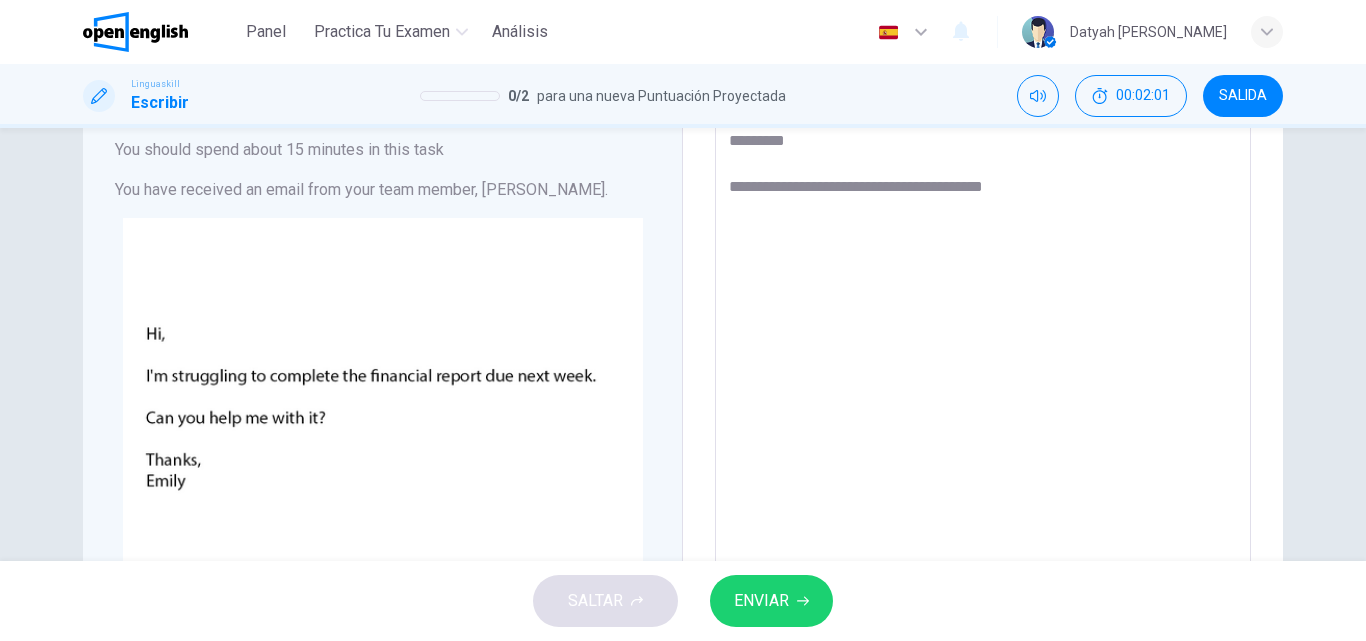 type on "*" 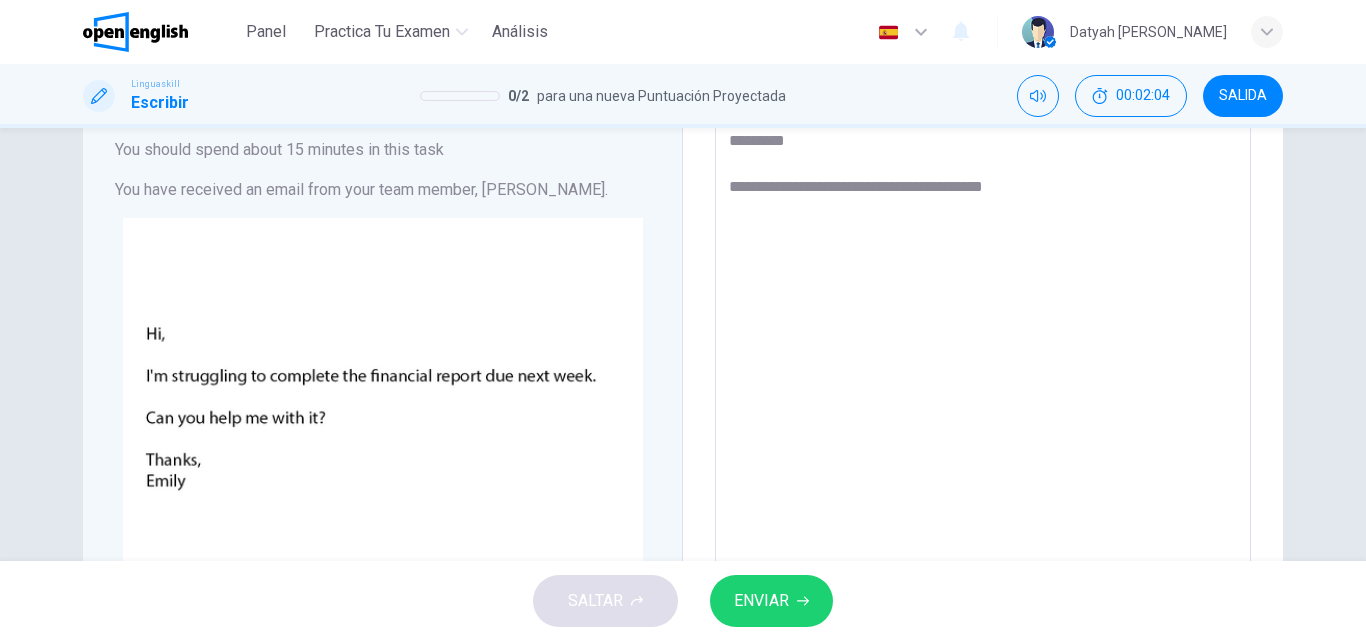 type on "**********" 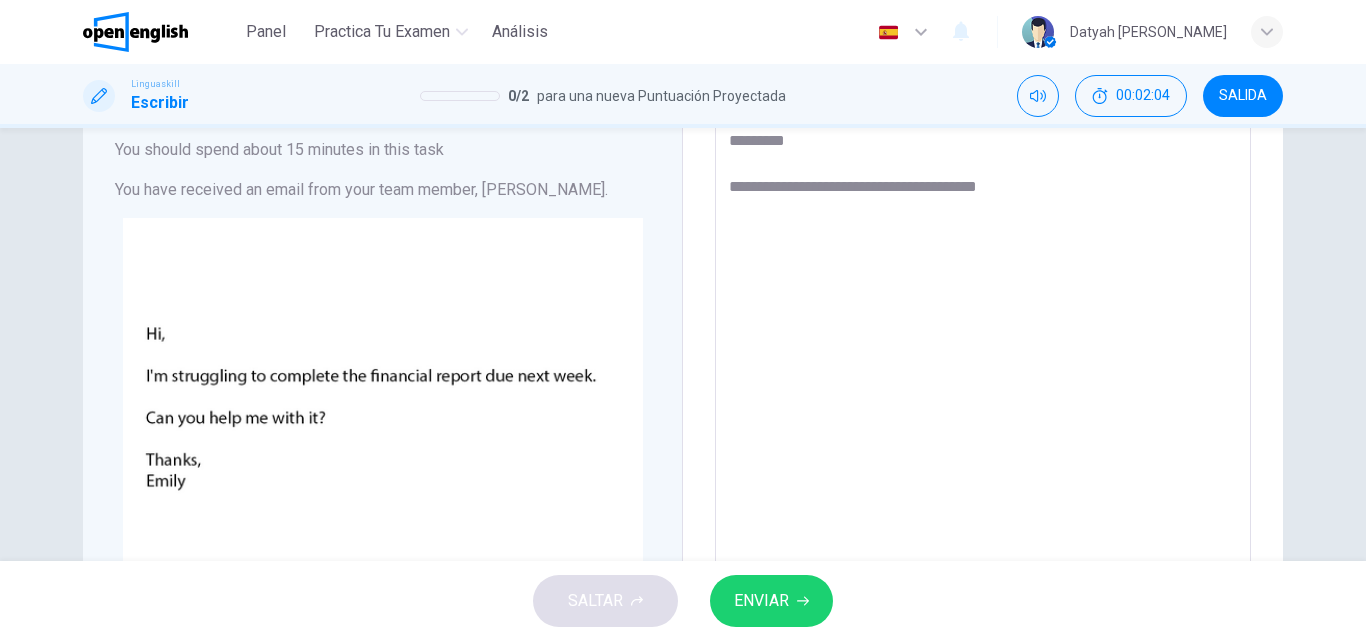 type on "**********" 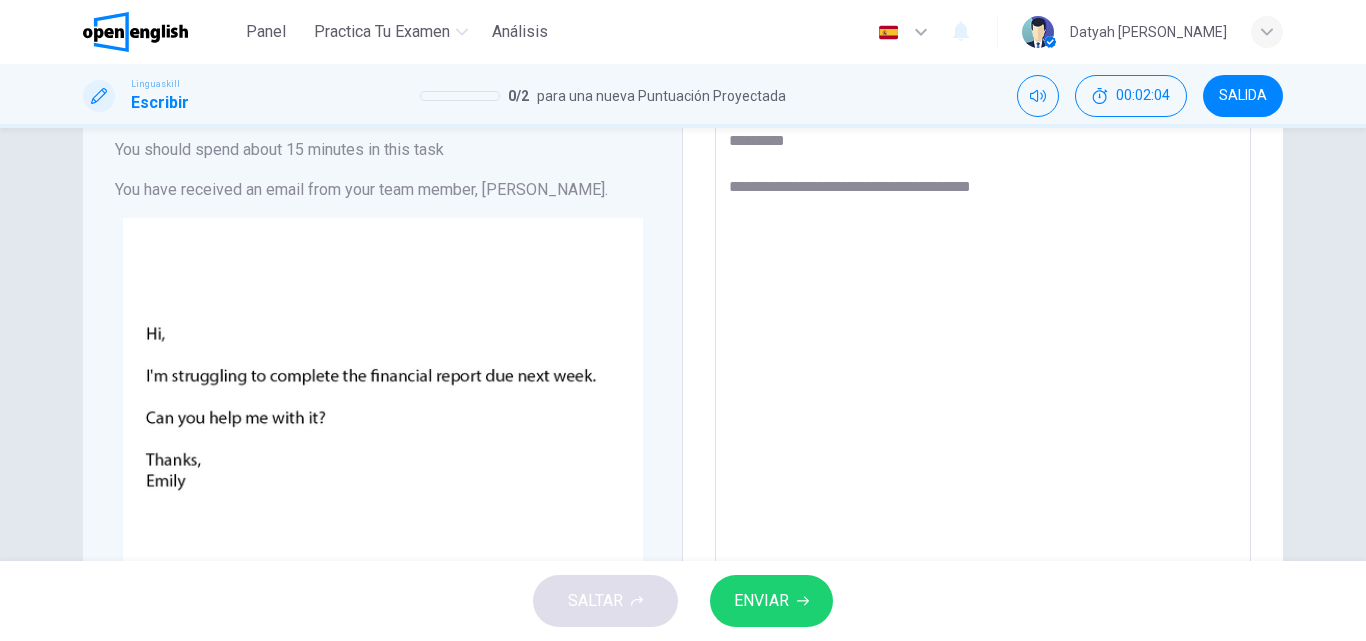 type on "**********" 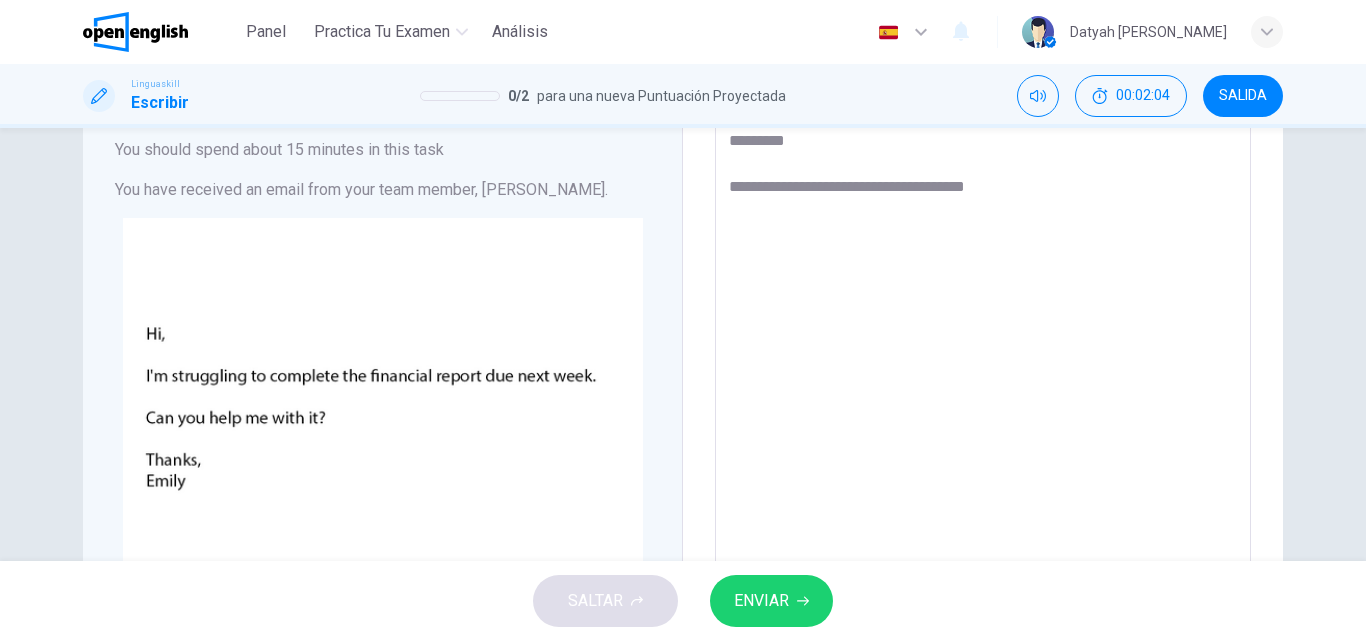 type on "*" 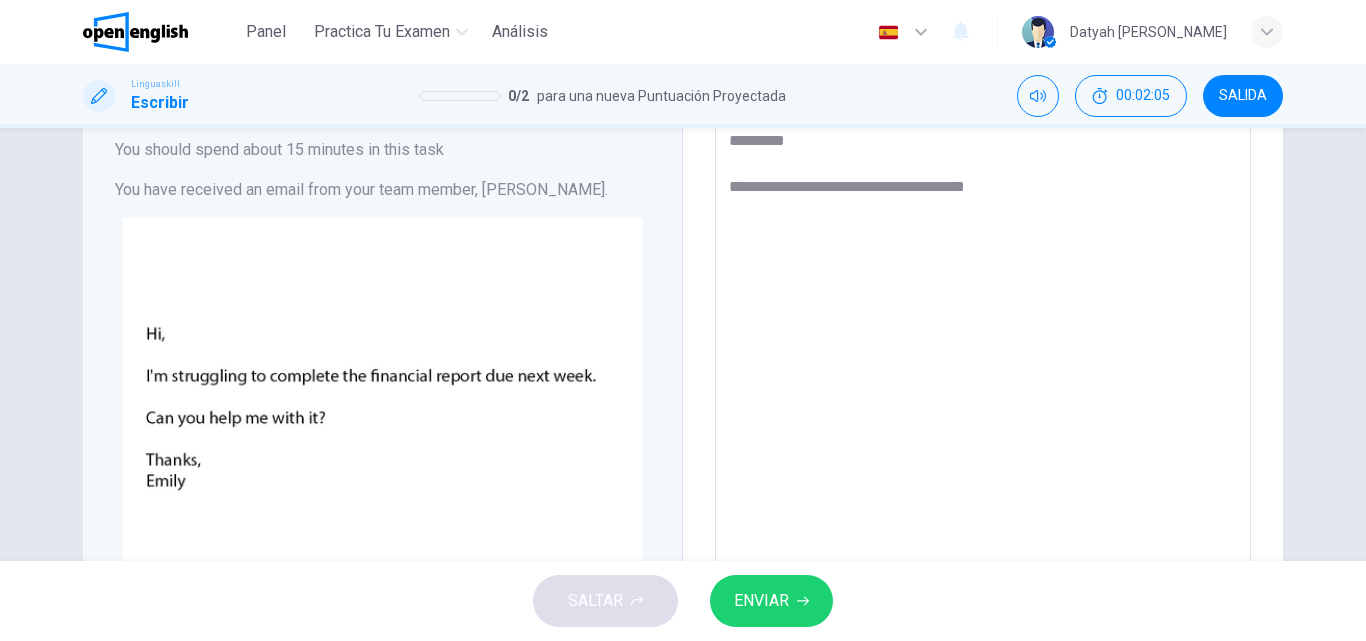 type on "**********" 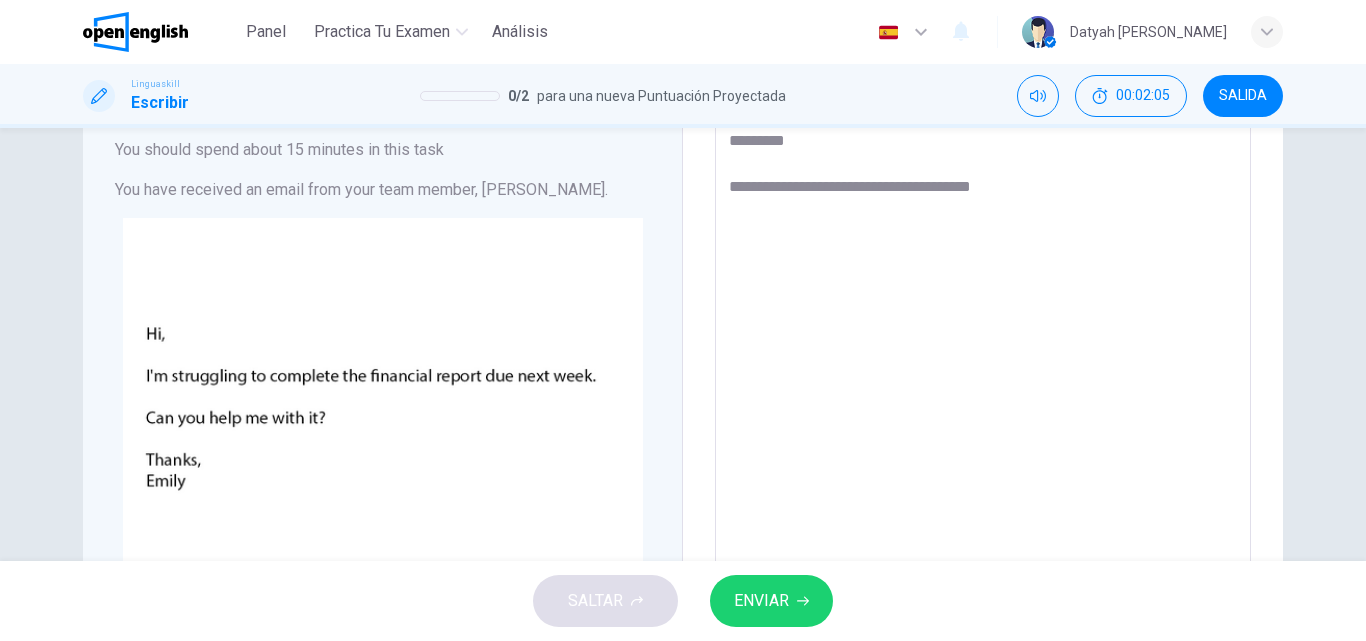 type on "*" 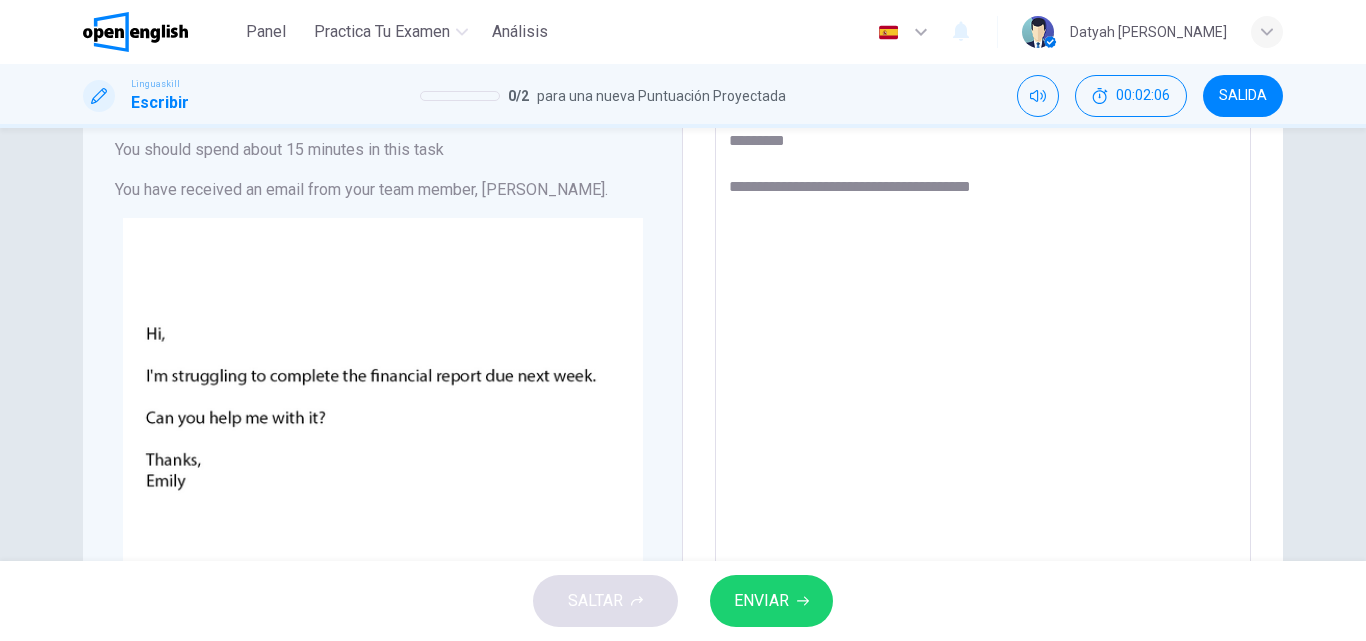 type on "**********" 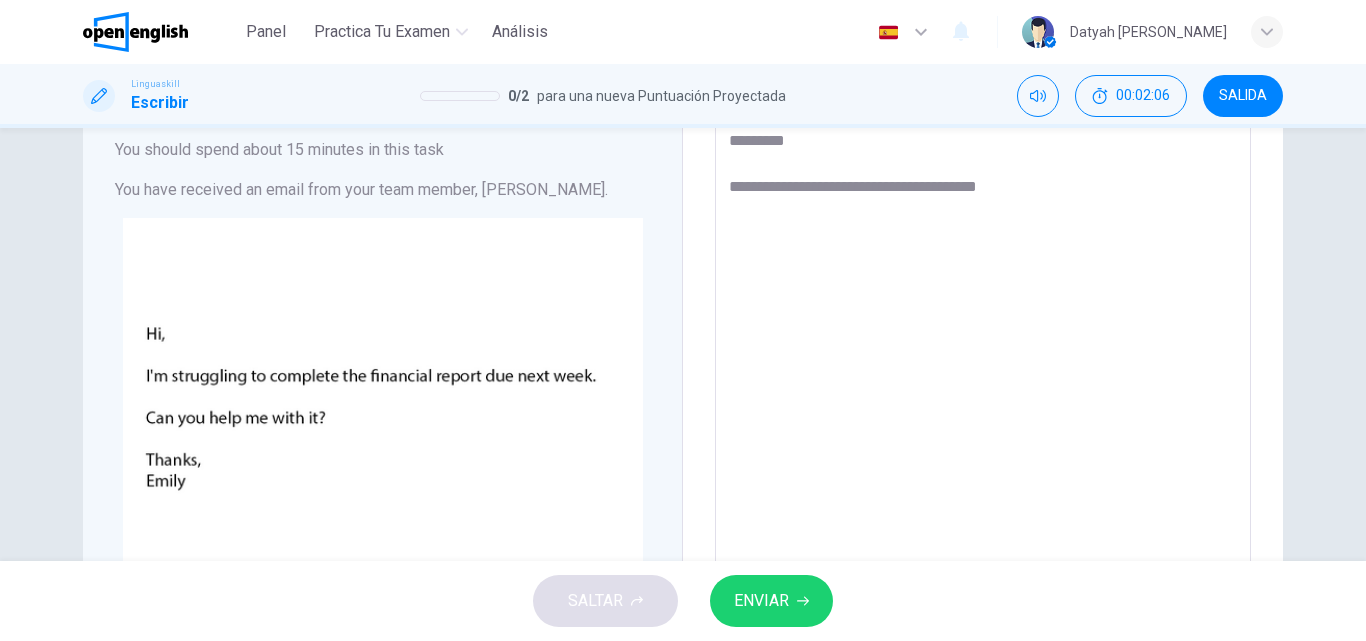 type on "*" 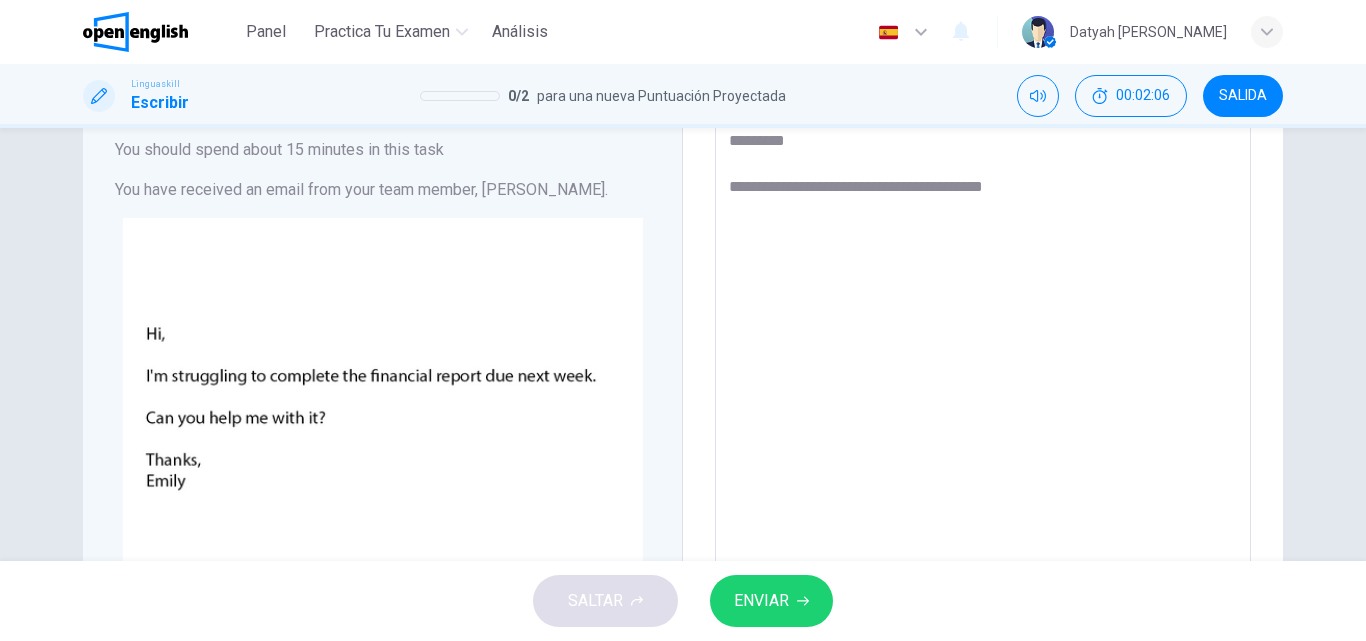 type on "*" 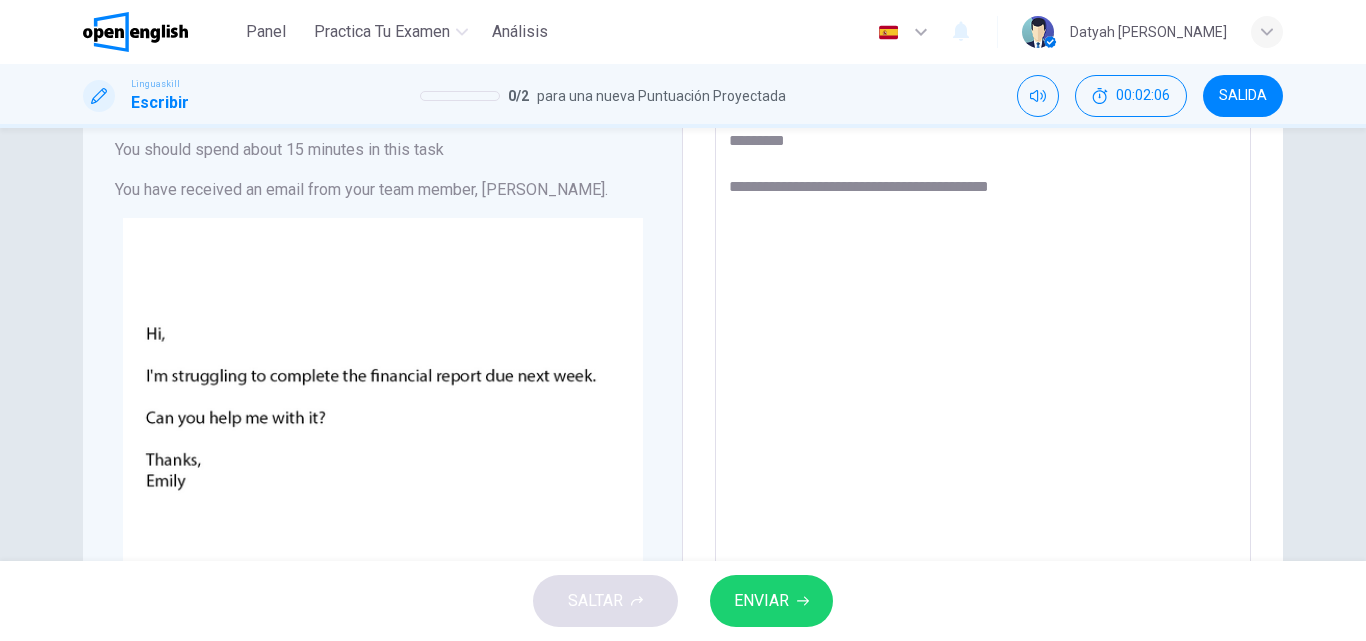 type on "**********" 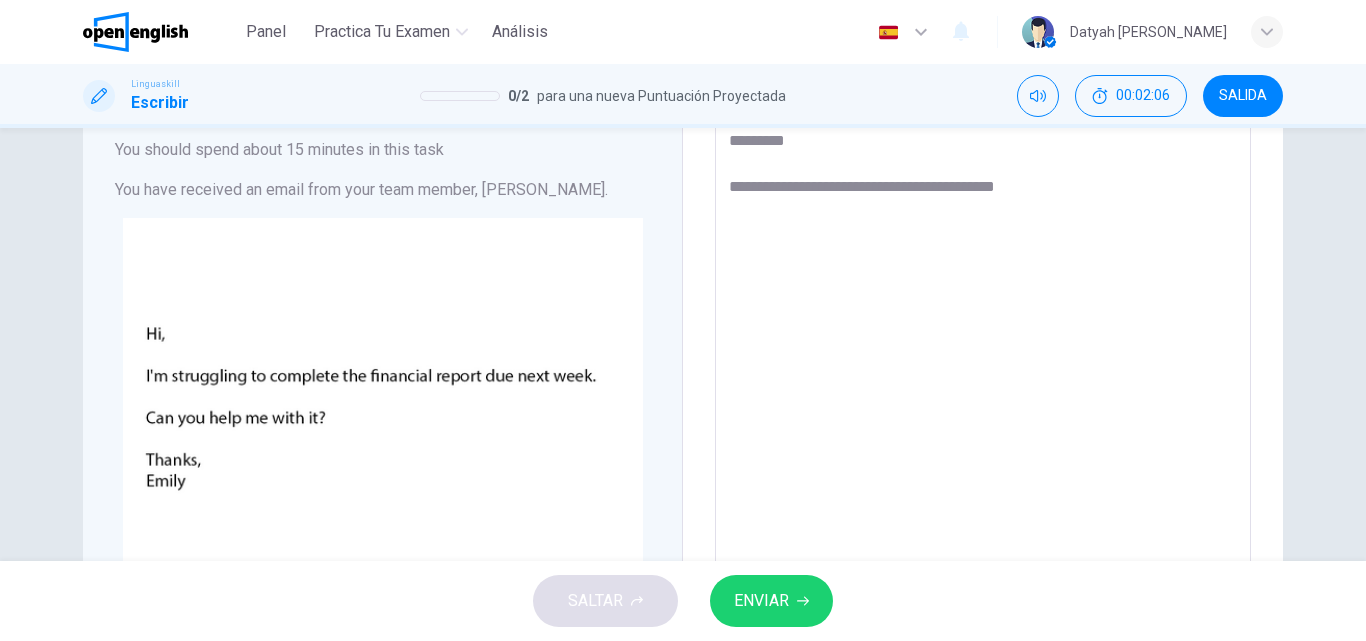 type on "*" 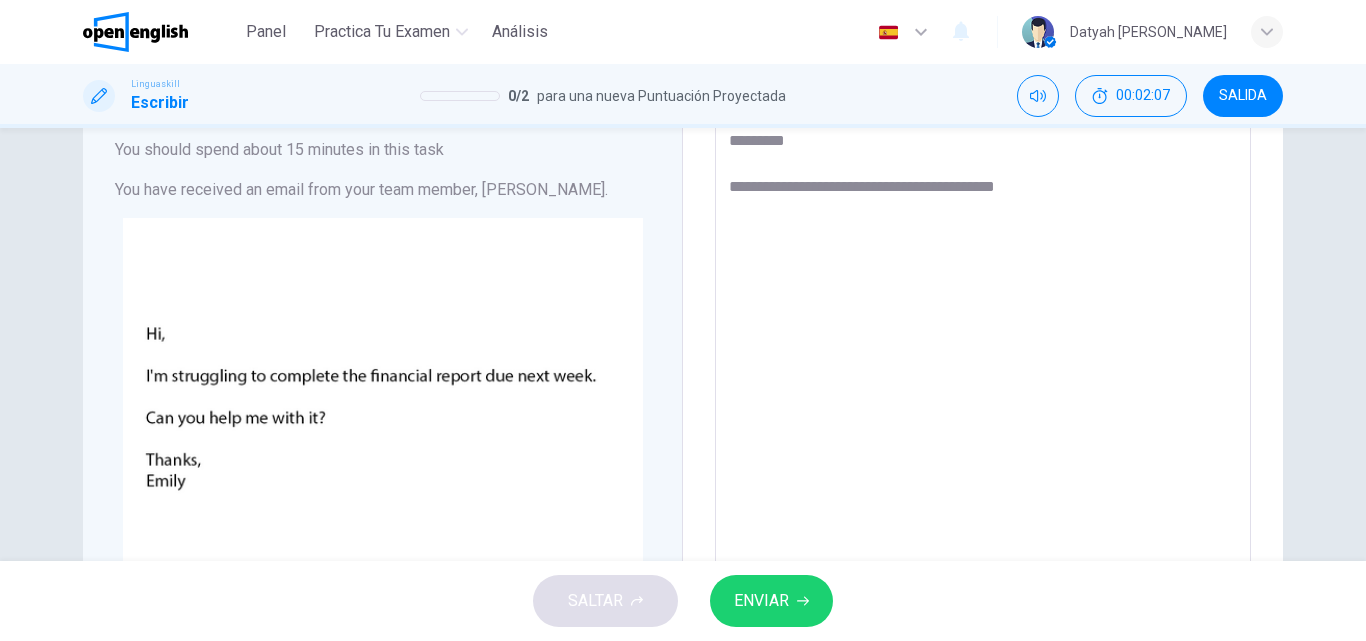 type on "**********" 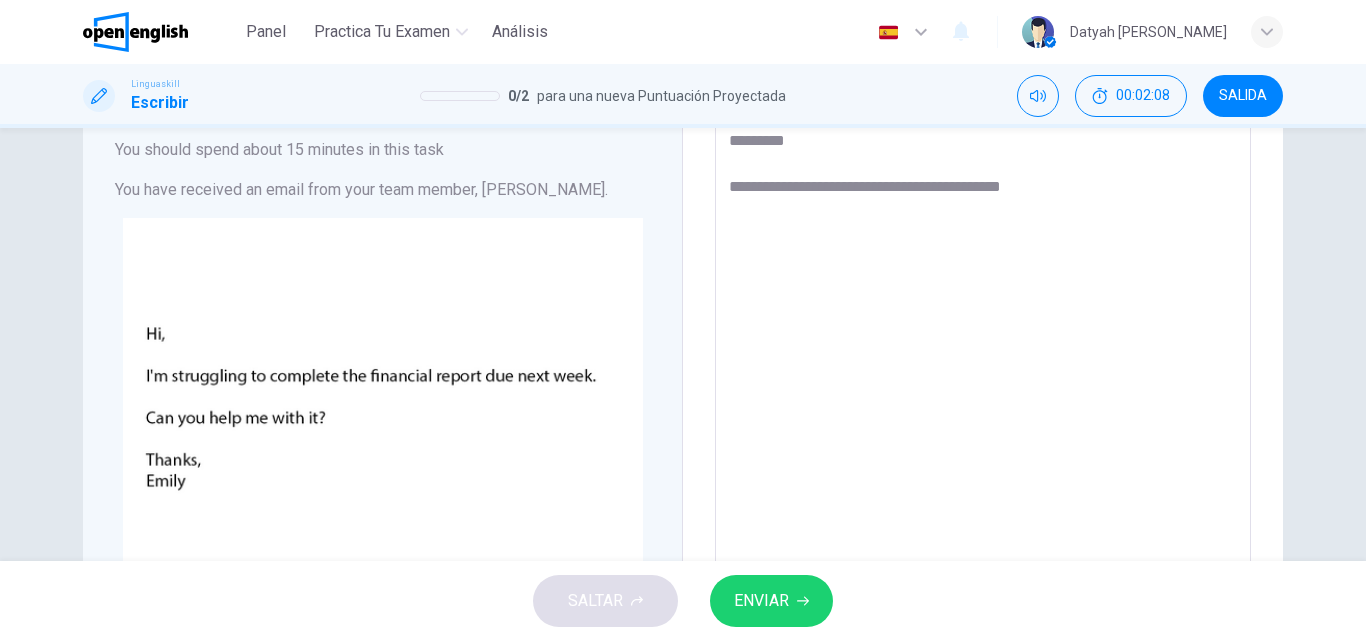 type on "**********" 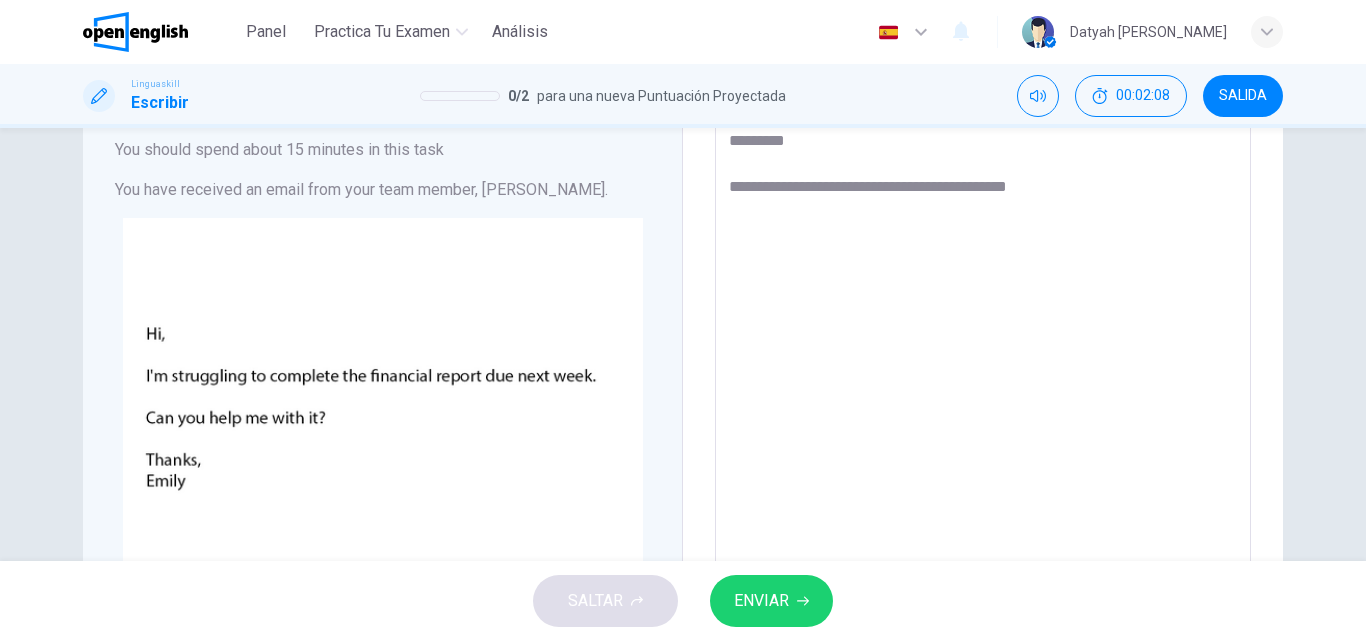 type on "*" 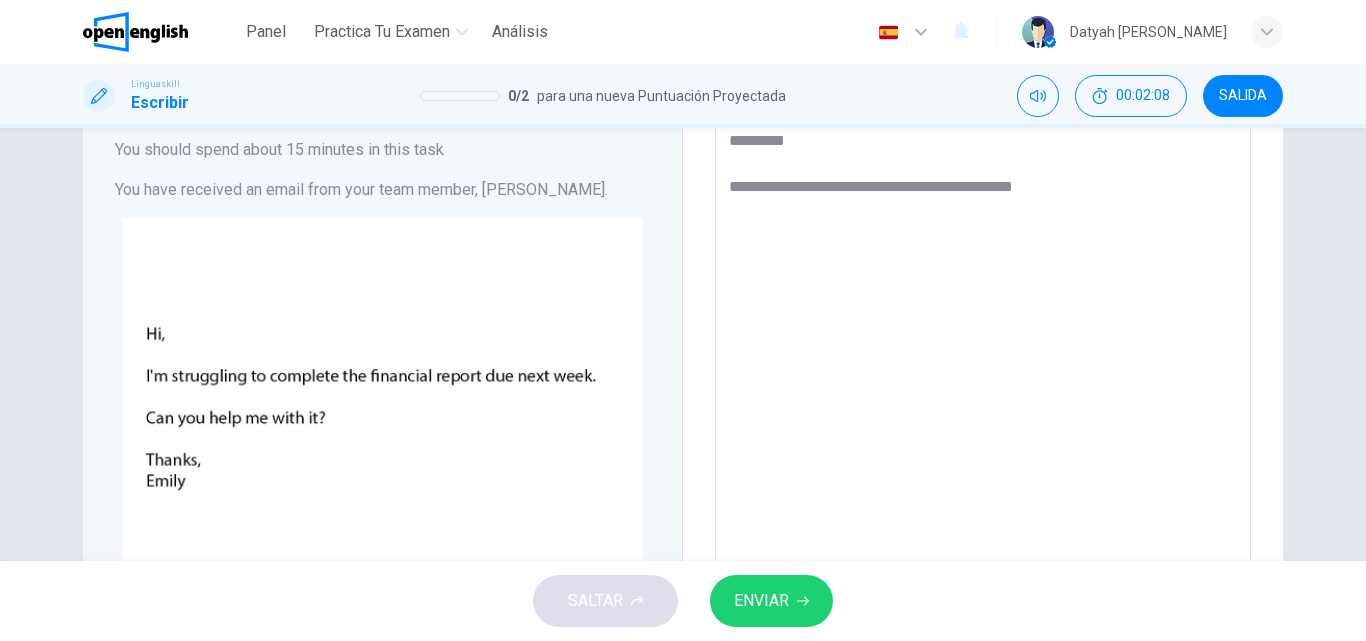 type on "*" 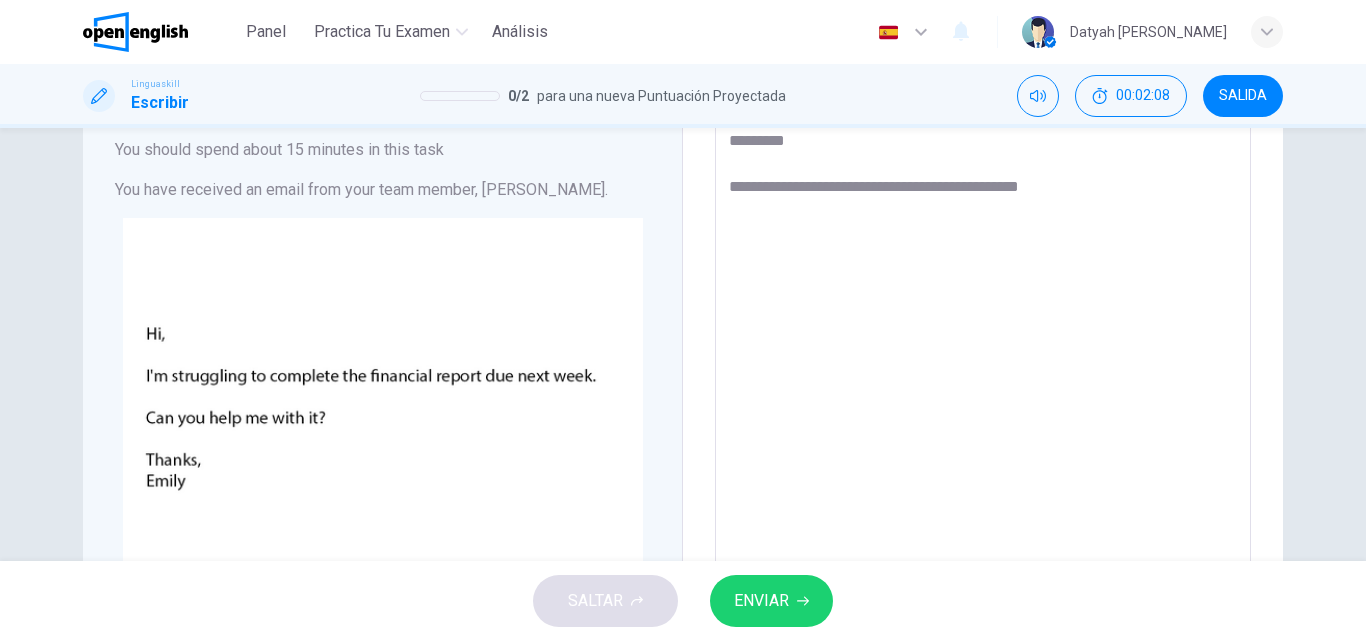 type on "*" 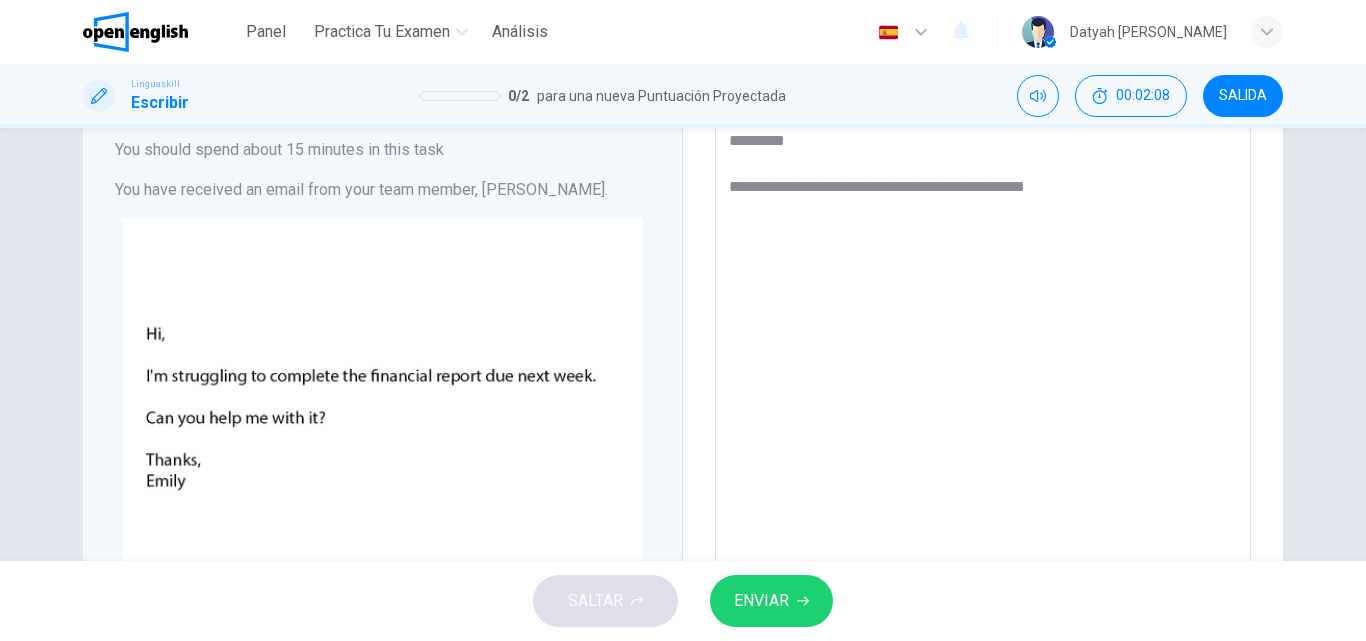 type on "*" 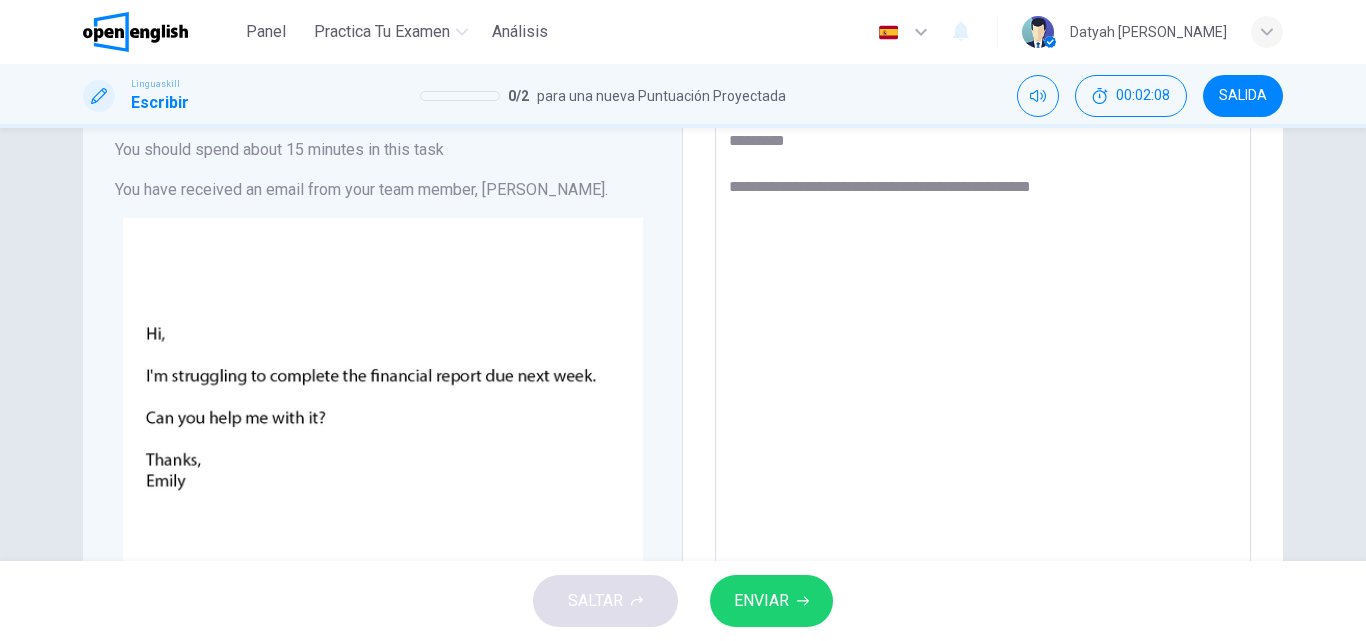 type on "*" 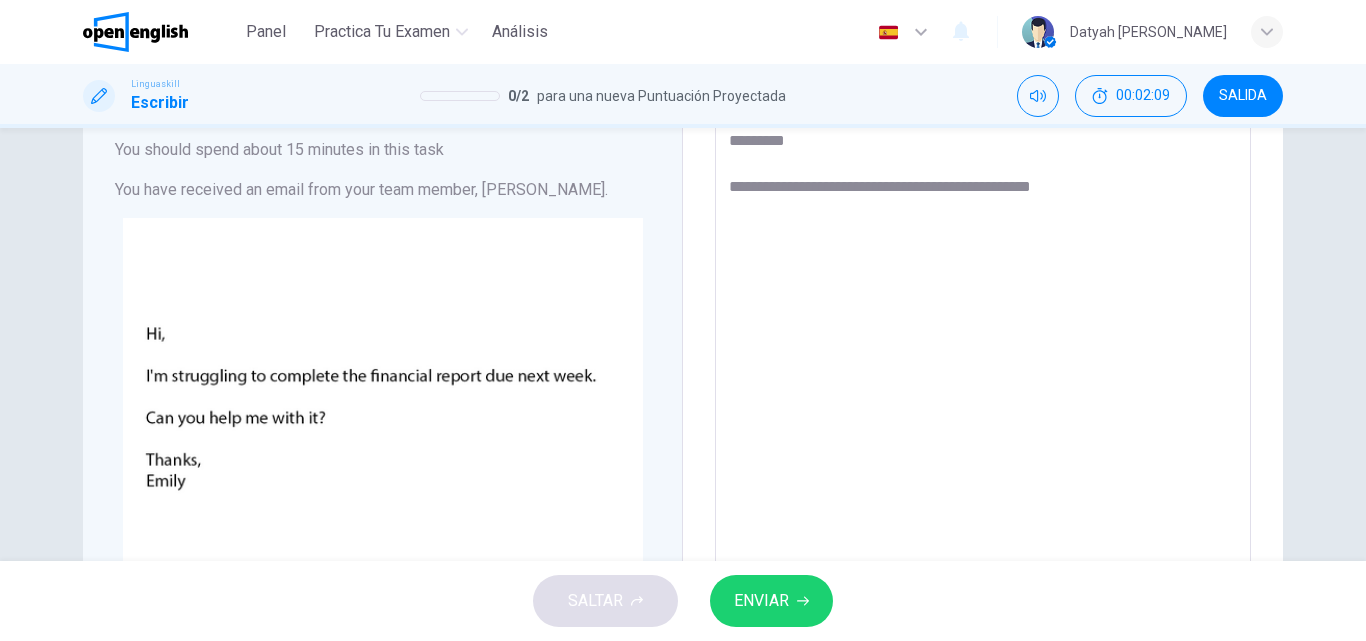 type on "**********" 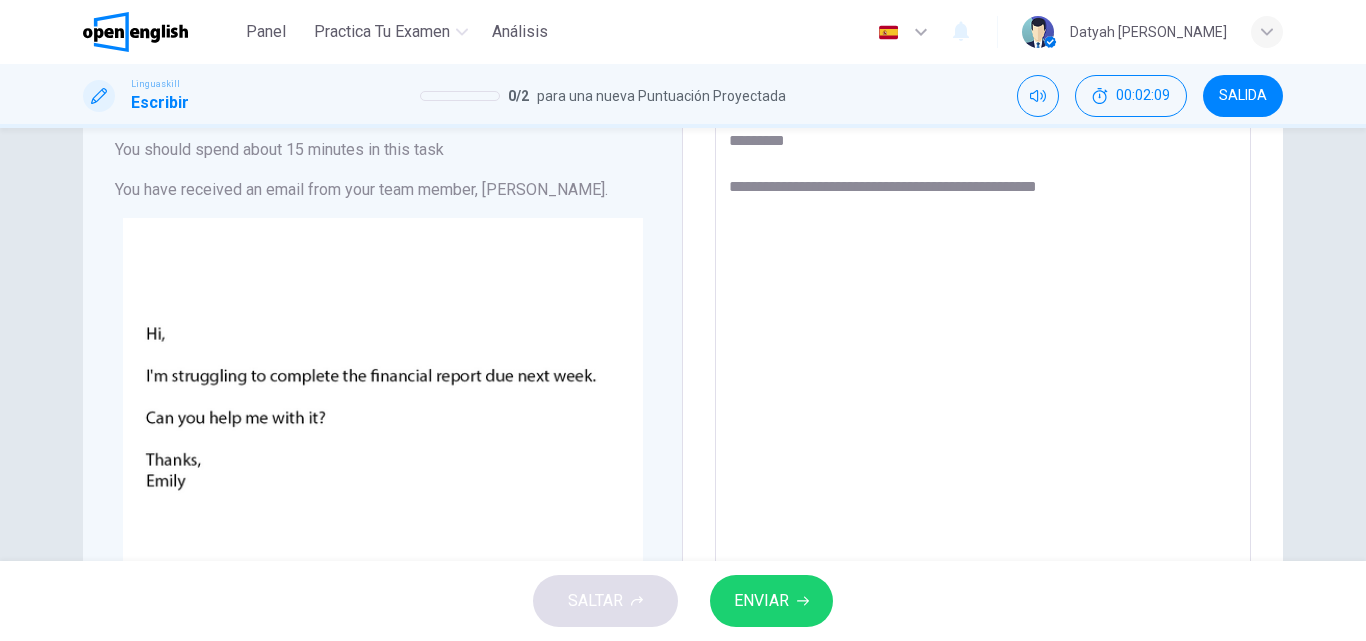 type on "*" 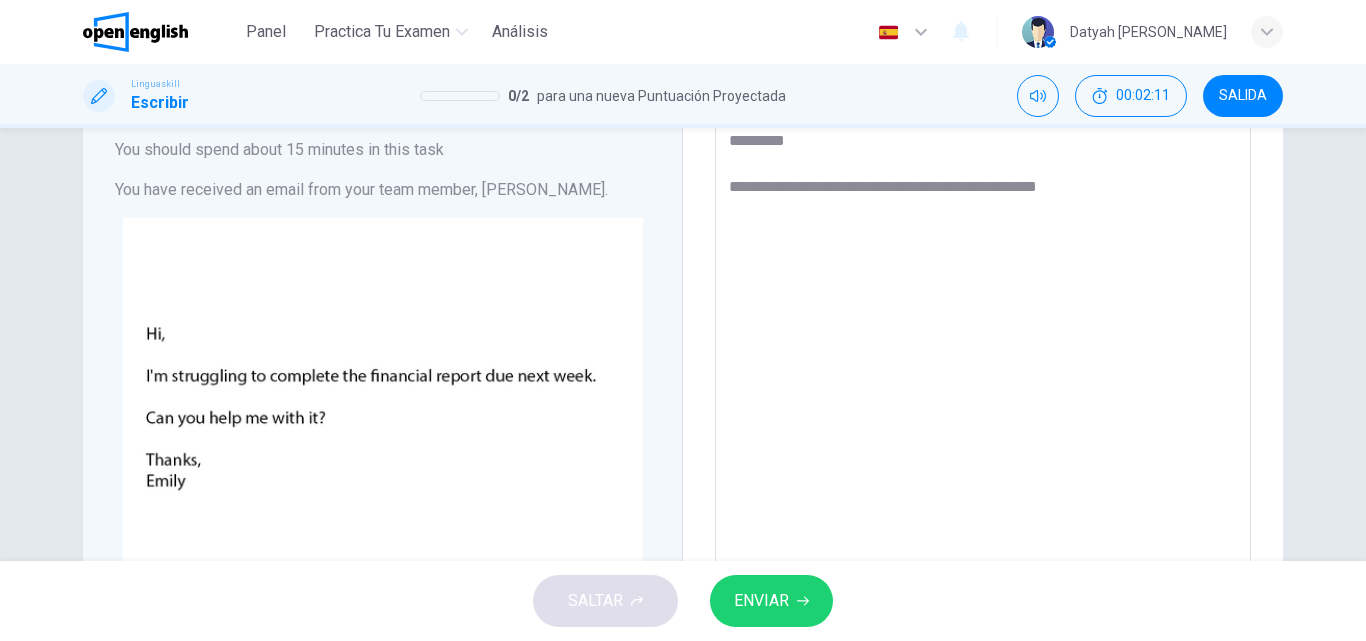 type 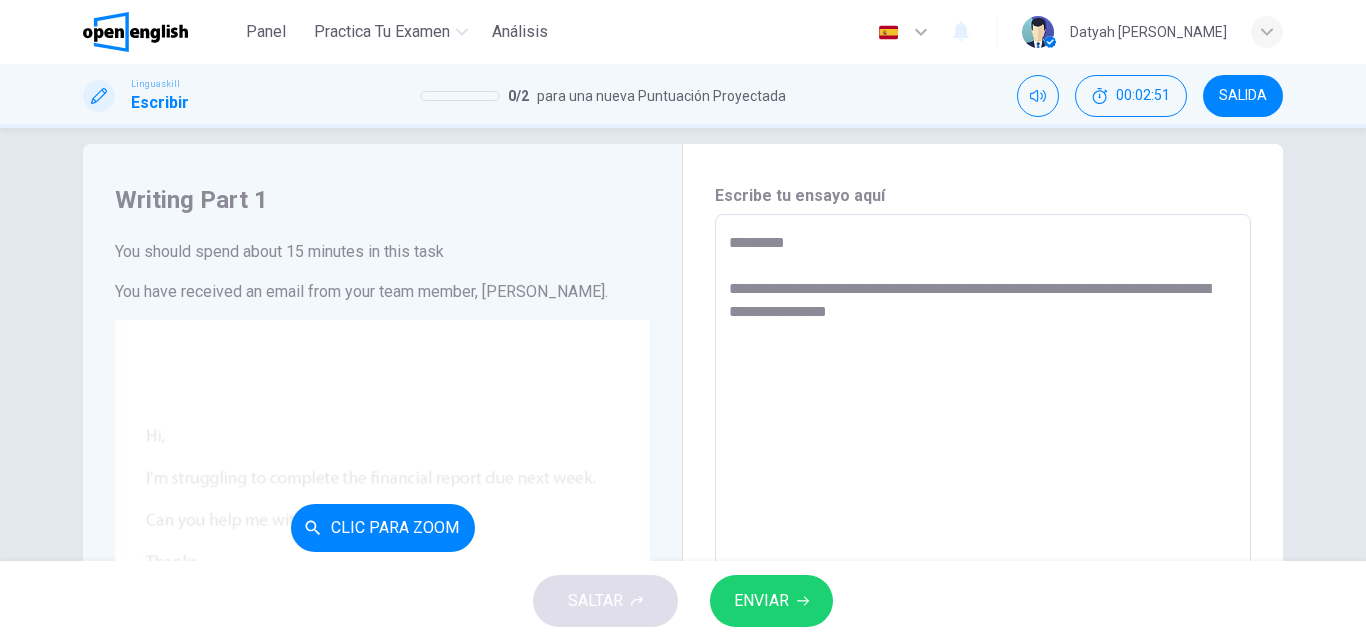 scroll, scrollTop: 0, scrollLeft: 0, axis: both 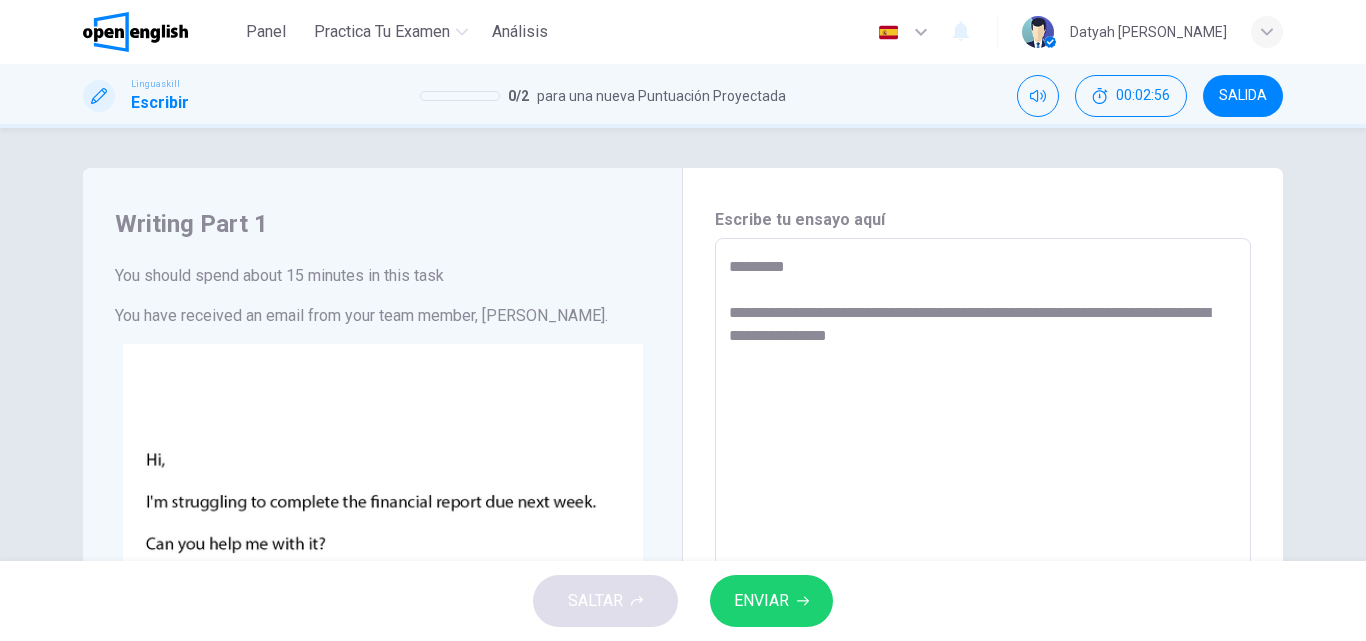 click on "**********" at bounding box center [983, 611] 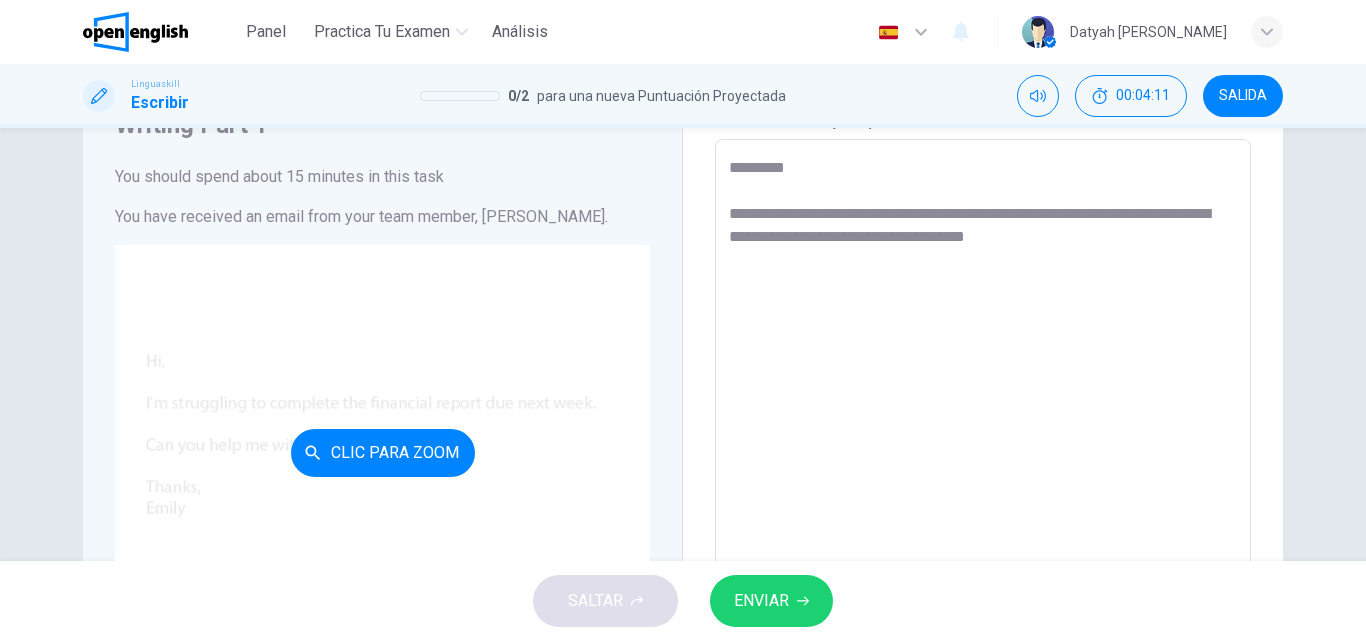 scroll, scrollTop: 0, scrollLeft: 0, axis: both 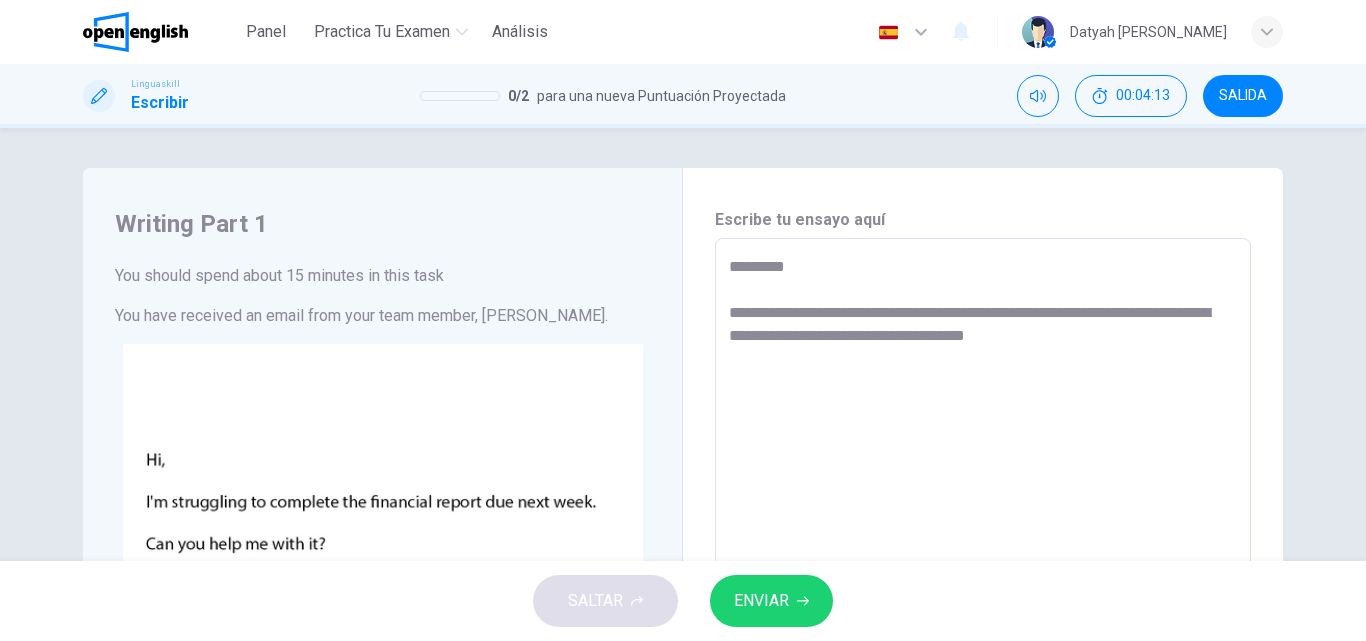 click on "**********" at bounding box center (983, 611) 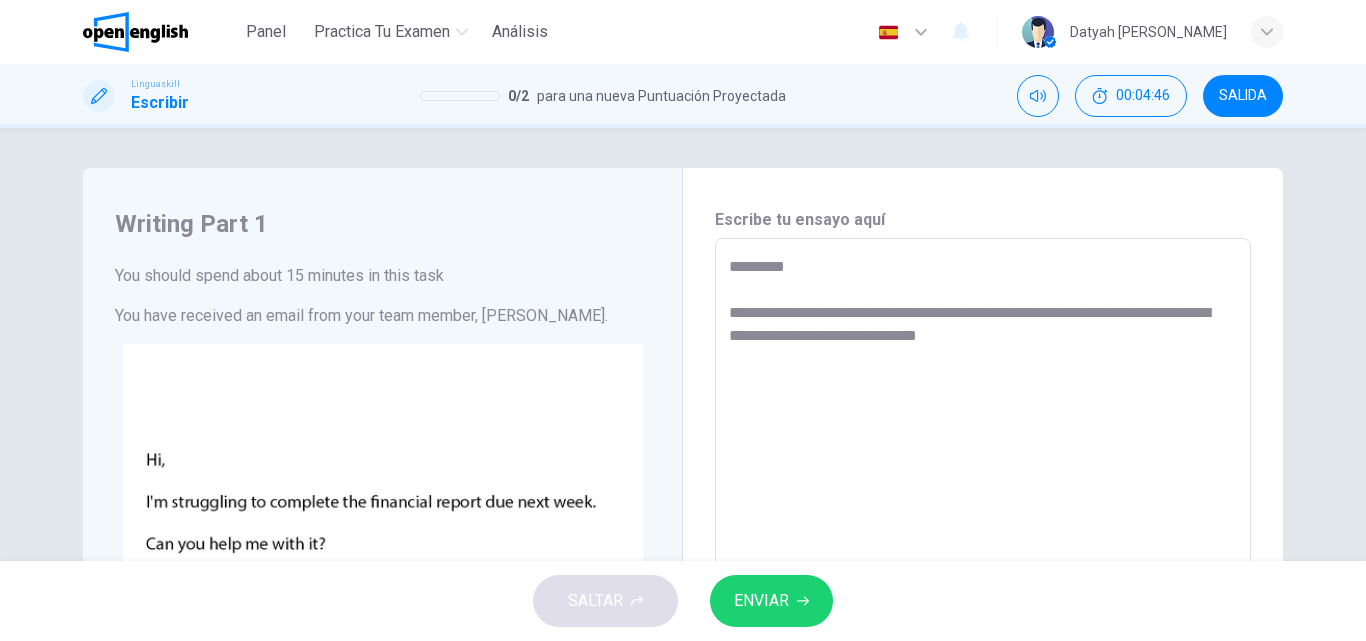 click on "**********" at bounding box center [983, 611] 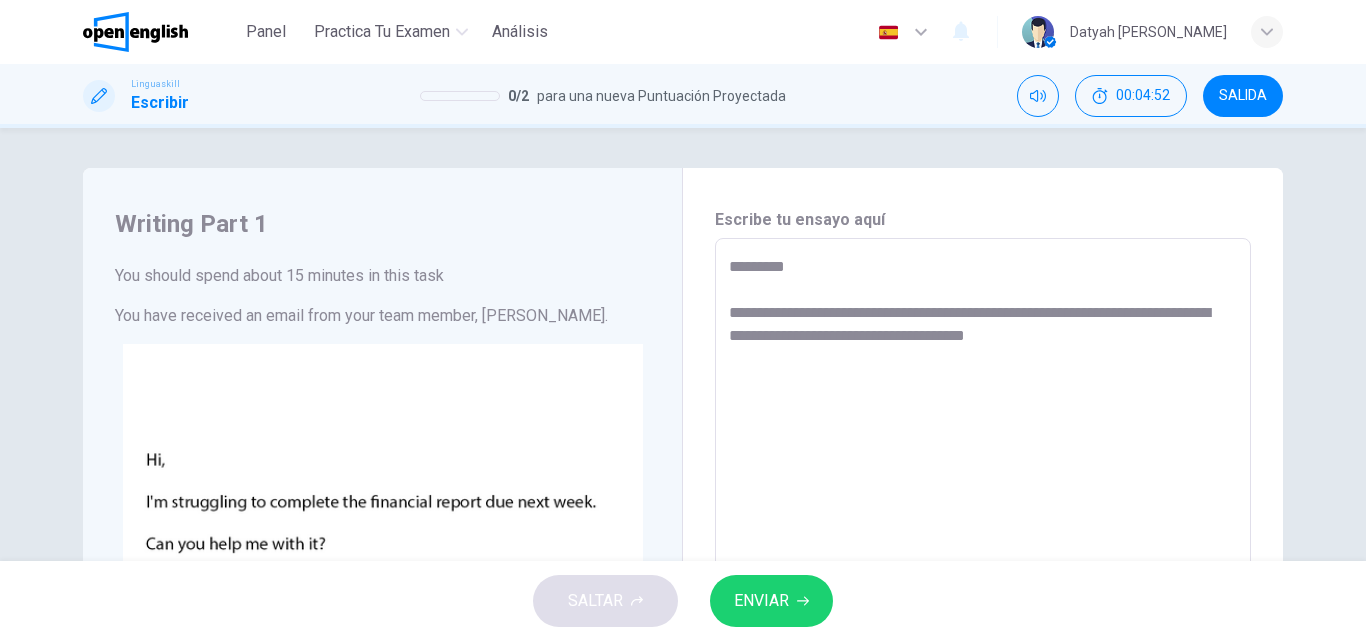 click on "**********" at bounding box center (983, 611) 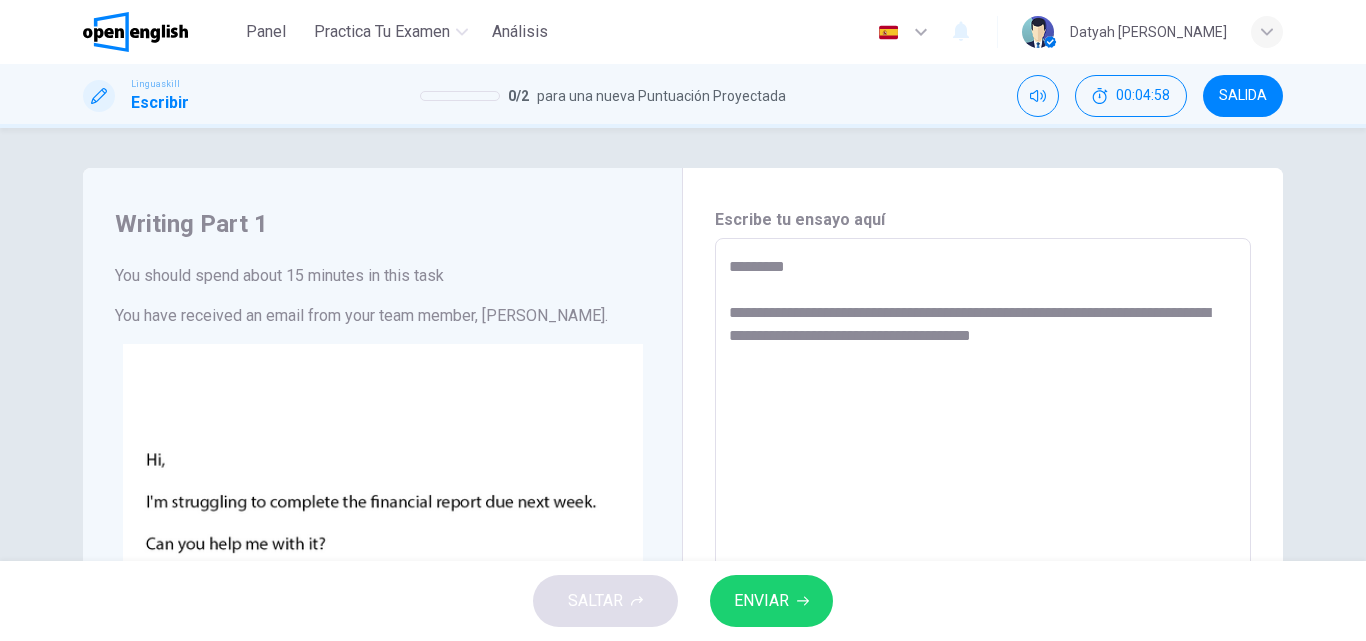 click on "**********" at bounding box center [983, 611] 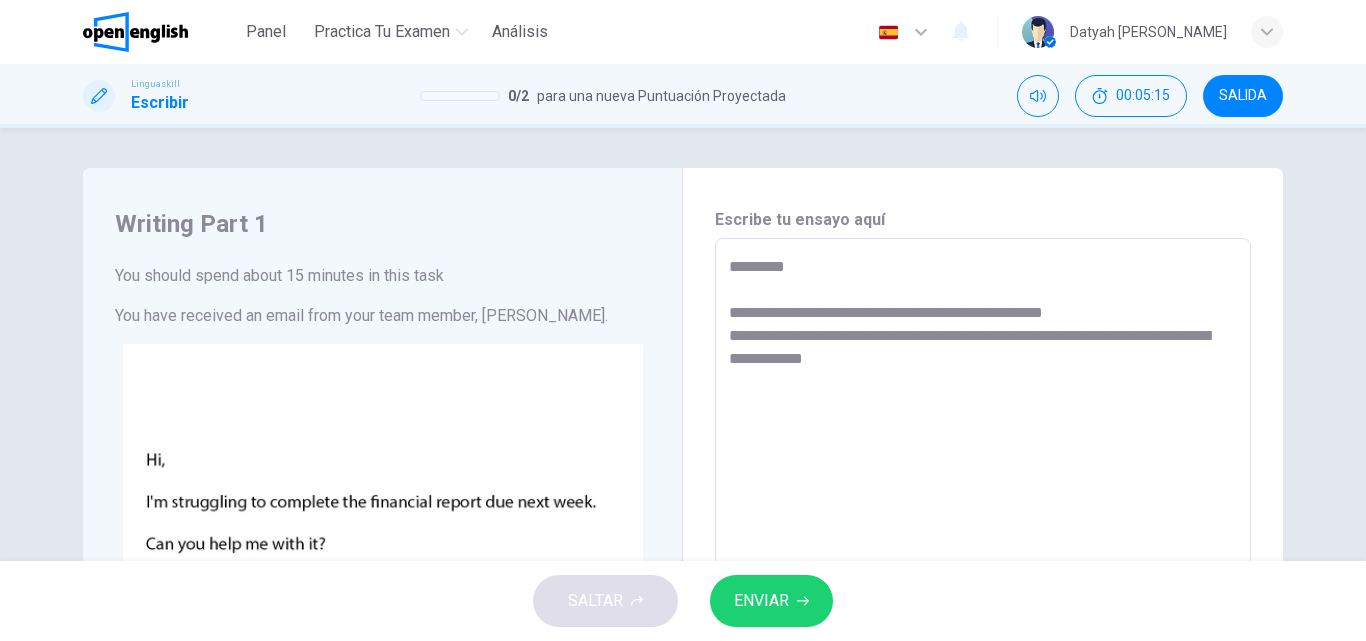 click on "**********" at bounding box center [983, 611] 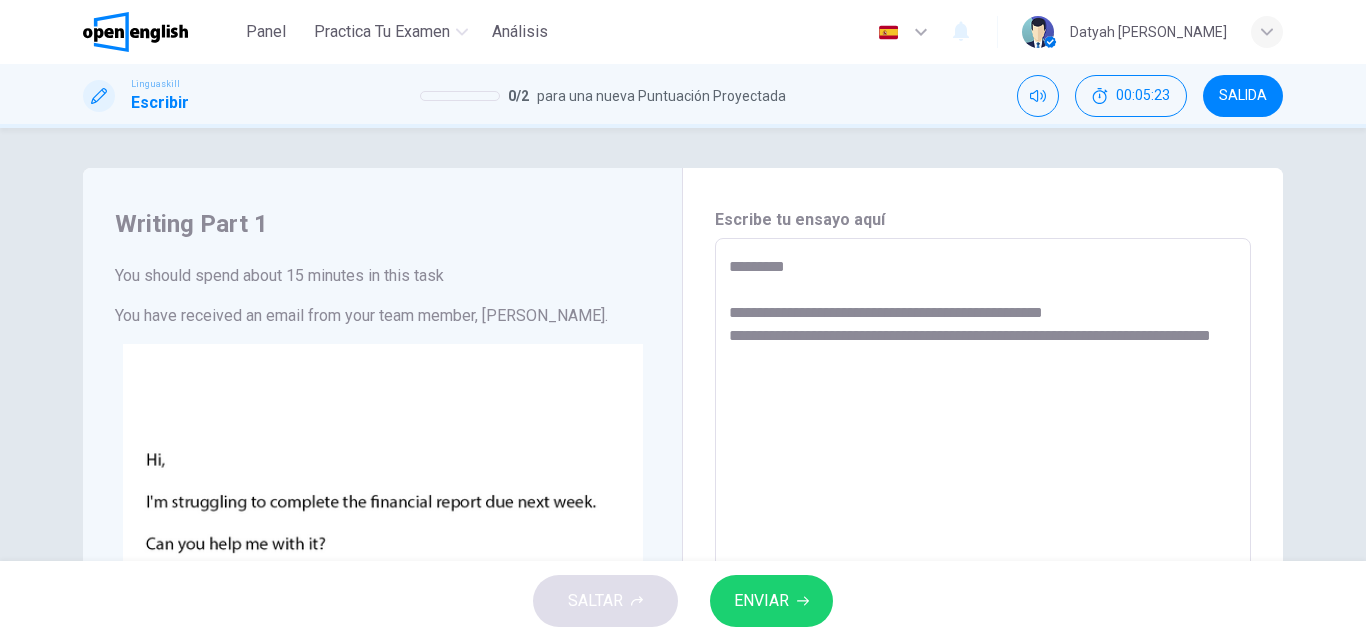 click on "**********" at bounding box center [983, 611] 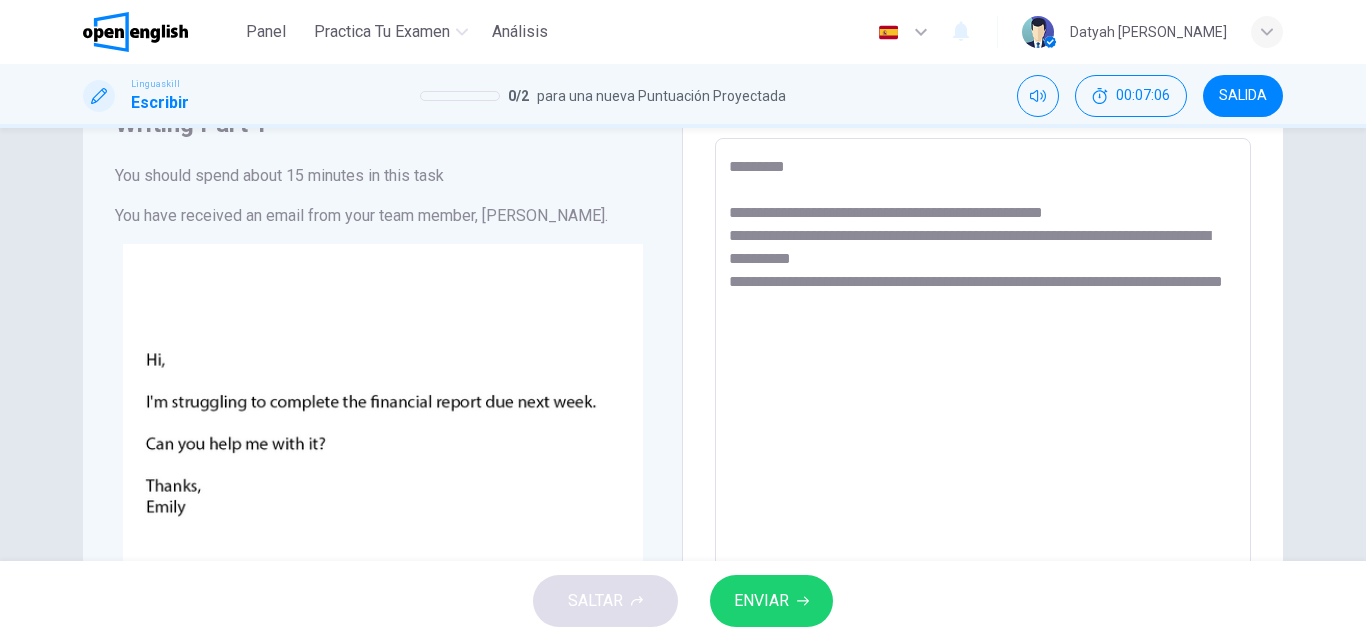 click on "**********" at bounding box center [983, 511] 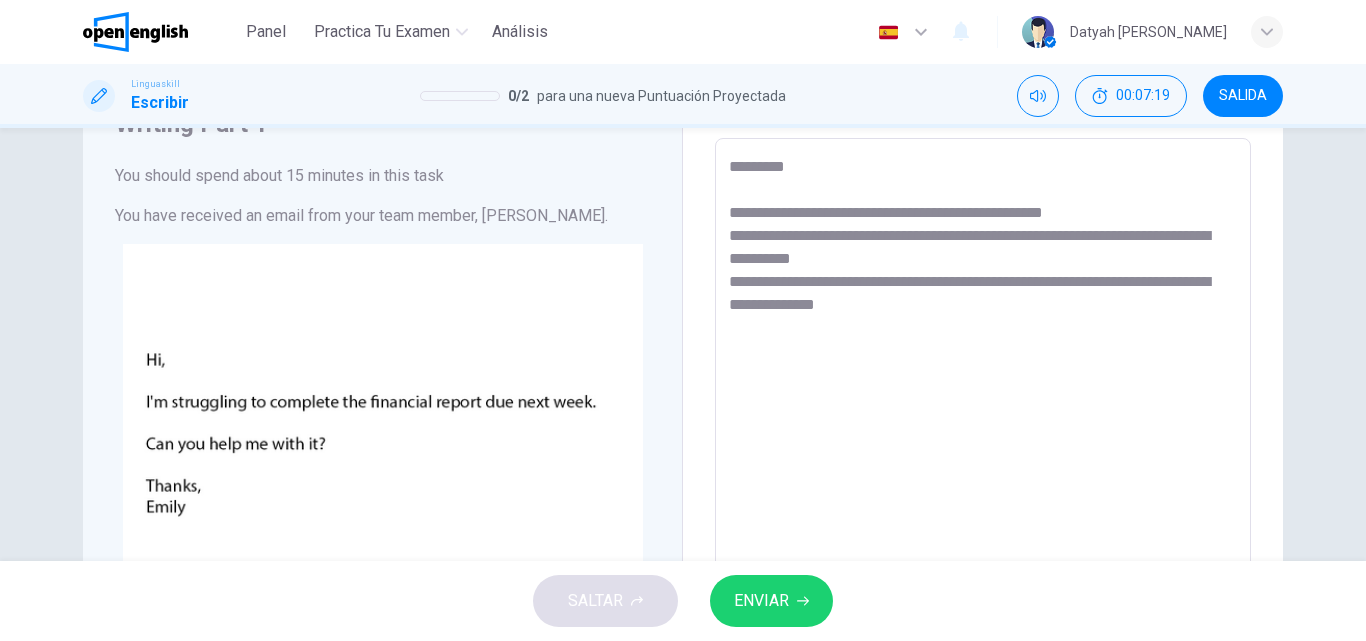 click on "**********" at bounding box center (983, 511) 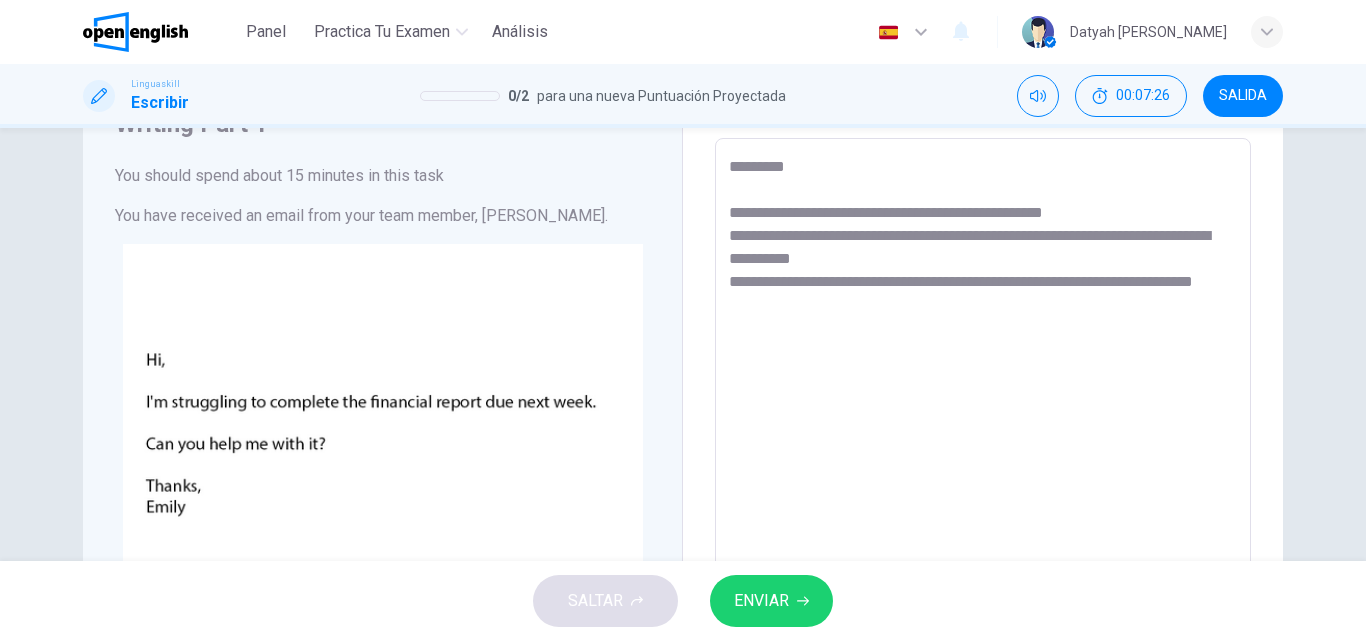 click on "**********" at bounding box center [983, 511] 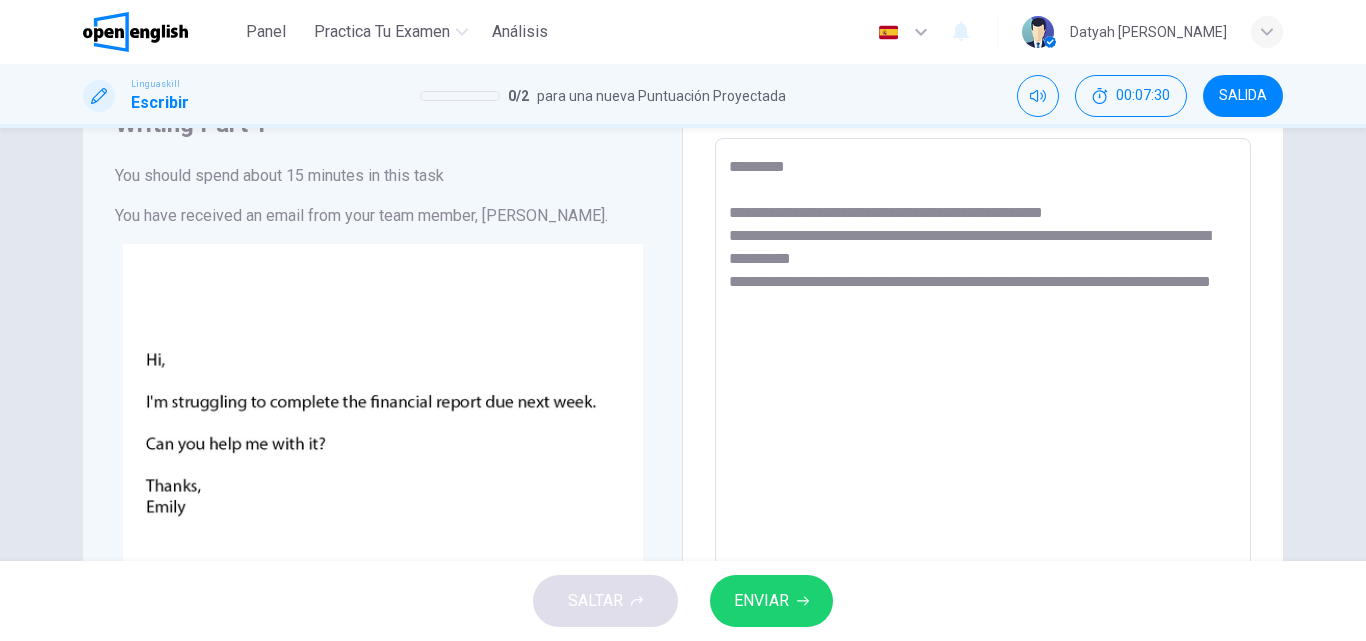 click on "**********" at bounding box center (983, 511) 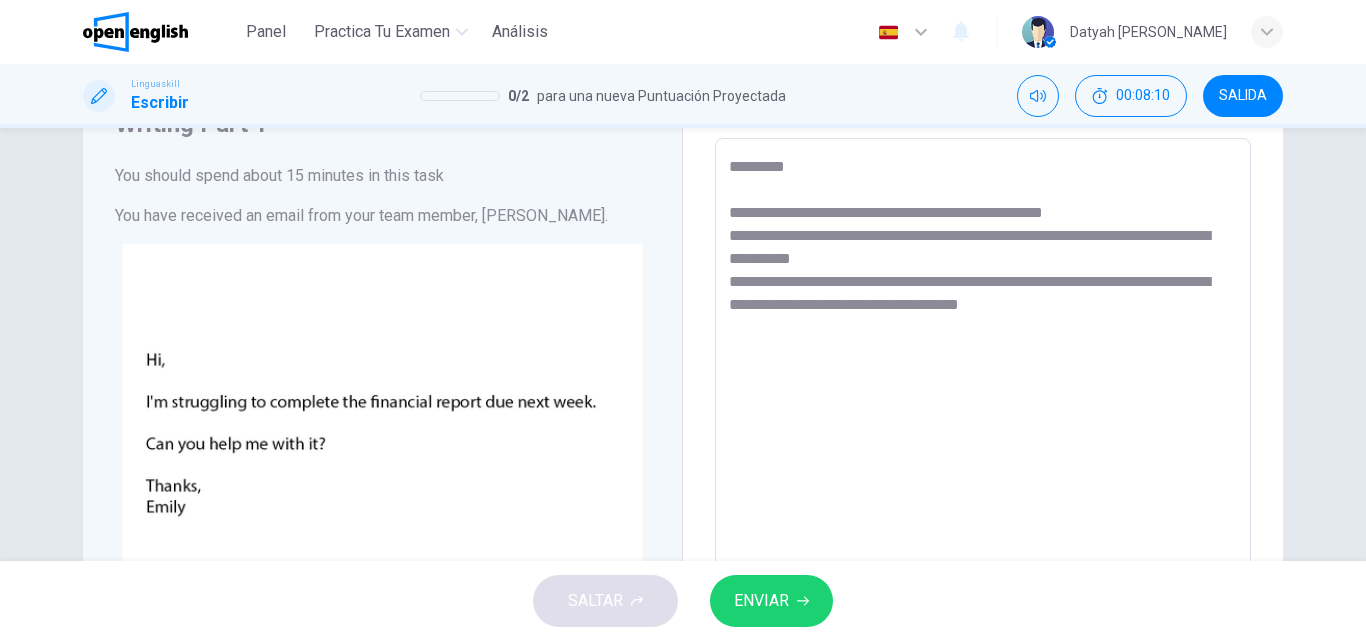 click on "**********" at bounding box center [983, 511] 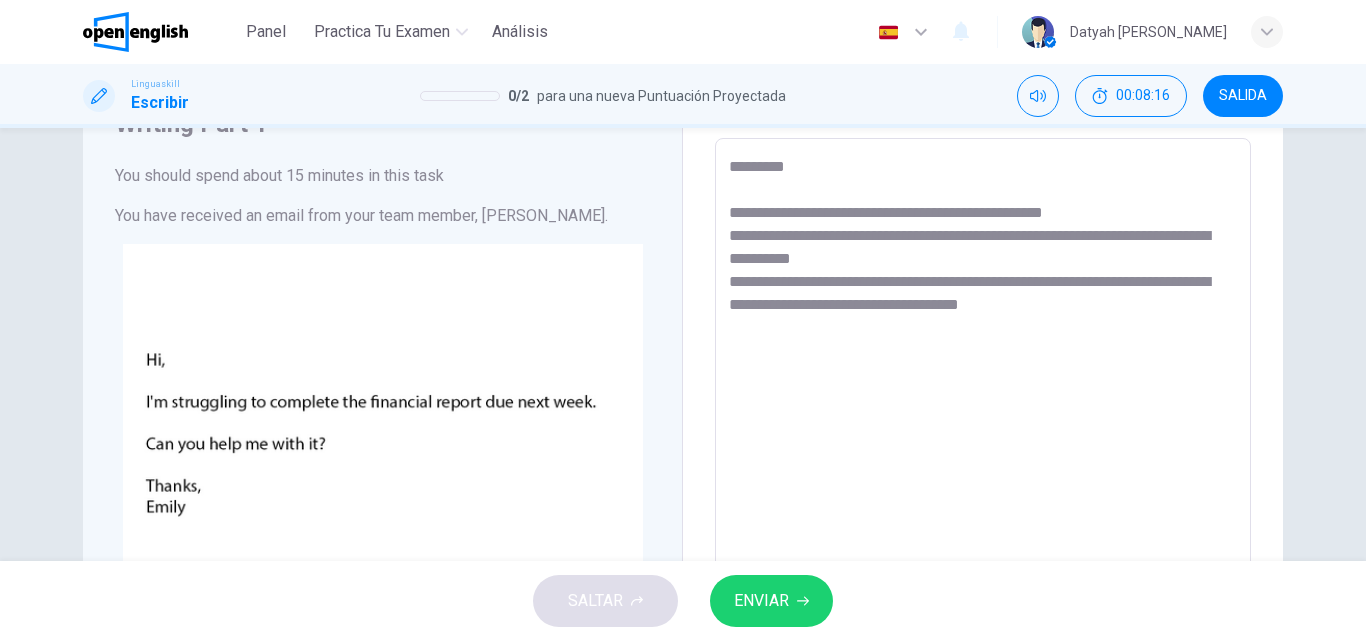 click on "**********" at bounding box center [983, 511] 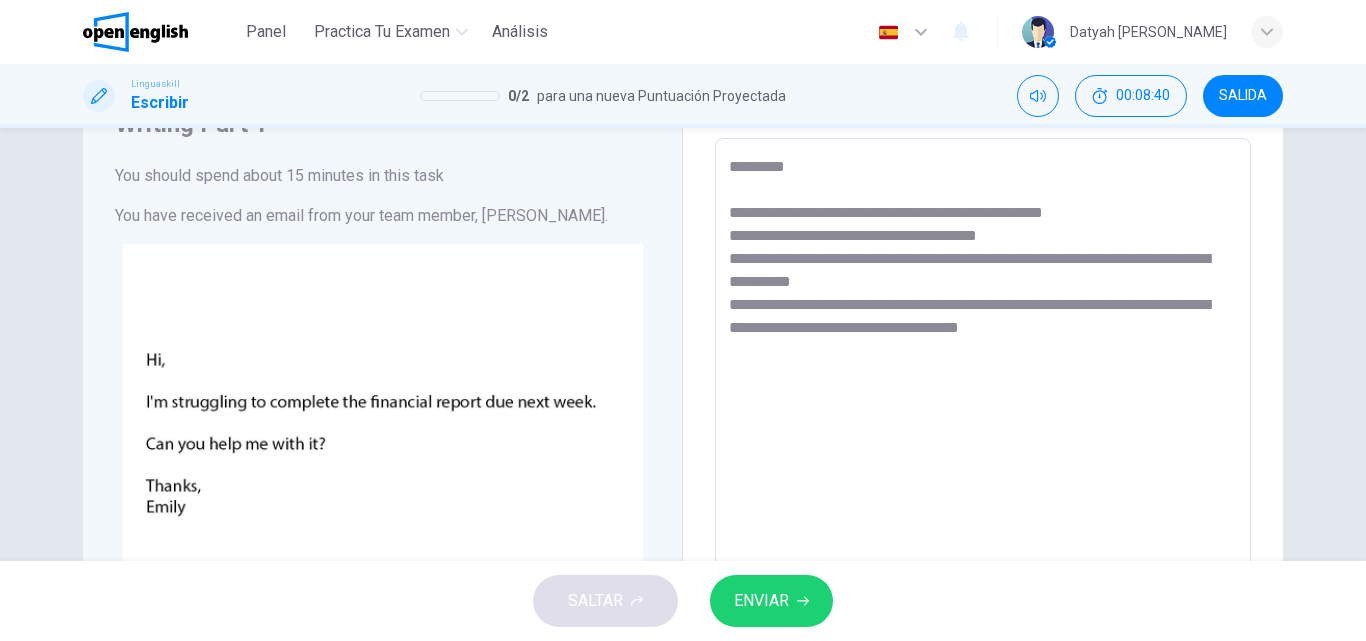 click on "**********" at bounding box center (983, 511) 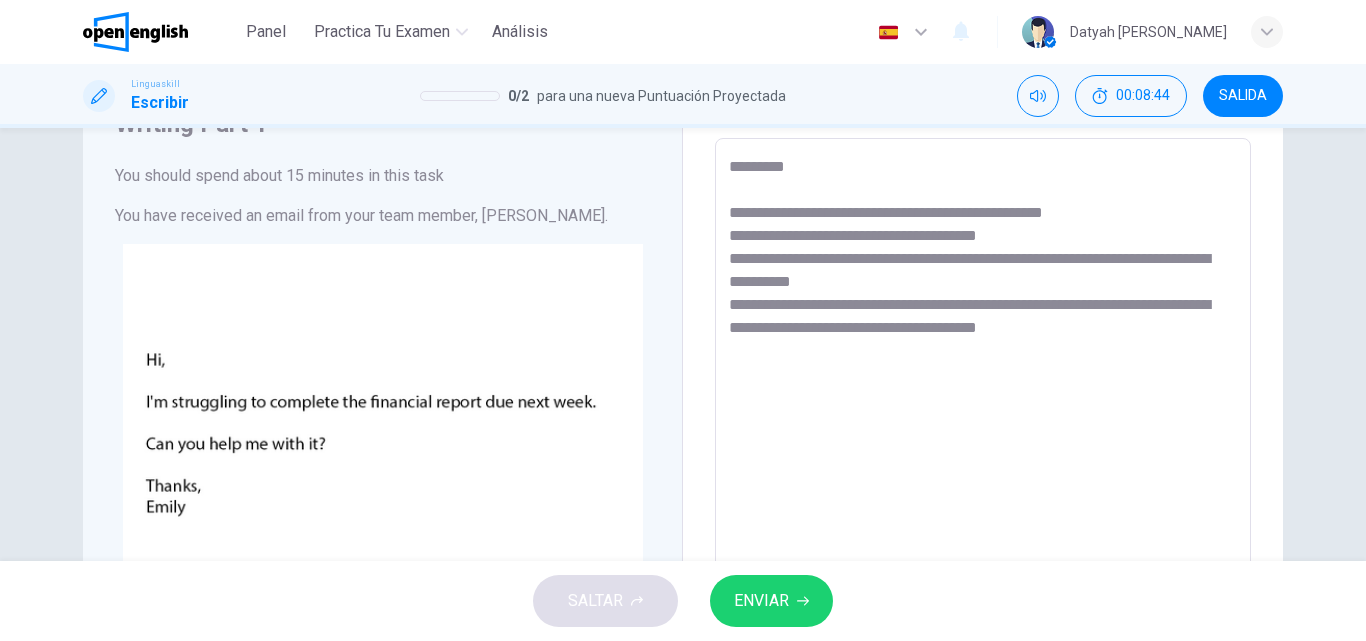 drag, startPoint x: 885, startPoint y: 301, endPoint x: 973, endPoint y: 283, distance: 89.822044 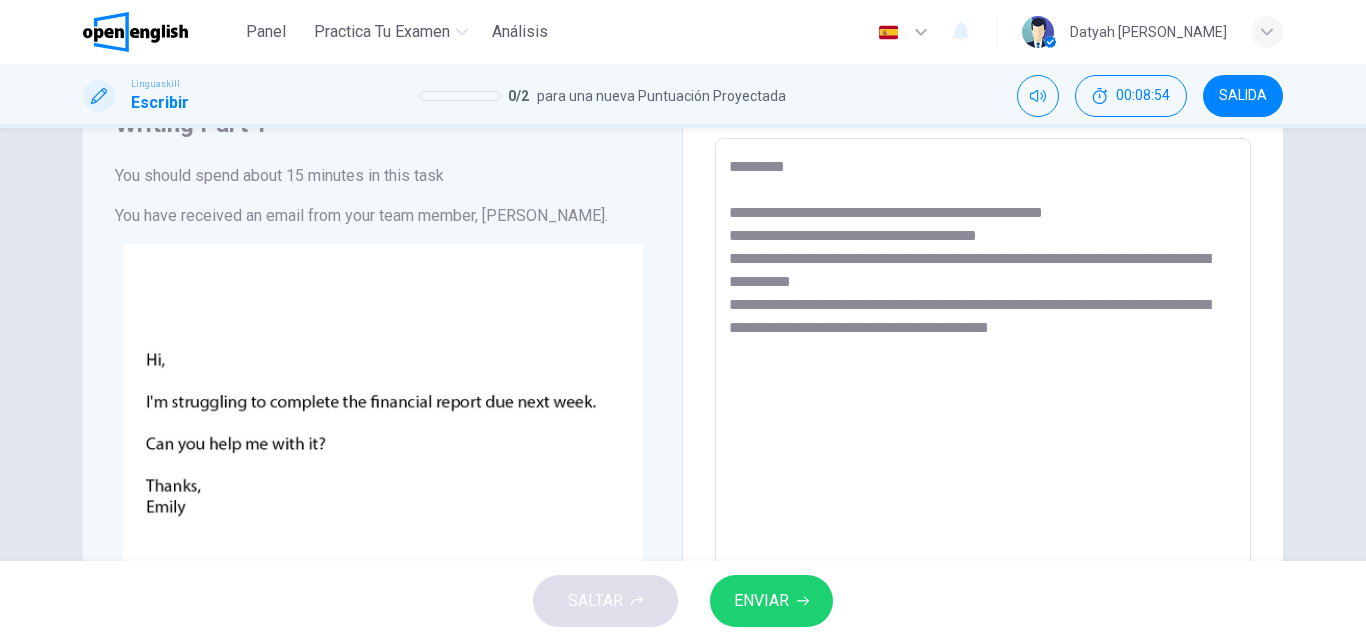 click on "**********" at bounding box center [983, 511] 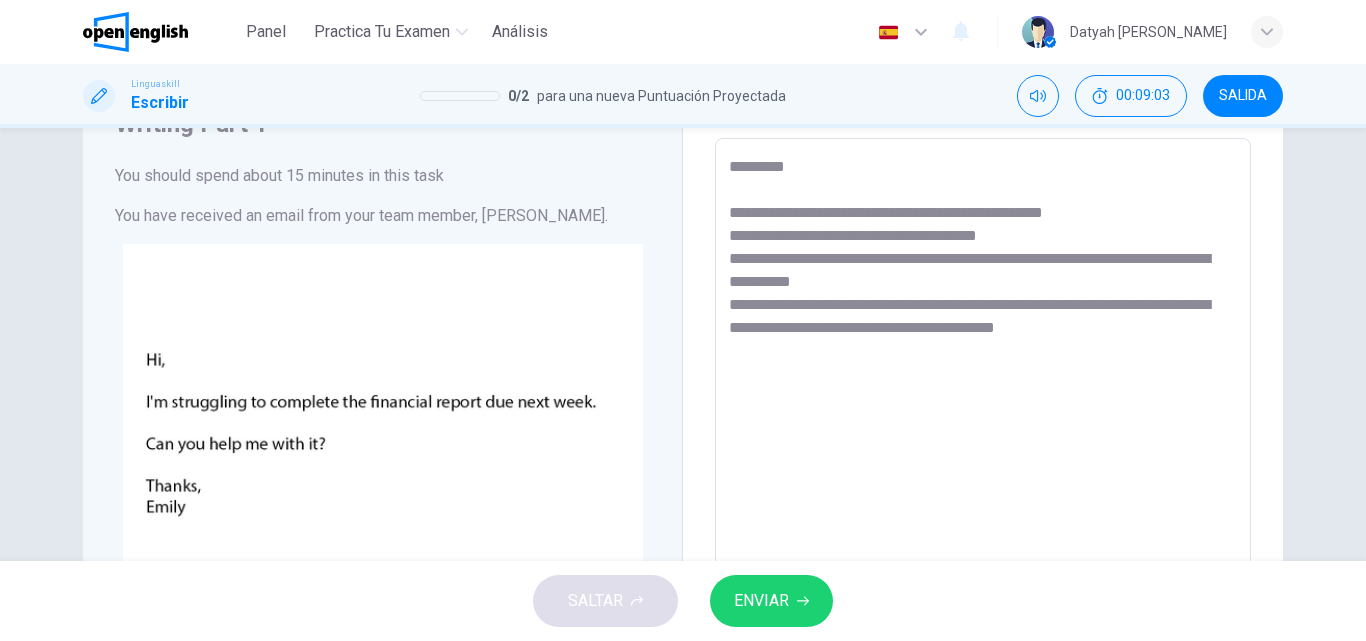 click on "**********" at bounding box center [983, 511] 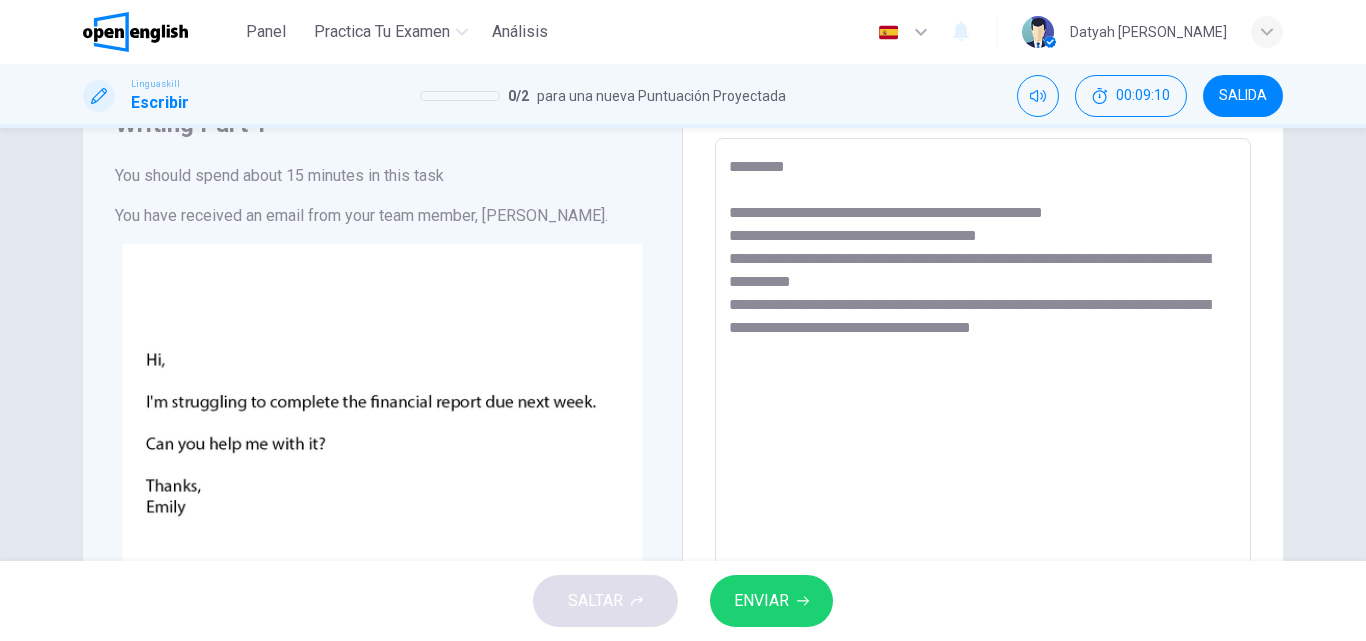 click on "**********" at bounding box center (983, 511) 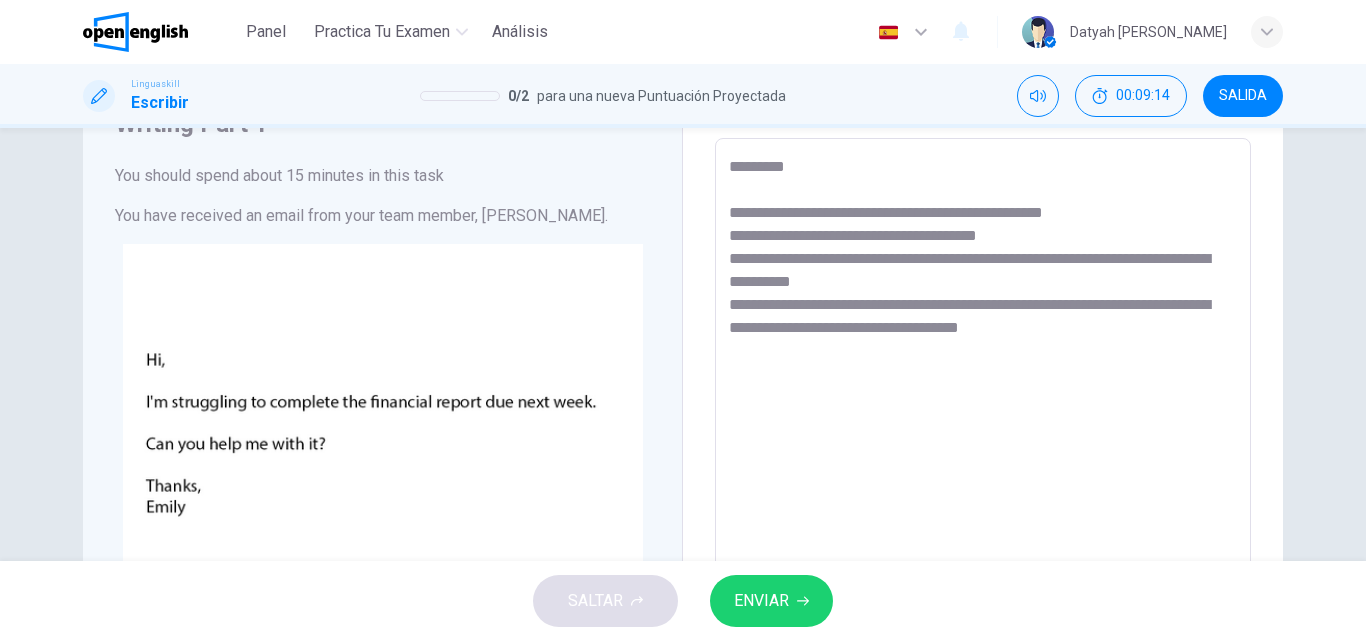 click on "**********" at bounding box center [983, 511] 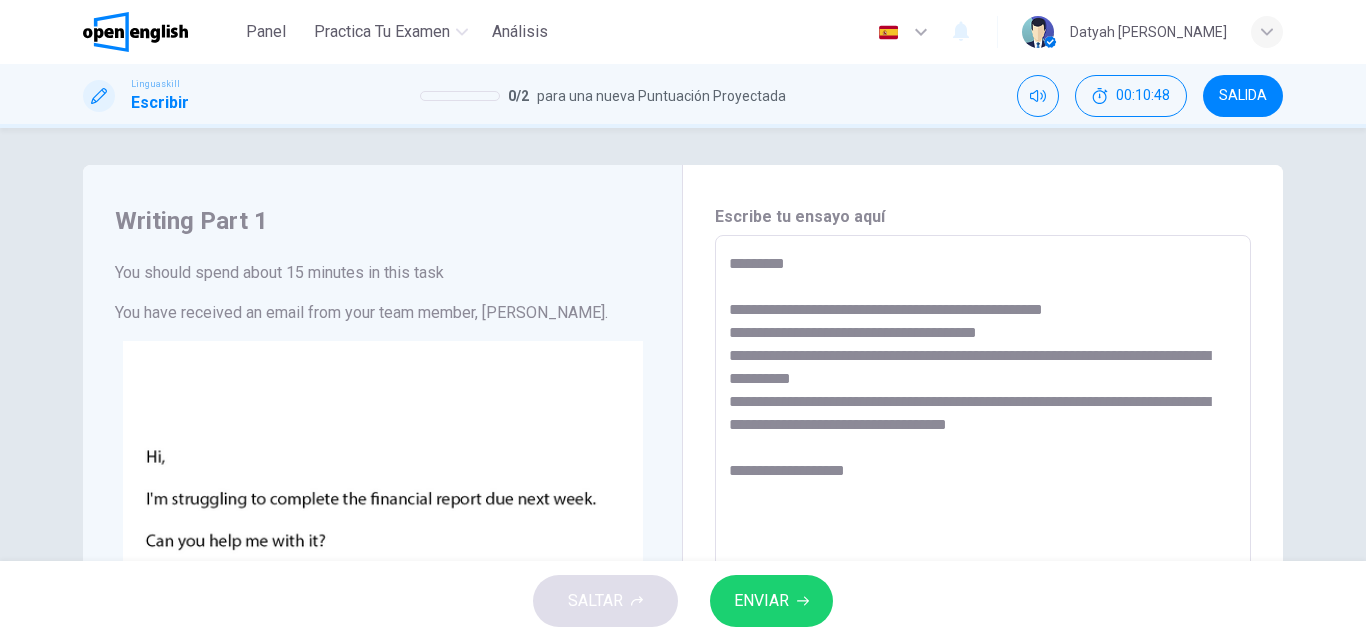 scroll, scrollTop: 0, scrollLeft: 0, axis: both 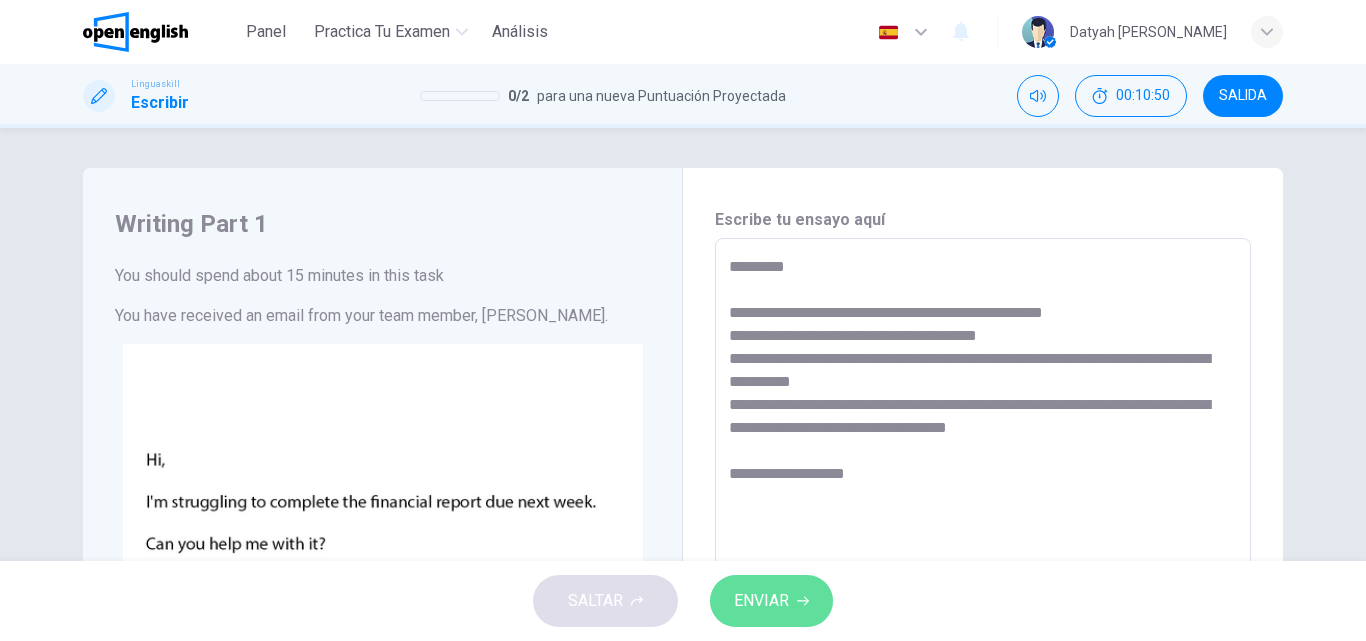 click on "ENVIAR" at bounding box center (761, 601) 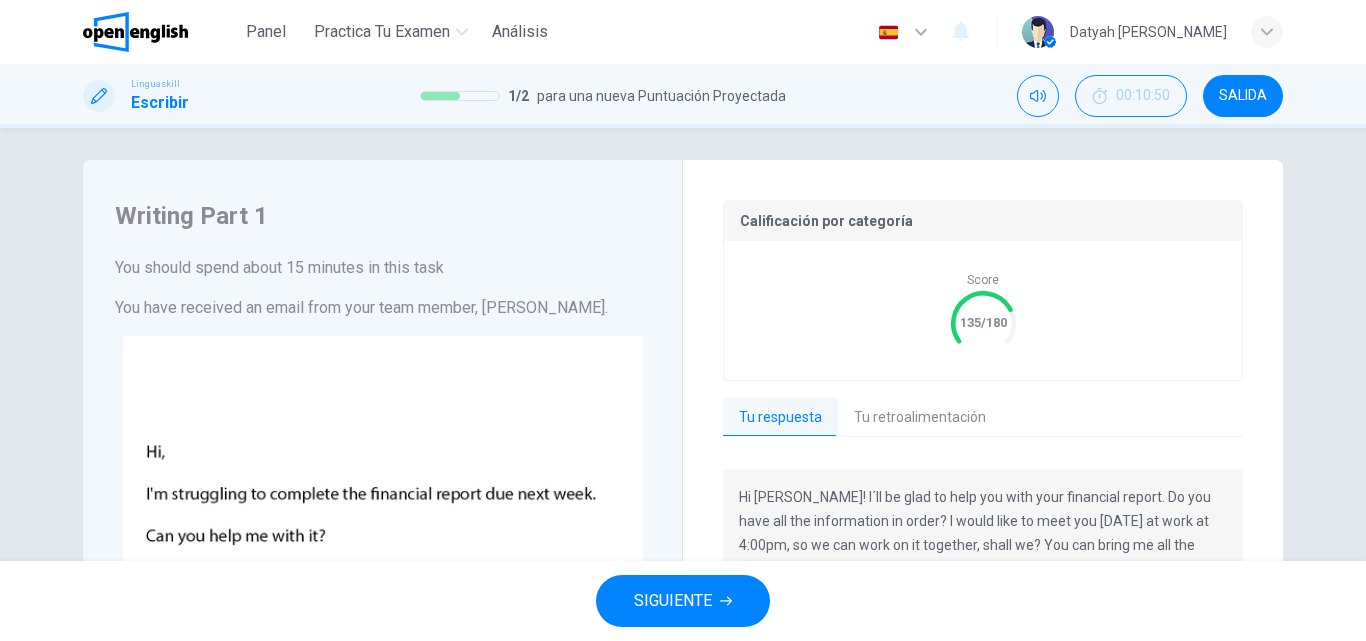 scroll, scrollTop: 0, scrollLeft: 0, axis: both 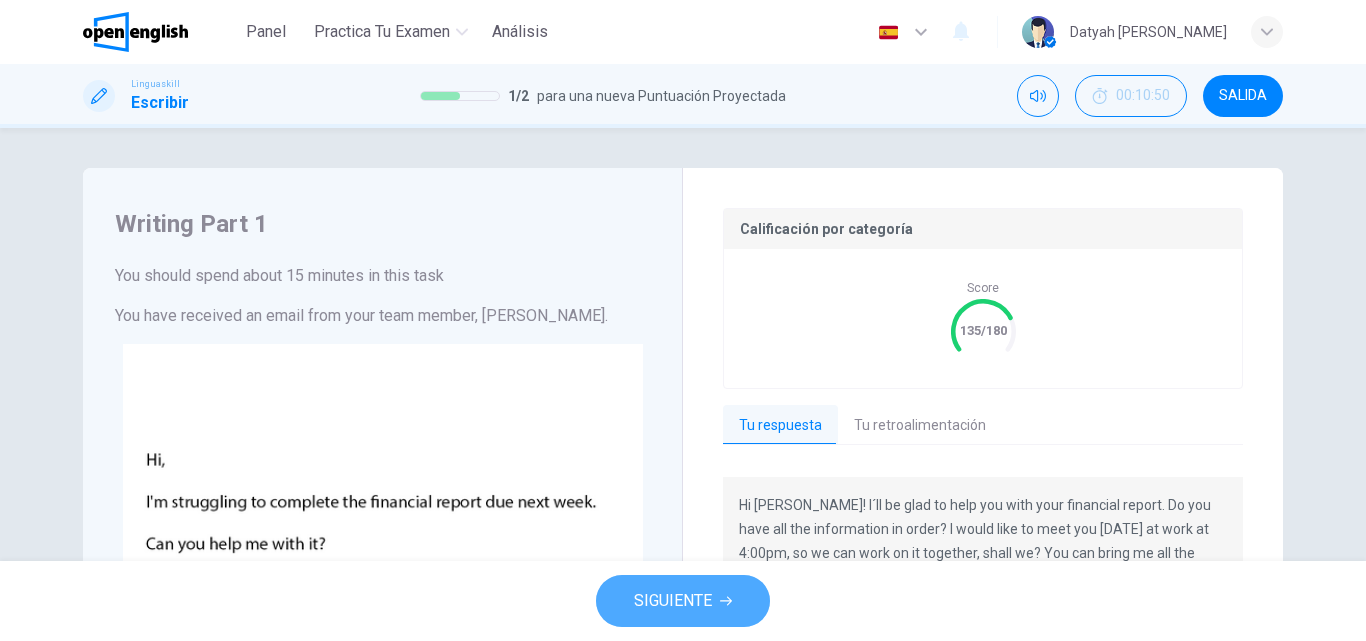 click on "SIGUIENTE" at bounding box center [683, 601] 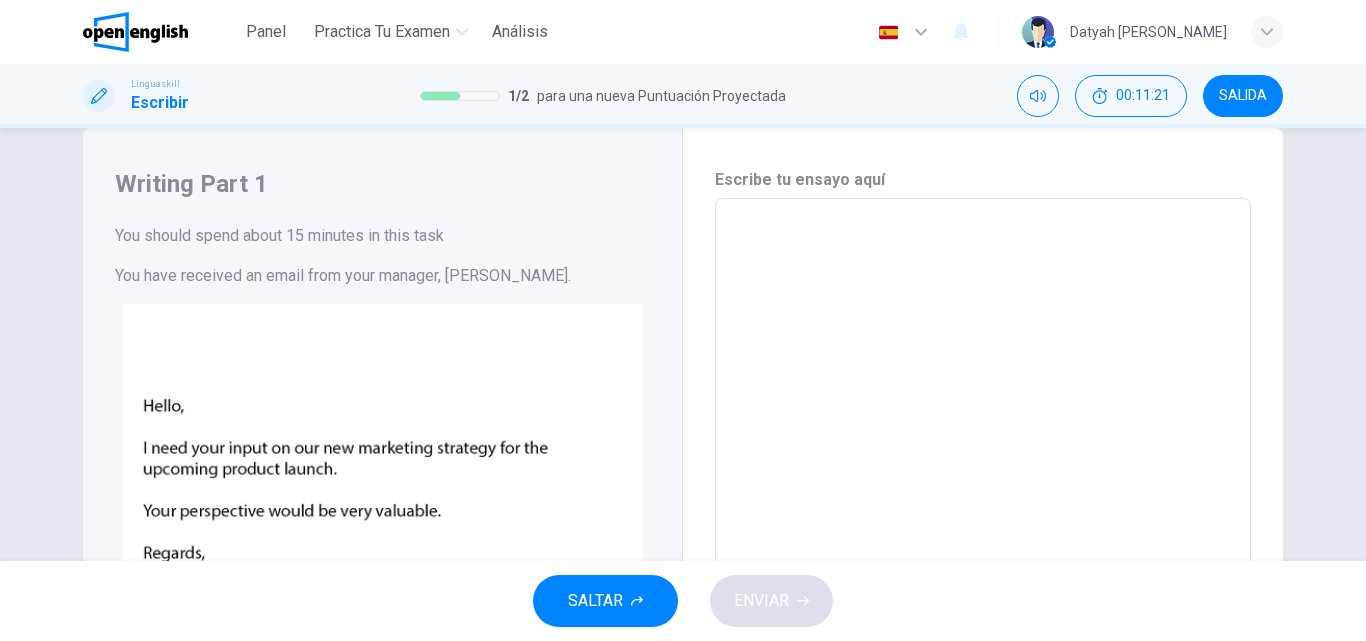 scroll, scrollTop: 0, scrollLeft: 0, axis: both 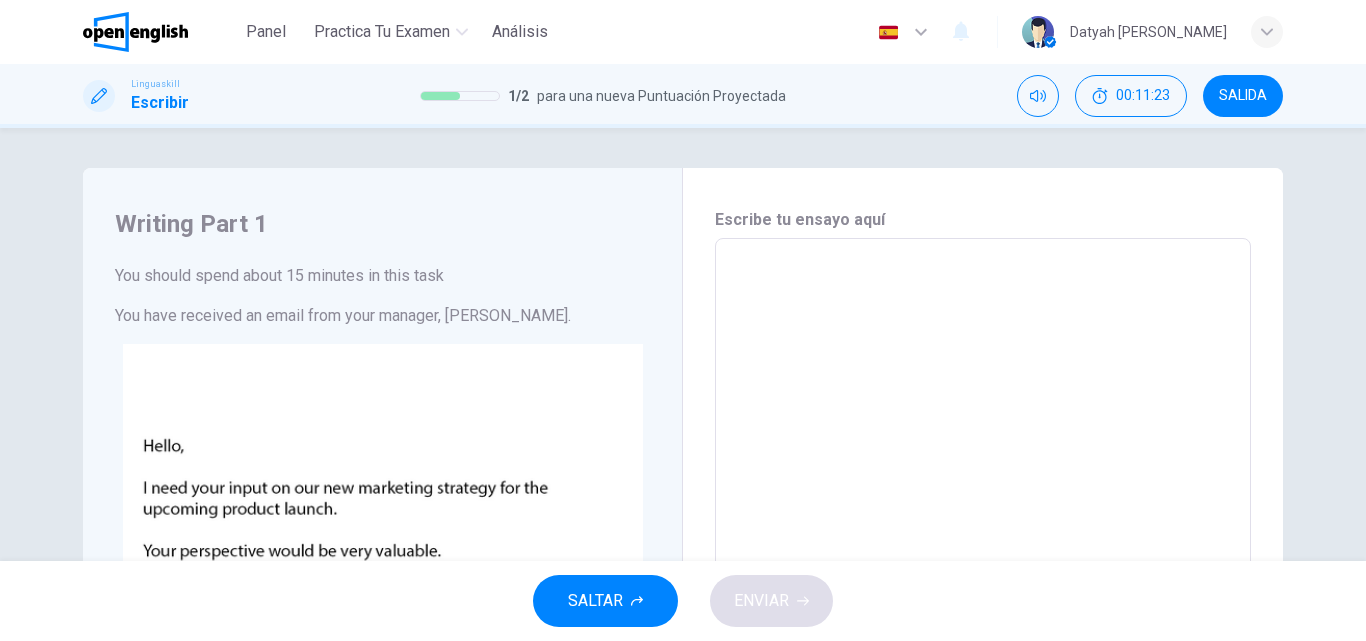 click on "* ​" at bounding box center (983, 611) 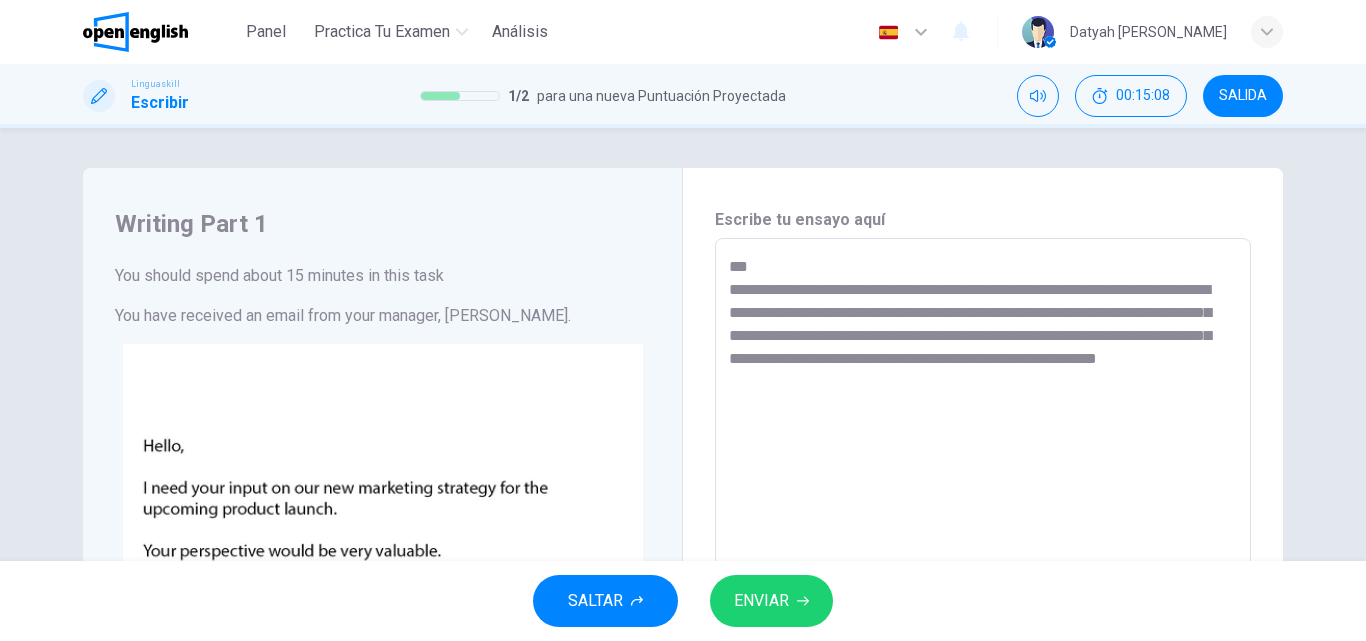 click on "**********" at bounding box center [983, 611] 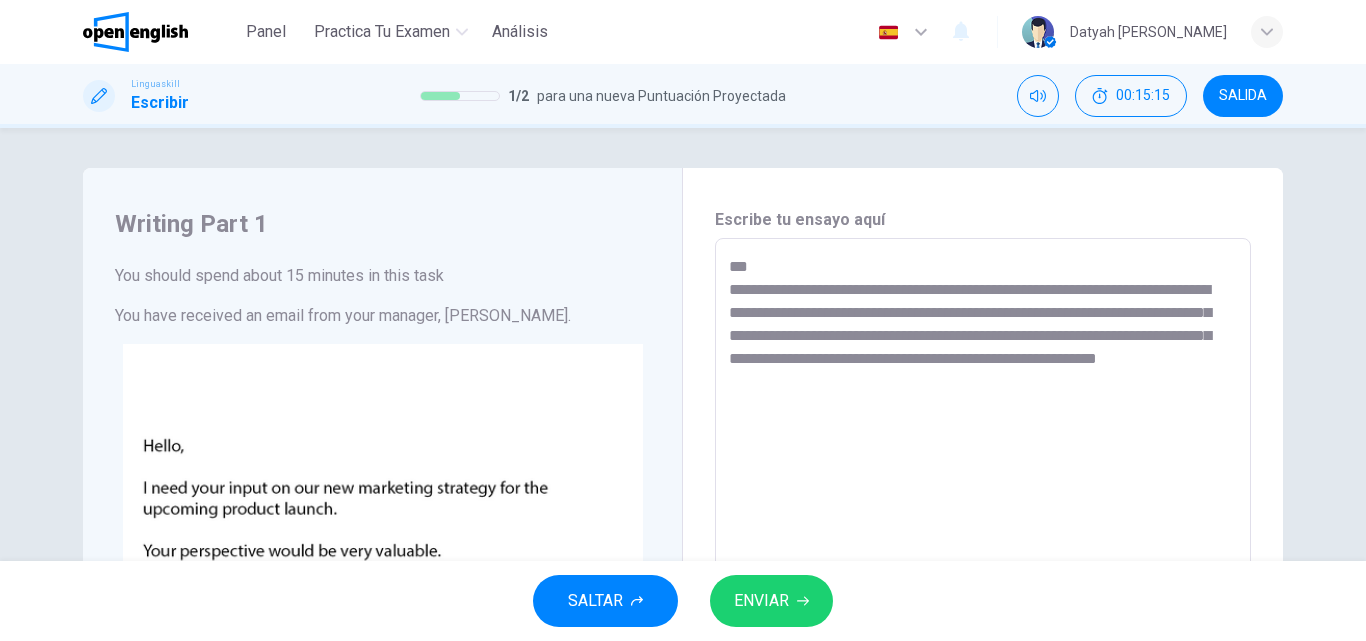 click on "**********" at bounding box center (983, 611) 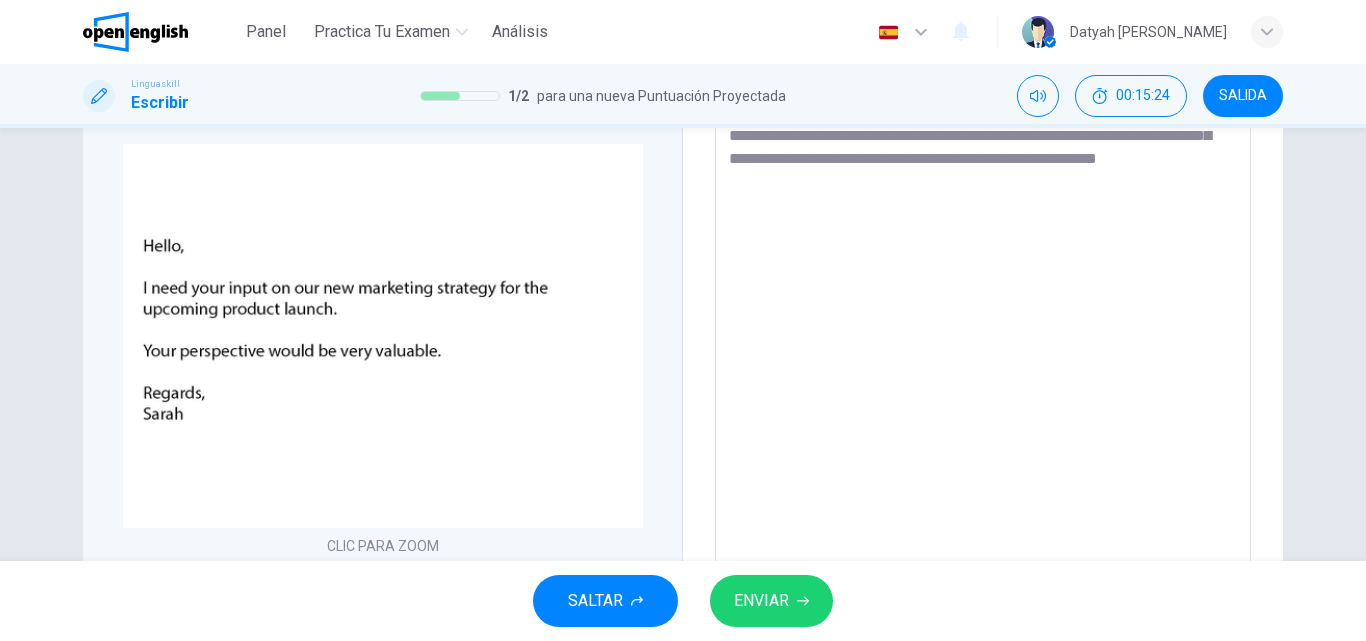 scroll, scrollTop: 0, scrollLeft: 0, axis: both 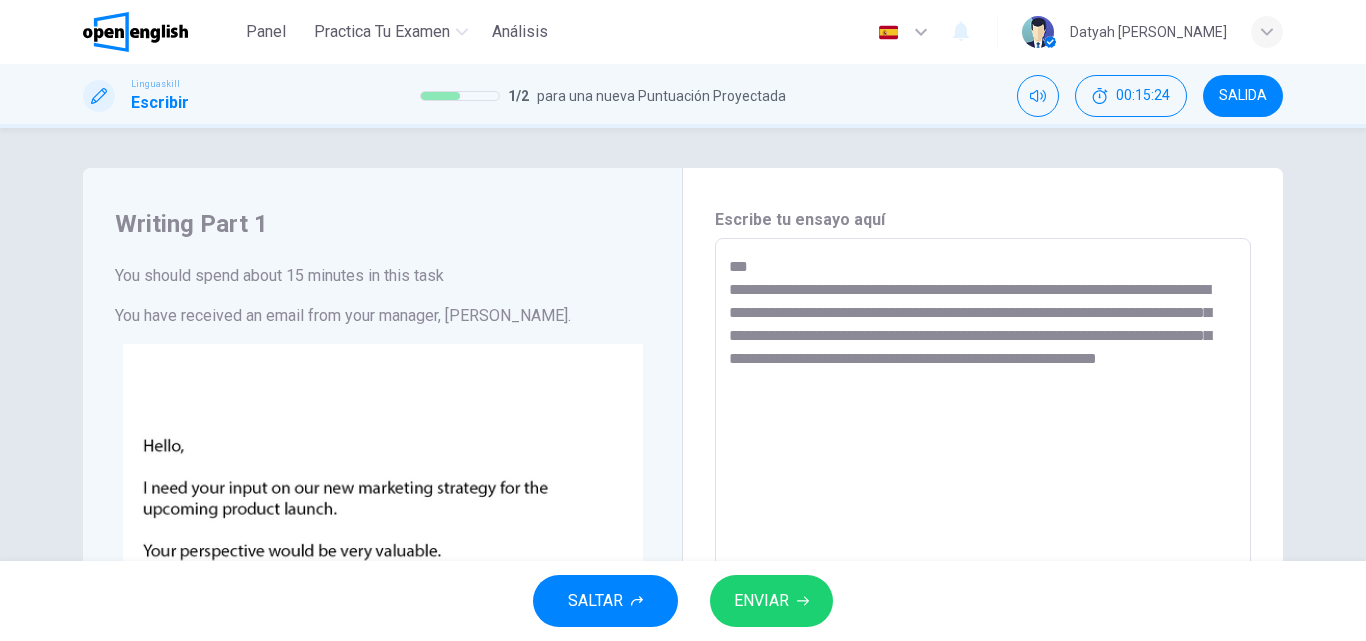 click on "**********" at bounding box center (983, 611) 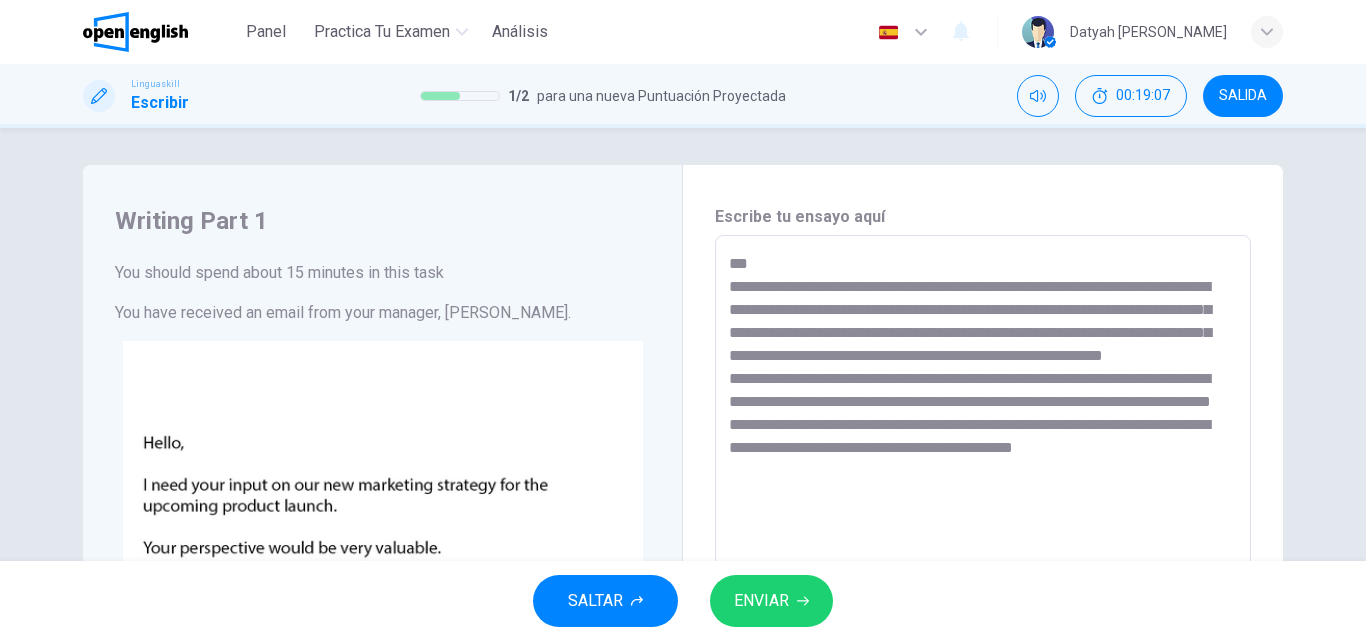scroll, scrollTop: 0, scrollLeft: 0, axis: both 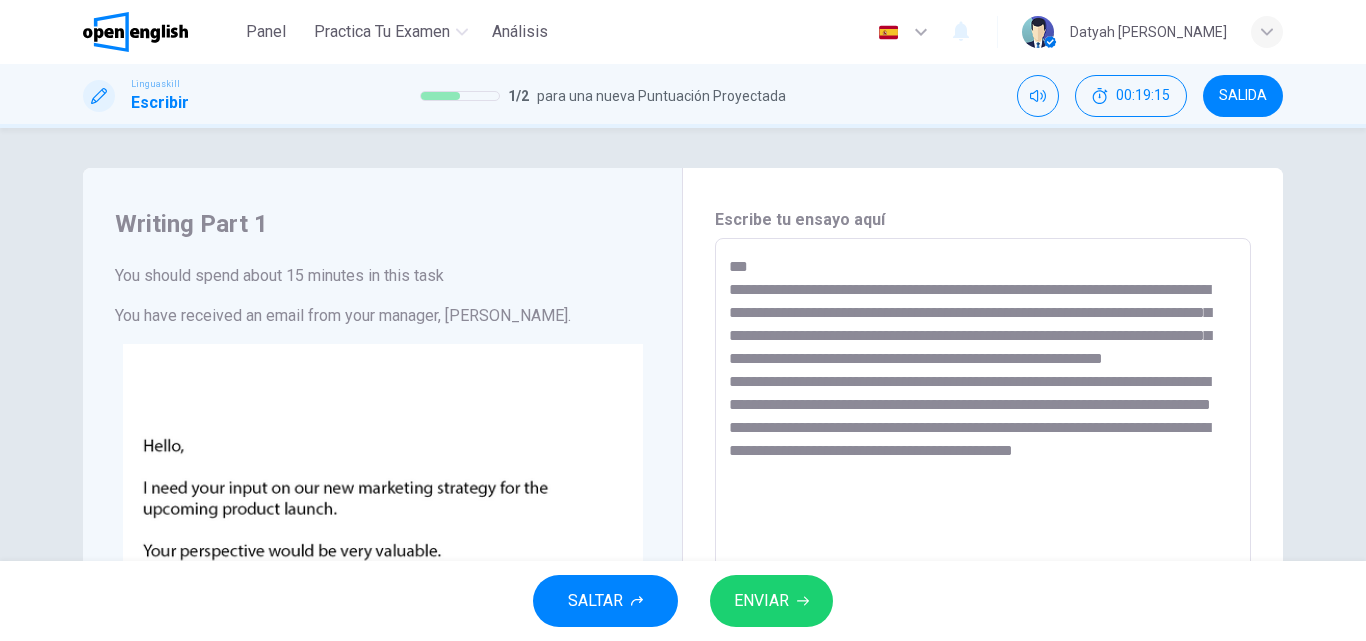 click on "**********" at bounding box center (983, 611) 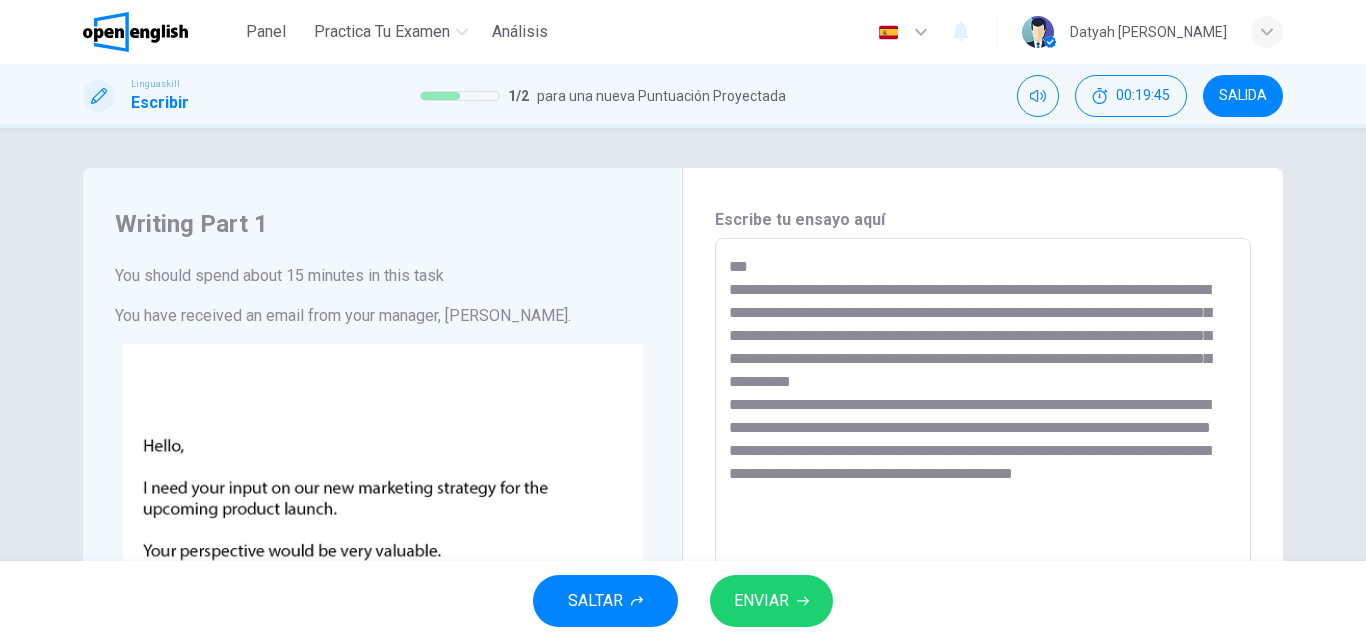 click on "**********" at bounding box center (983, 611) 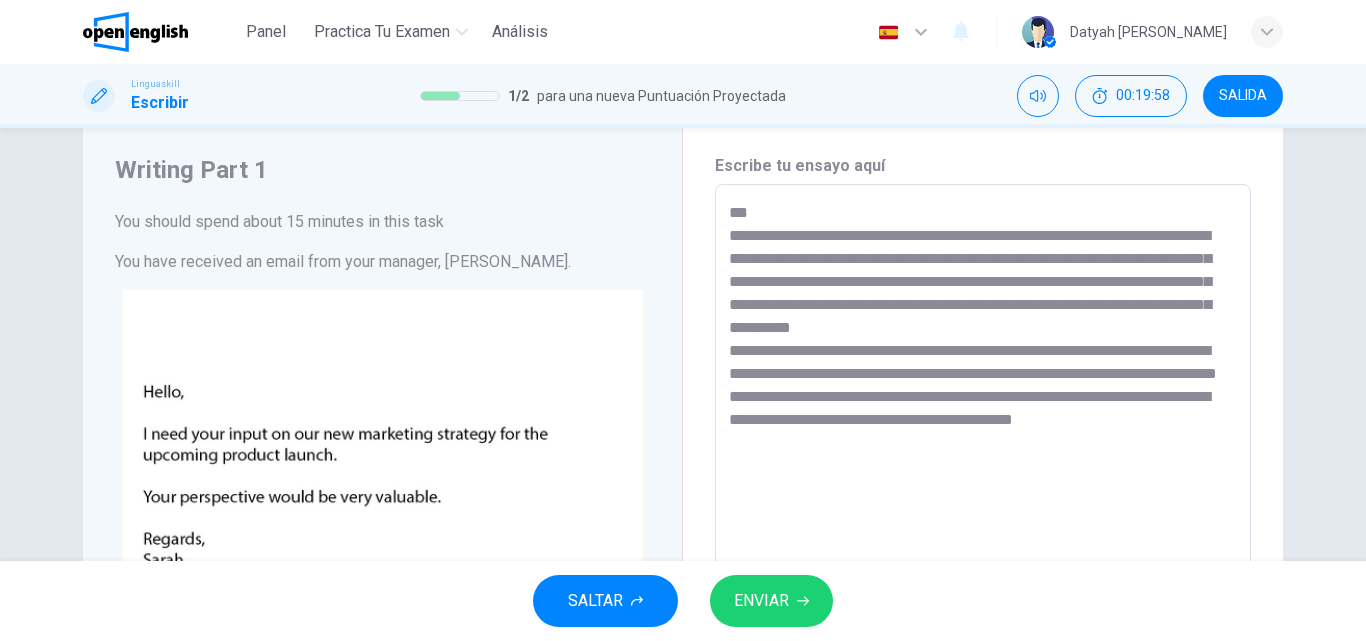 scroll, scrollTop: 100, scrollLeft: 0, axis: vertical 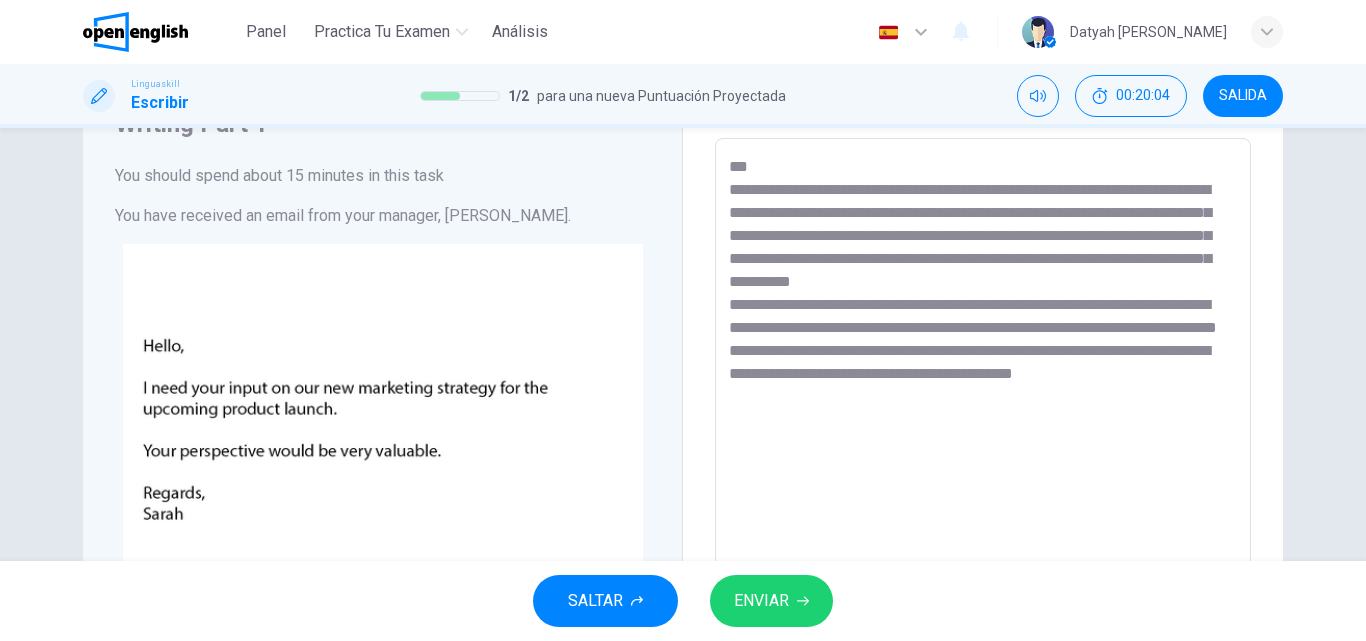 click on "**********" at bounding box center [983, 511] 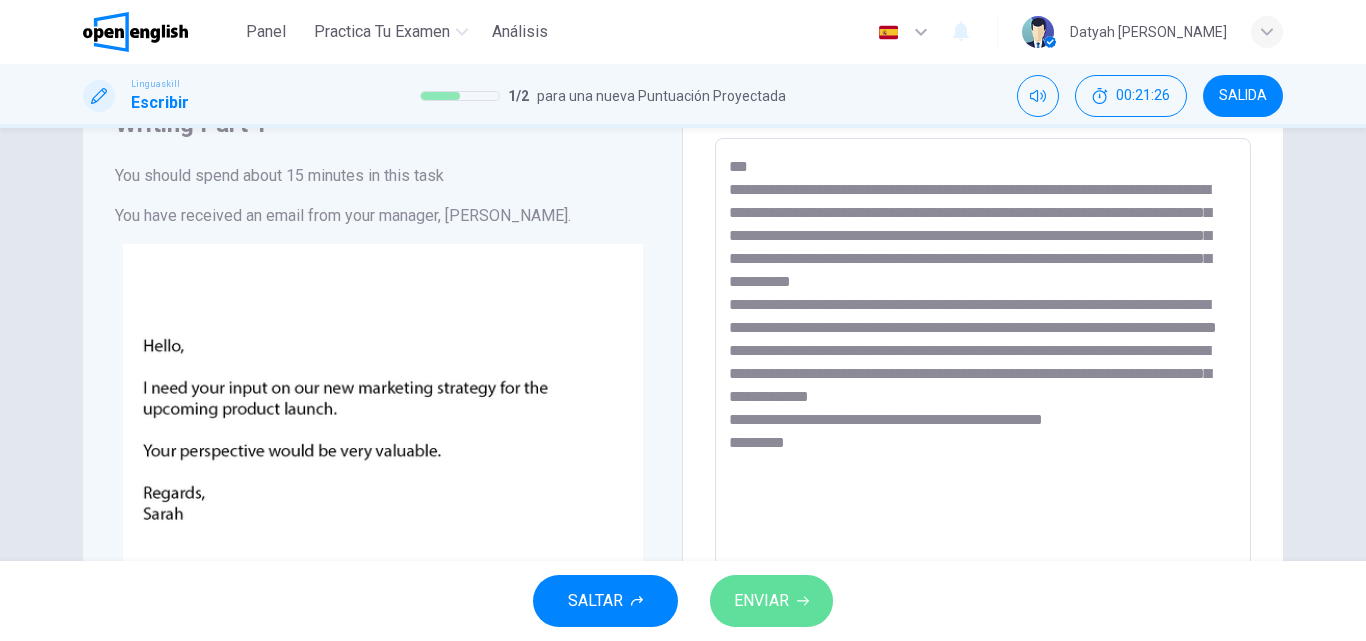 click on "ENVIAR" at bounding box center (761, 601) 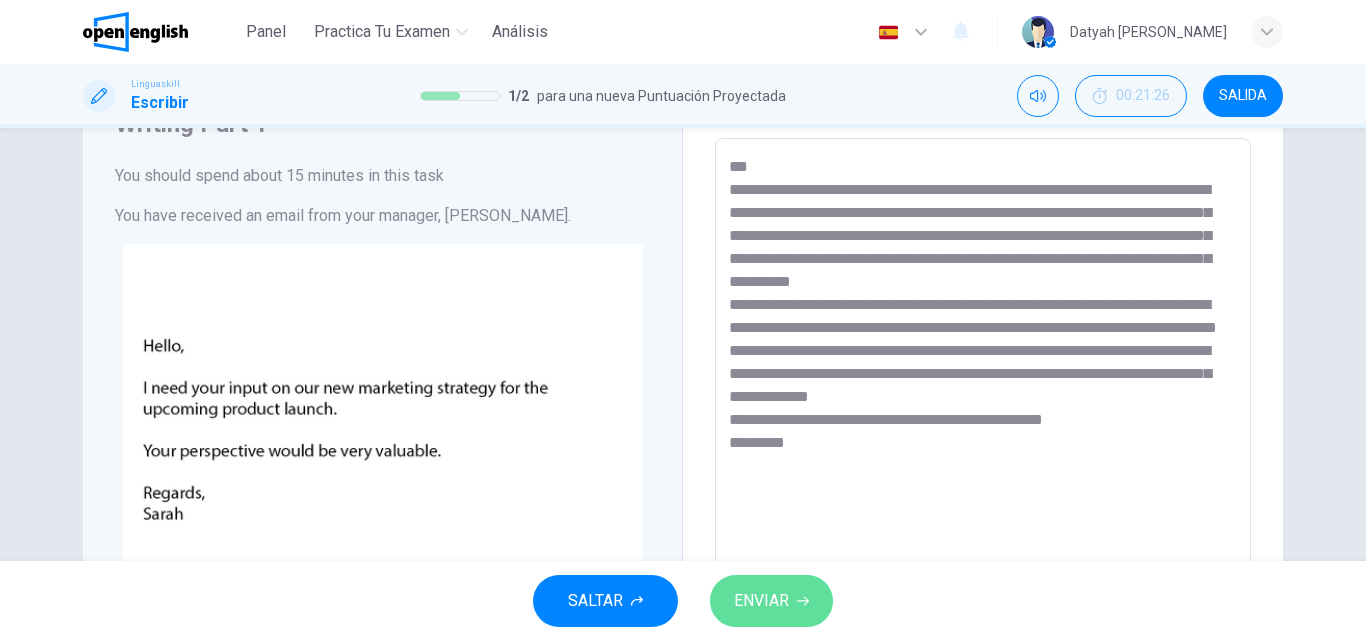 click on "ENVIAR" at bounding box center [761, 601] 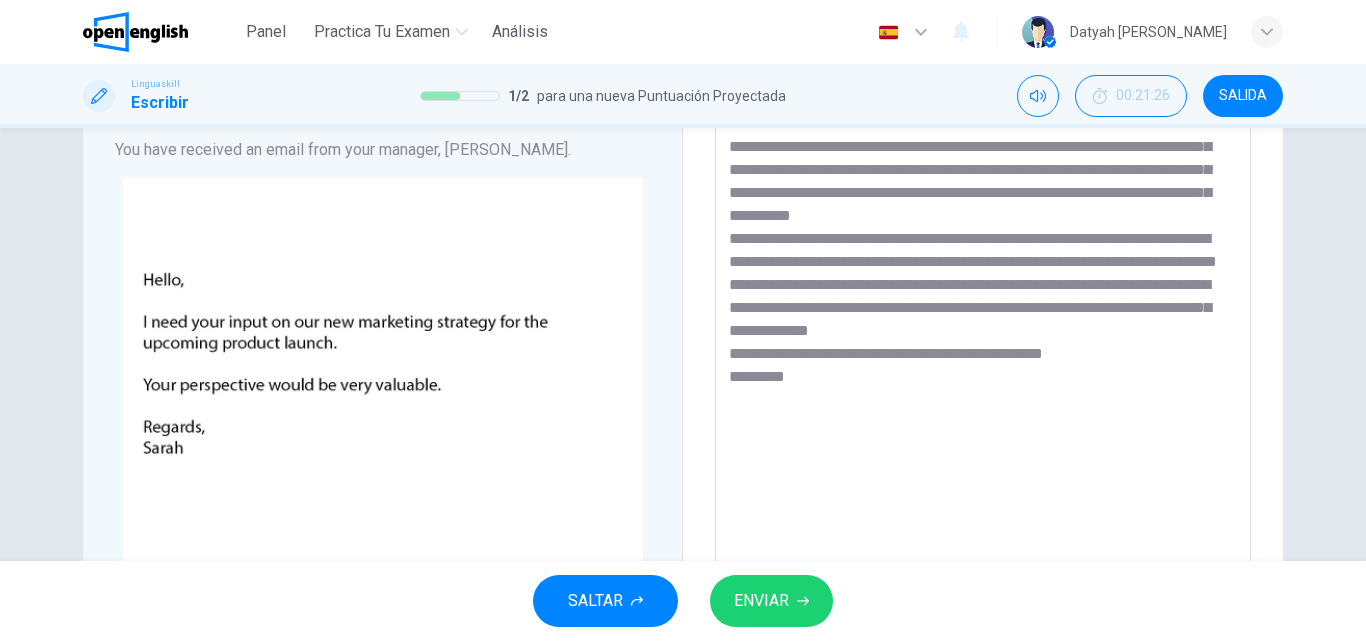 scroll, scrollTop: 135, scrollLeft: 0, axis: vertical 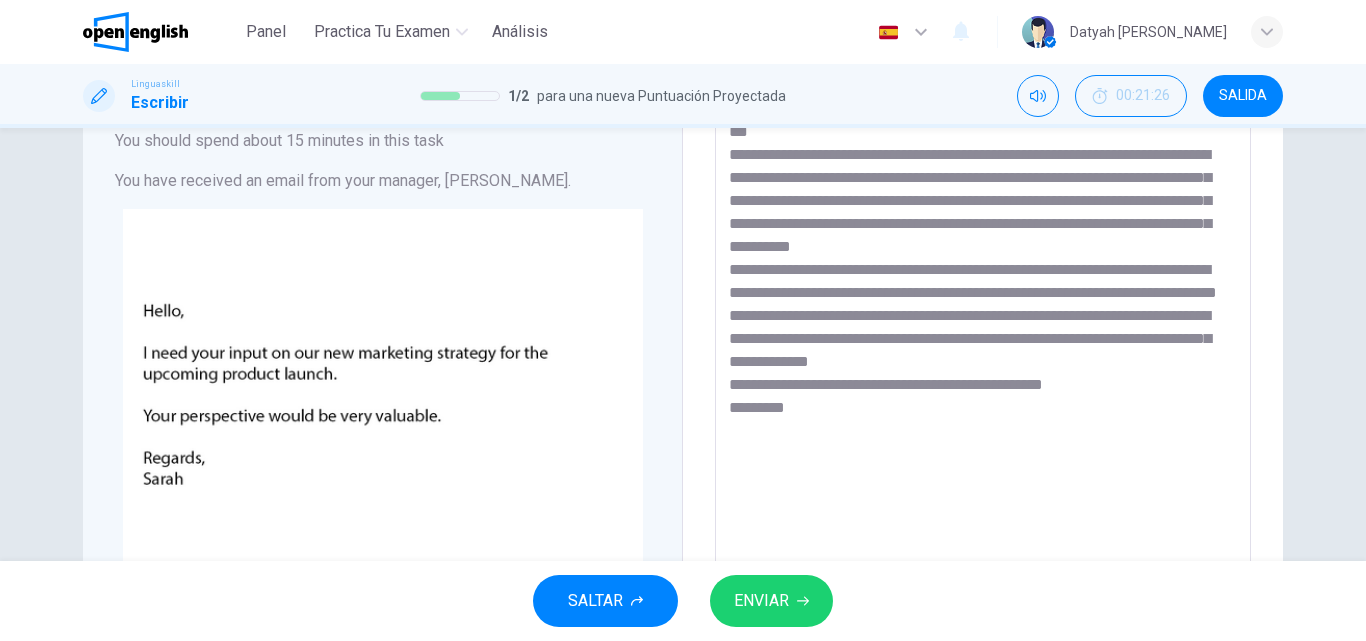 click on "**********" at bounding box center [983, 476] 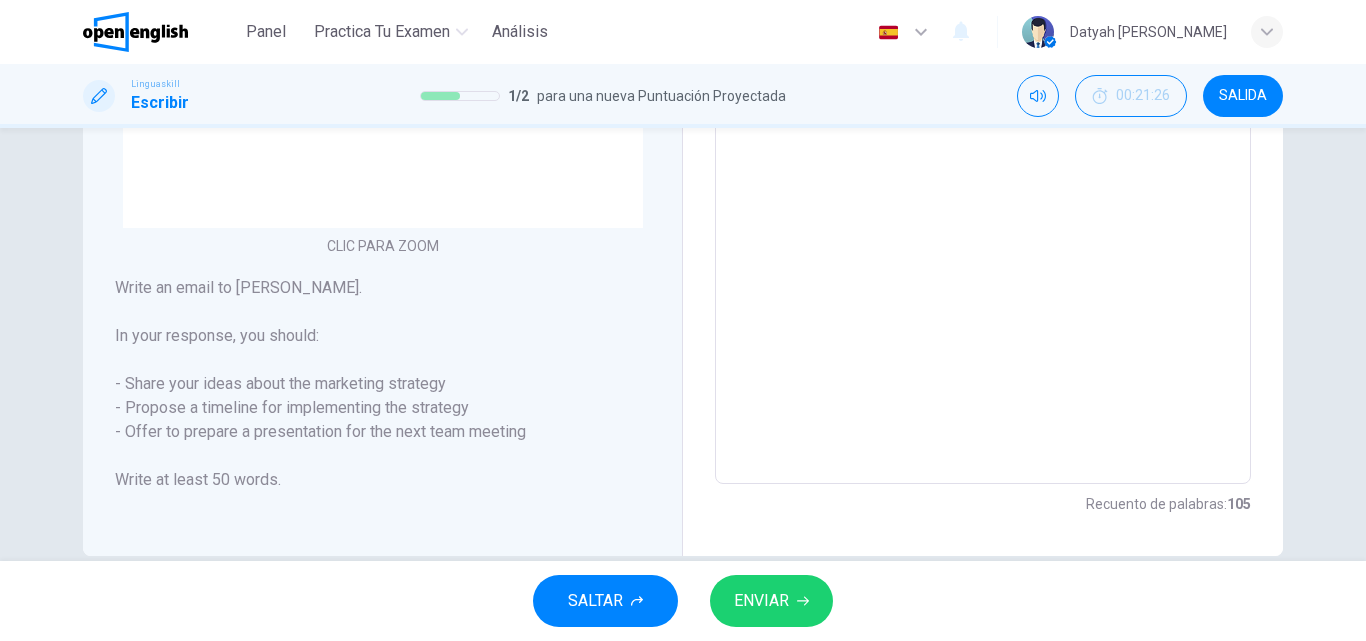 scroll, scrollTop: 535, scrollLeft: 0, axis: vertical 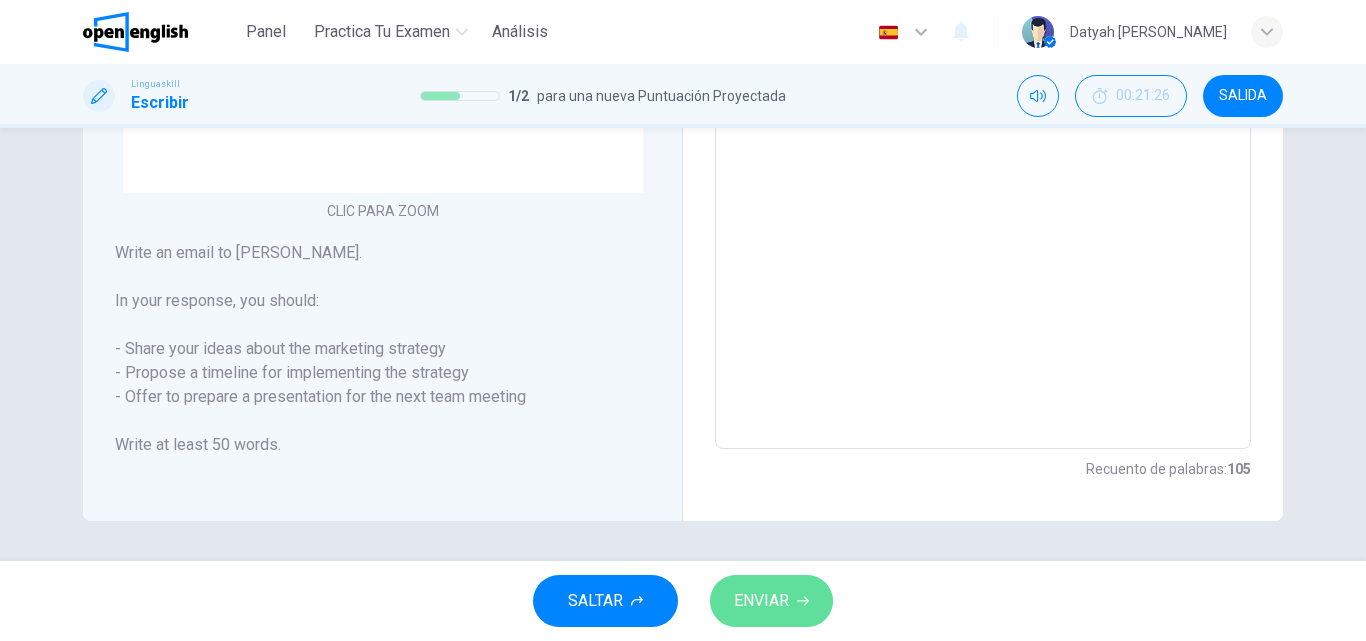 click on "ENVIAR" at bounding box center (761, 601) 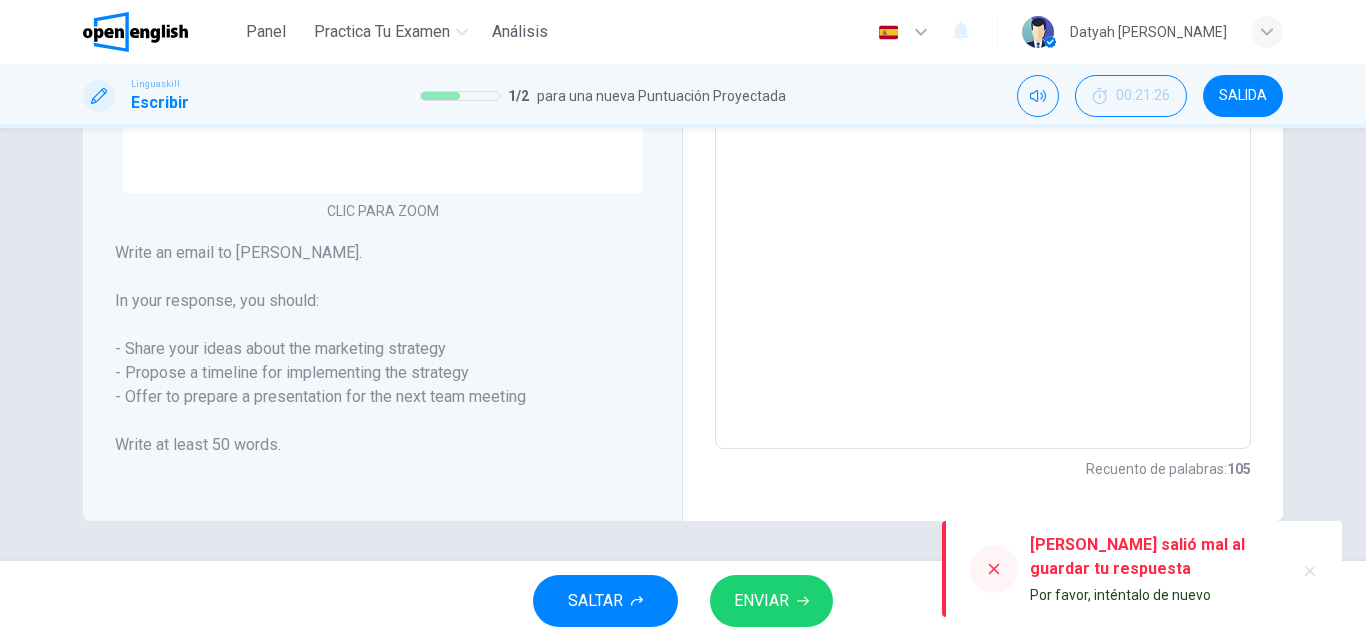 click 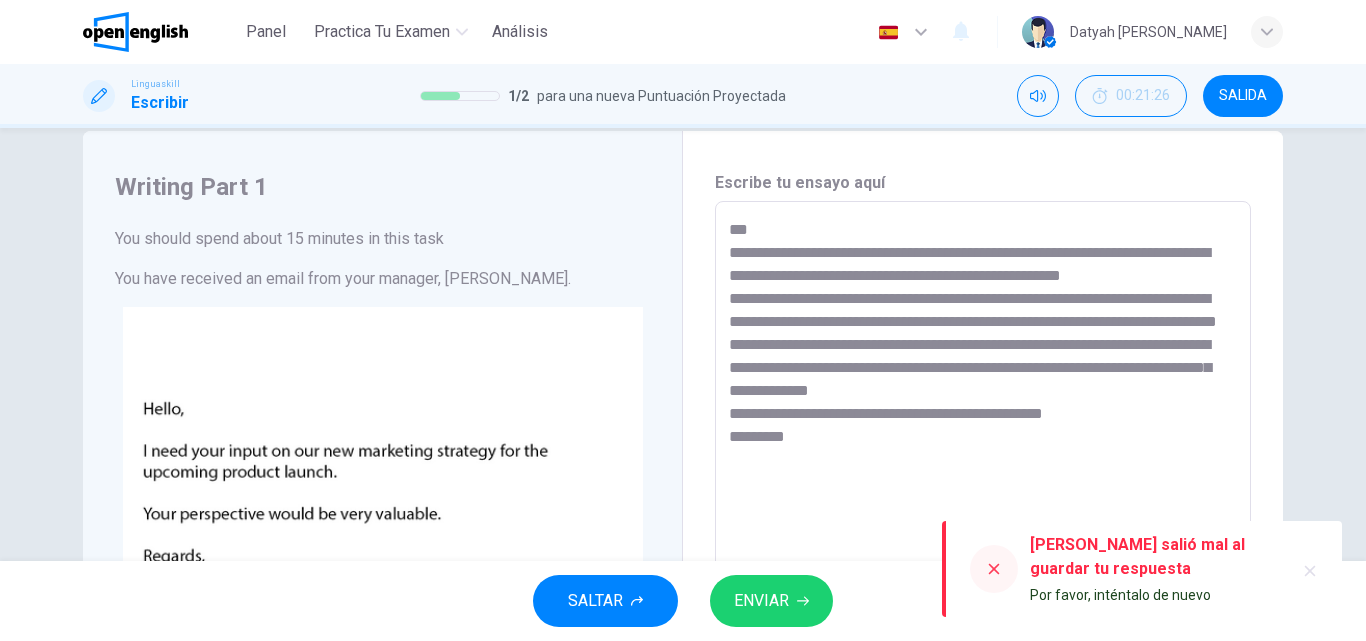 scroll, scrollTop: 35, scrollLeft: 0, axis: vertical 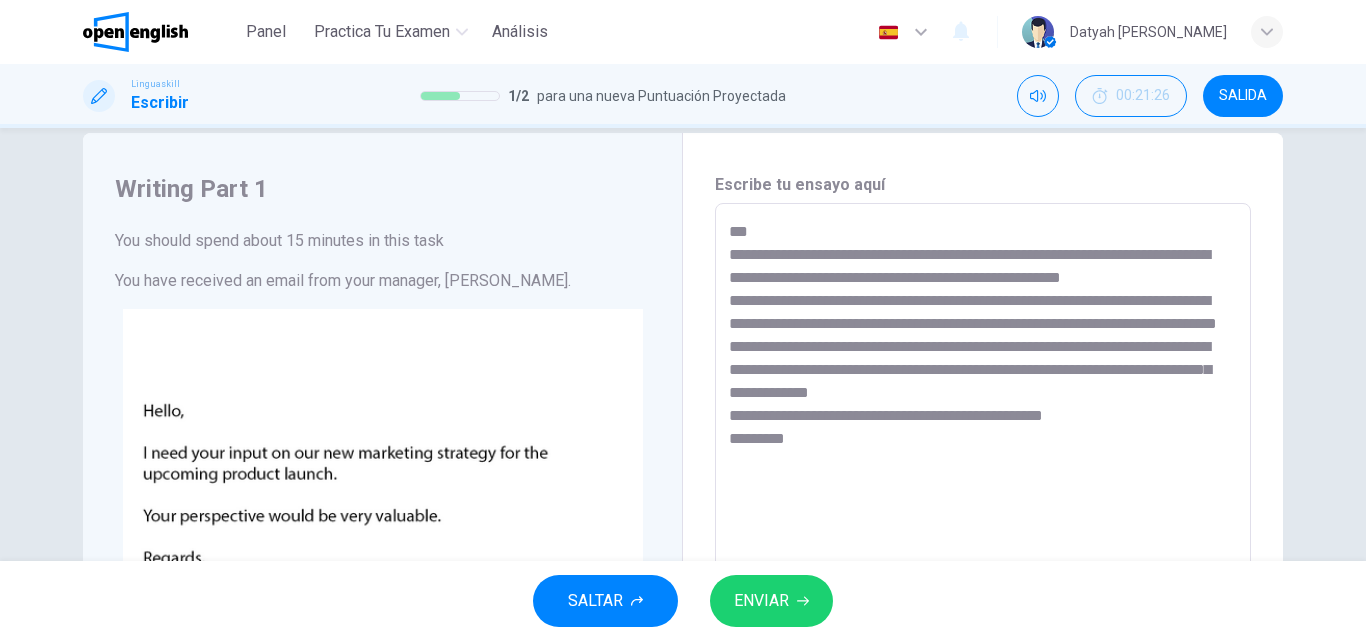 click on "**********" at bounding box center [983, 576] 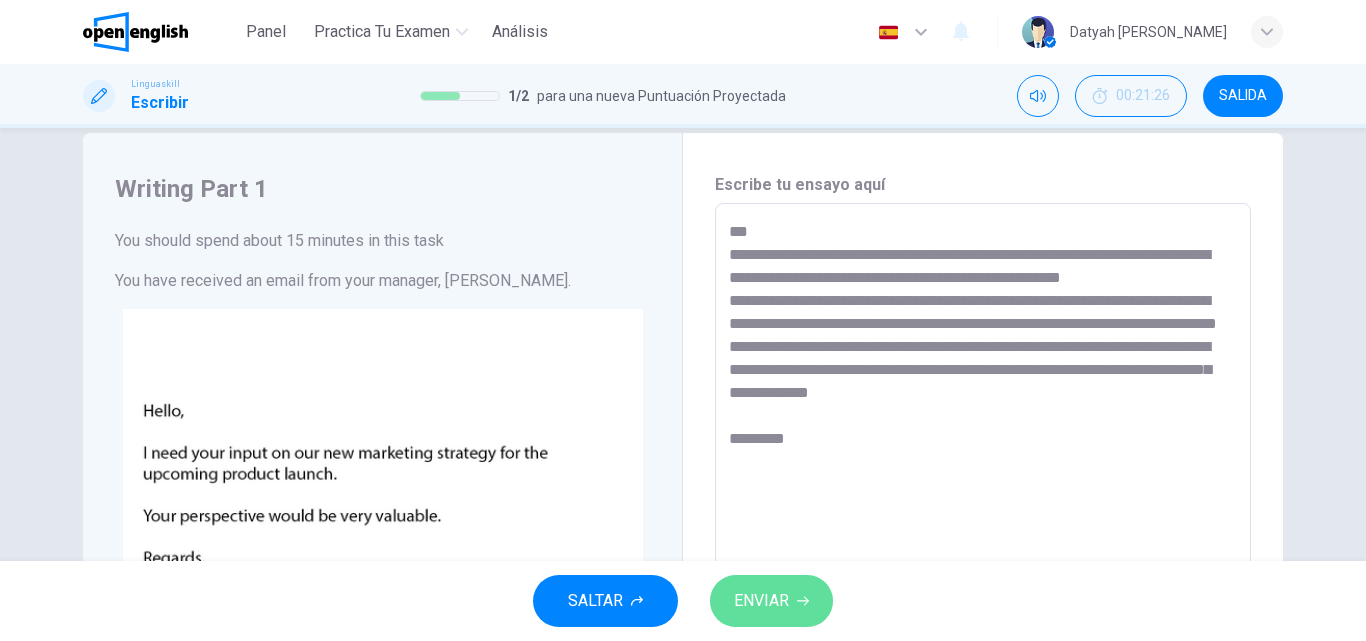 click on "ENVIAR" at bounding box center [761, 601] 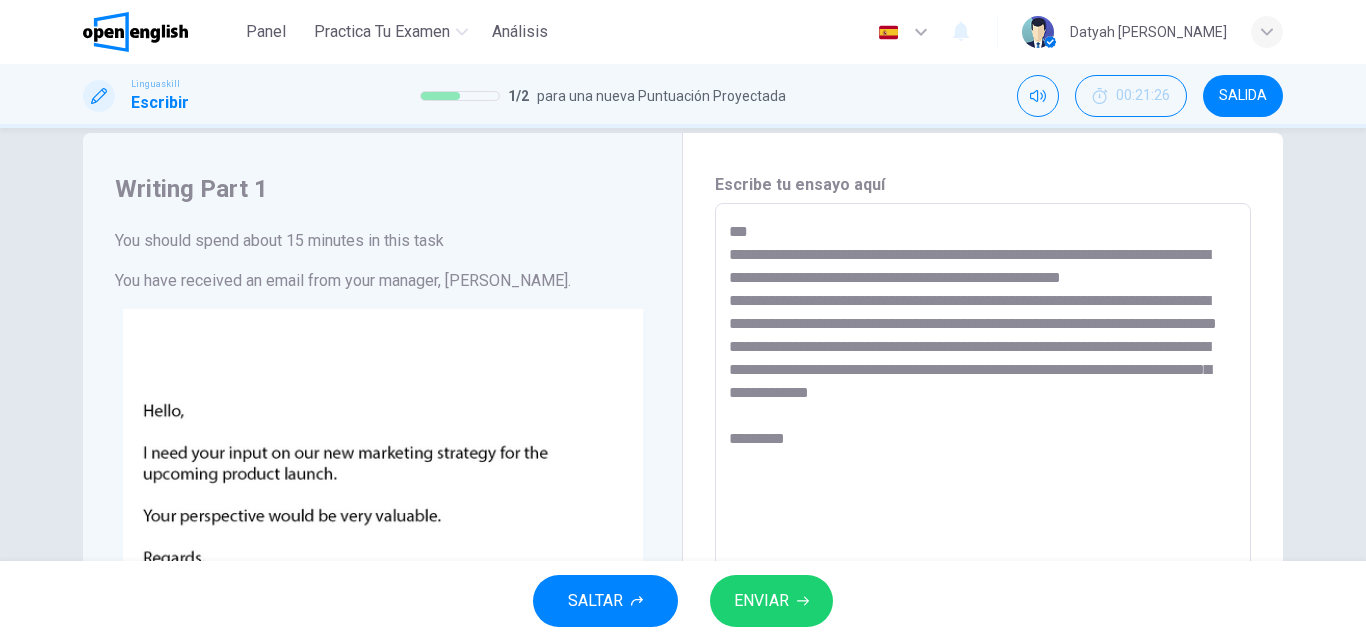 click on "**********" at bounding box center (983, 576) 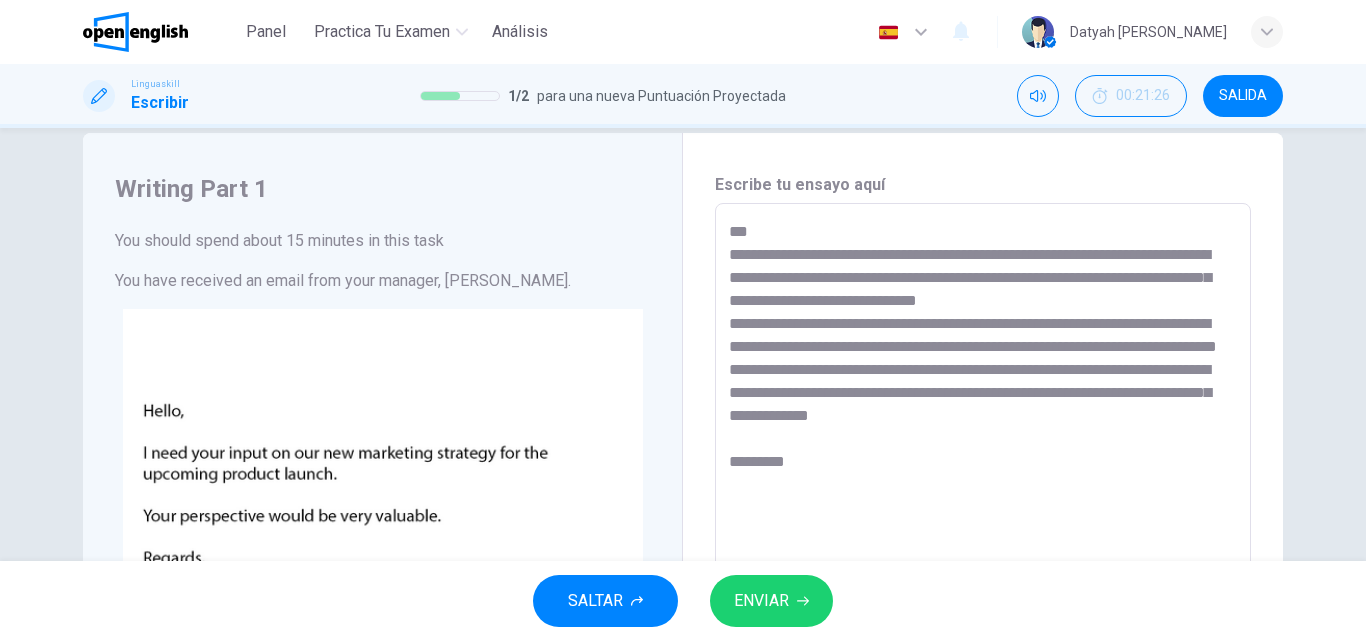 click on "**********" at bounding box center [983, 576] 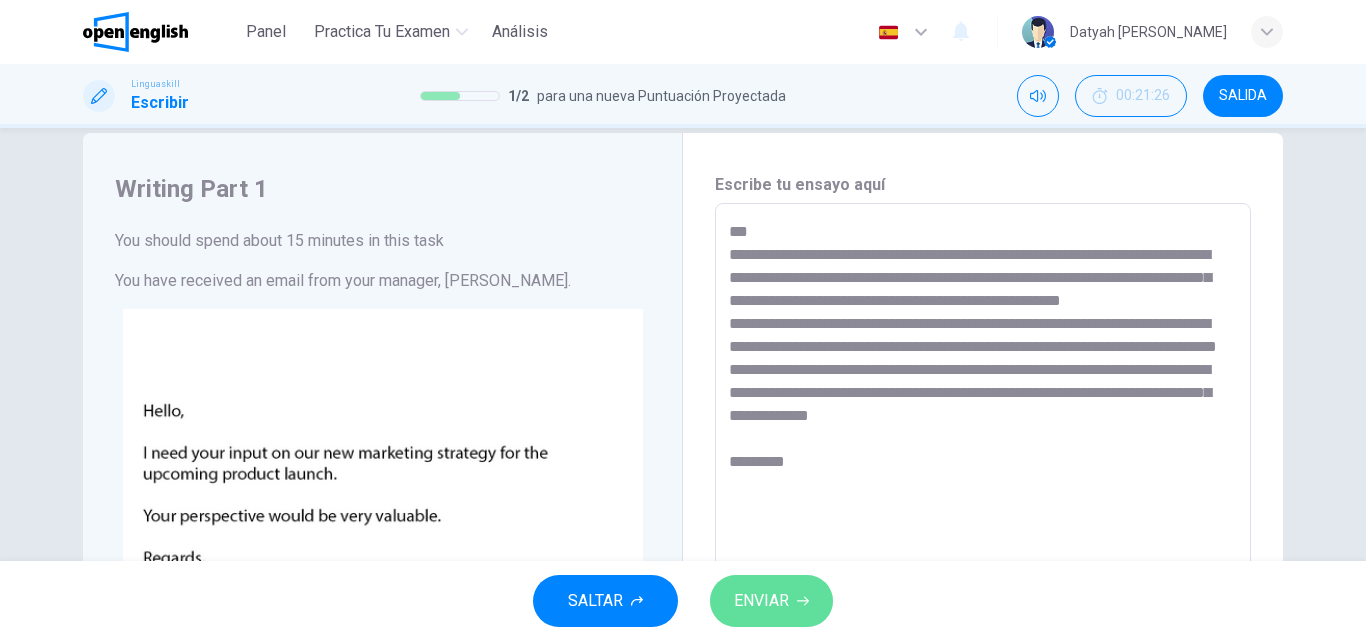 click on "ENVIAR" at bounding box center [761, 601] 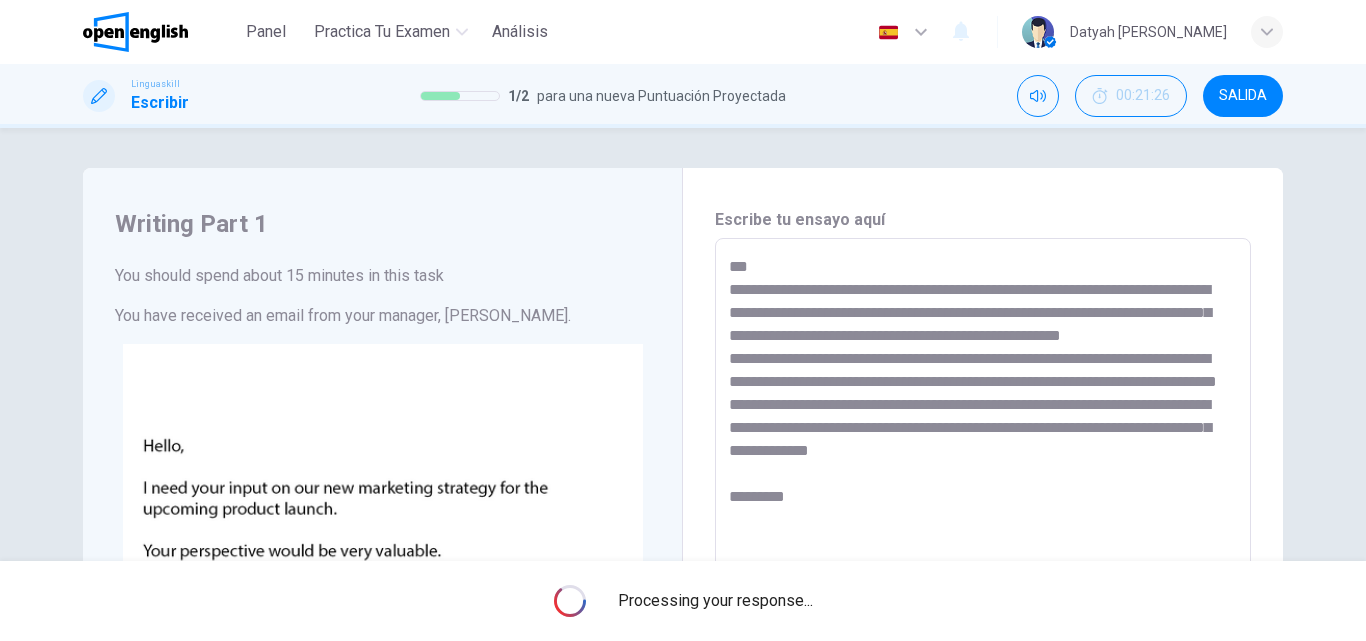 scroll, scrollTop: 100, scrollLeft: 0, axis: vertical 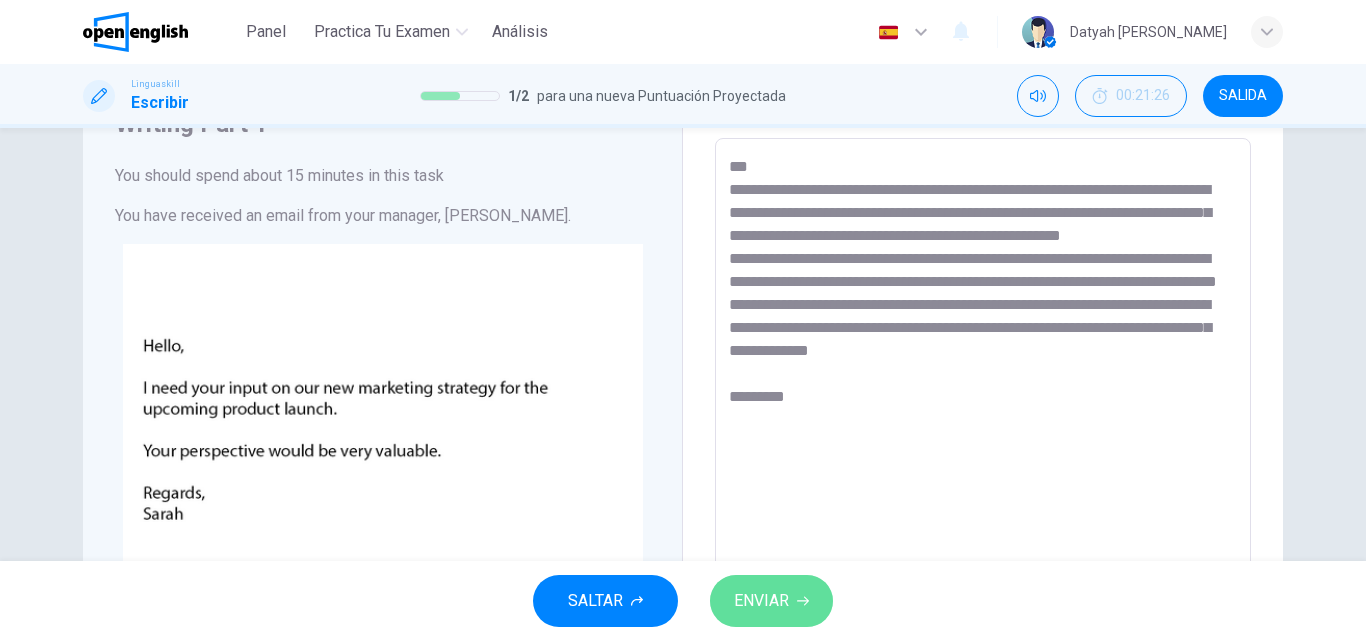 click on "ENVIAR" at bounding box center [761, 601] 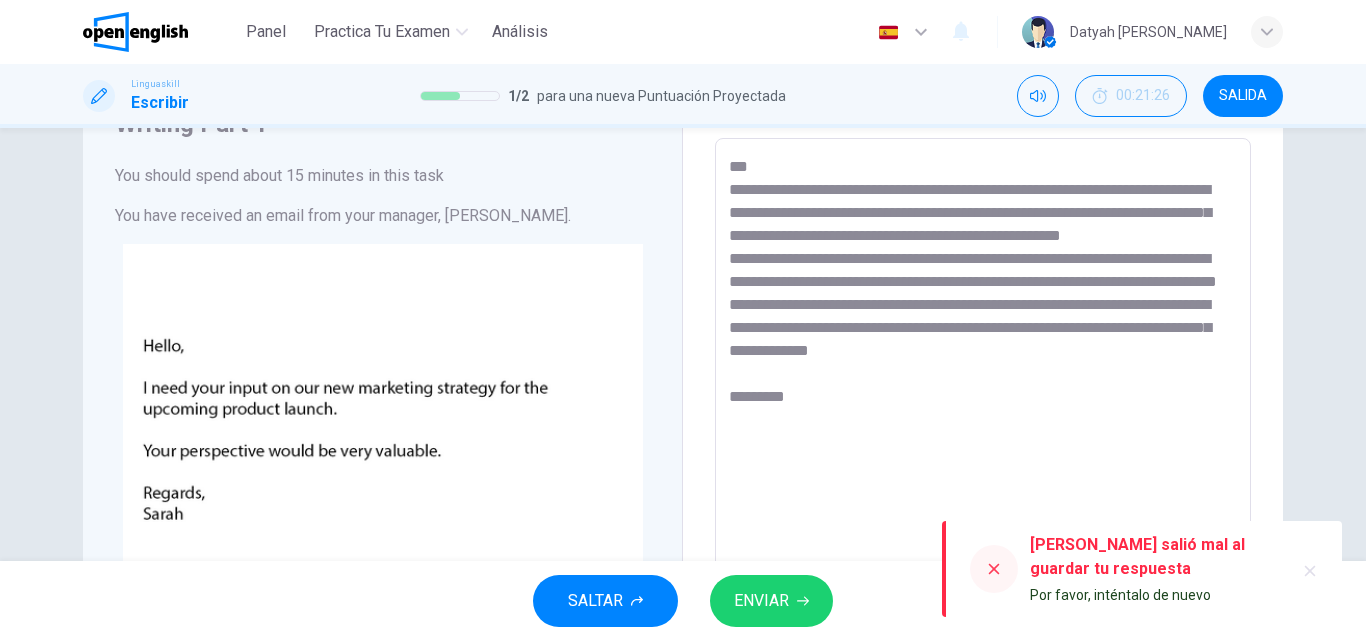 scroll, scrollTop: 200, scrollLeft: 0, axis: vertical 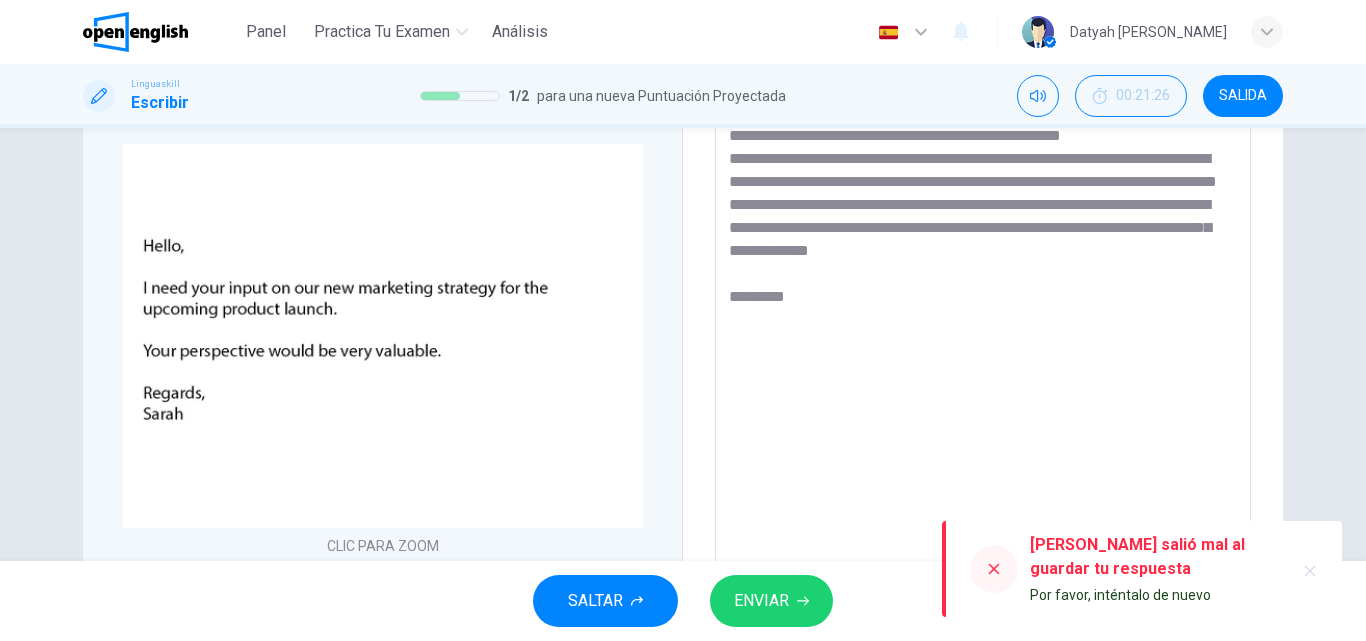 click on "**********" at bounding box center [983, 411] 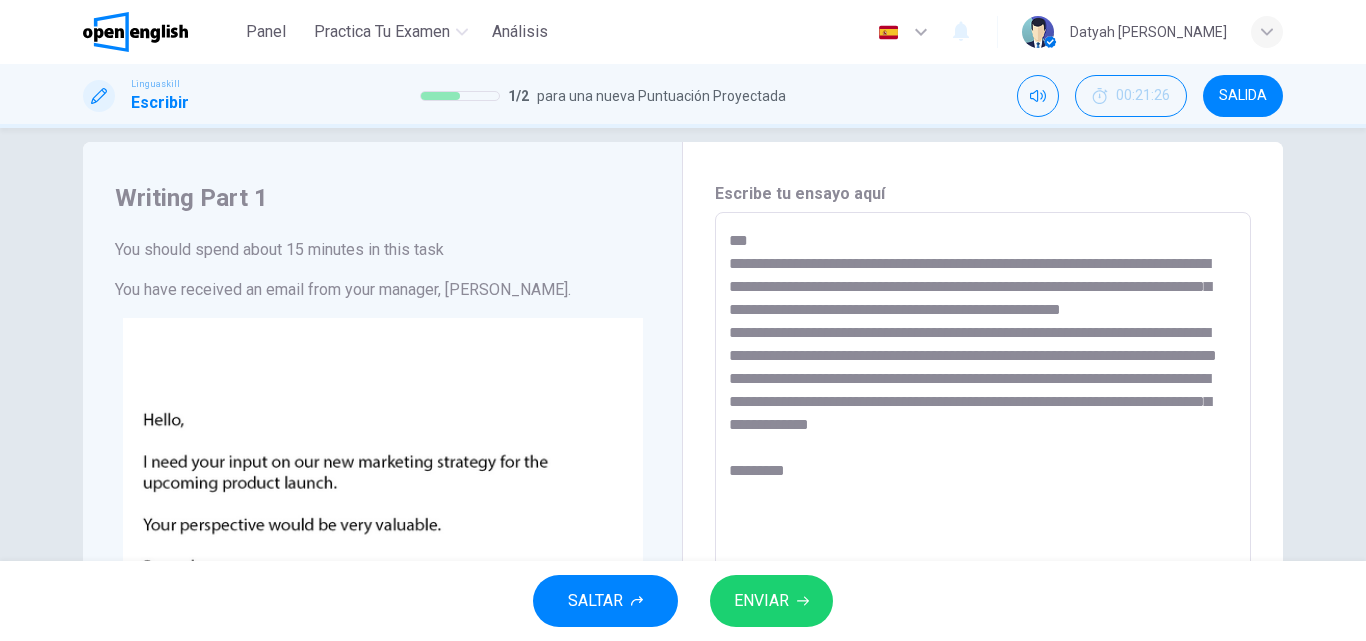 scroll, scrollTop: 100, scrollLeft: 0, axis: vertical 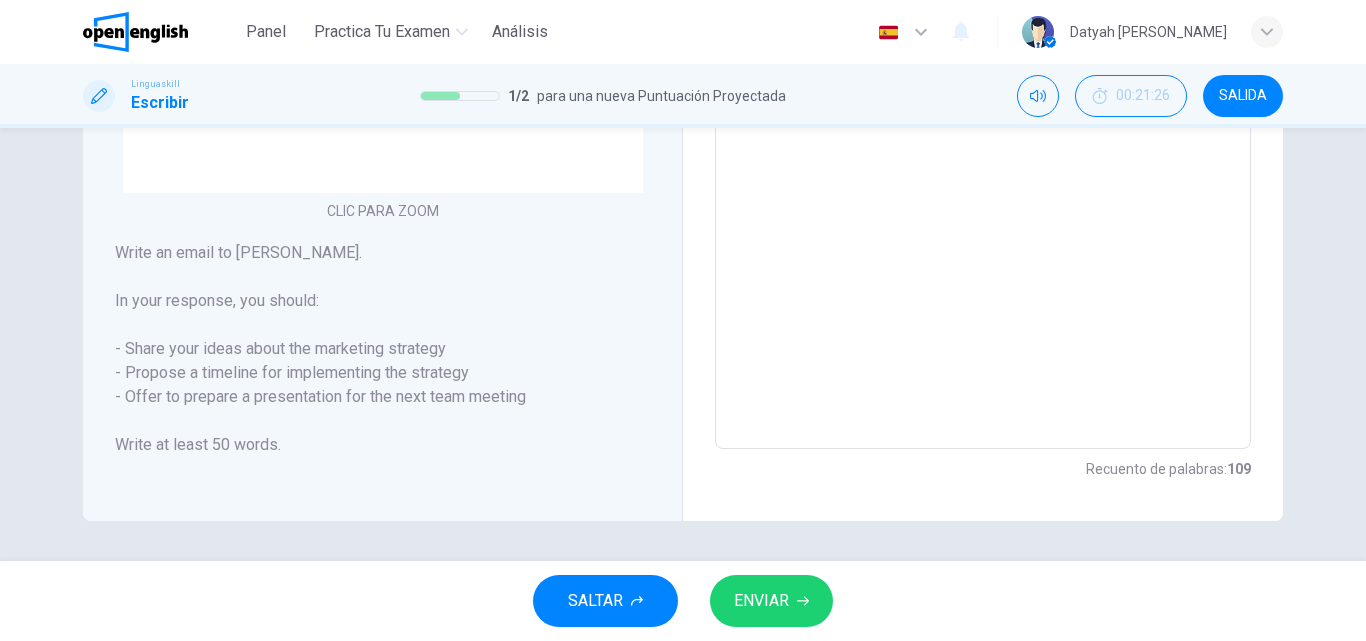 click on "ENVIAR" at bounding box center [771, 601] 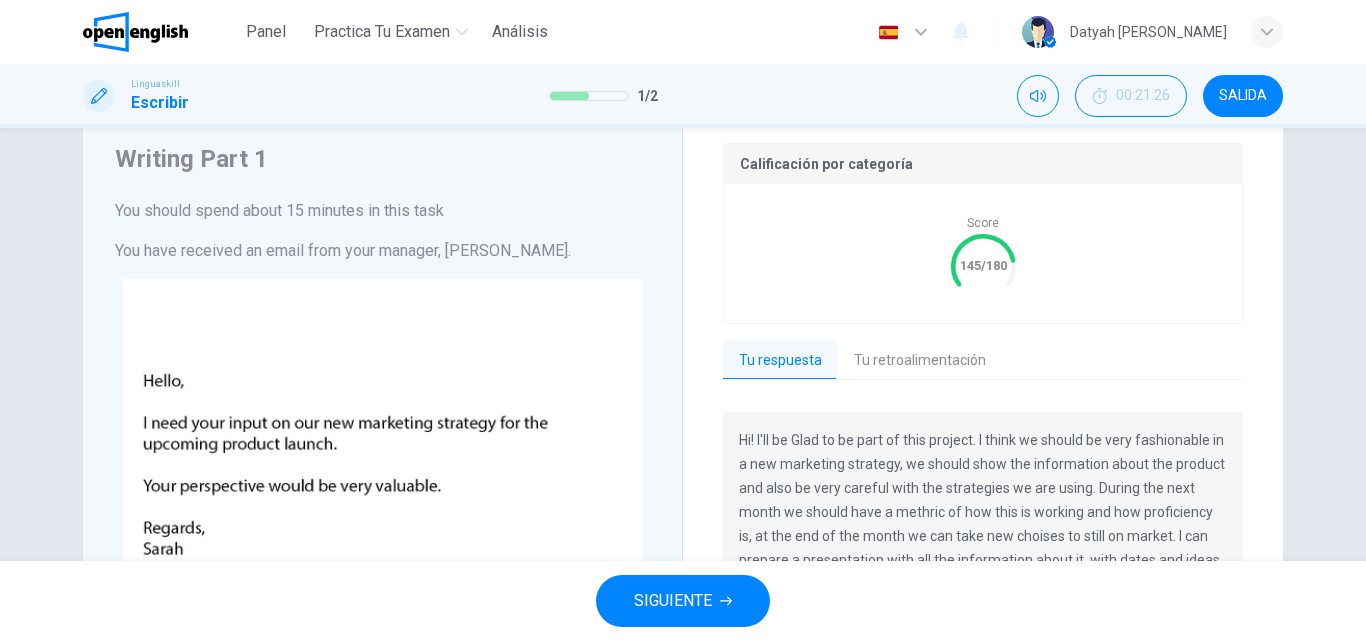 scroll, scrollTop: 100, scrollLeft: 0, axis: vertical 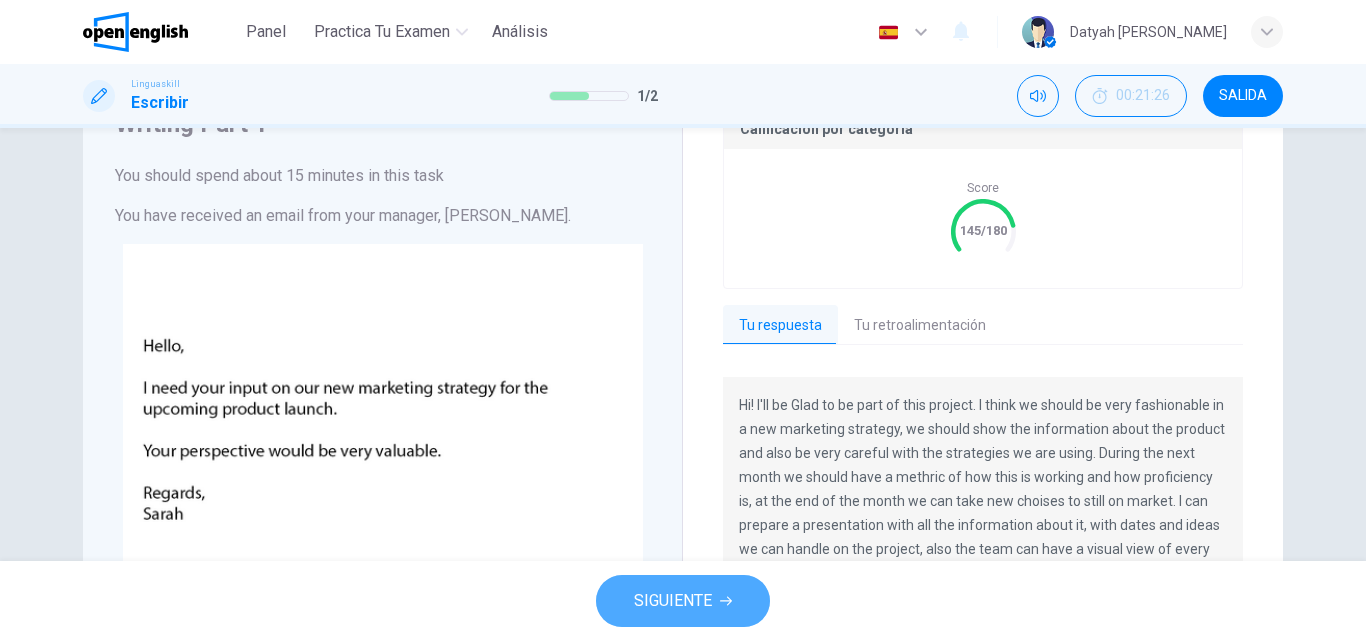 click on "SIGUIENTE" at bounding box center (673, 601) 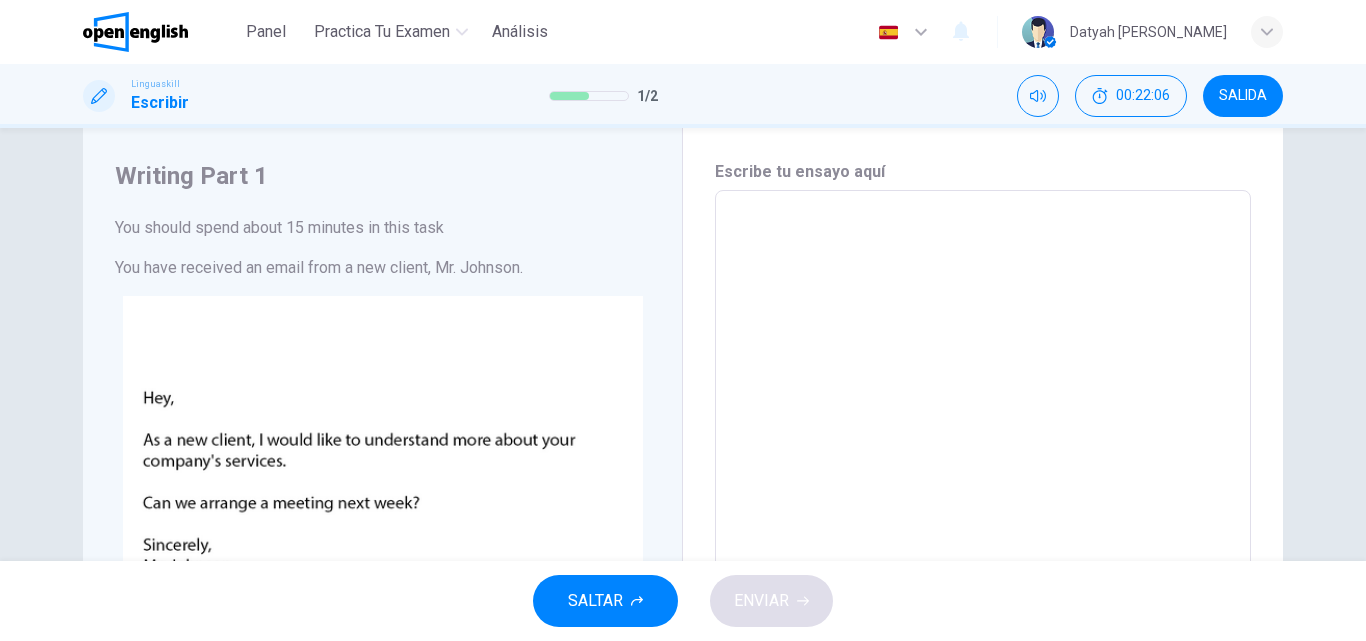 scroll, scrollTop: 0, scrollLeft: 0, axis: both 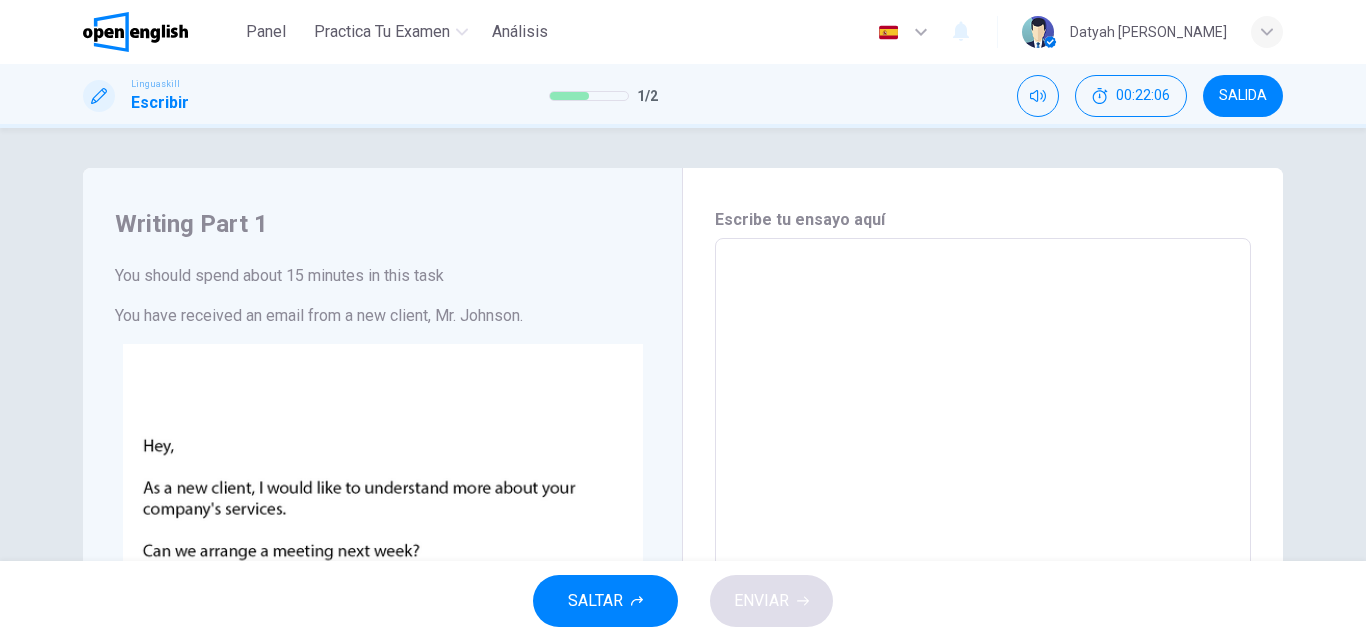 click at bounding box center (983, 611) 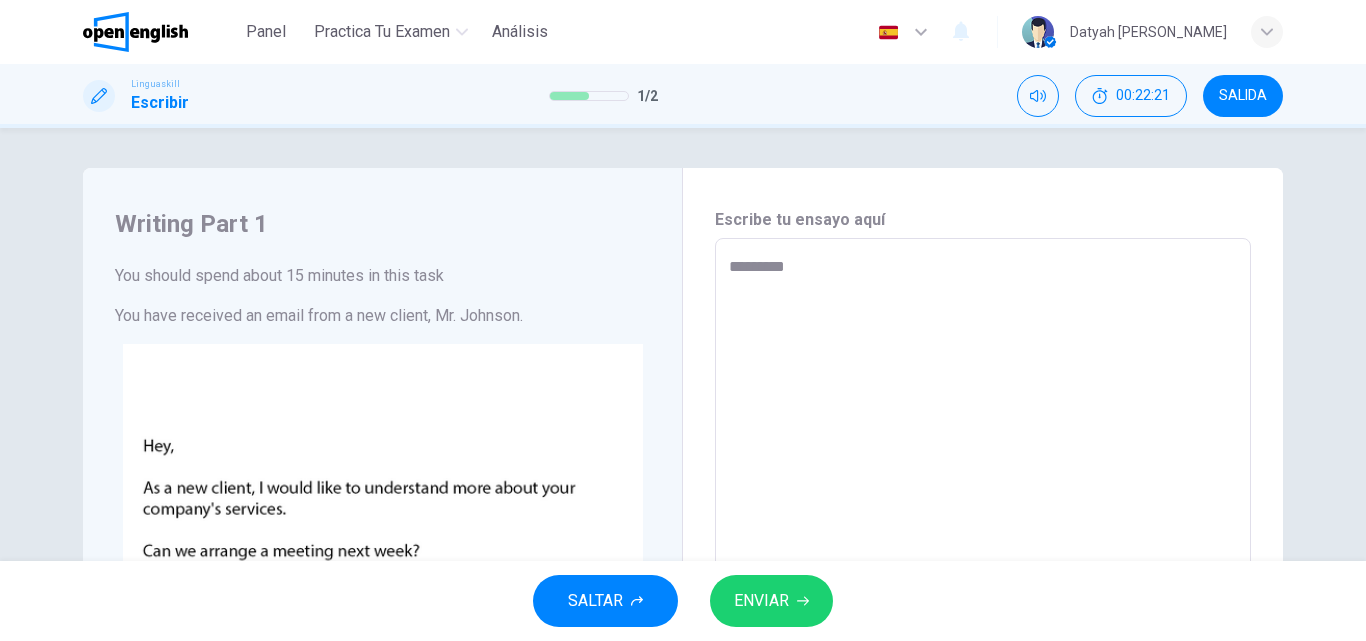 scroll, scrollTop: 100, scrollLeft: 0, axis: vertical 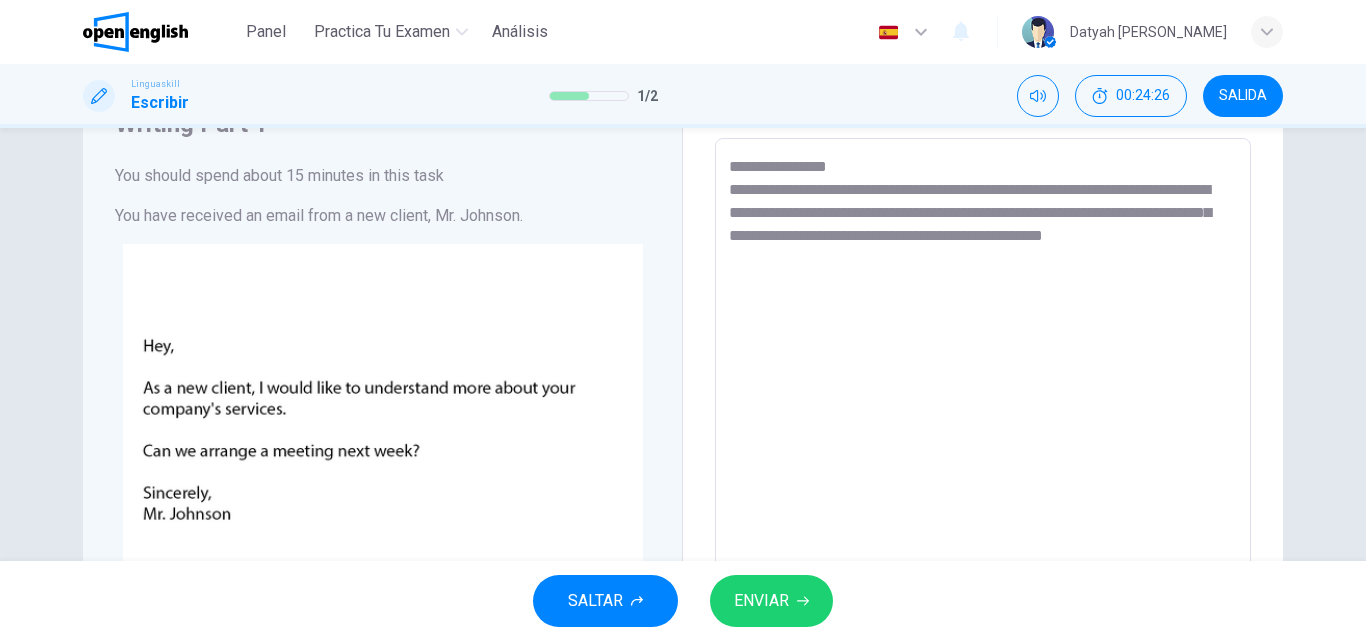 click on "**********" at bounding box center (983, 511) 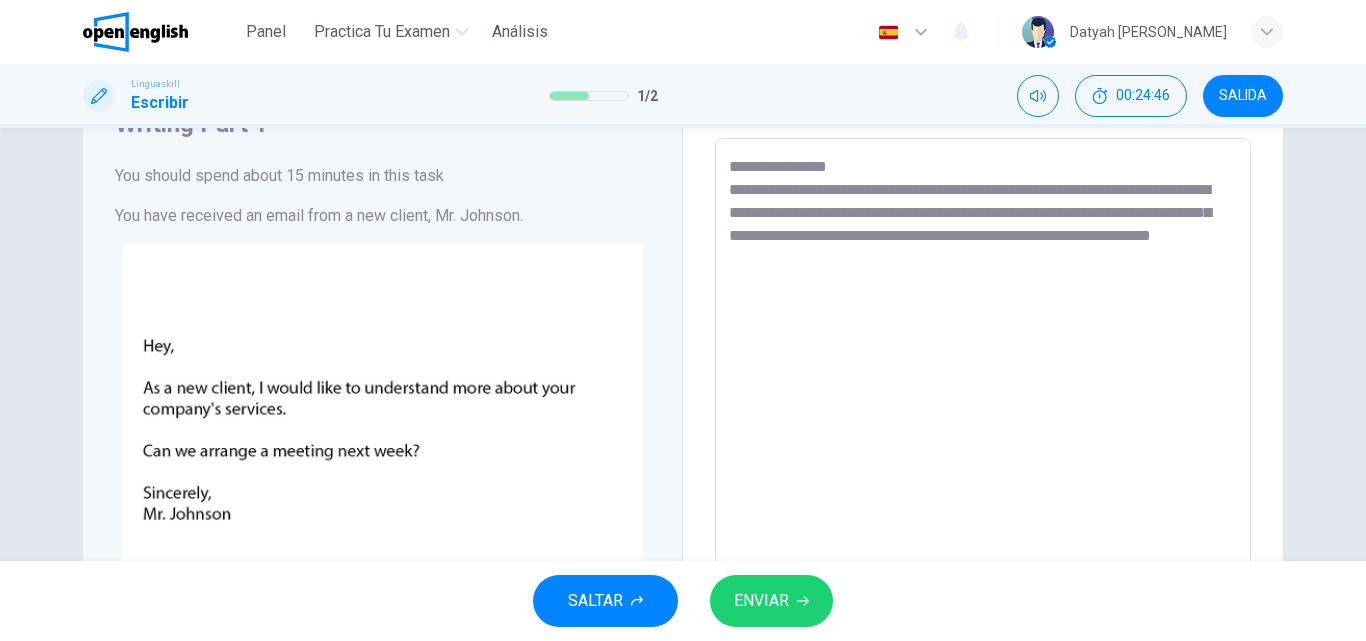 click on "**********" at bounding box center (983, 511) 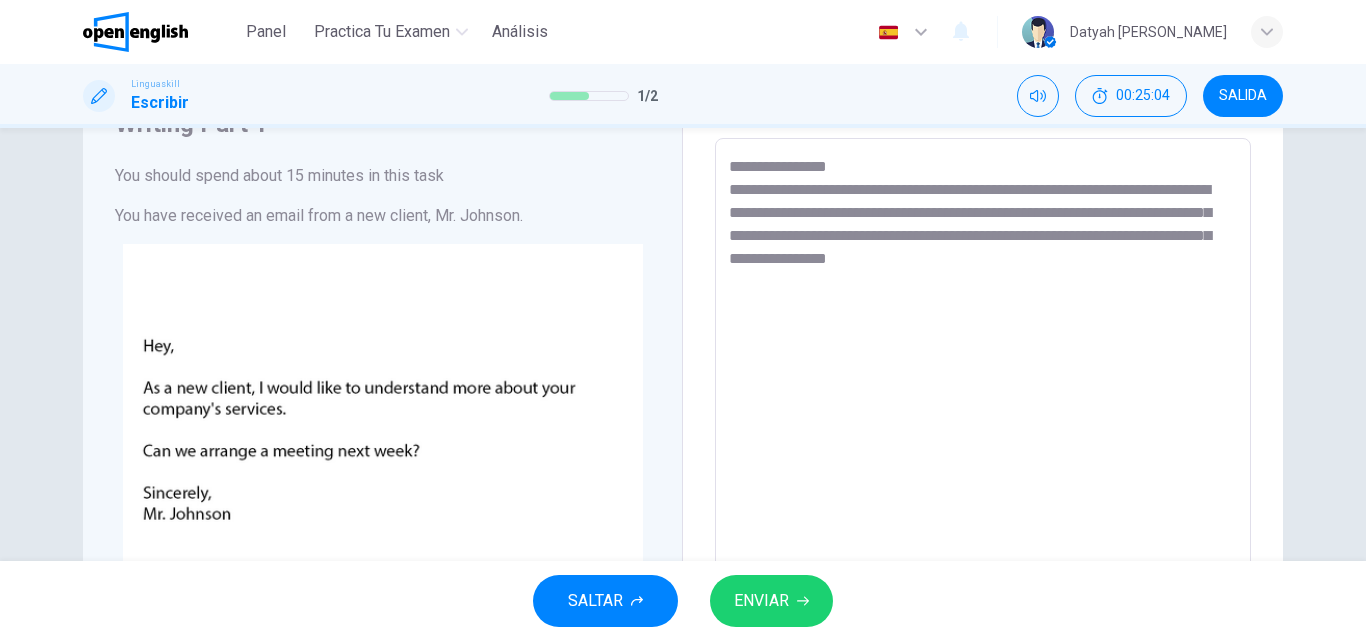 click on "**********" at bounding box center [983, 511] 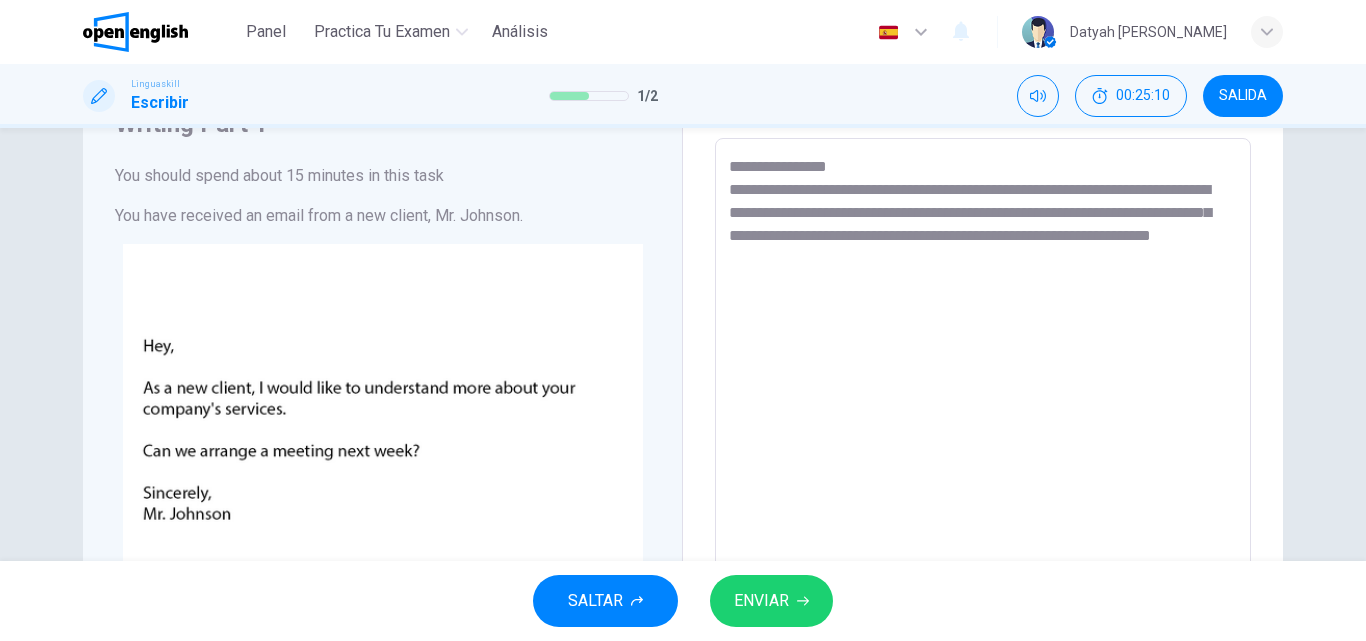 click on "**********" at bounding box center [983, 511] 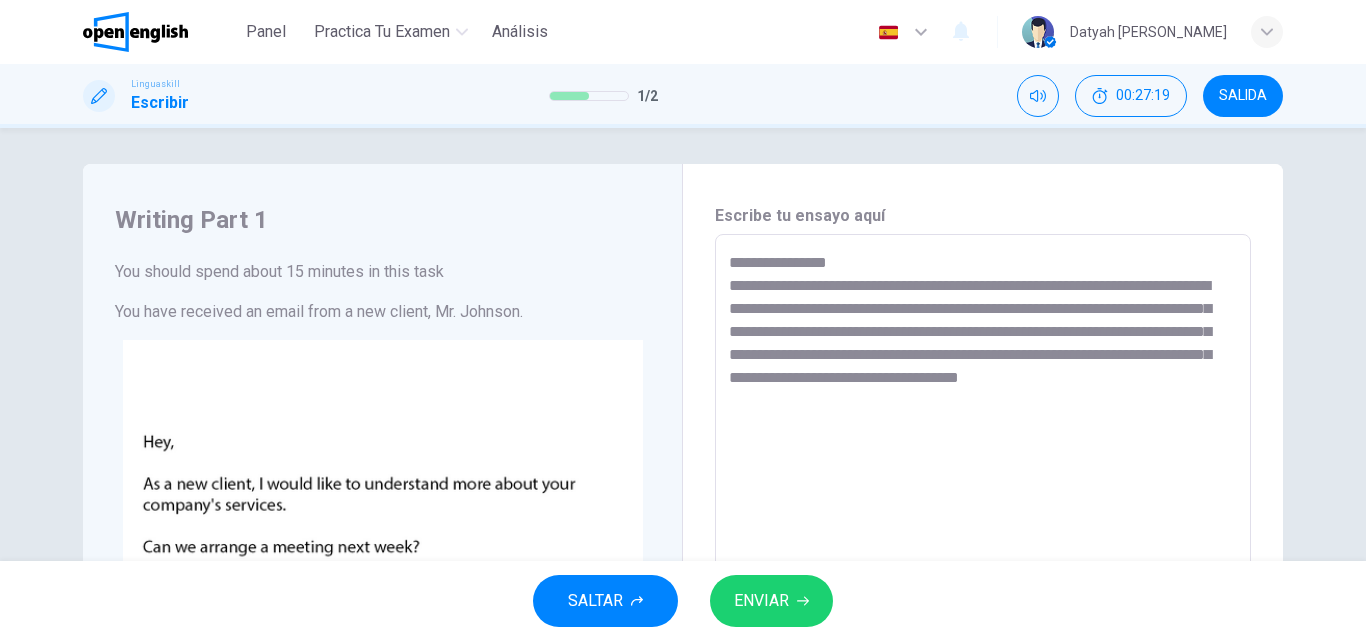 scroll, scrollTop: 0, scrollLeft: 0, axis: both 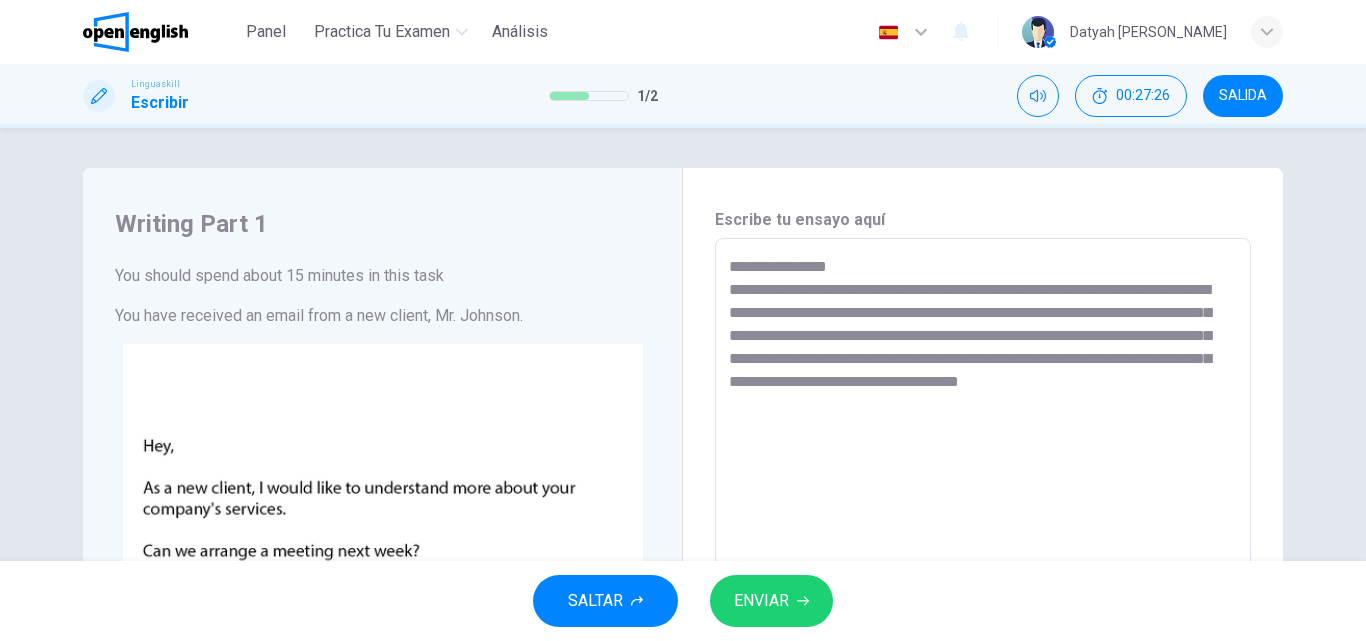 click on "**********" at bounding box center [983, 611] 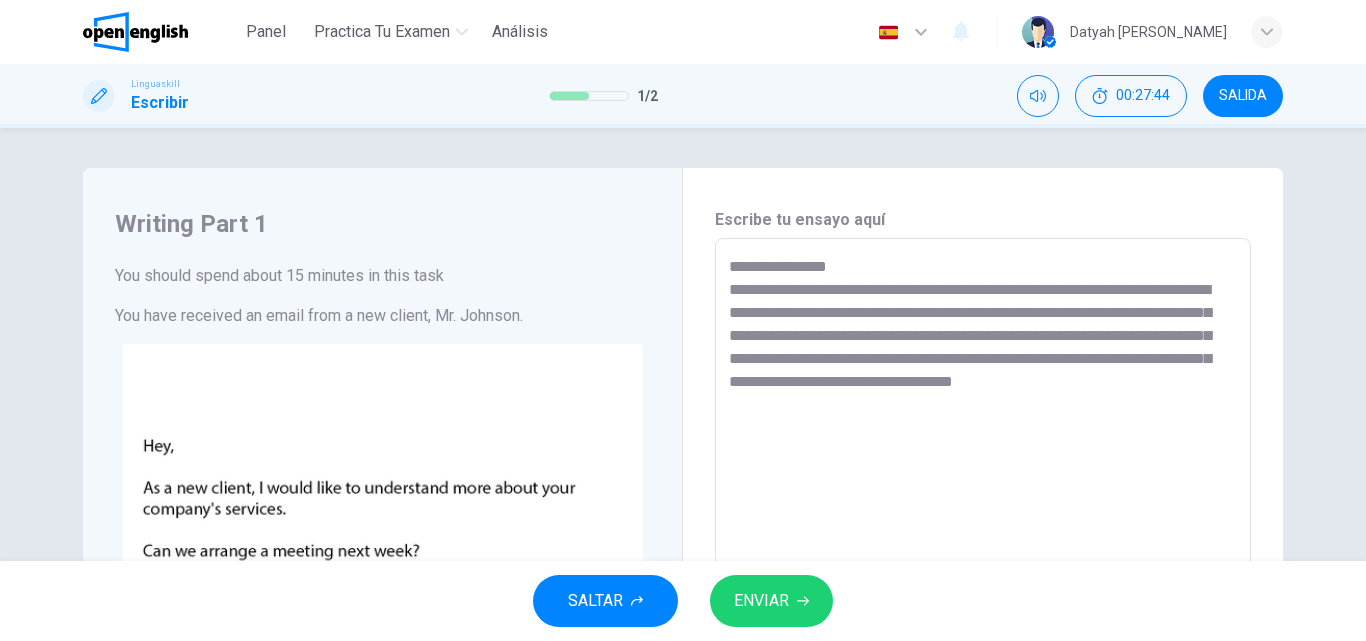 click on "**********" at bounding box center [983, 611] 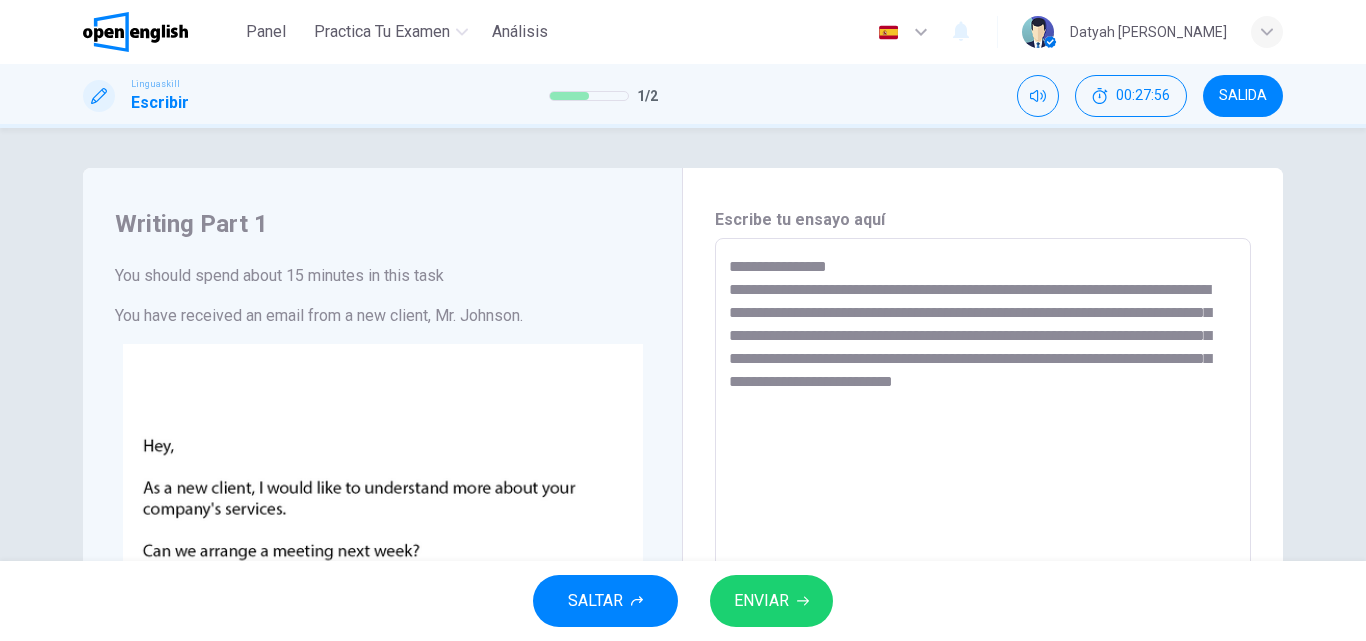 drag, startPoint x: 1027, startPoint y: 391, endPoint x: 1114, endPoint y: 358, distance: 93.04838 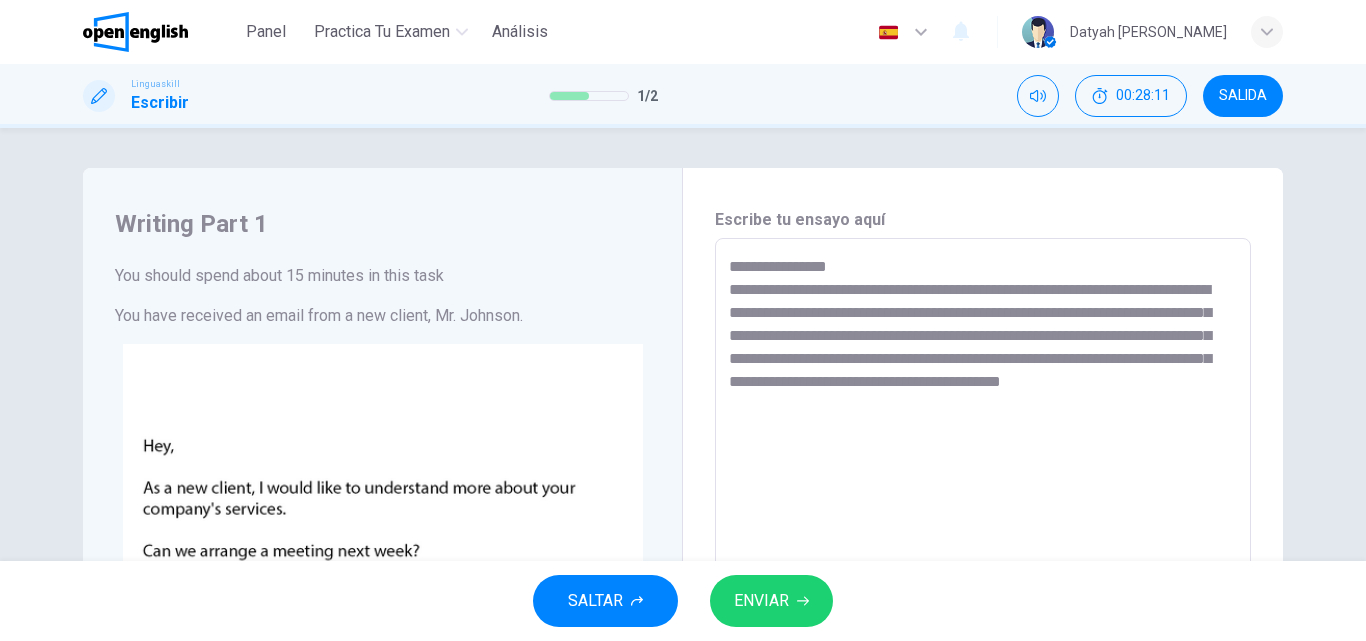 click on "**********" at bounding box center [983, 611] 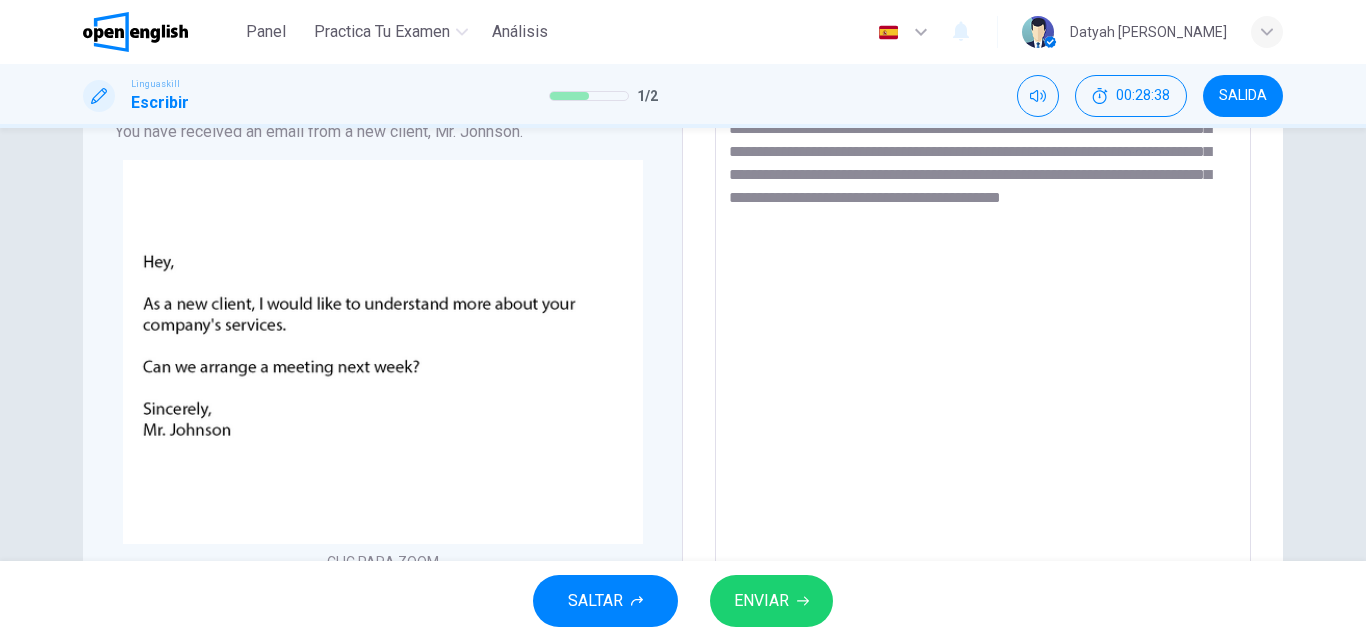 scroll, scrollTop: 100, scrollLeft: 0, axis: vertical 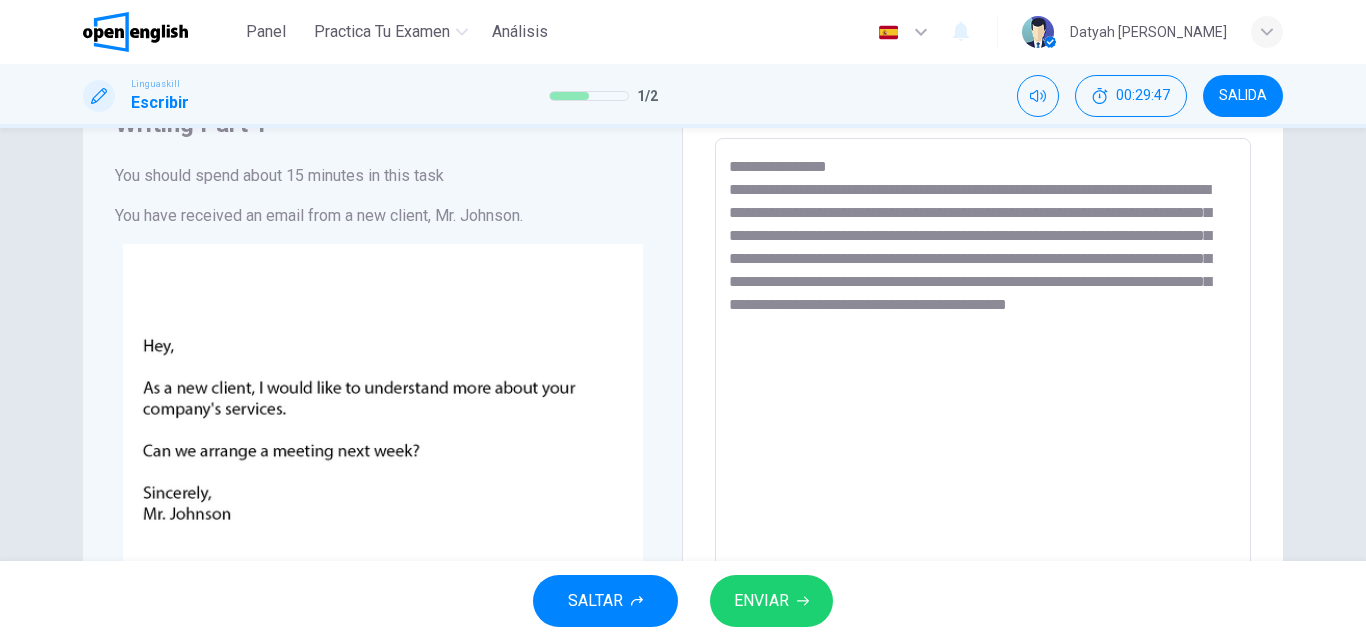 click on "**********" at bounding box center [983, 511] 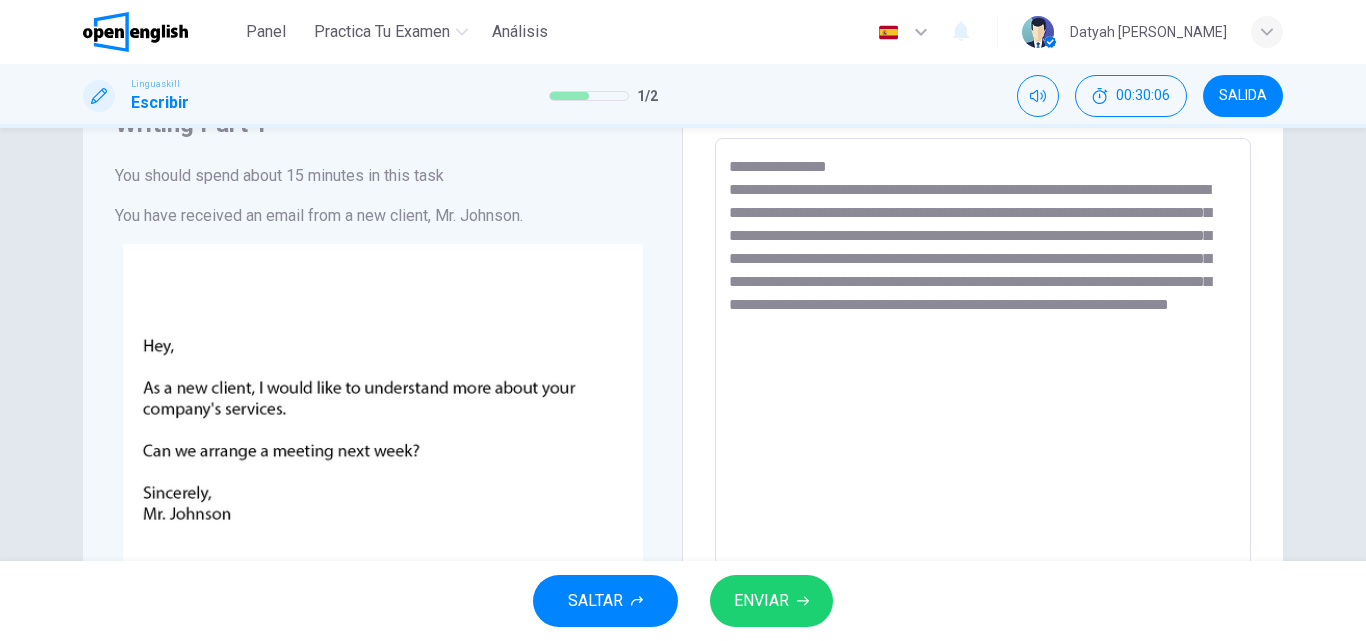 click on "**********" at bounding box center (983, 511) 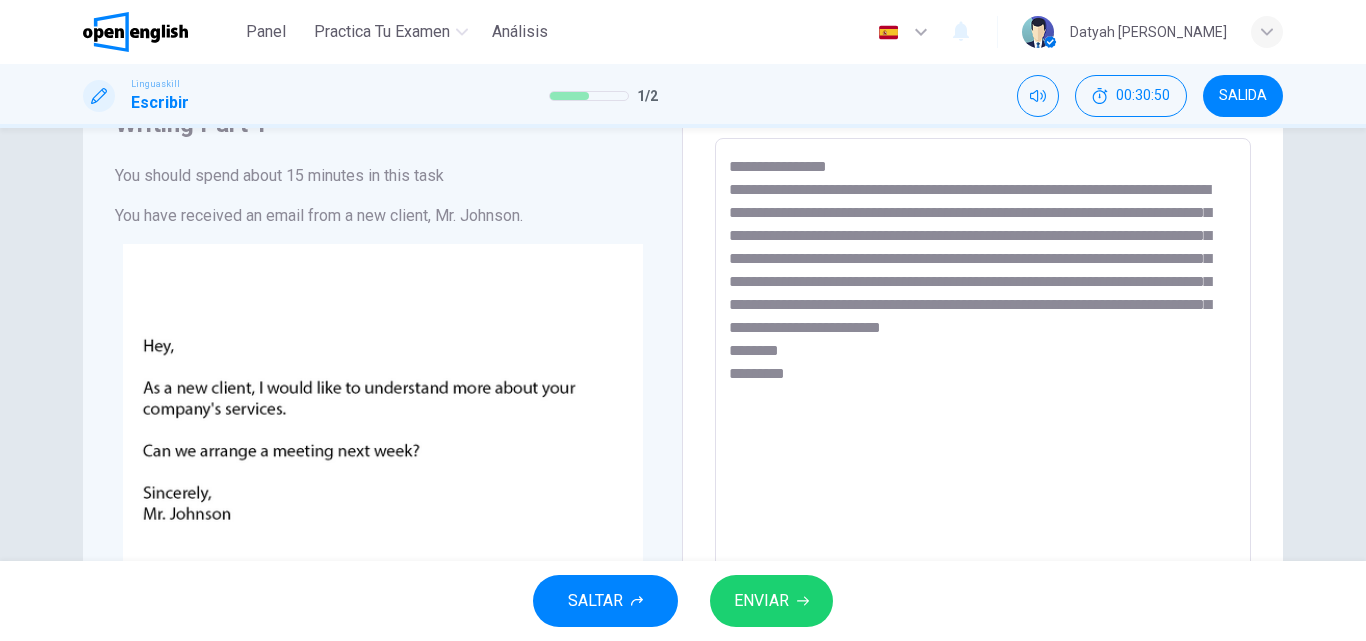click on "ENVIAR" at bounding box center (771, 601) 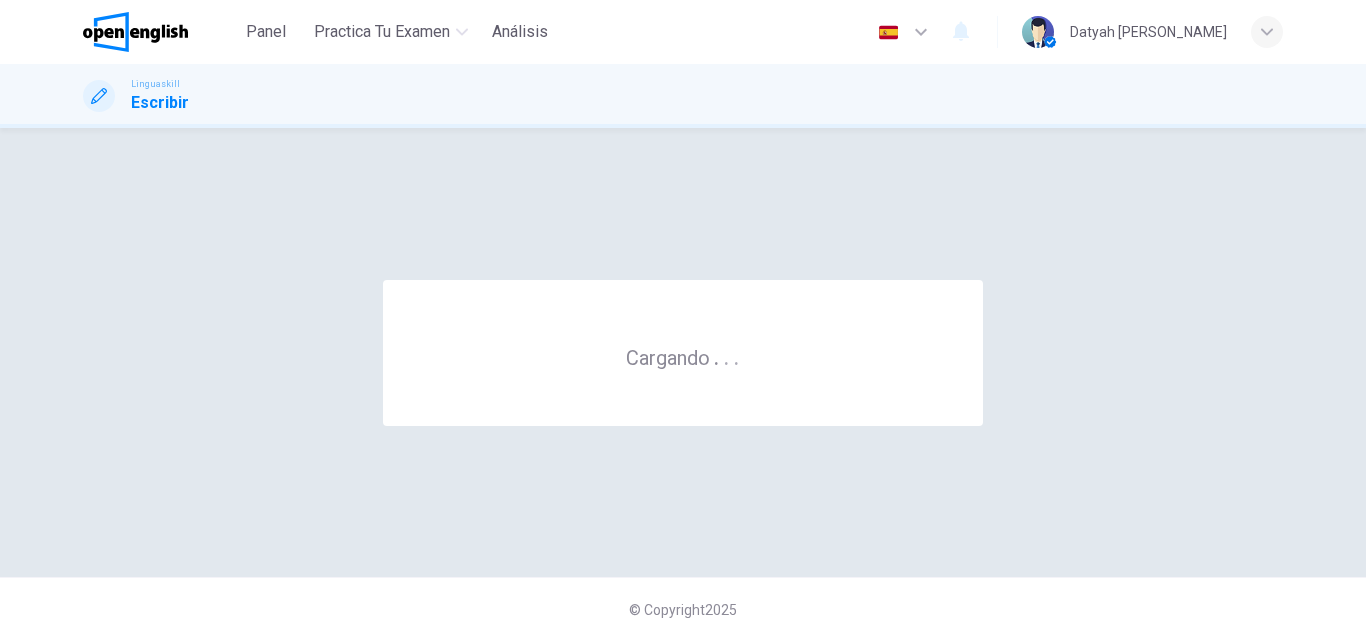 scroll, scrollTop: 0, scrollLeft: 0, axis: both 